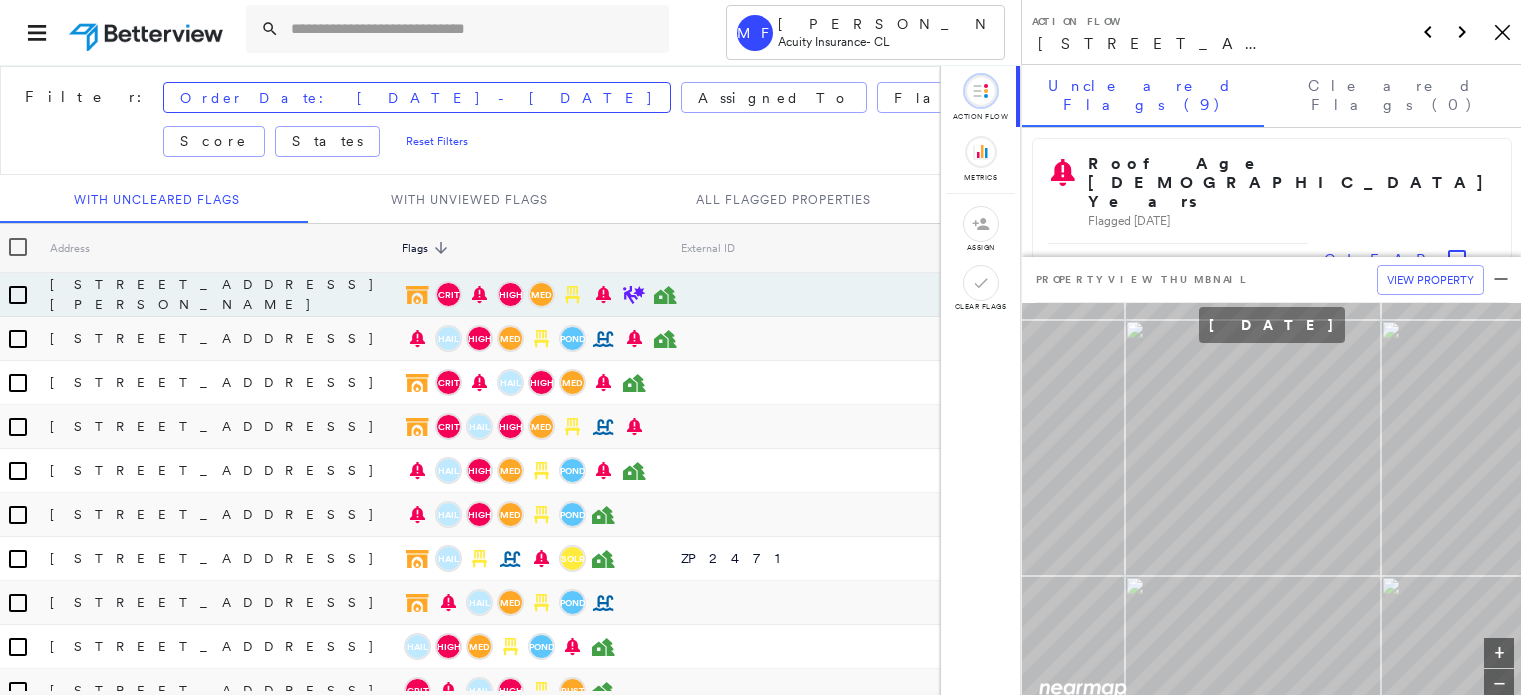 scroll, scrollTop: 0, scrollLeft: 0, axis: both 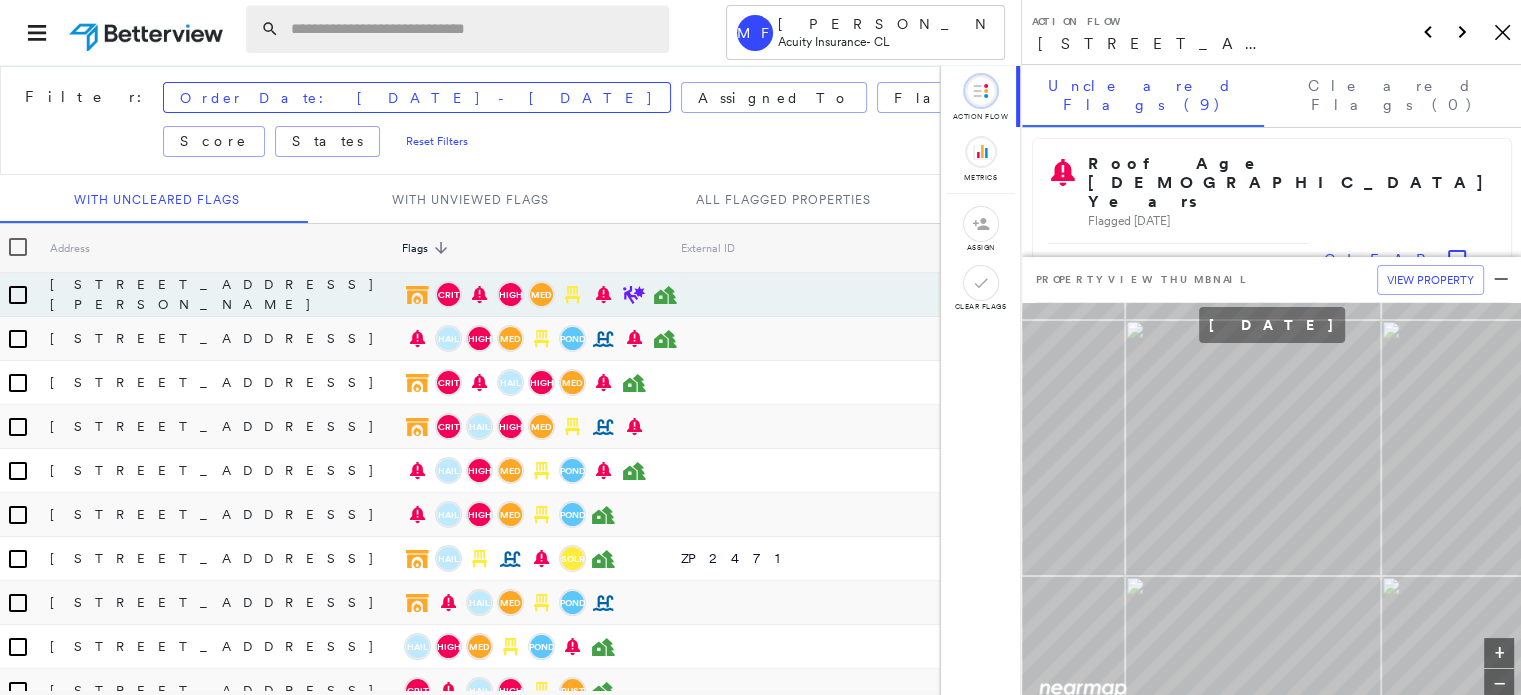 click at bounding box center [474, 29] 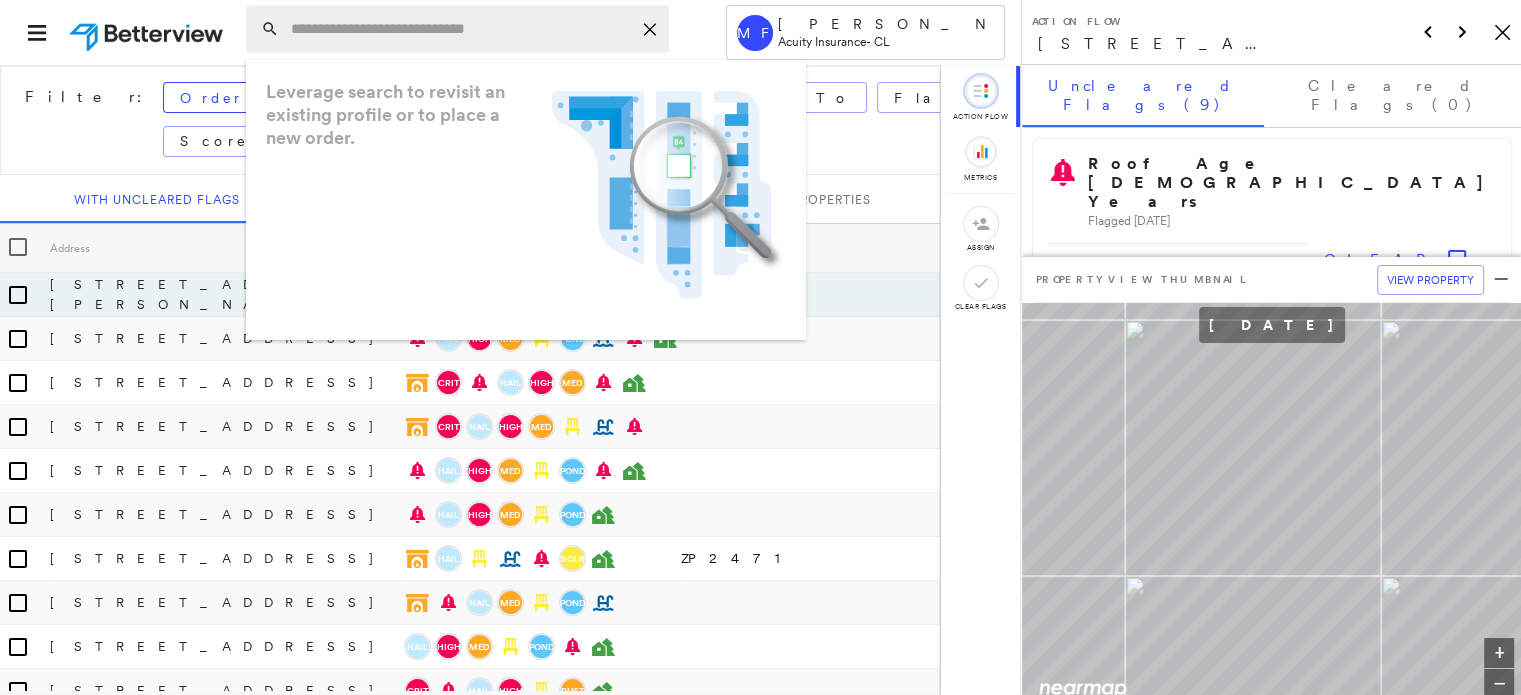 paste on "**********" 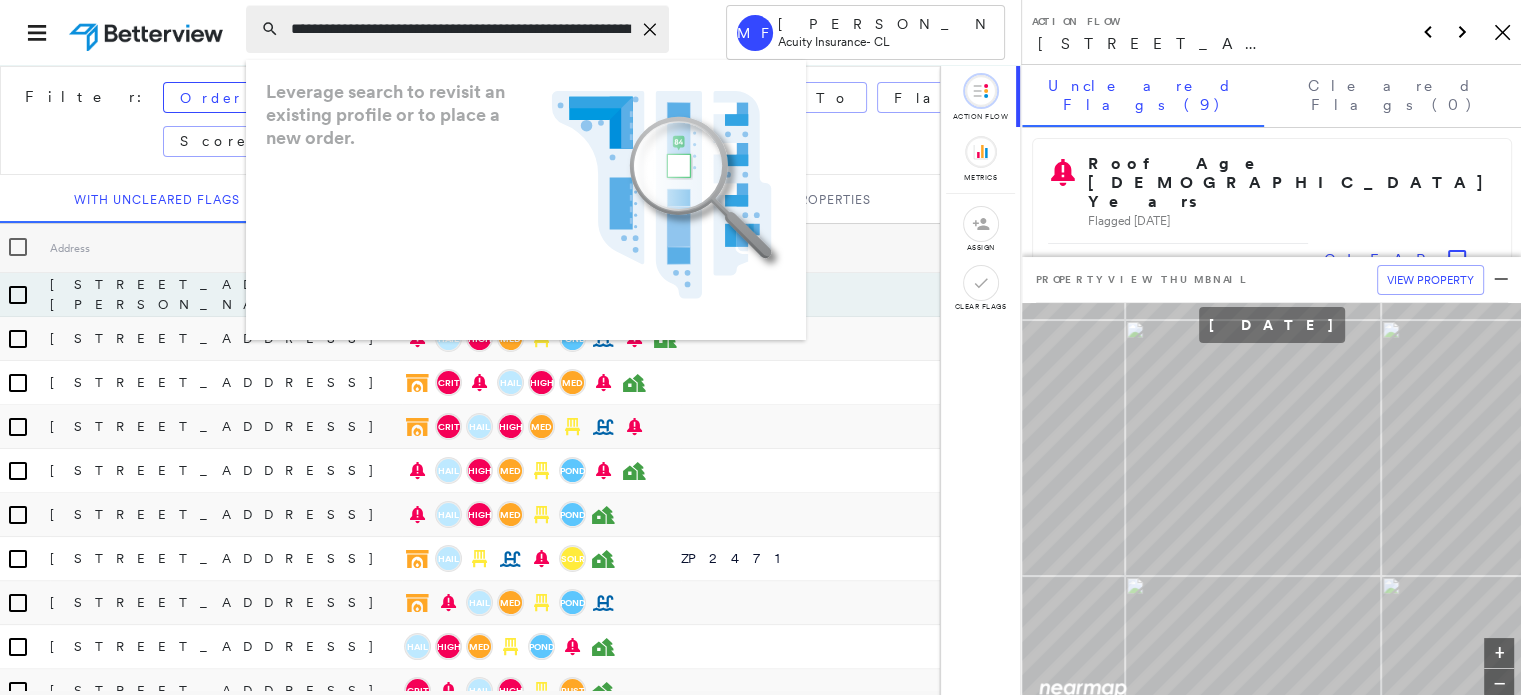 scroll, scrollTop: 0, scrollLeft: 21, axis: horizontal 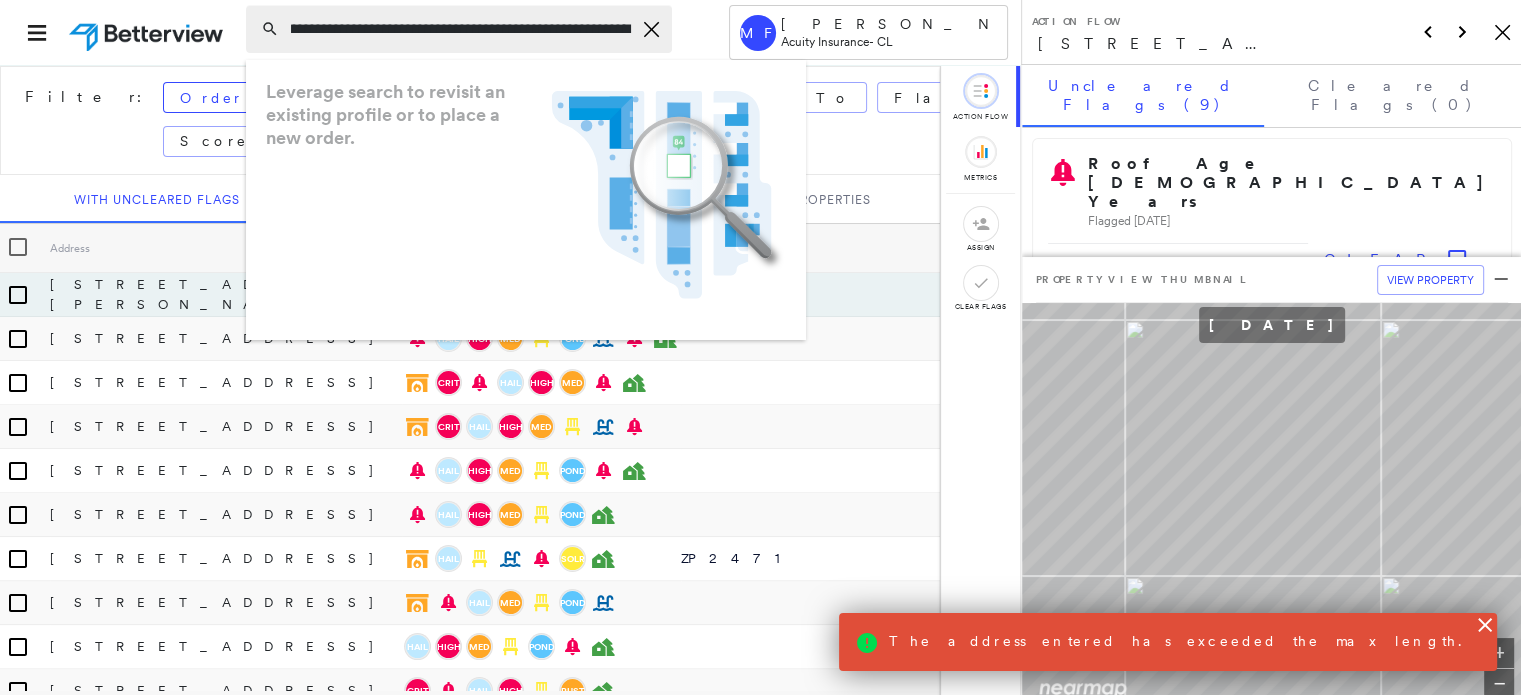 click on "**********" at bounding box center (461, 29) 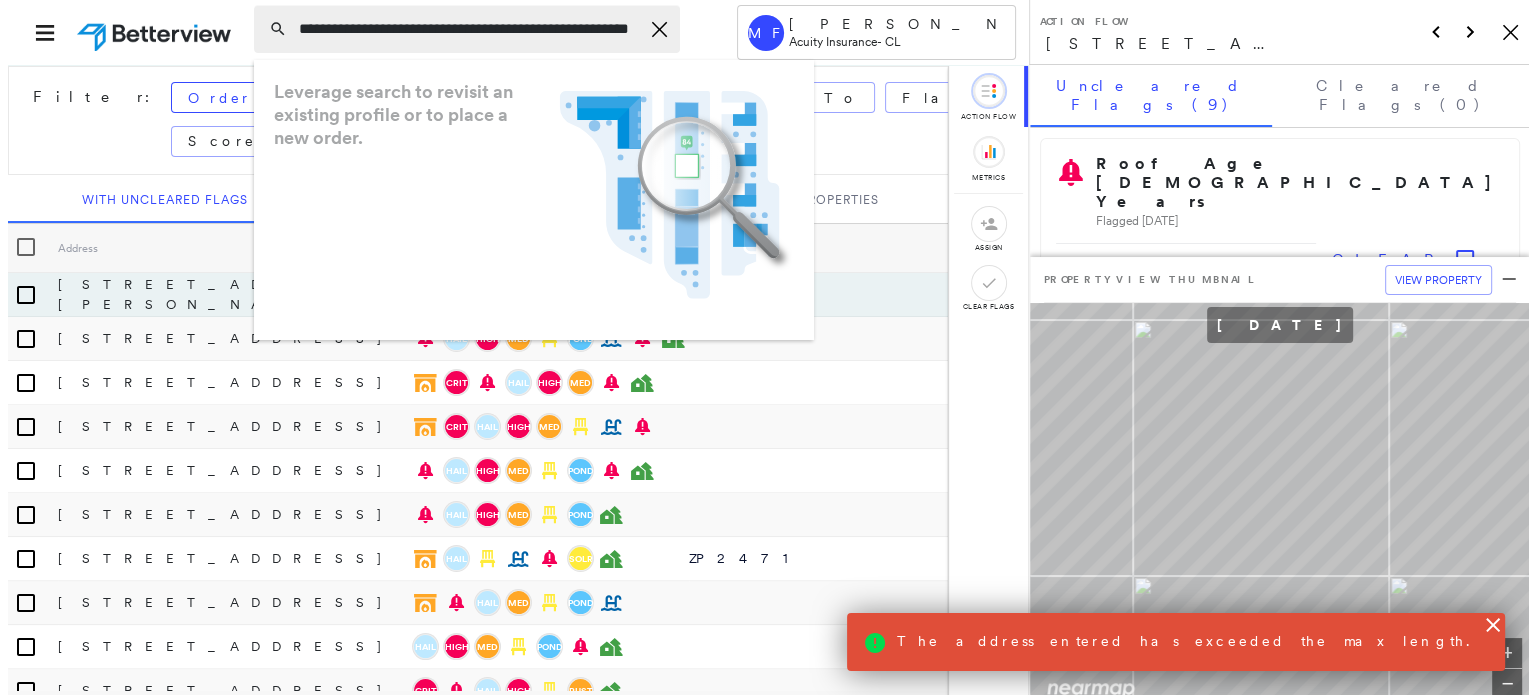 scroll, scrollTop: 0, scrollLeft: 0, axis: both 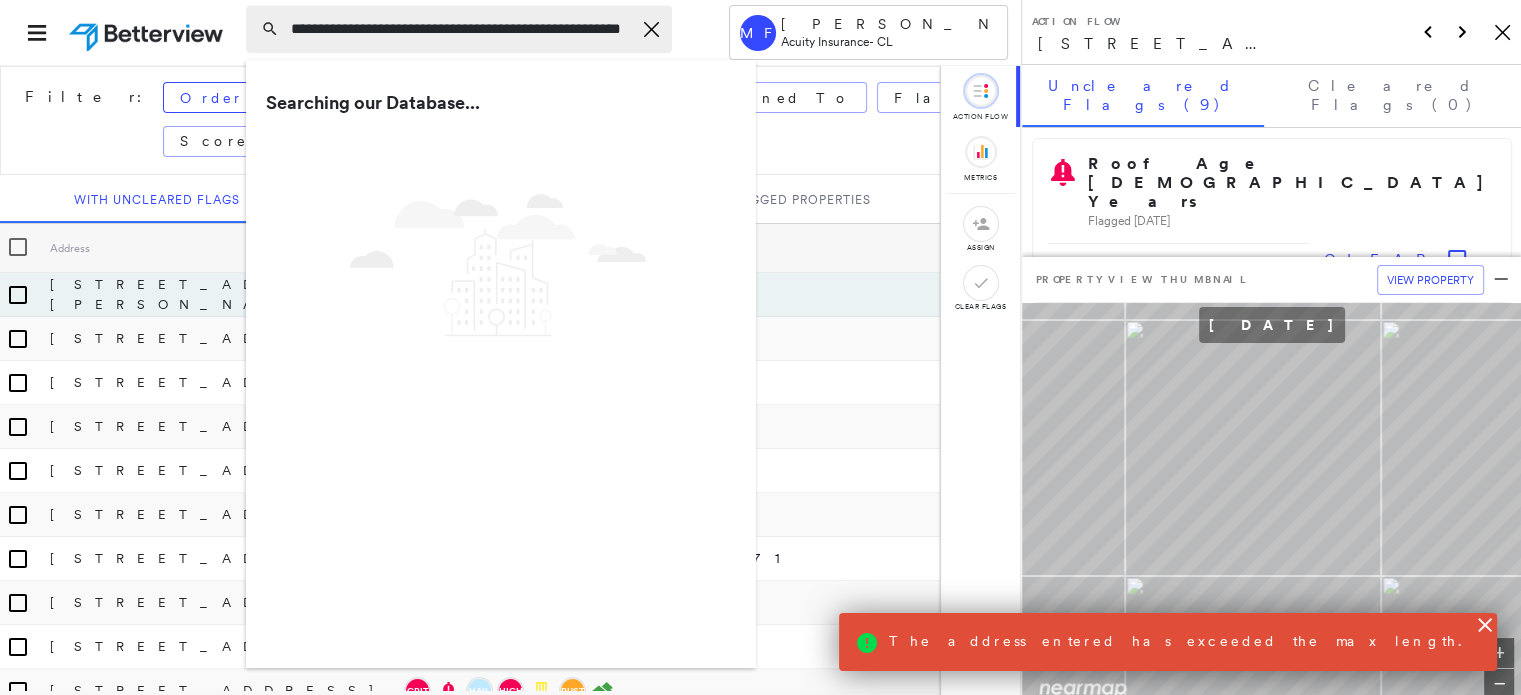 type on "**********" 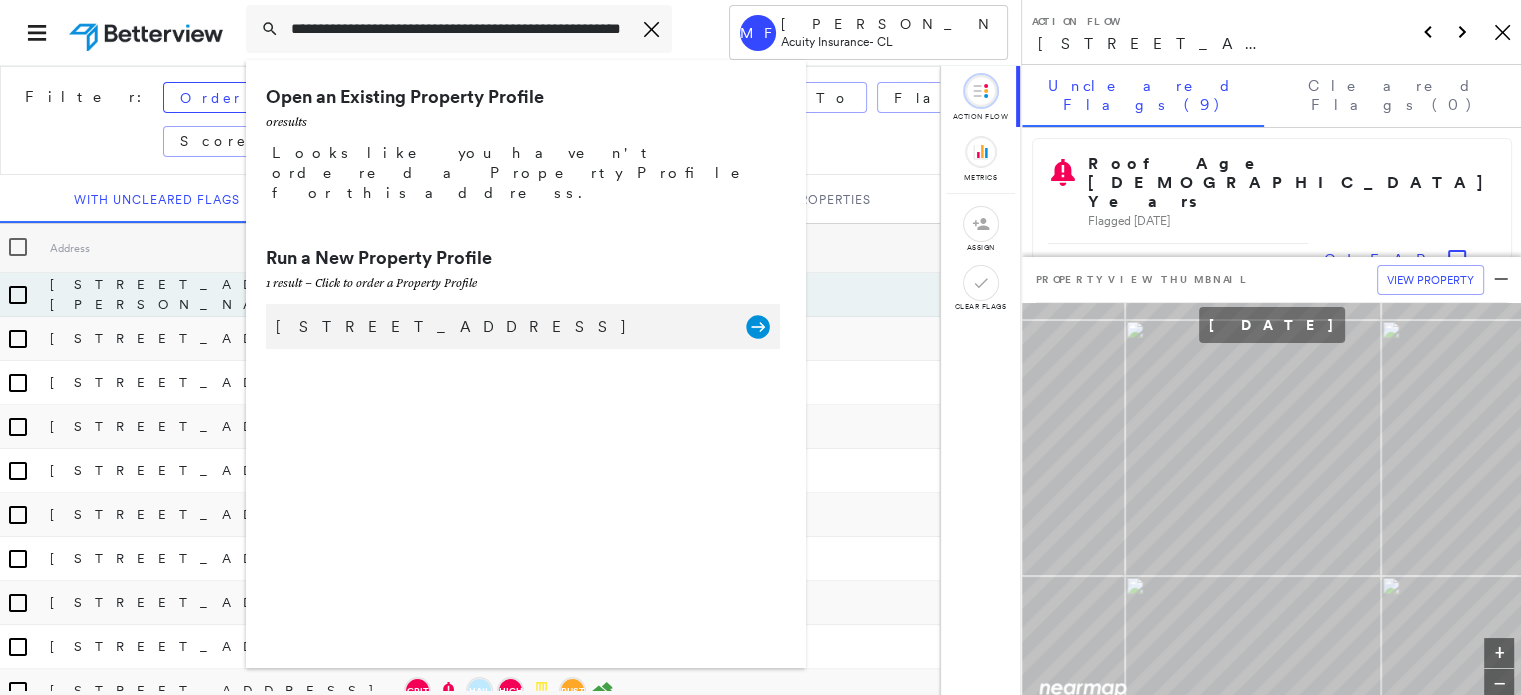click on "[STREET_ADDRESS] Group Created with Sketch." at bounding box center (523, 326) 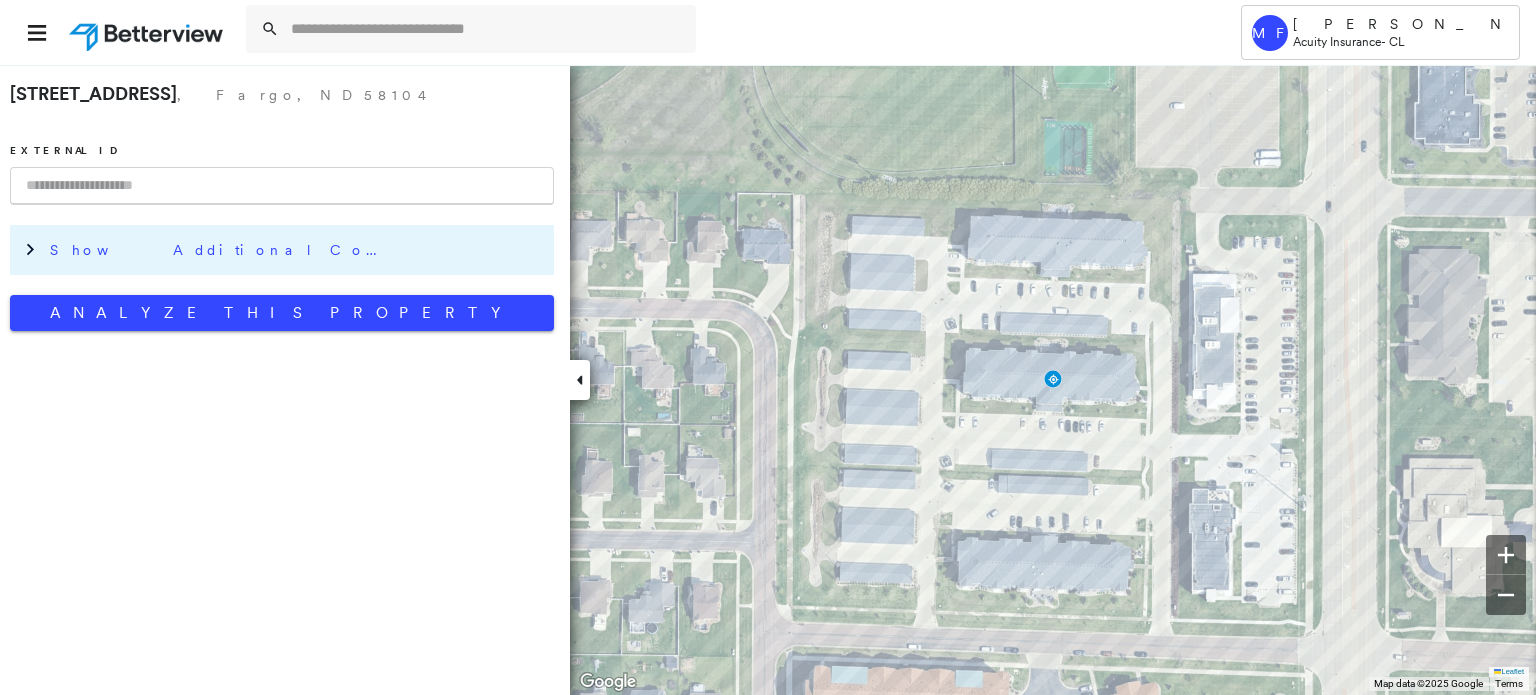 click on "Show Additional Company Data" at bounding box center (220, 250) 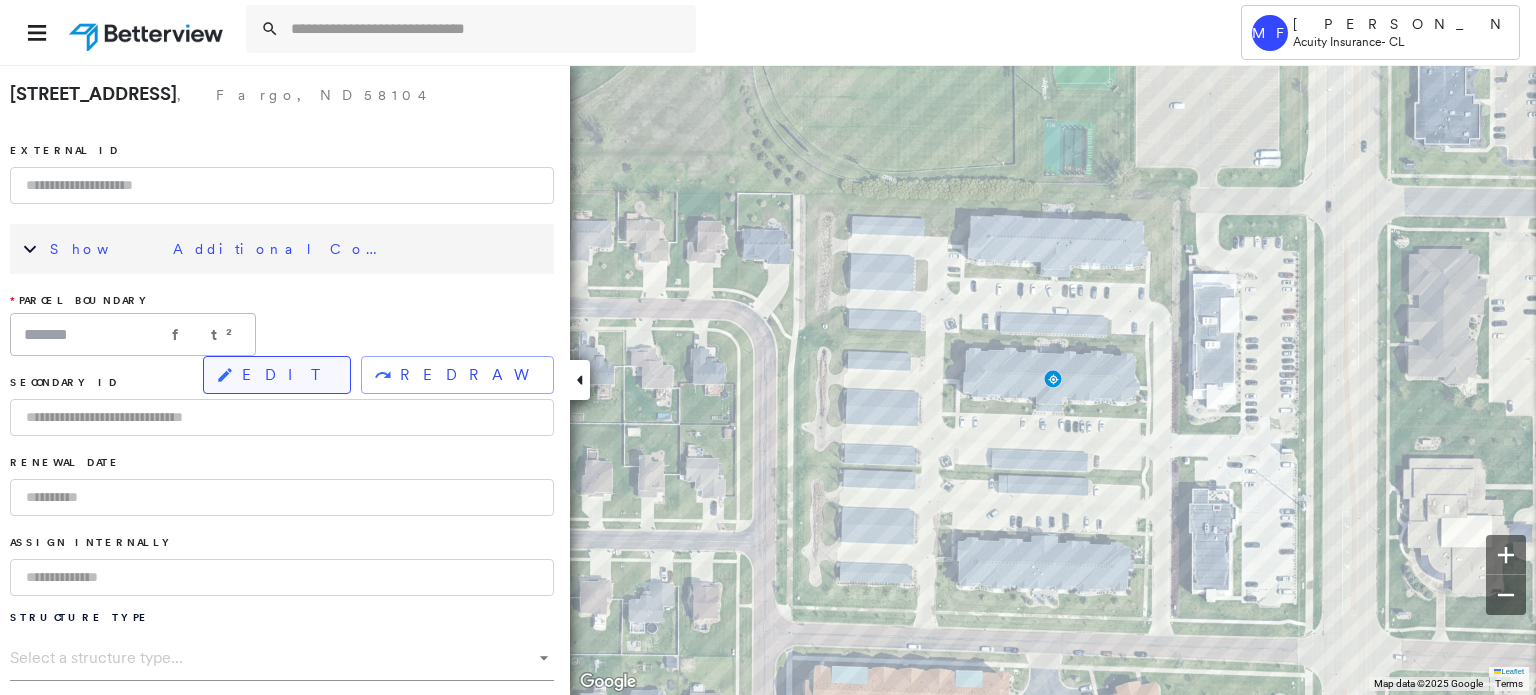 click on "EDIT" at bounding box center (288, 375) 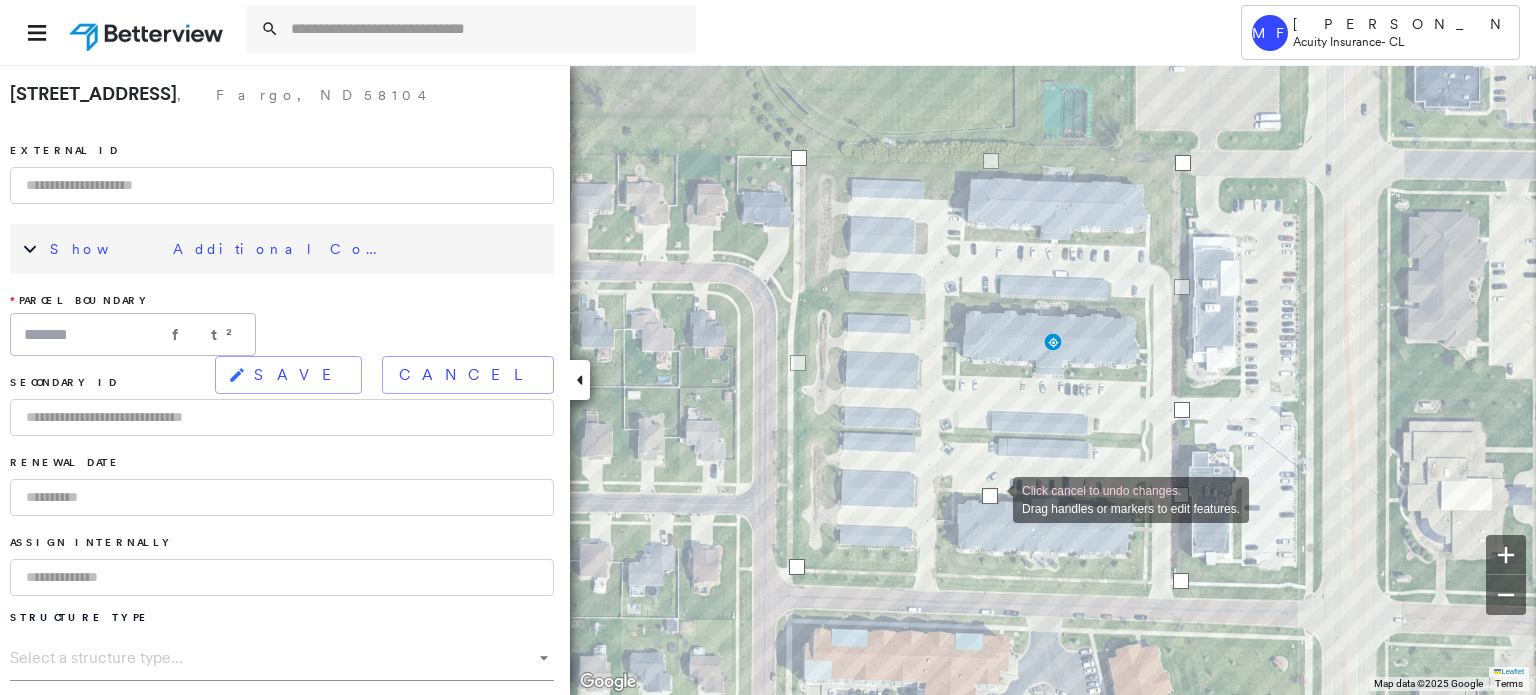 drag, startPoint x: 992, startPoint y: 576, endPoint x: 993, endPoint y: 498, distance: 78.00641 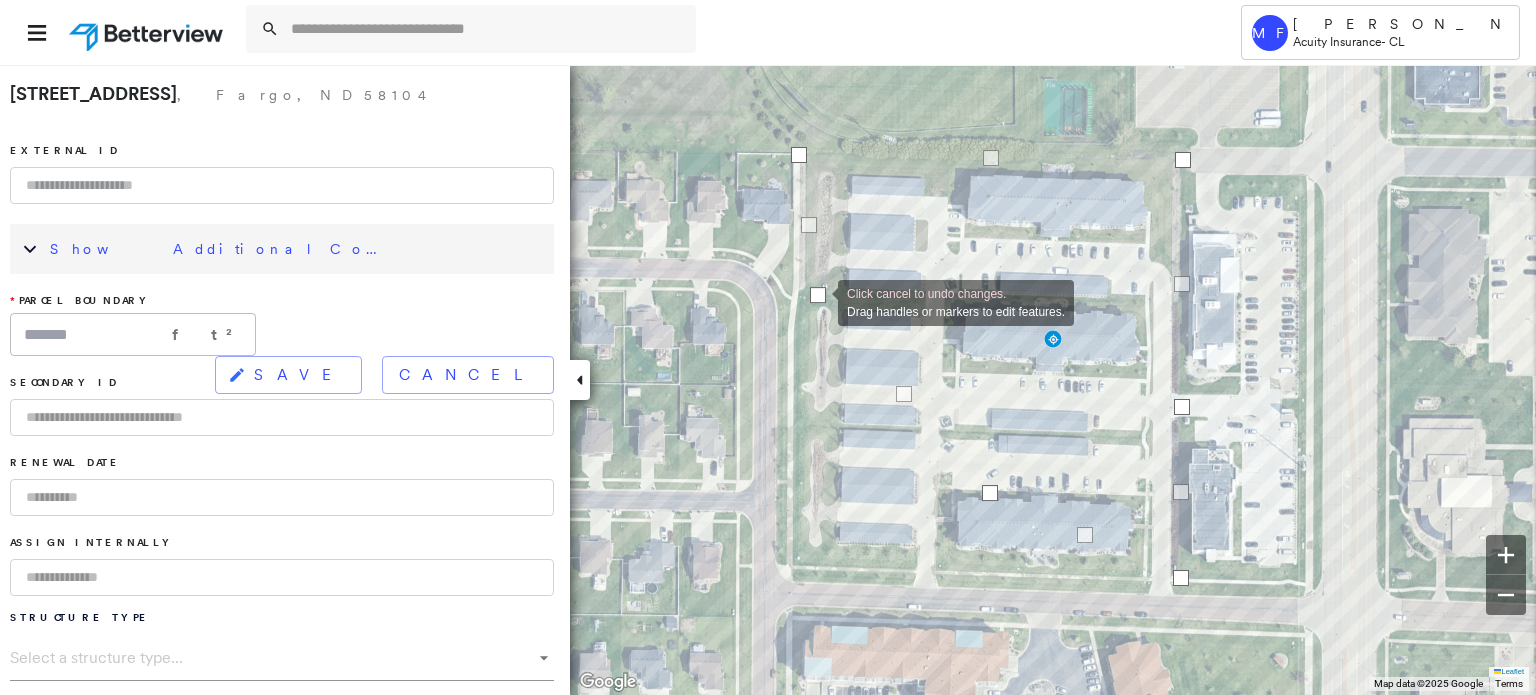 drag, startPoint x: 797, startPoint y: 570, endPoint x: 818, endPoint y: 301, distance: 269.81845 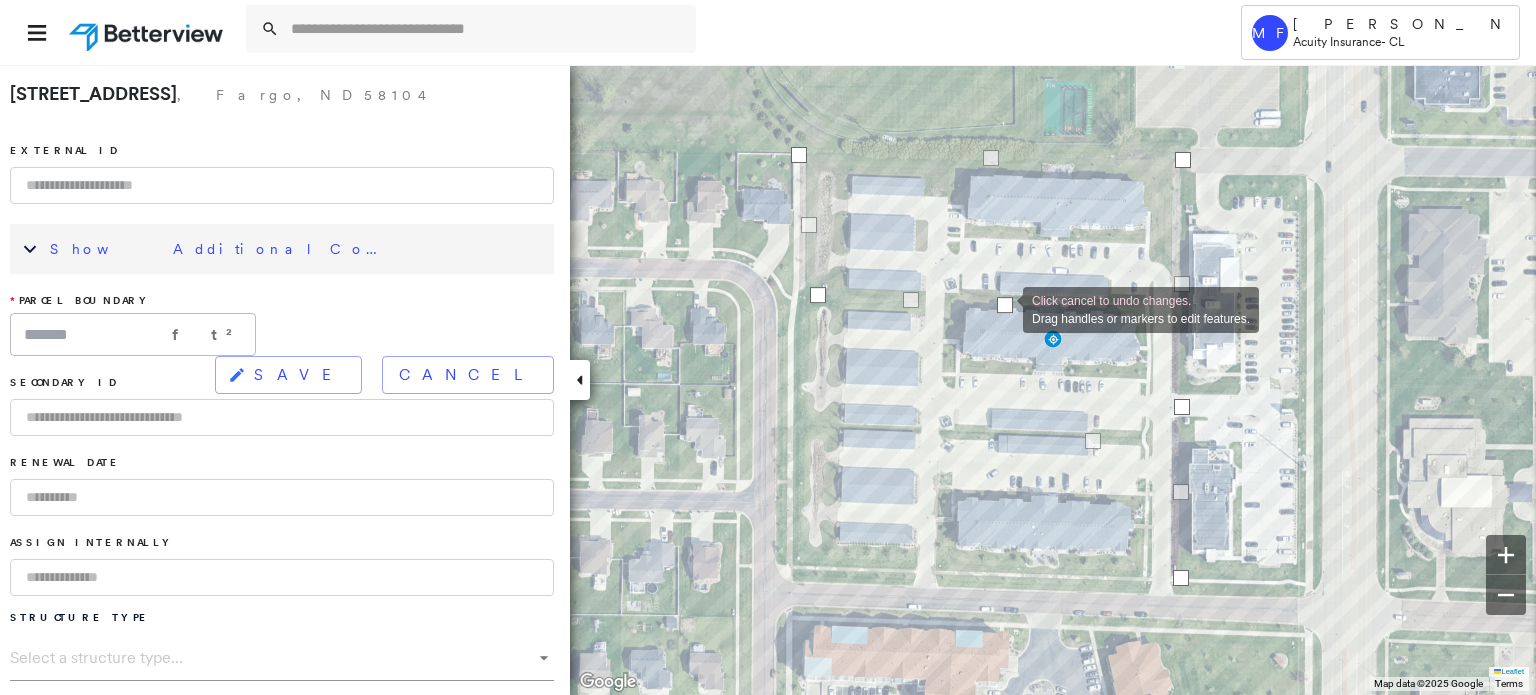 drag, startPoint x: 988, startPoint y: 496, endPoint x: 1003, endPoint y: 308, distance: 188.59746 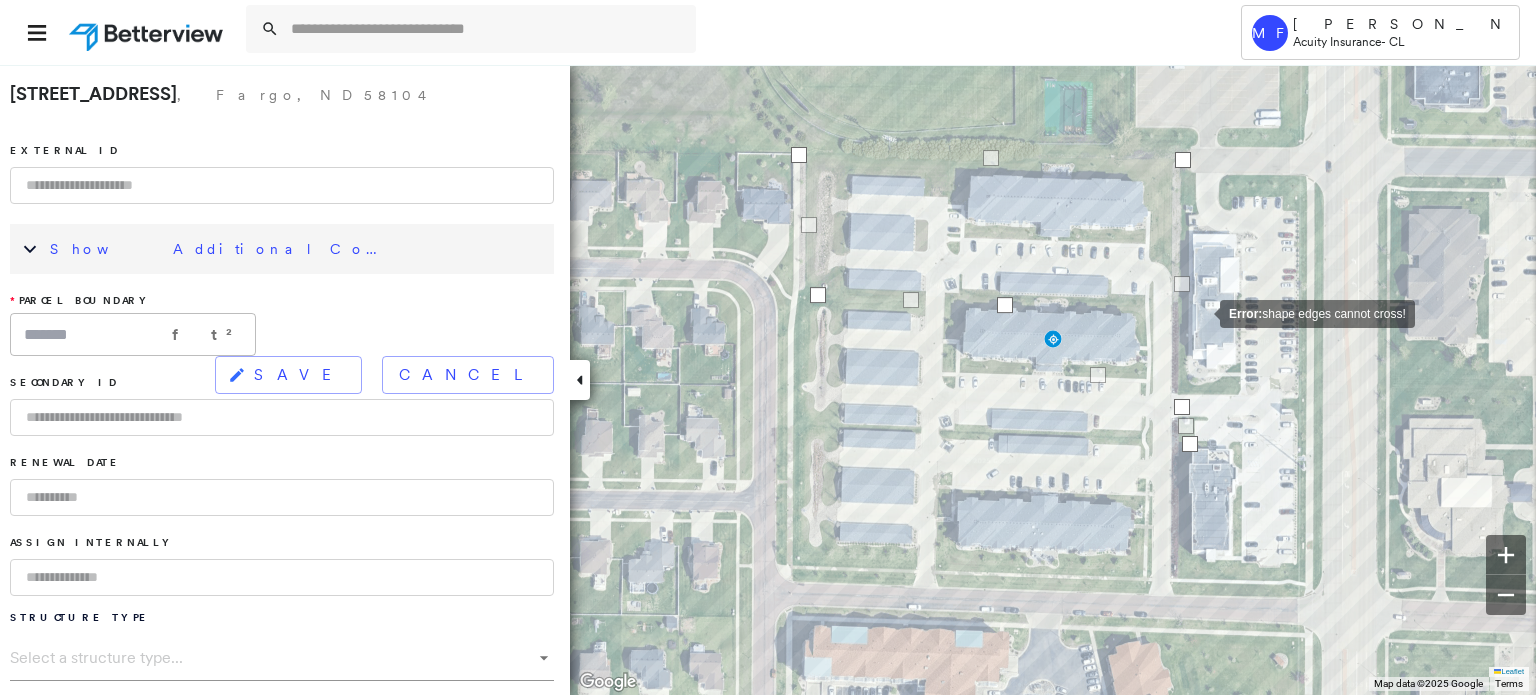 click on "Error:  shape edges cannot cross!" at bounding box center (0, 24) 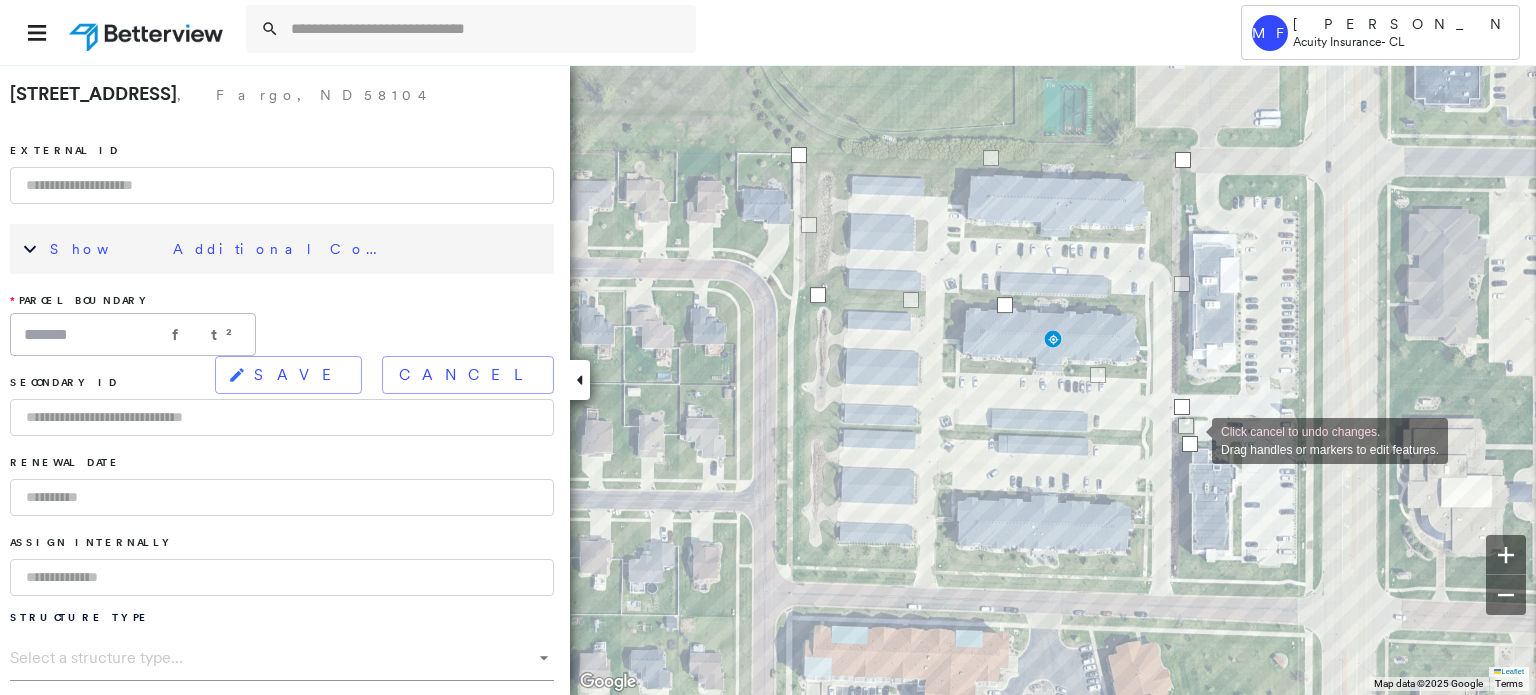 click at bounding box center [1190, 444] 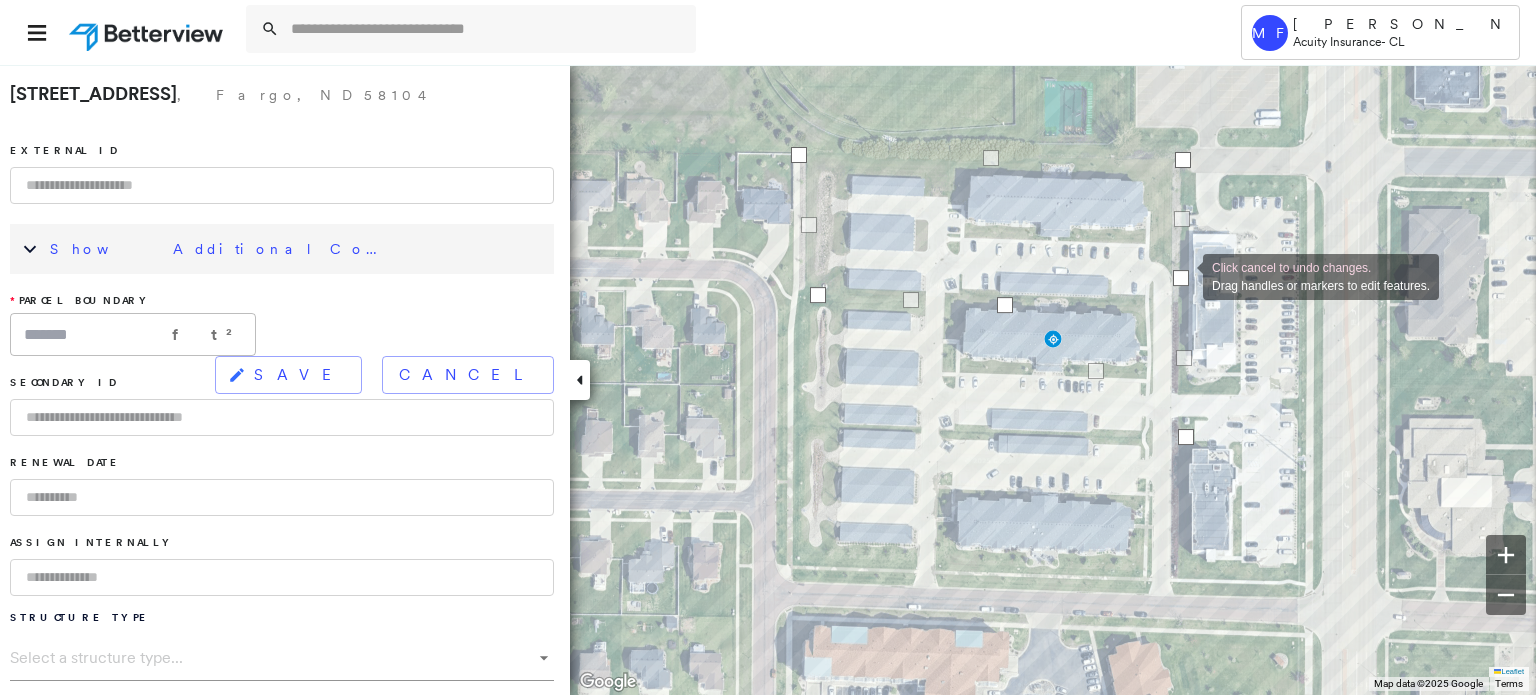 drag, startPoint x: 1184, startPoint y: 404, endPoint x: 1184, endPoint y: 272, distance: 132 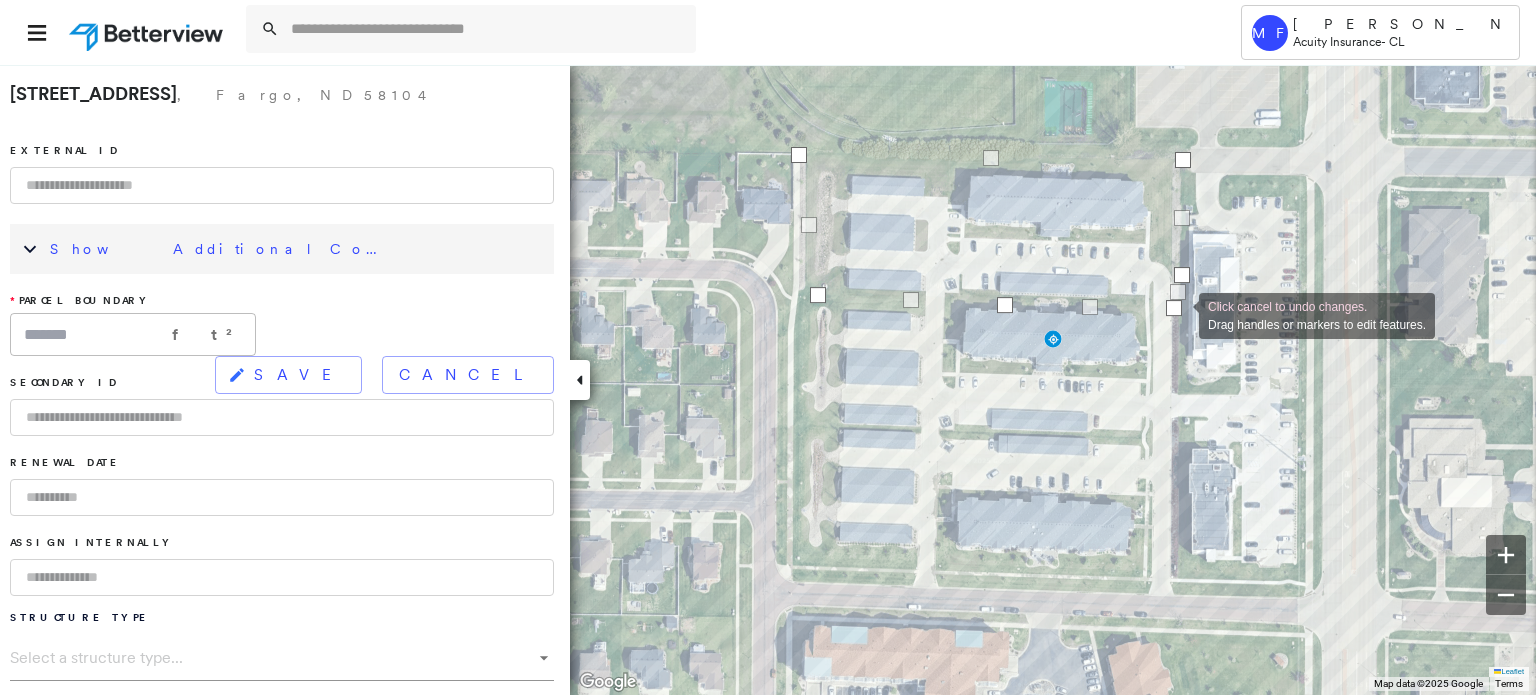 drag, startPoint x: 1191, startPoint y: 443, endPoint x: 1179, endPoint y: 314, distance: 129.55693 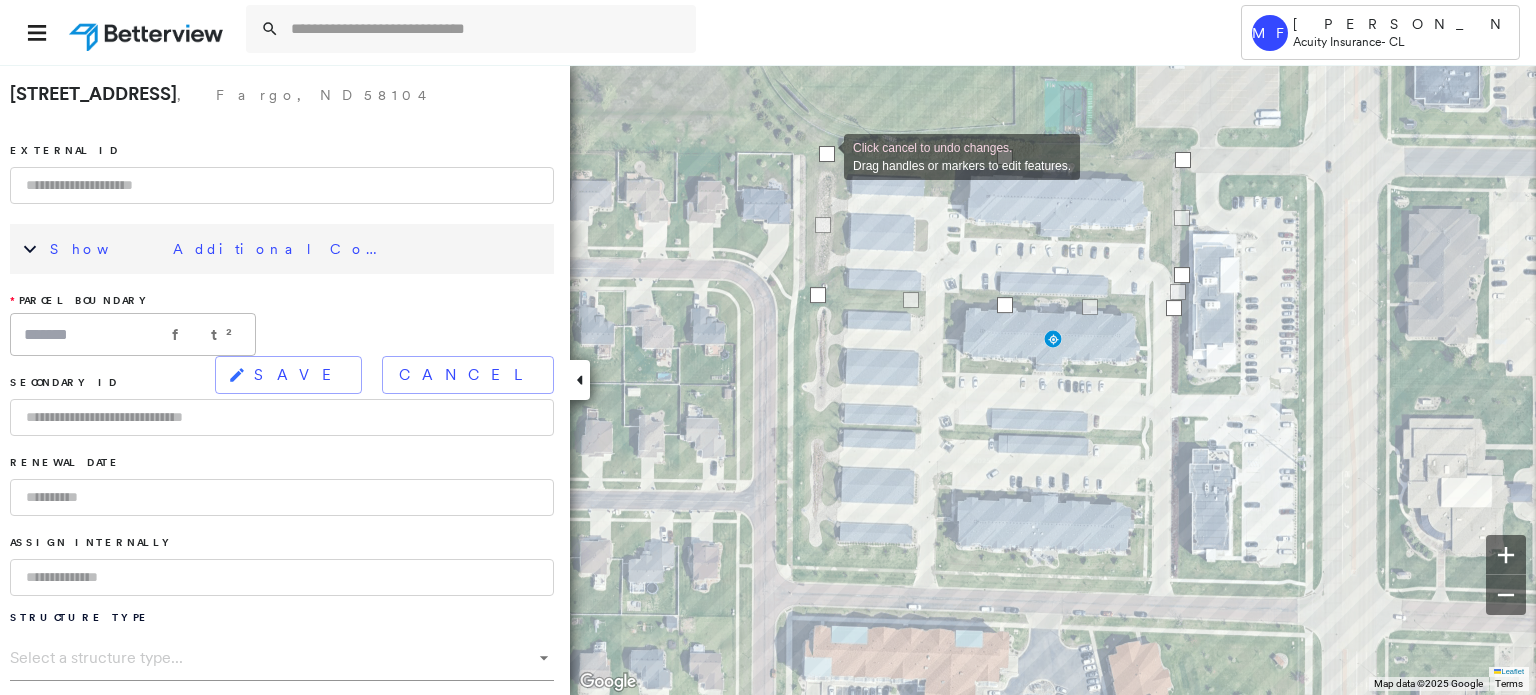 drag, startPoint x: 796, startPoint y: 156, endPoint x: 824, endPoint y: 155, distance: 28.01785 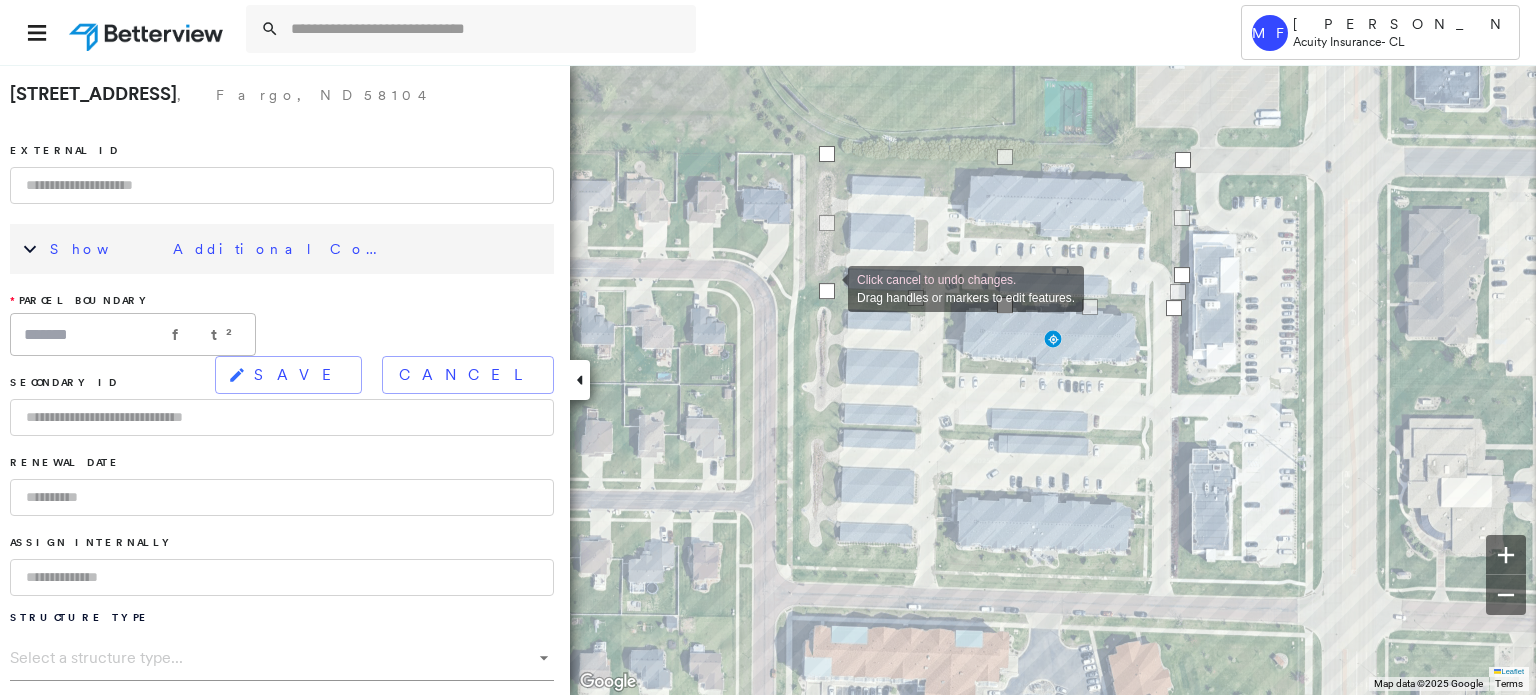 click at bounding box center [827, 291] 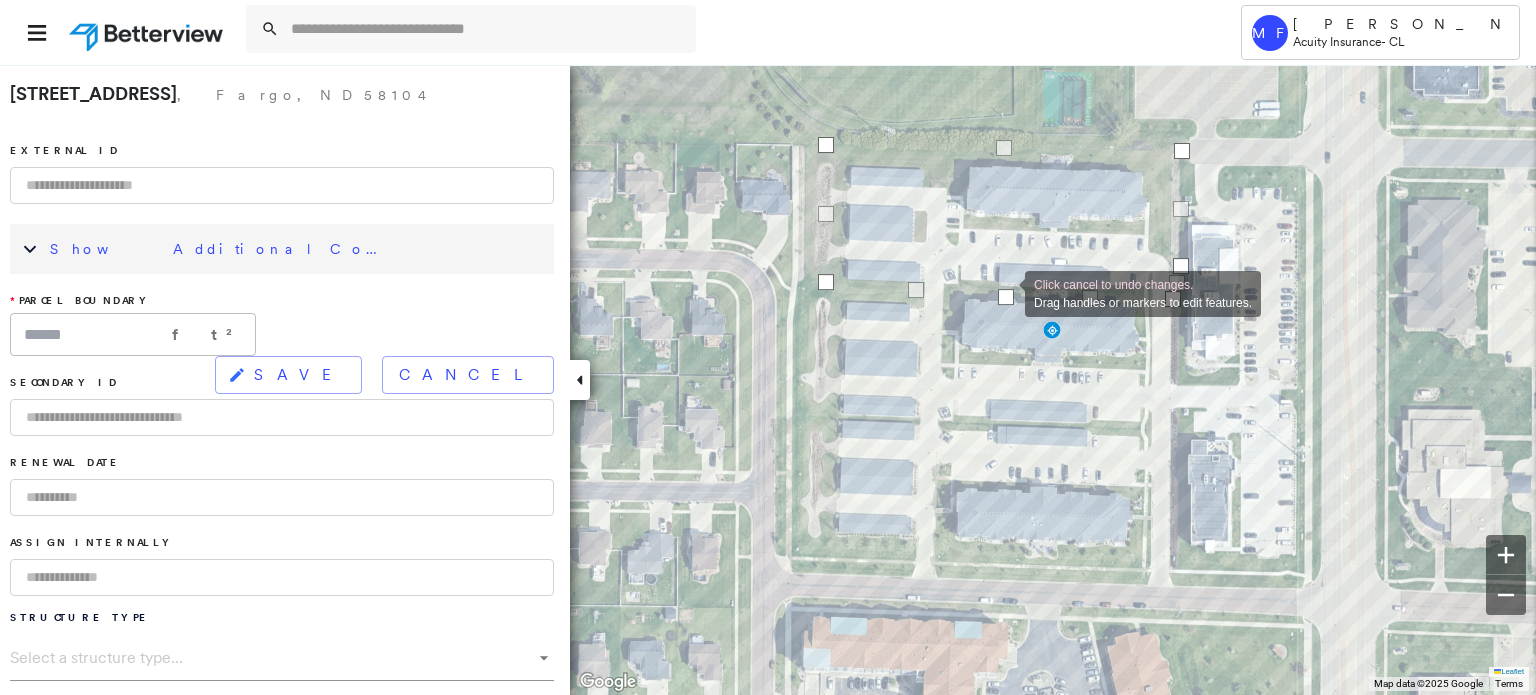click at bounding box center (1006, 297) 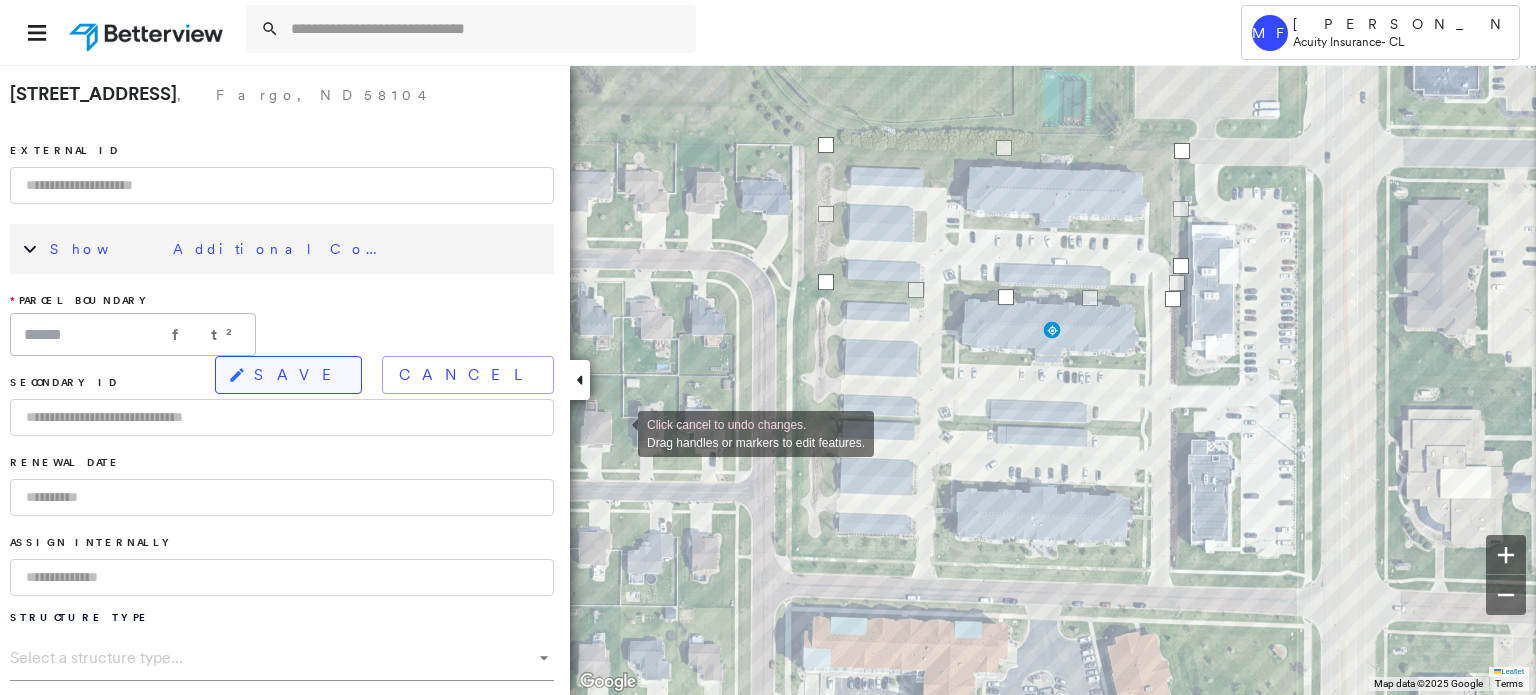click on "SAVE" at bounding box center [288, 375] 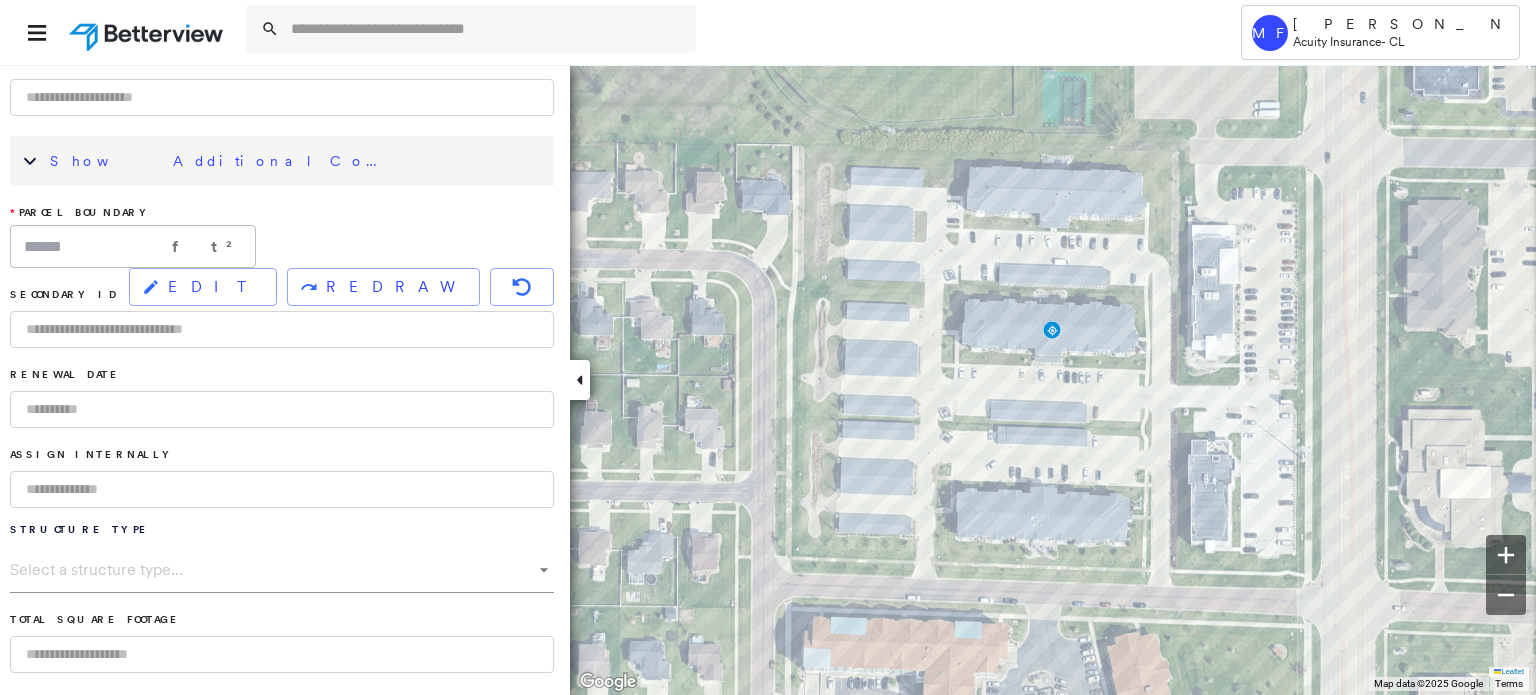 scroll, scrollTop: 0, scrollLeft: 0, axis: both 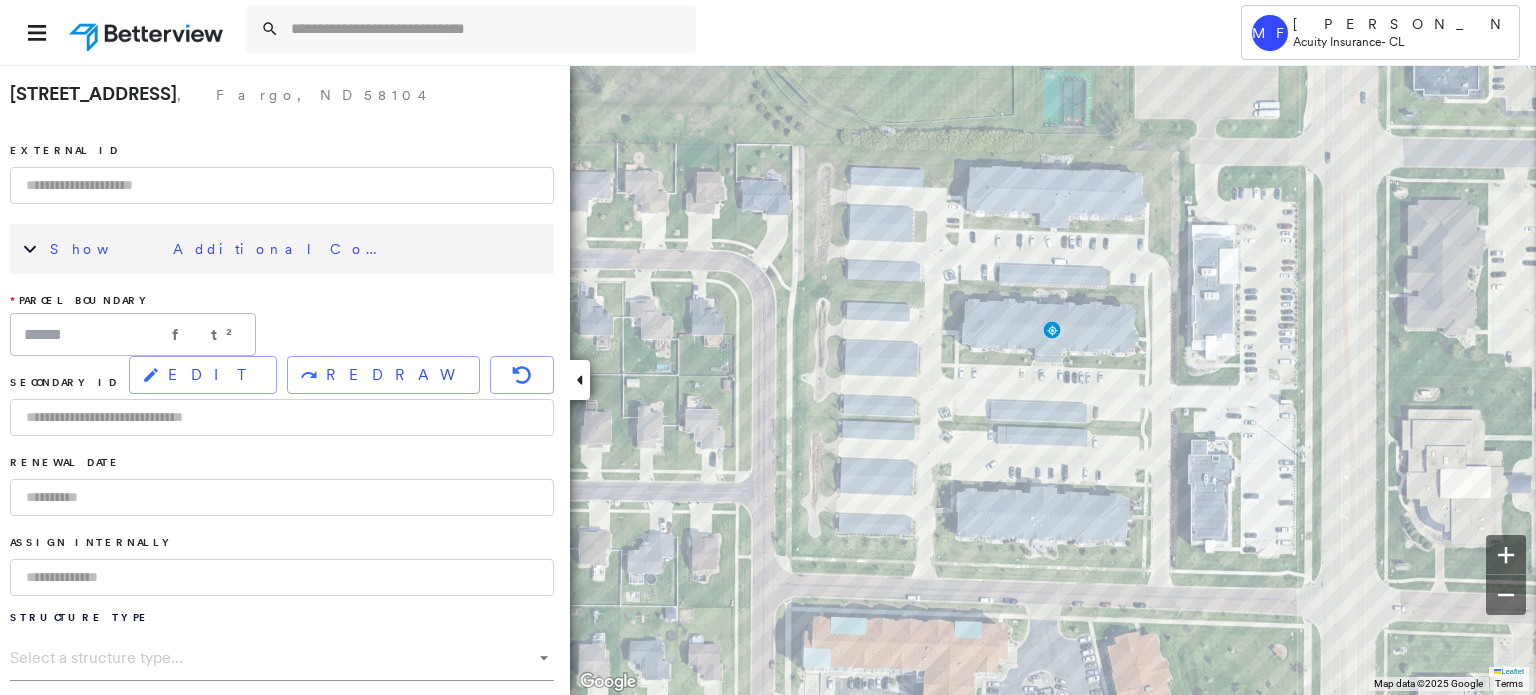 click on "Show Additional Company Data" at bounding box center [220, 249] 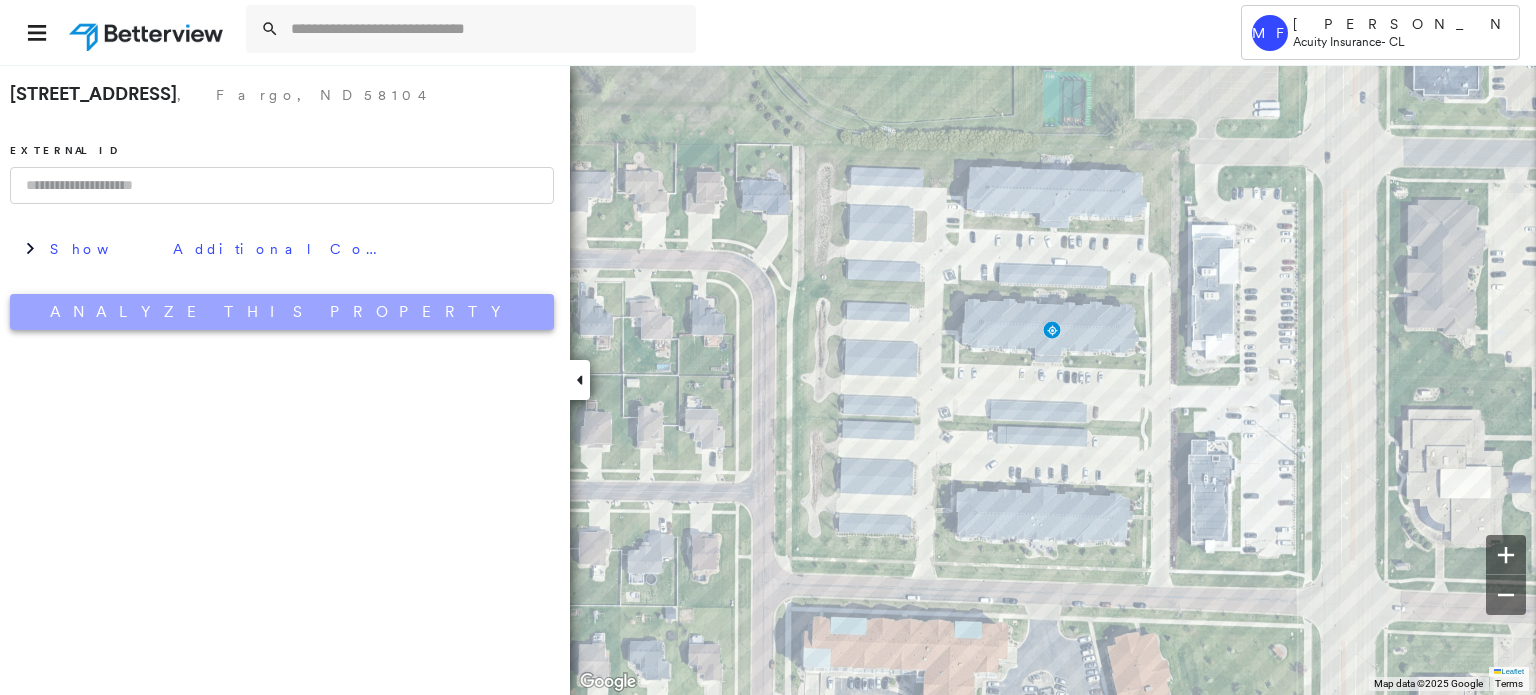 click on "Analyze This Property" at bounding box center [282, 312] 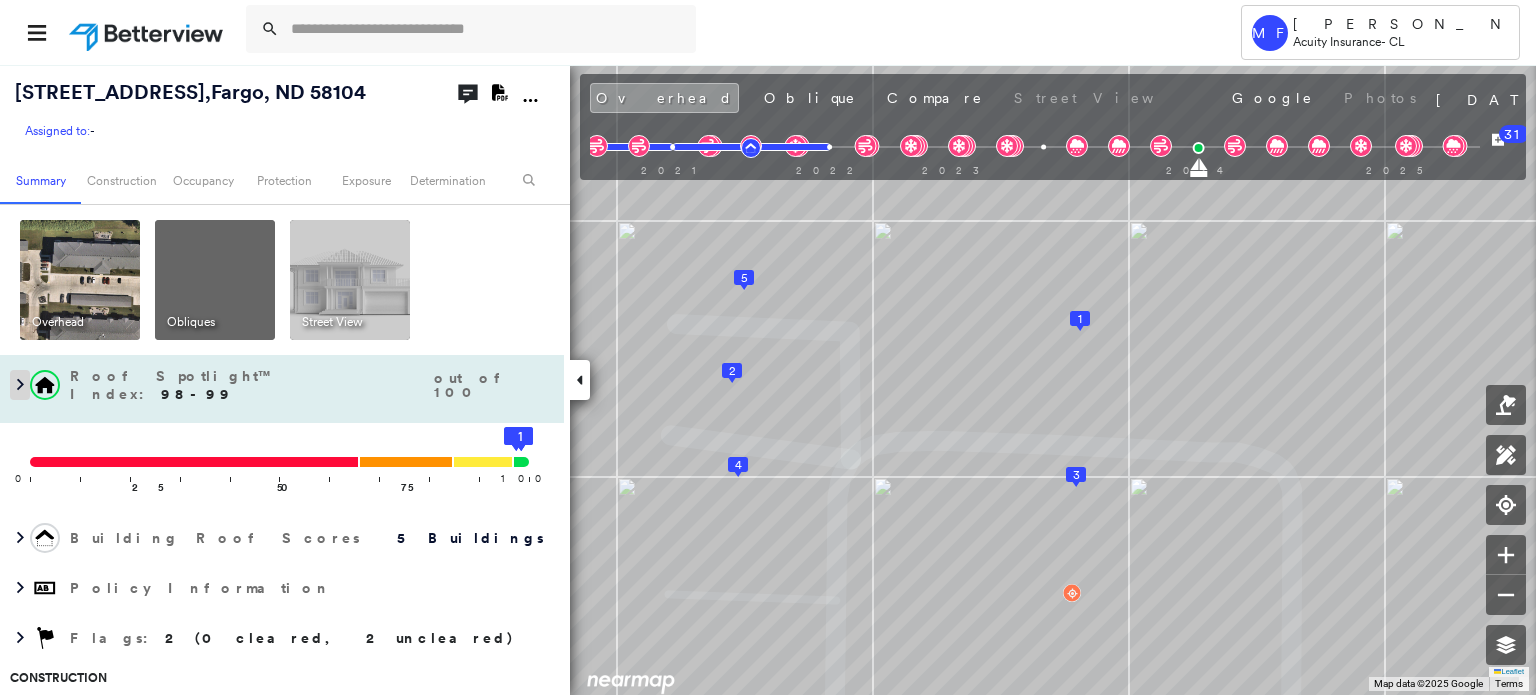 click at bounding box center (20, 385) 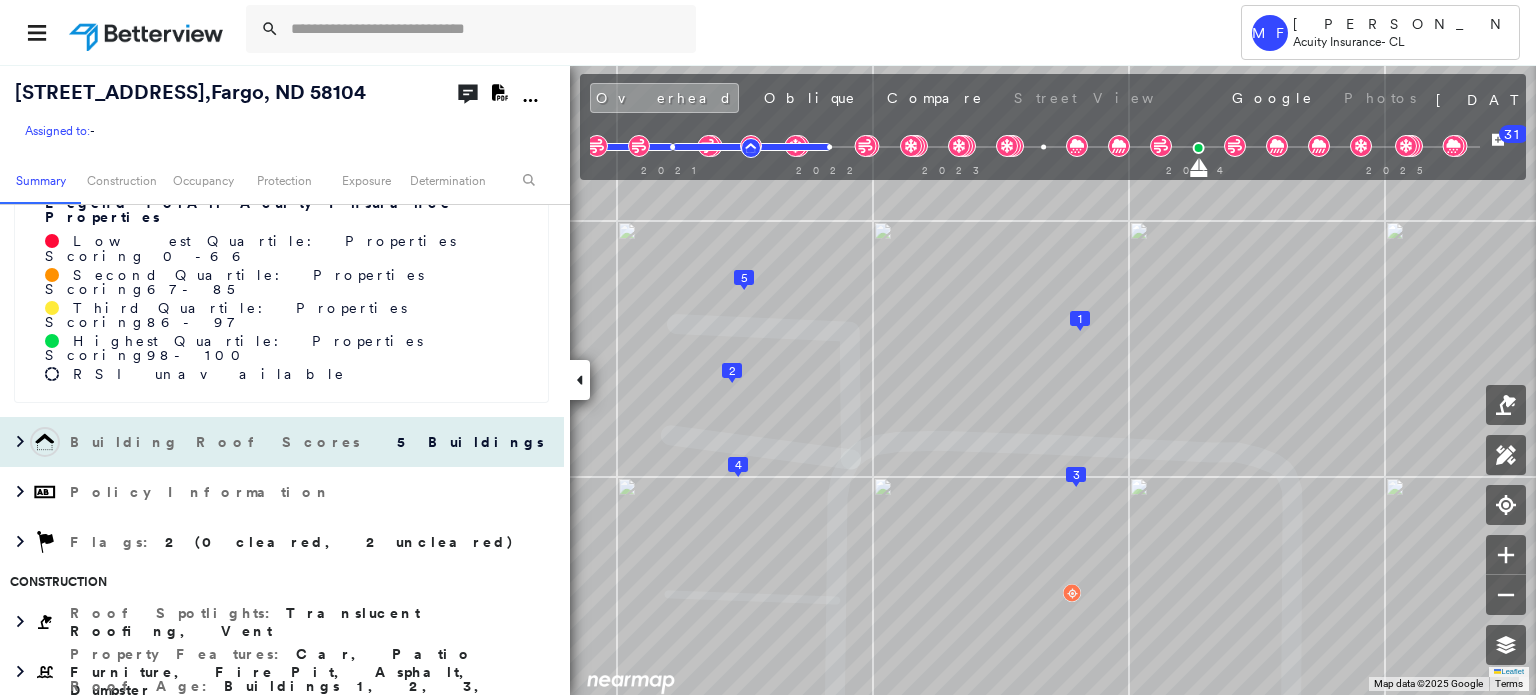 scroll, scrollTop: 400, scrollLeft: 0, axis: vertical 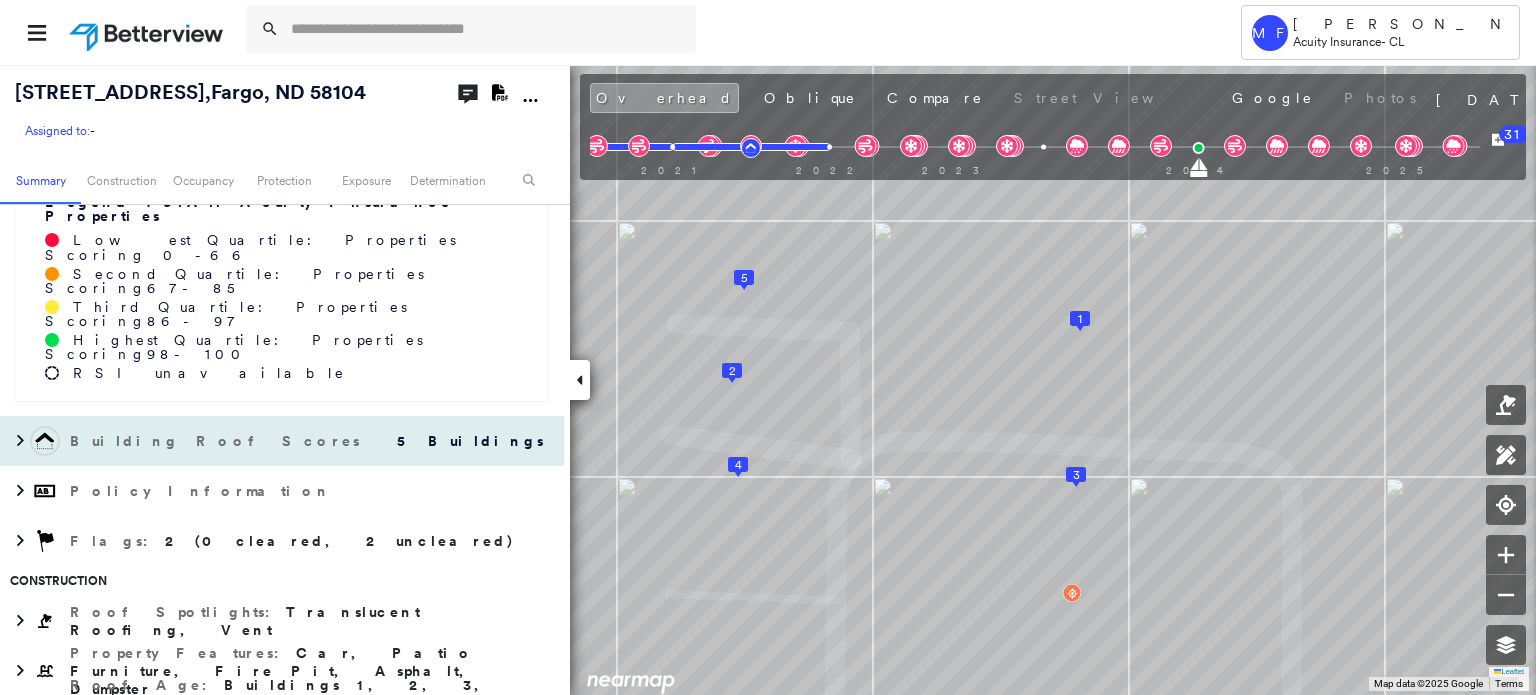click on "Building Roof Scores 5 Buildings" at bounding box center [282, 441] 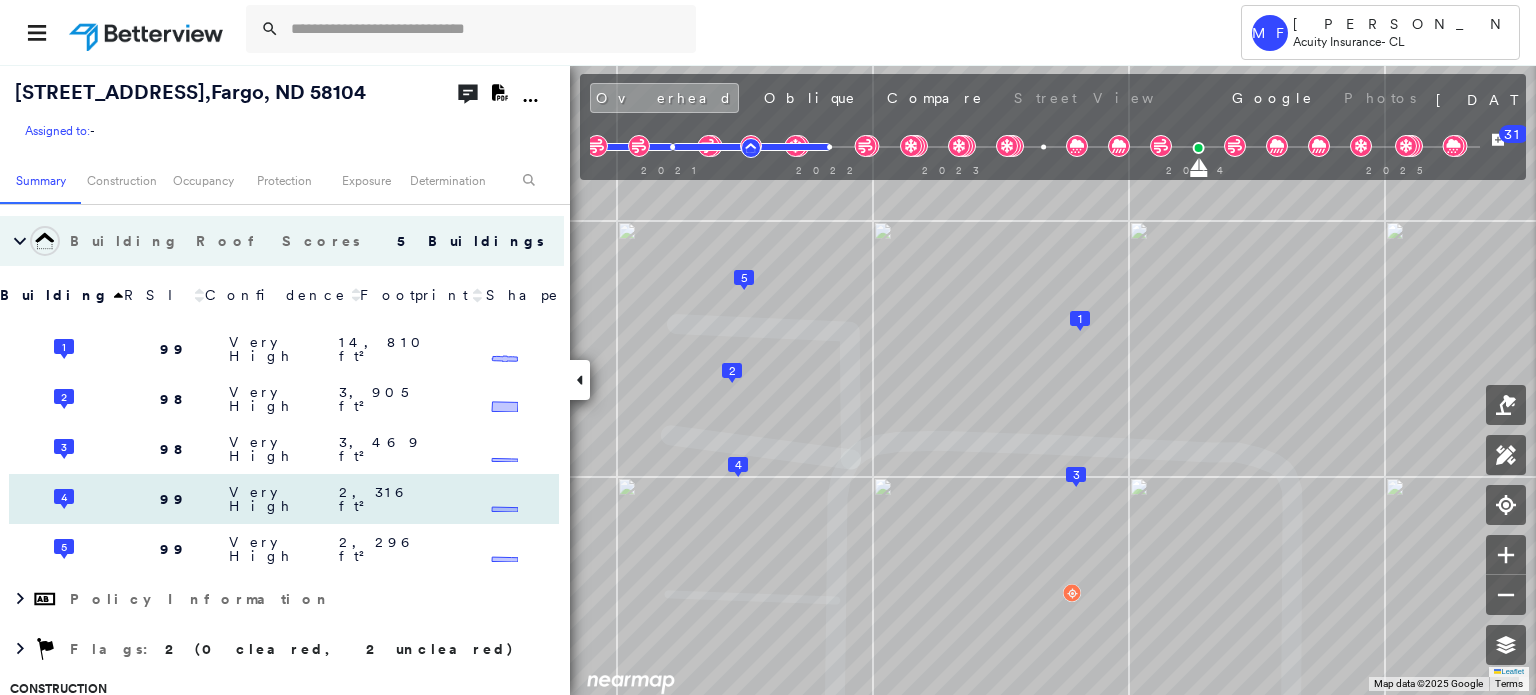 scroll, scrollTop: 500, scrollLeft: 0, axis: vertical 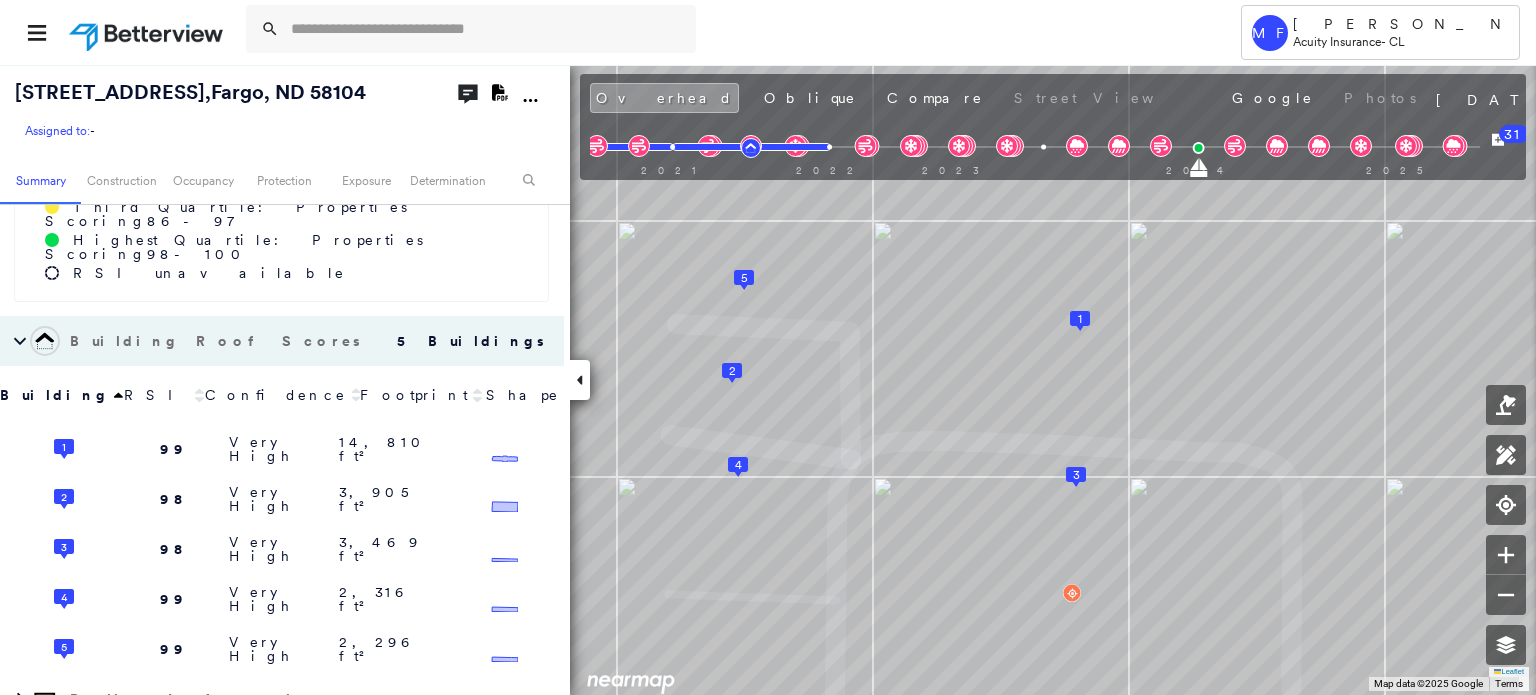 click on "Download PDF Report" 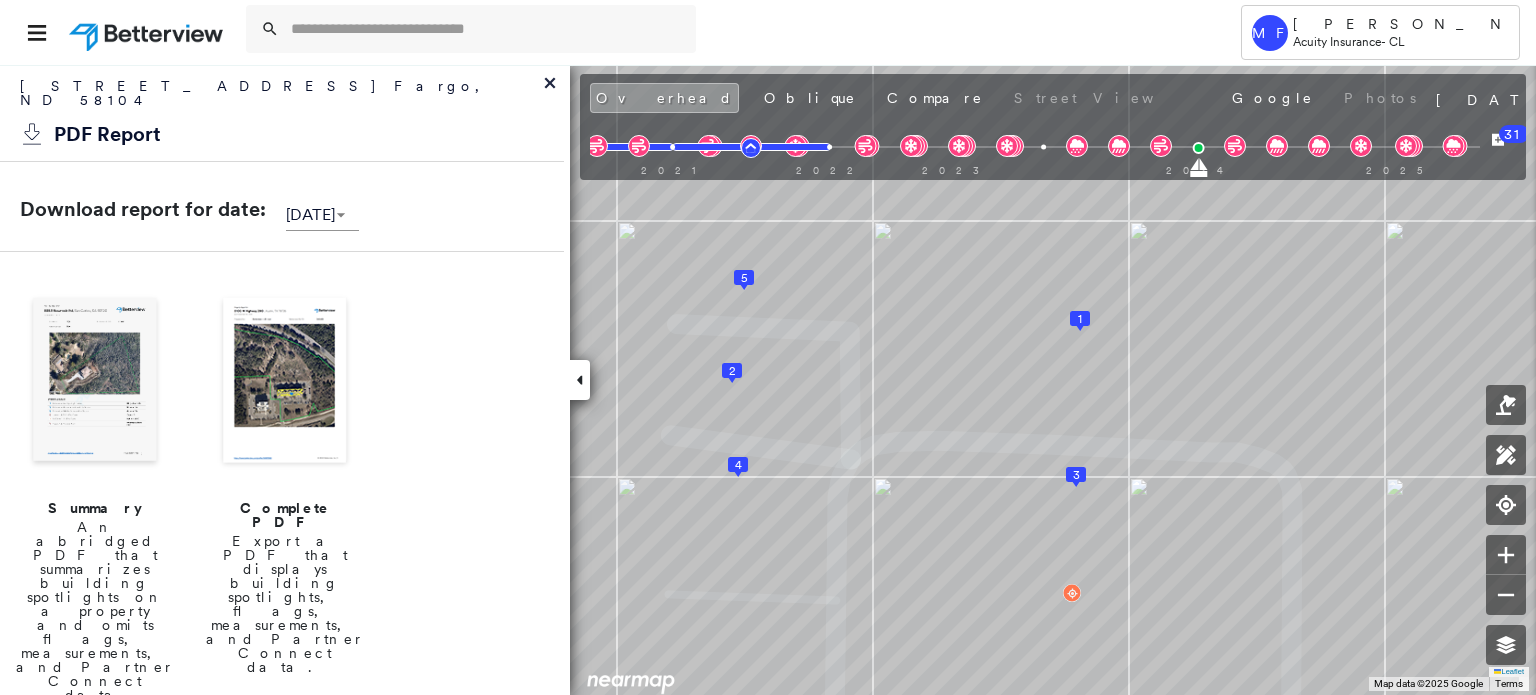 click at bounding box center (285, 382) 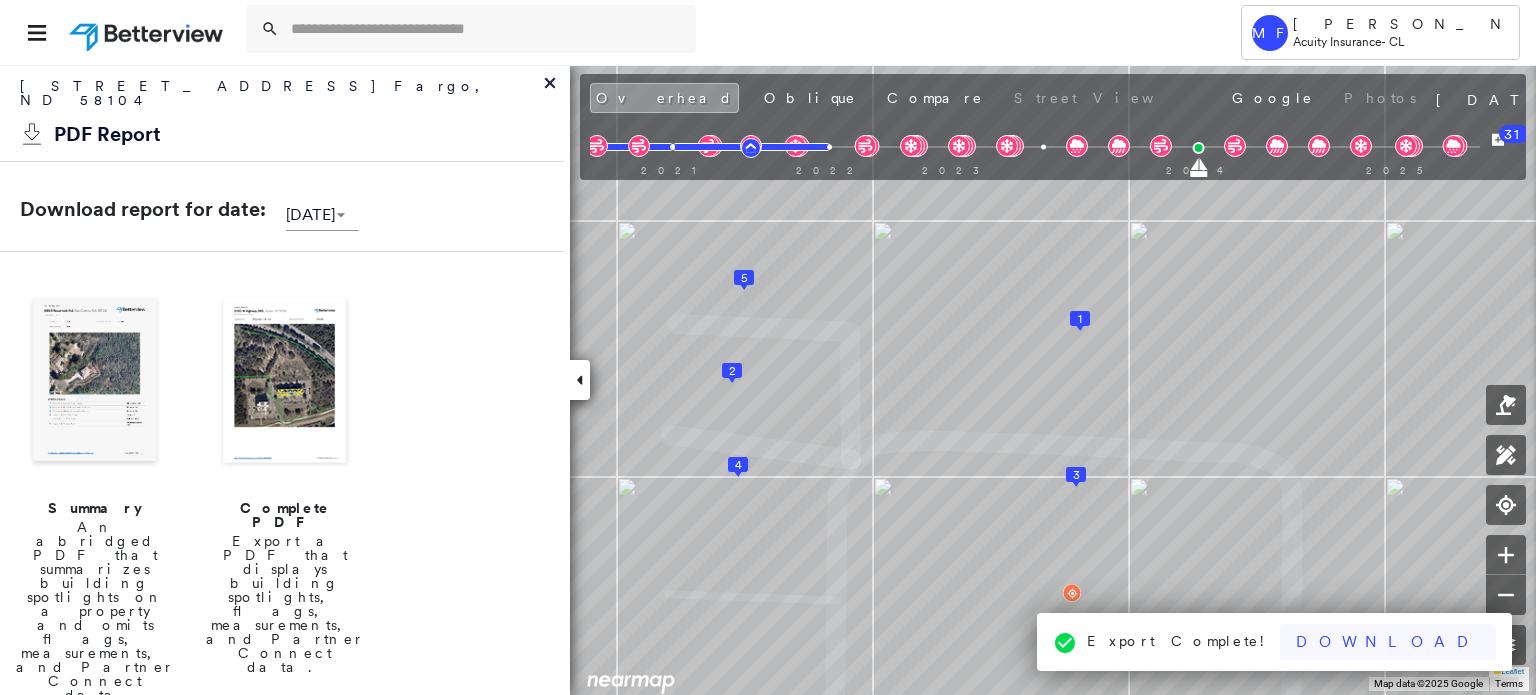 click on "Download" at bounding box center (1388, 642) 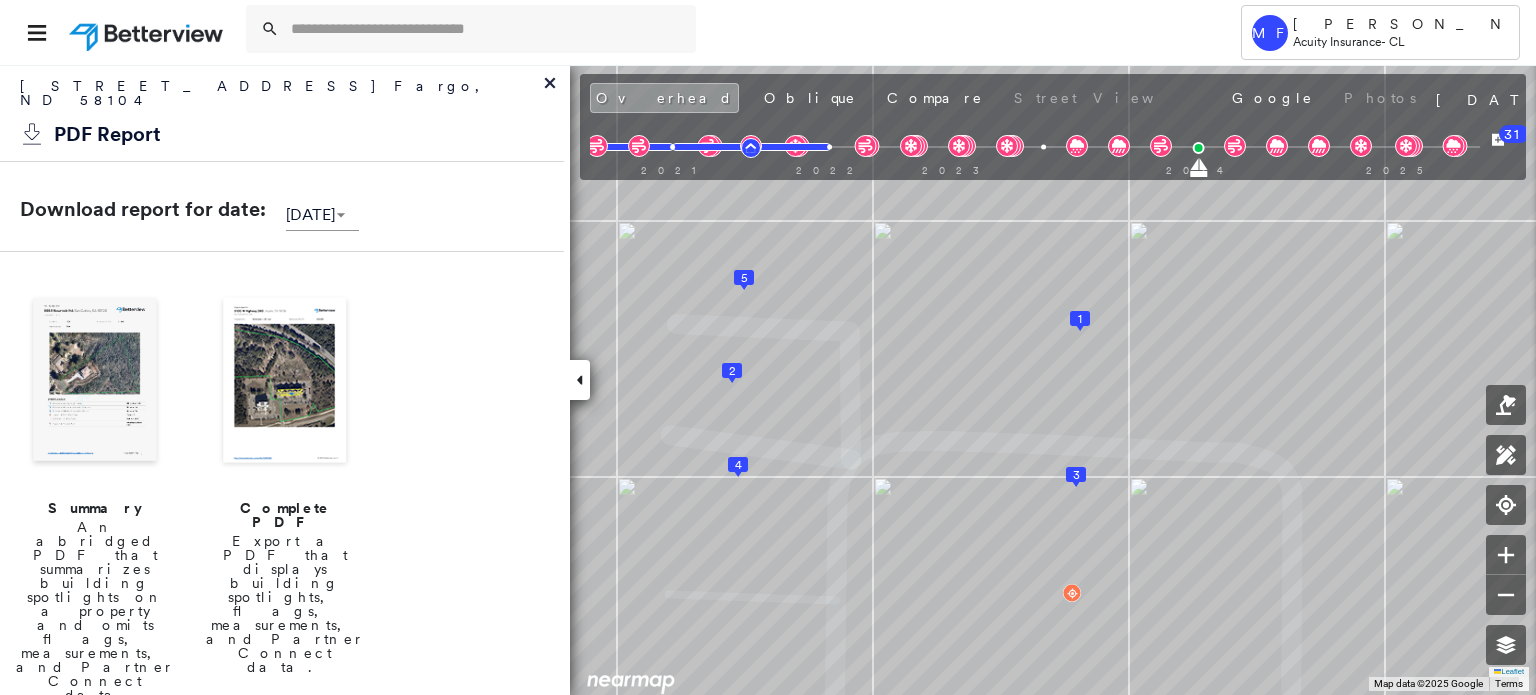 click 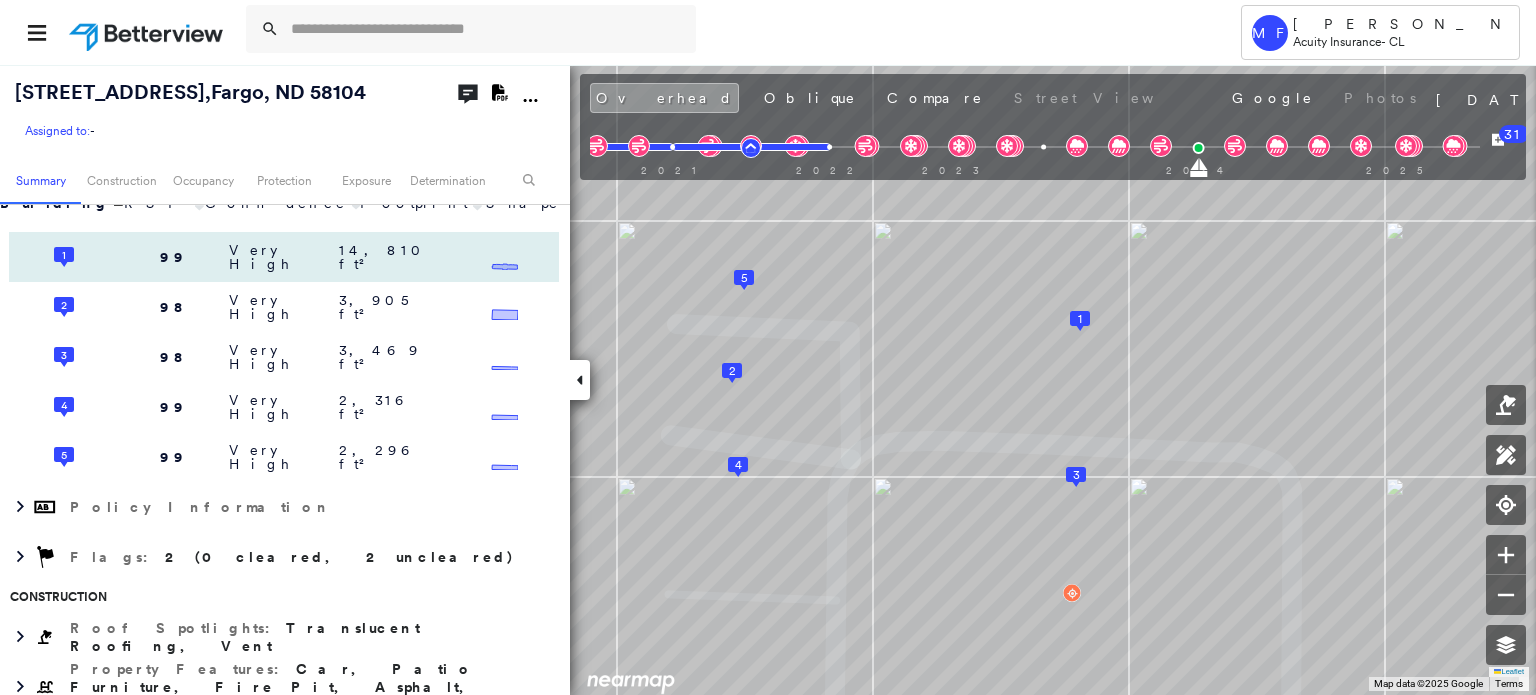 scroll, scrollTop: 800, scrollLeft: 0, axis: vertical 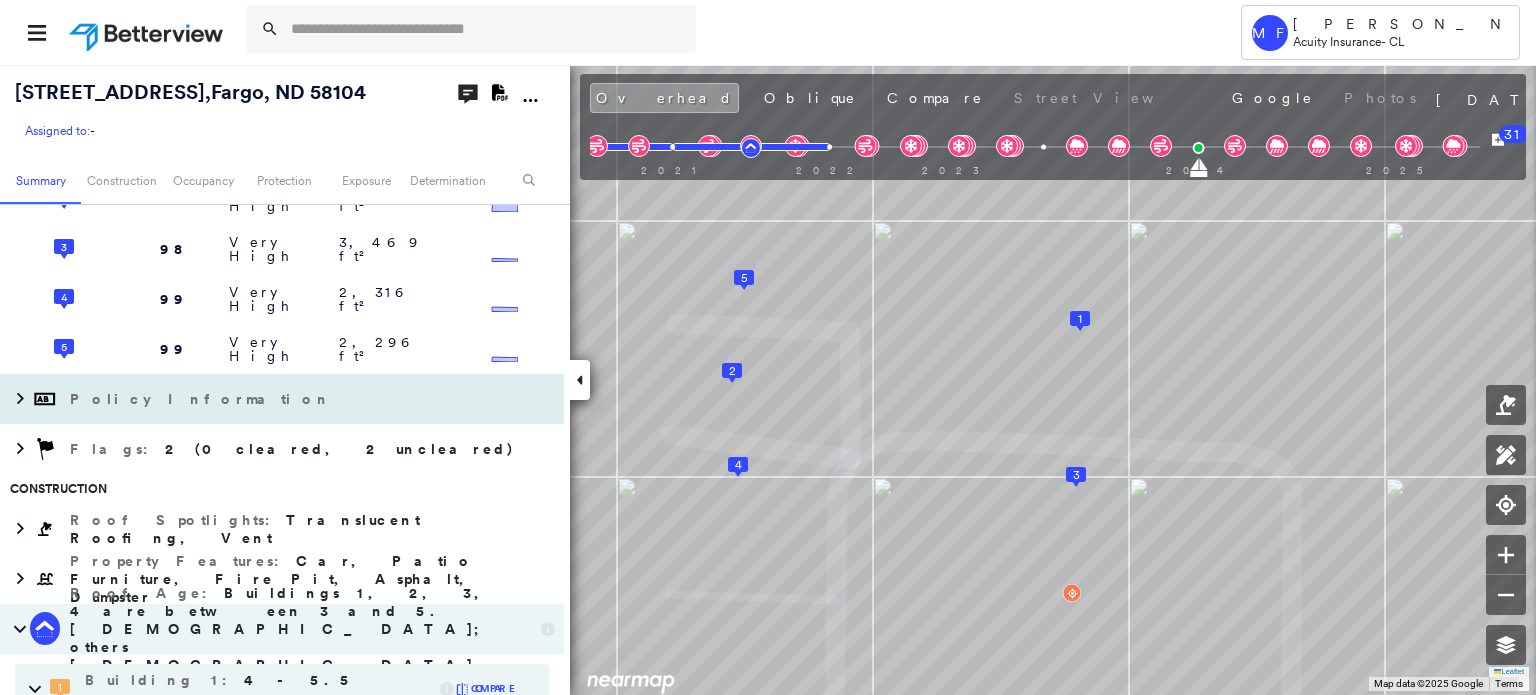 click on "Policy Information" at bounding box center [282, 399] 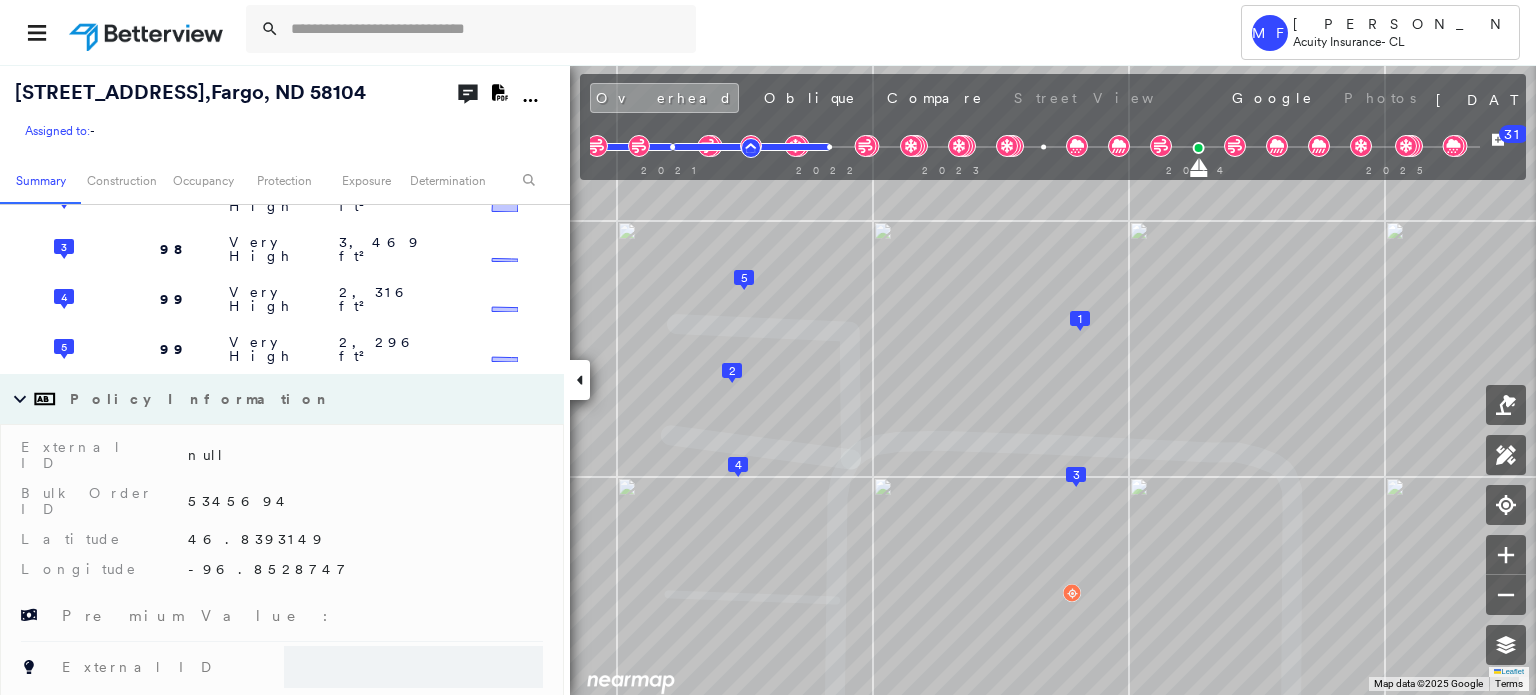 click on "Policy Information" at bounding box center (282, 399) 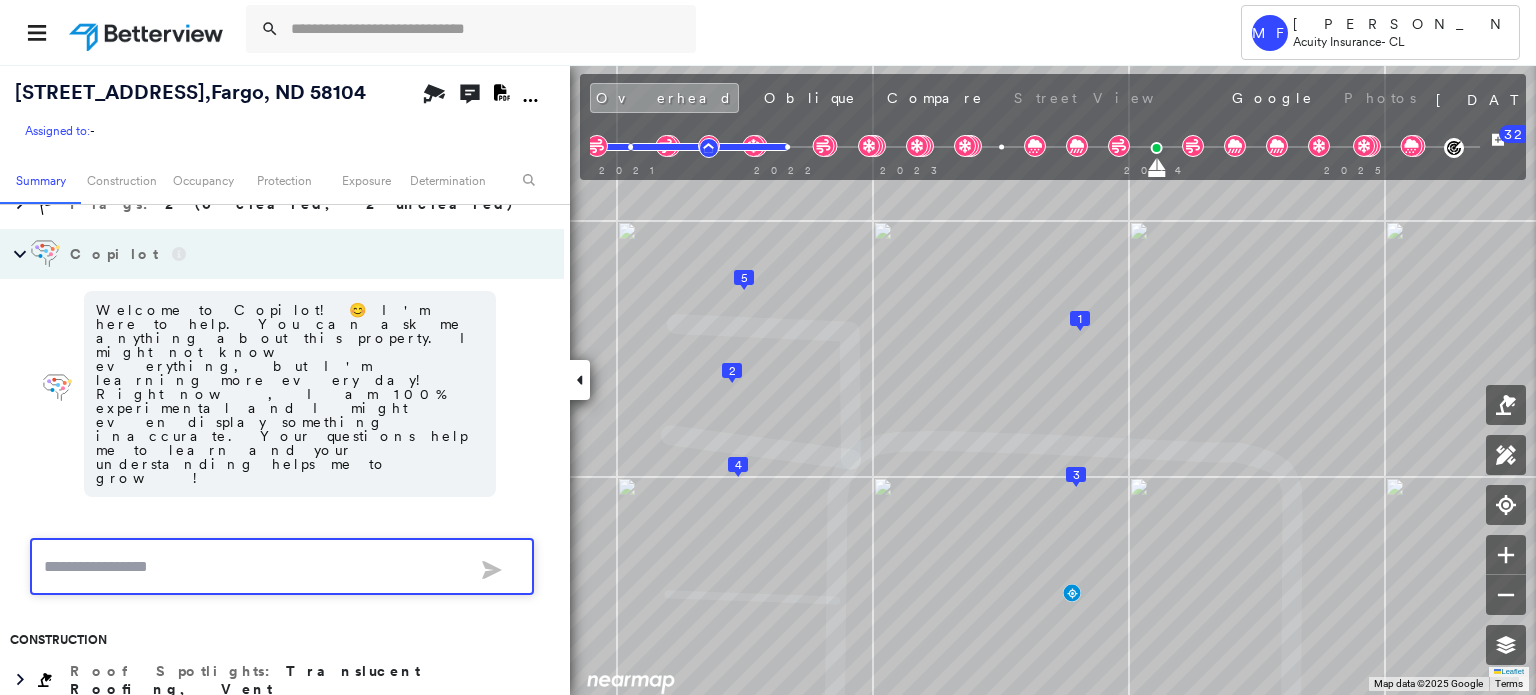 scroll, scrollTop: 1076, scrollLeft: 0, axis: vertical 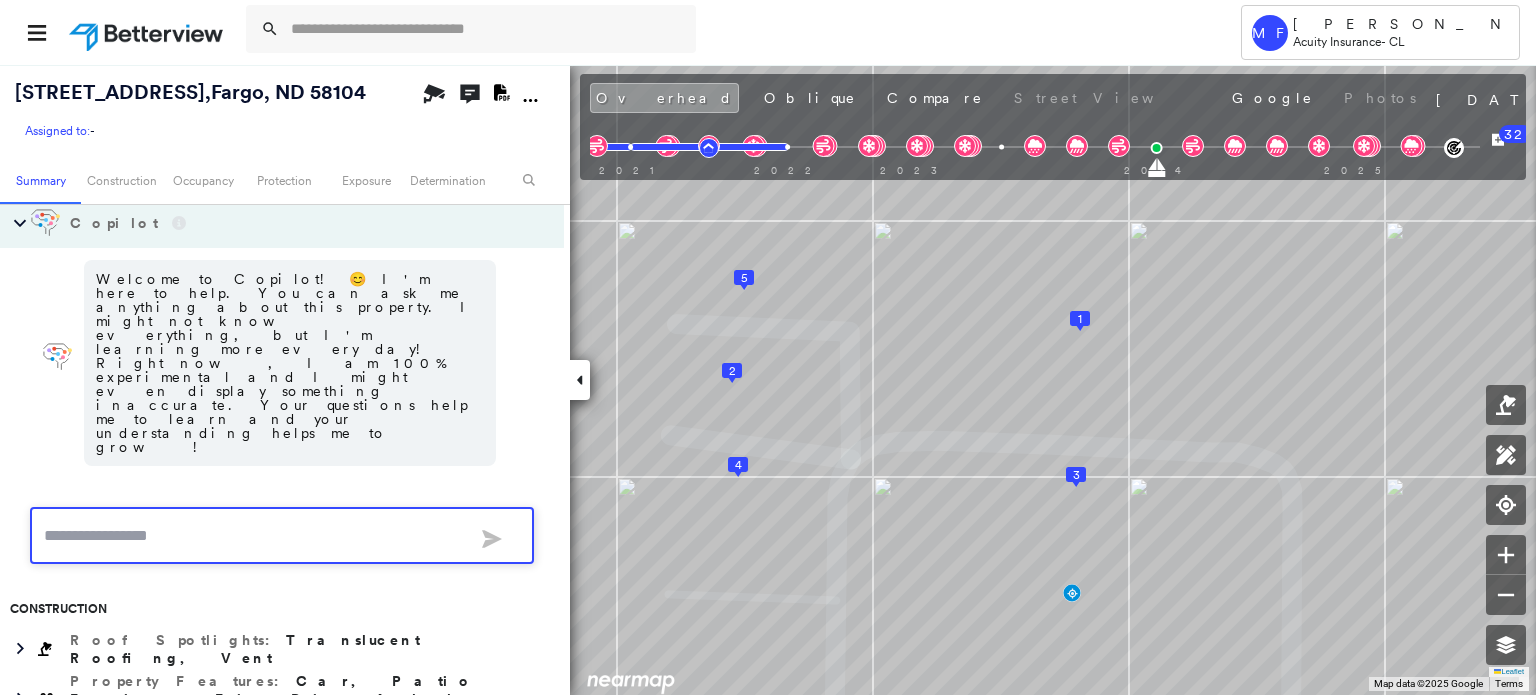 click 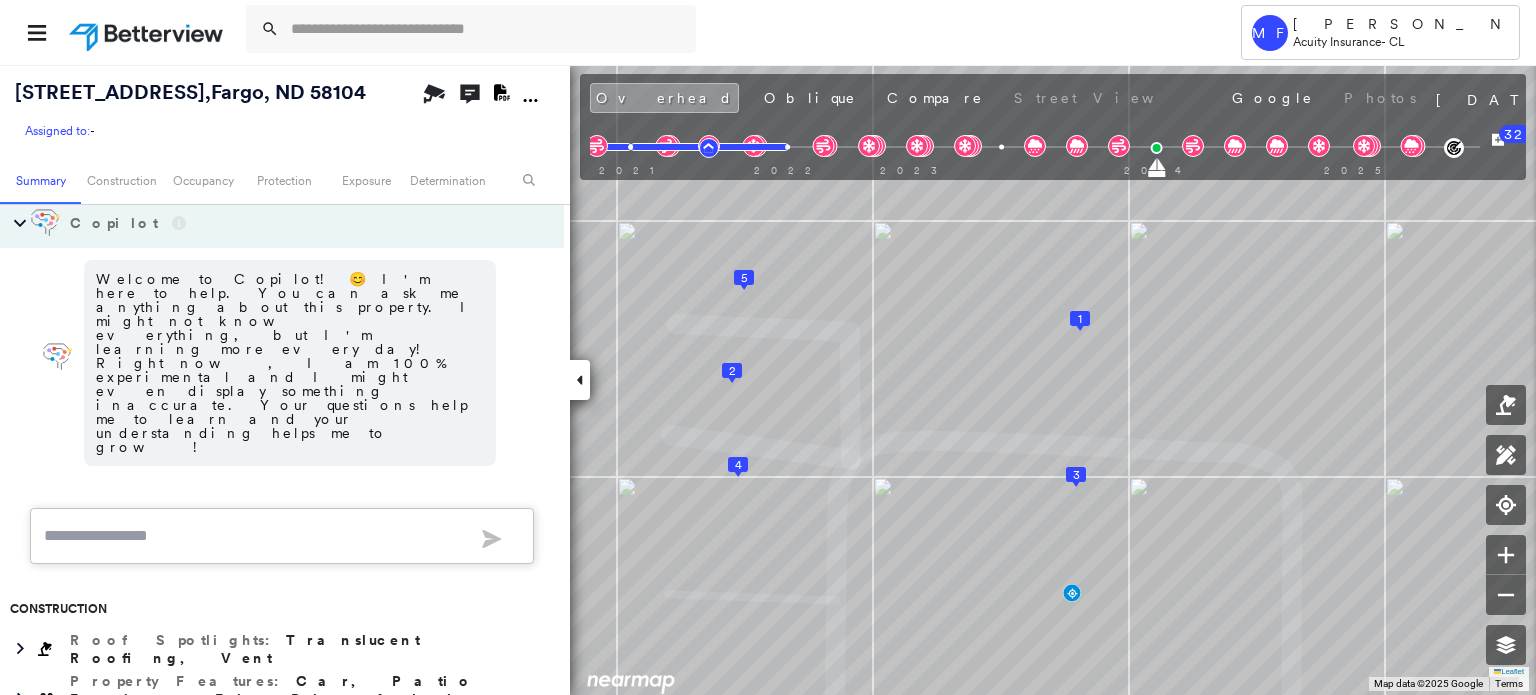 click at bounding box center (20, 749) 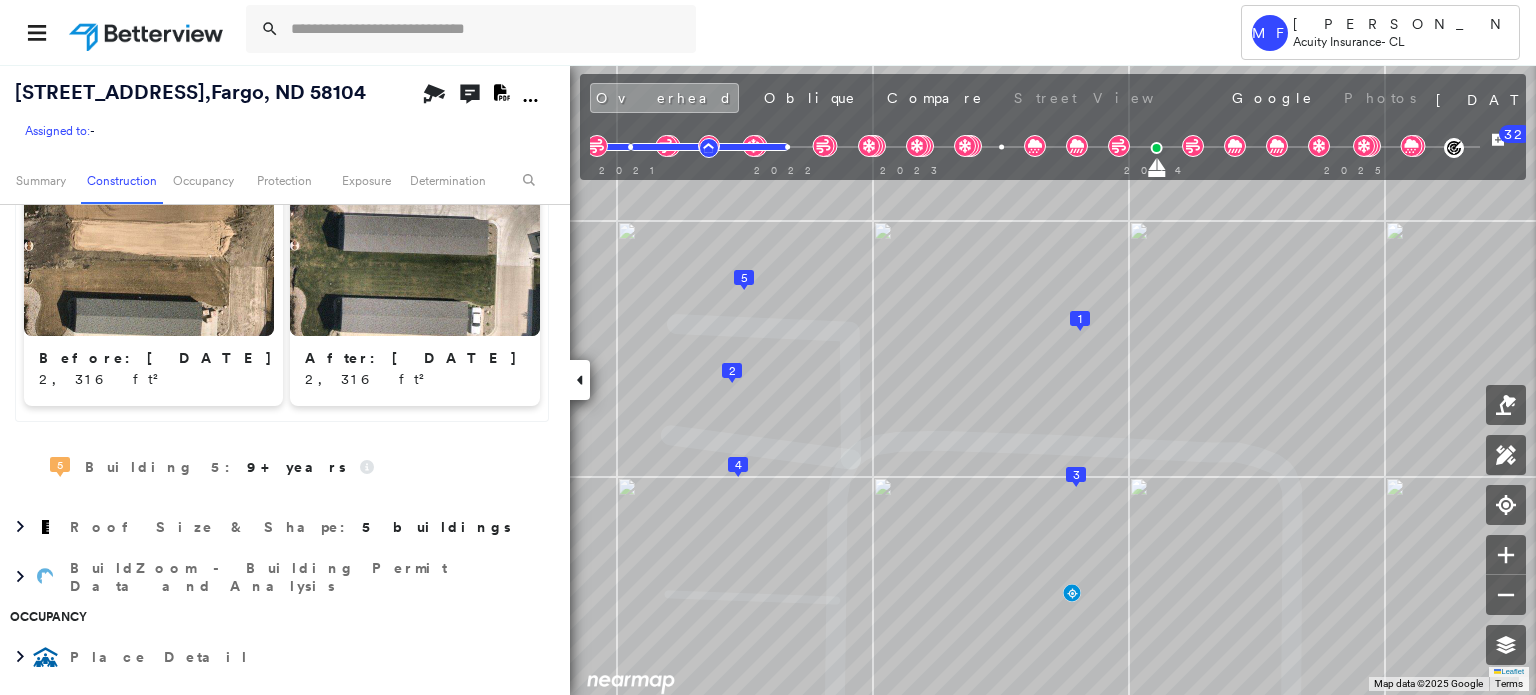 scroll, scrollTop: 2876, scrollLeft: 0, axis: vertical 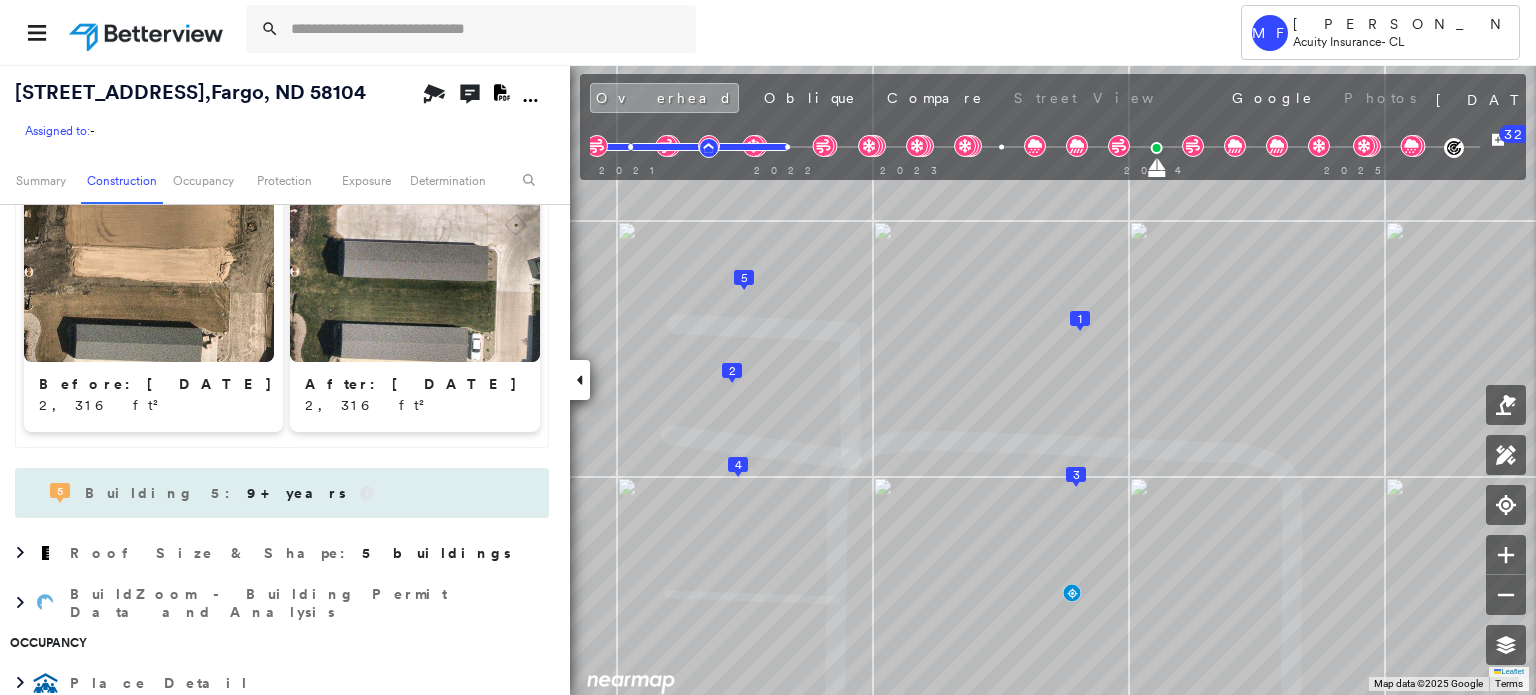 click on "Building 5 :  9+ years" at bounding box center (229, 493) 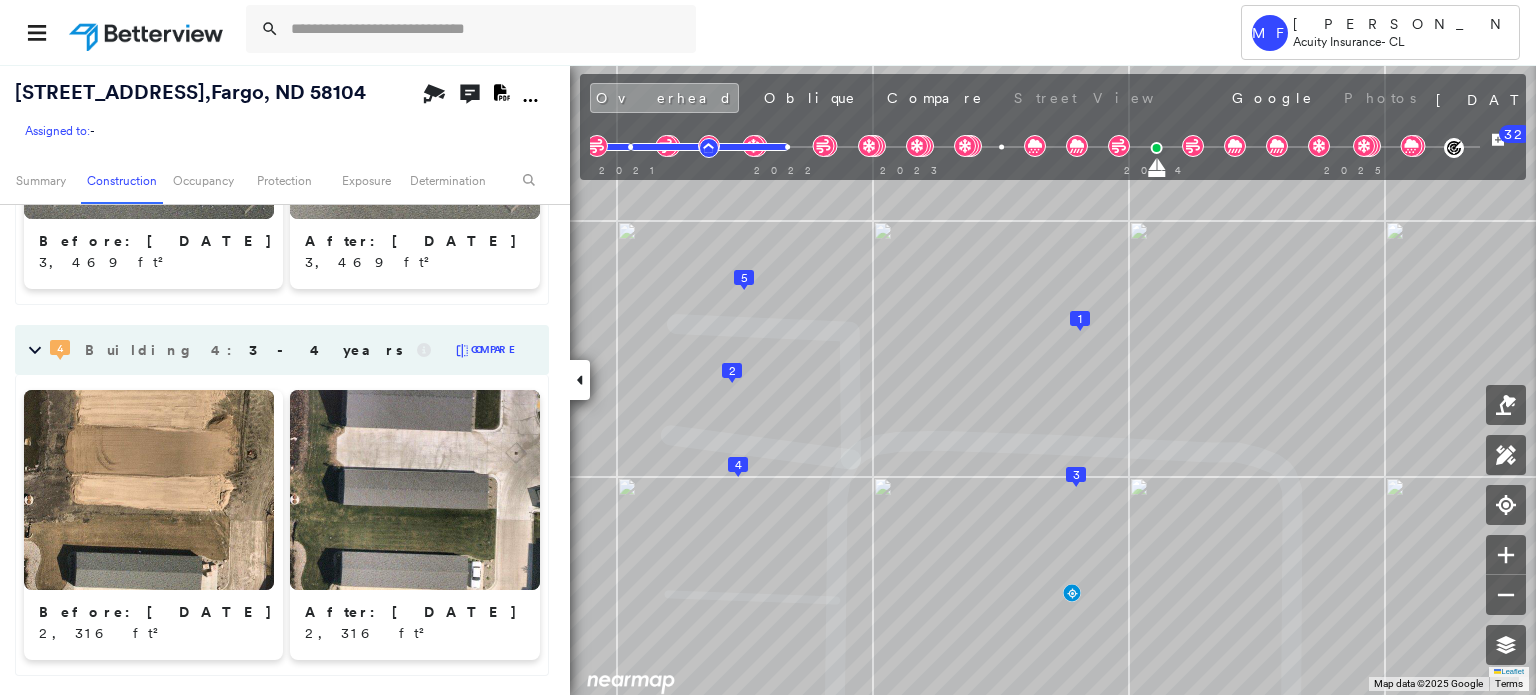 scroll, scrollTop: 2676, scrollLeft: 0, axis: vertical 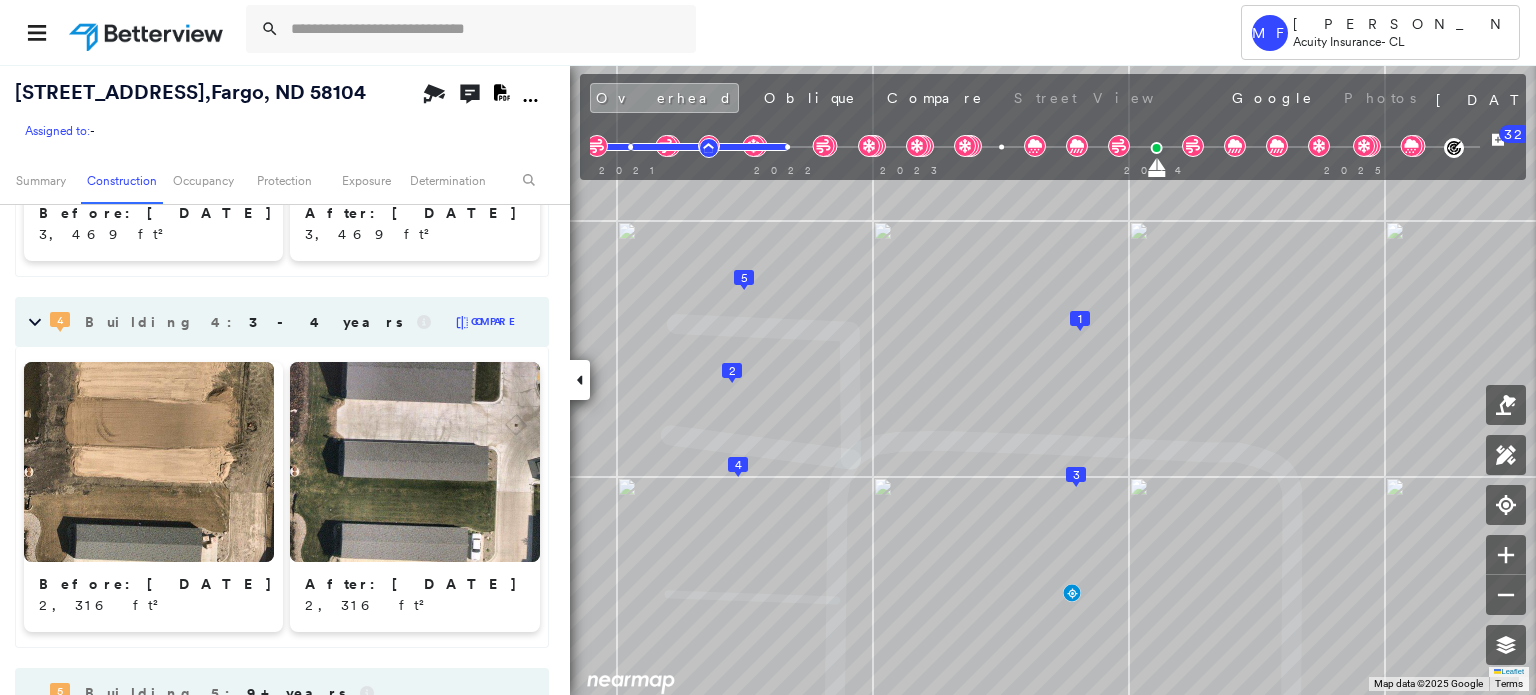 click on "Building 5 :  9+ years" at bounding box center (229, 693) 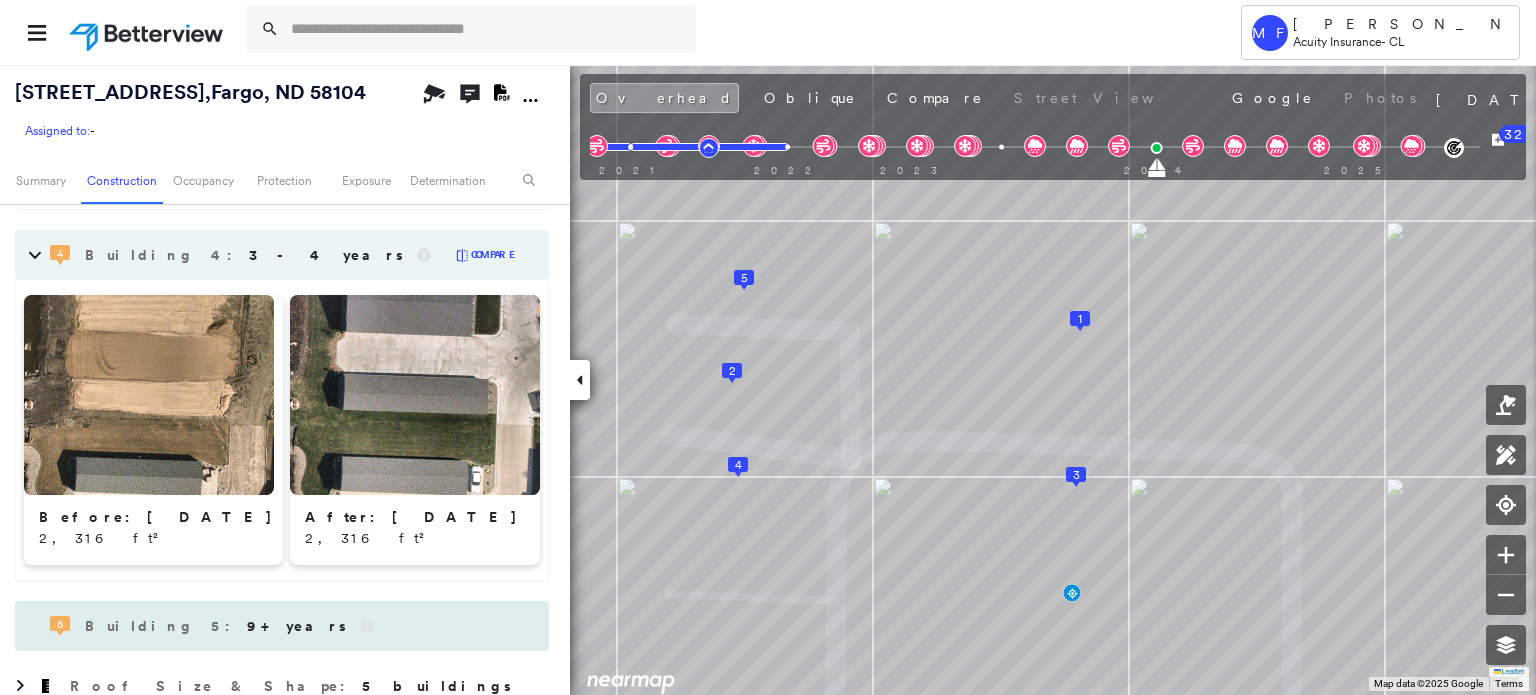 scroll, scrollTop: 2776, scrollLeft: 0, axis: vertical 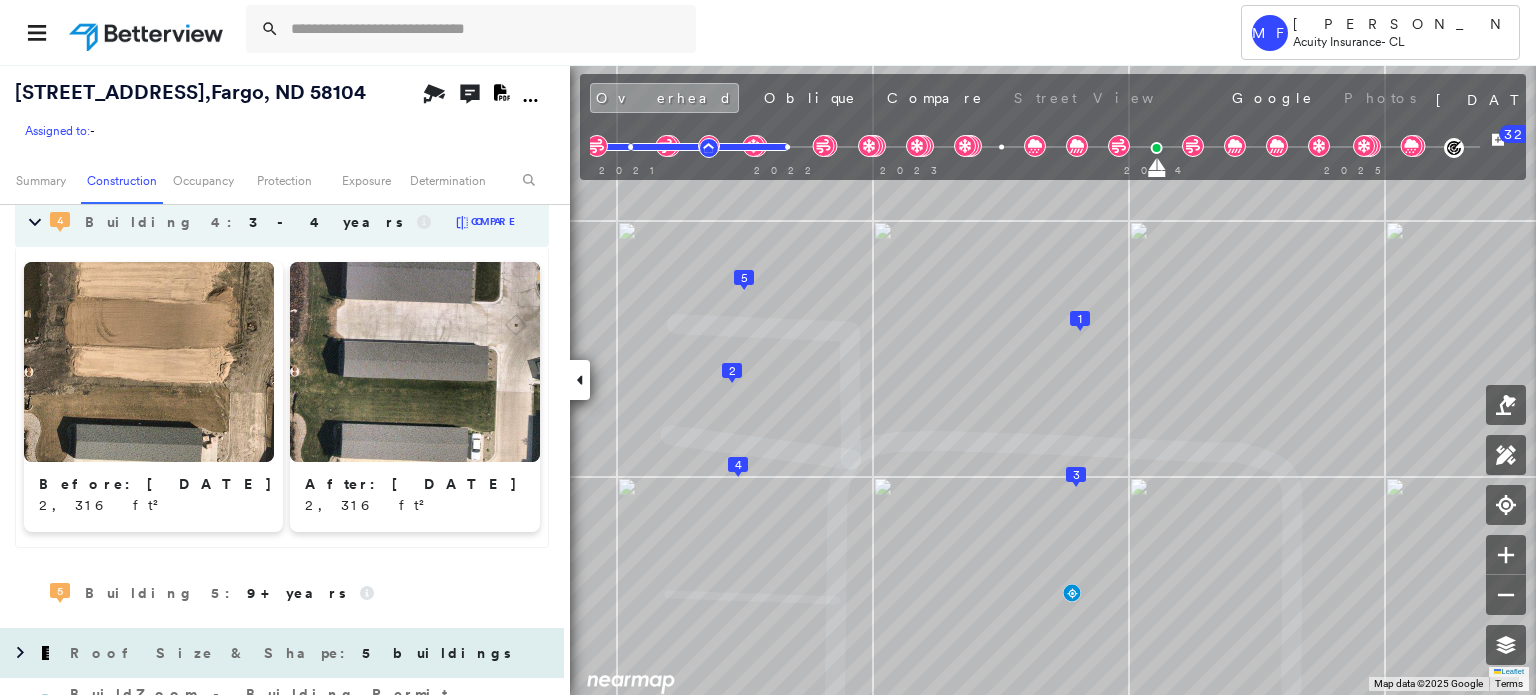 click on "Roof Size & Shape :  5 buildings" at bounding box center (292, 653) 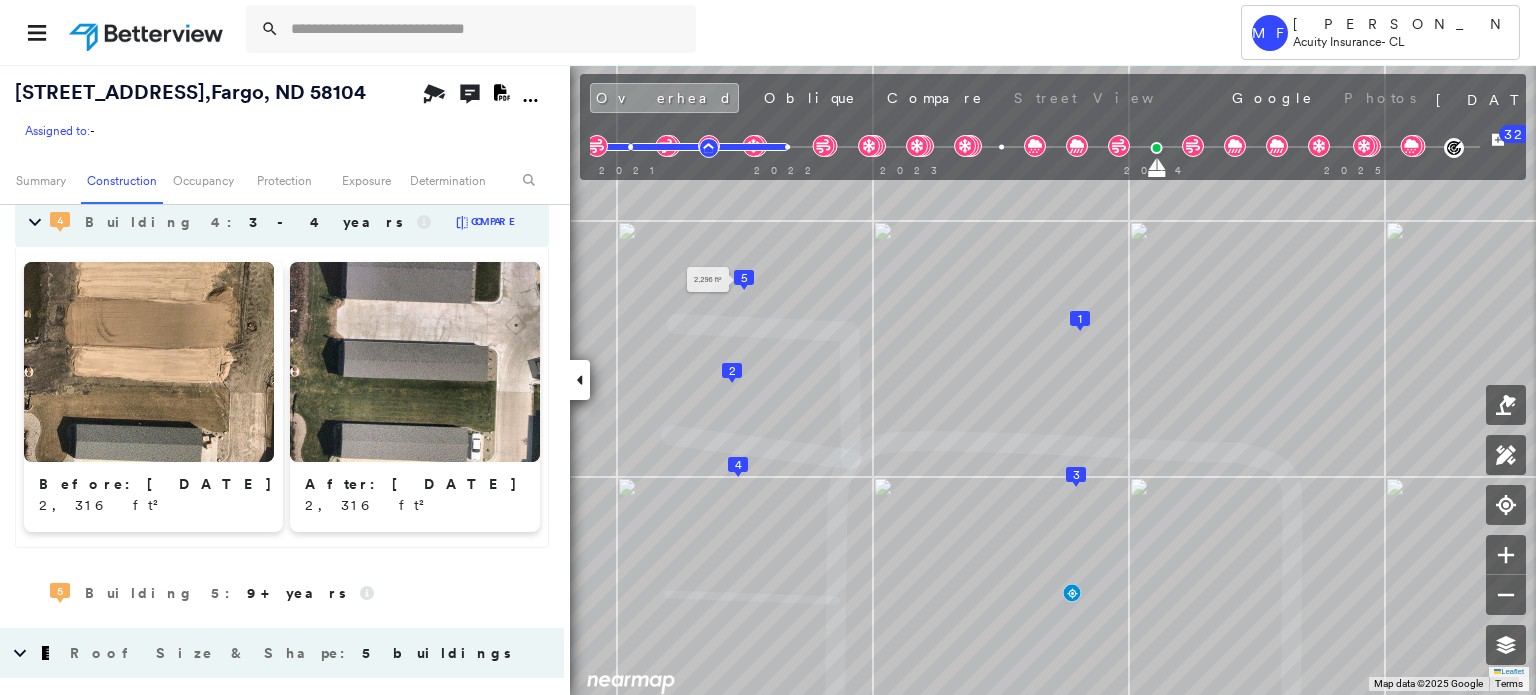 click on "5" at bounding box center [744, 278] 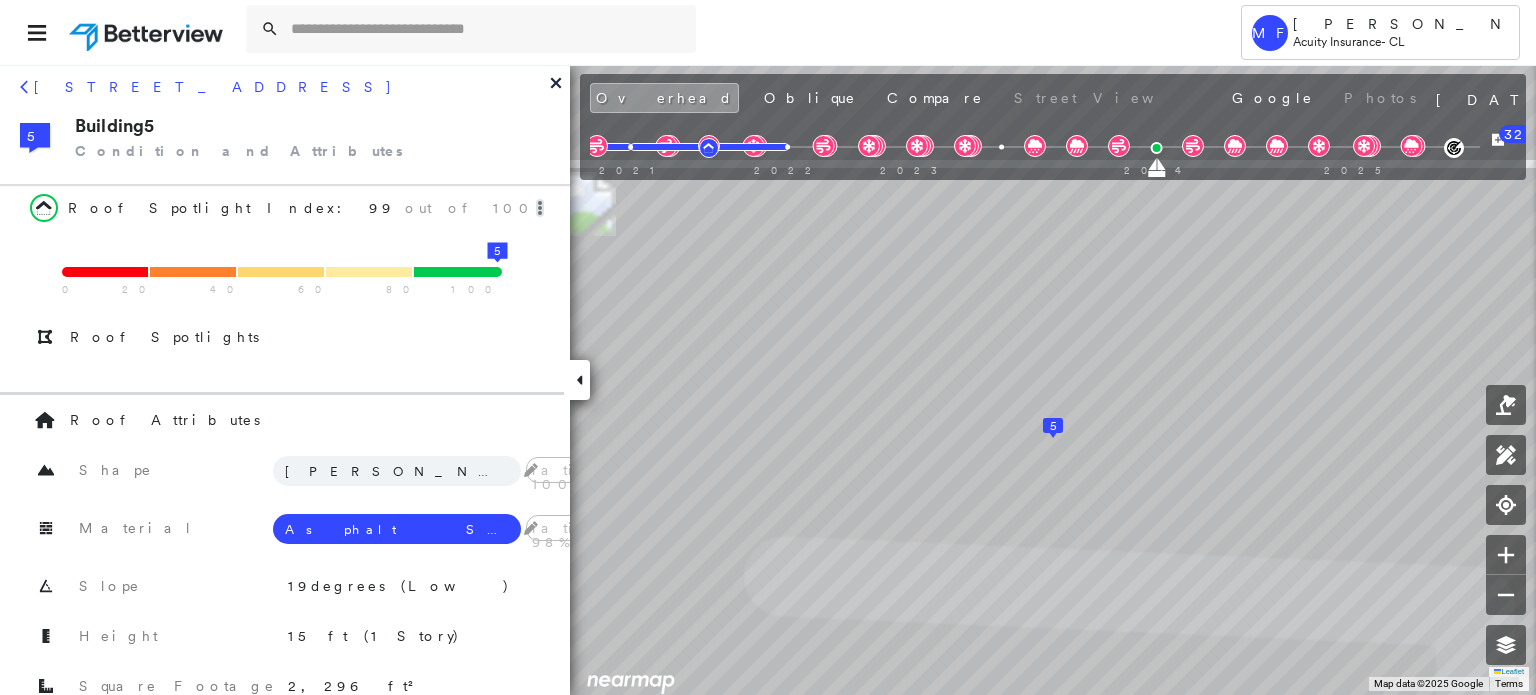 scroll, scrollTop: 3020, scrollLeft: 0, axis: vertical 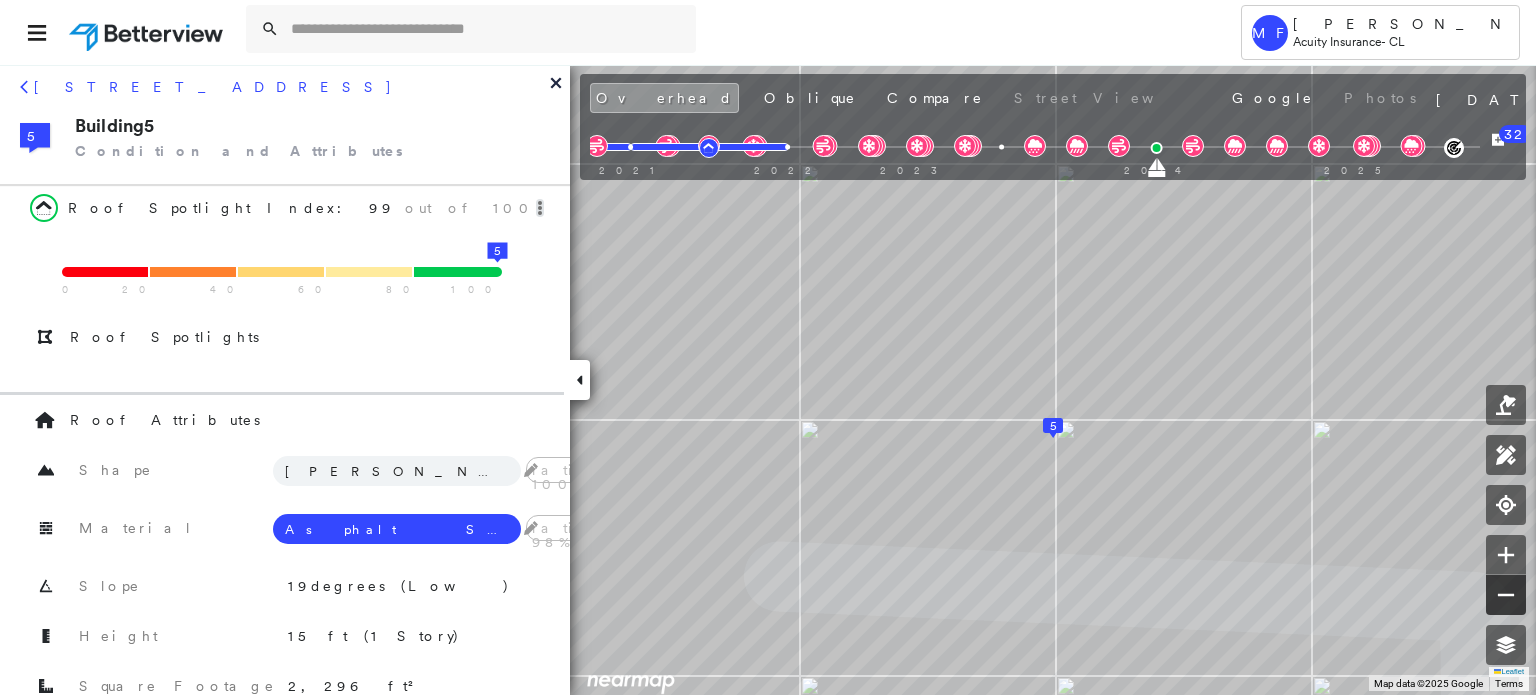 click at bounding box center (1506, 595) 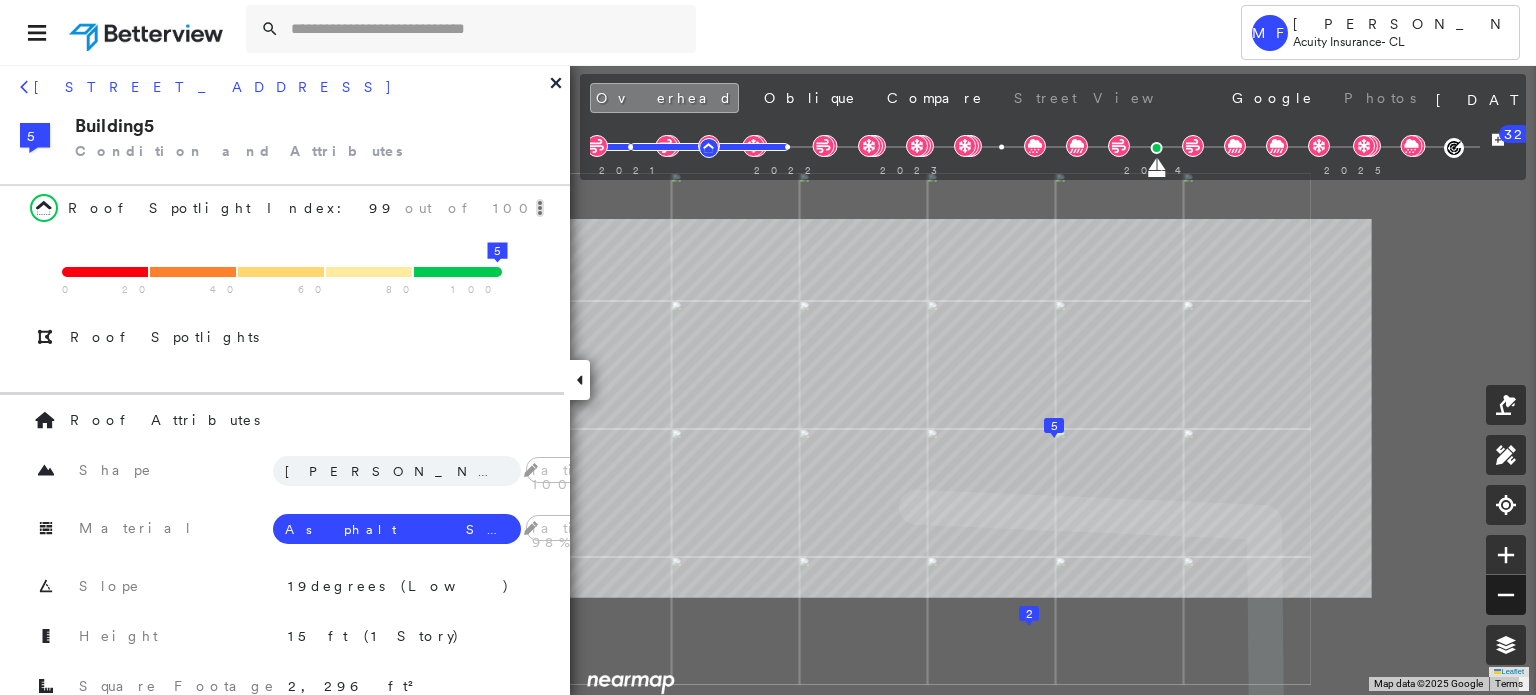 click at bounding box center [1506, 595] 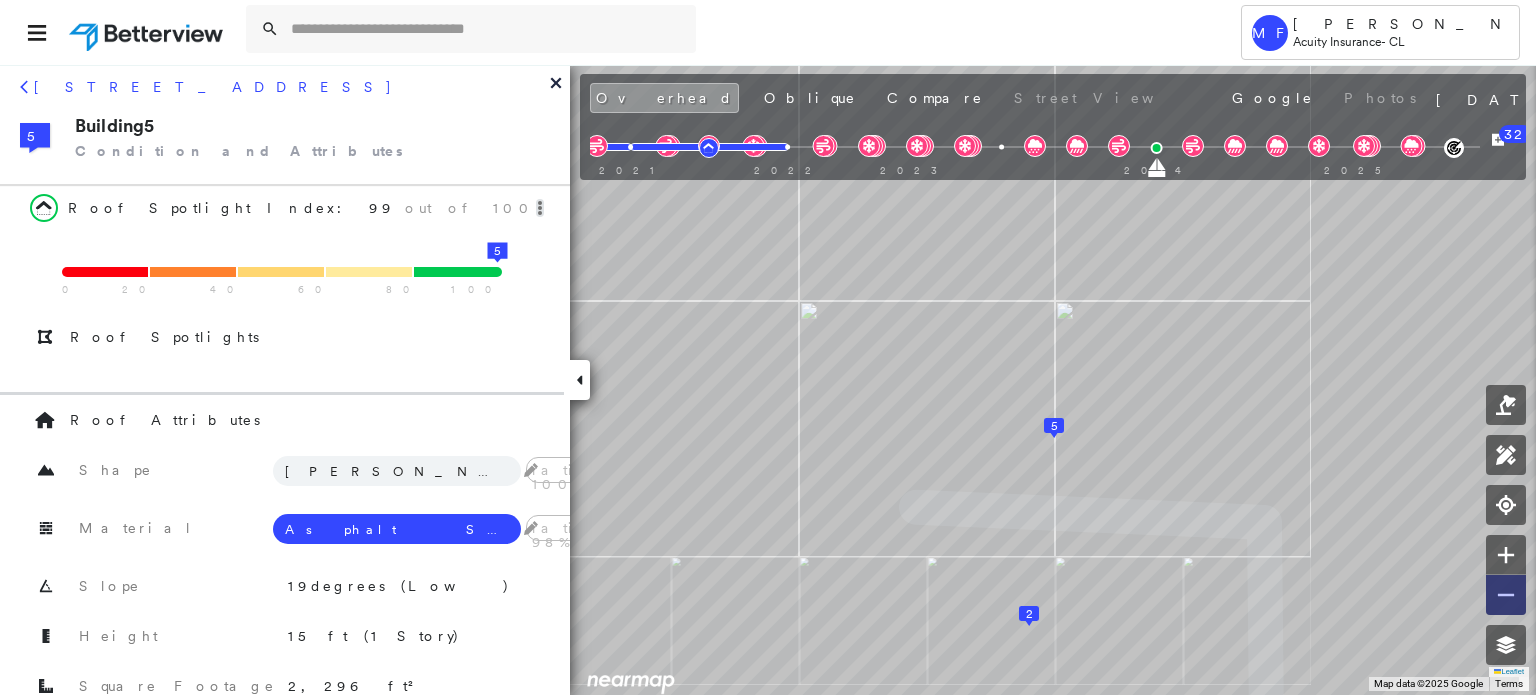 click at bounding box center [1506, 595] 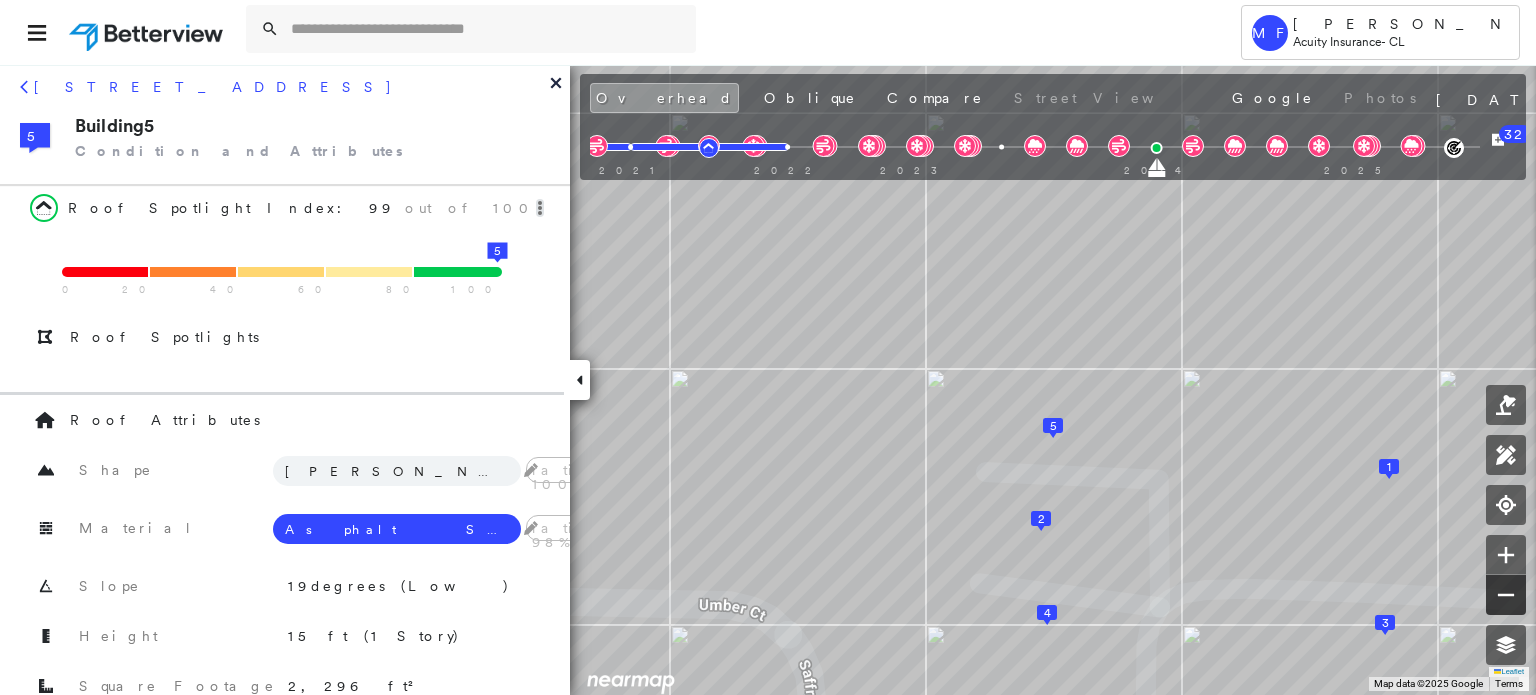 click at bounding box center (1506, 595) 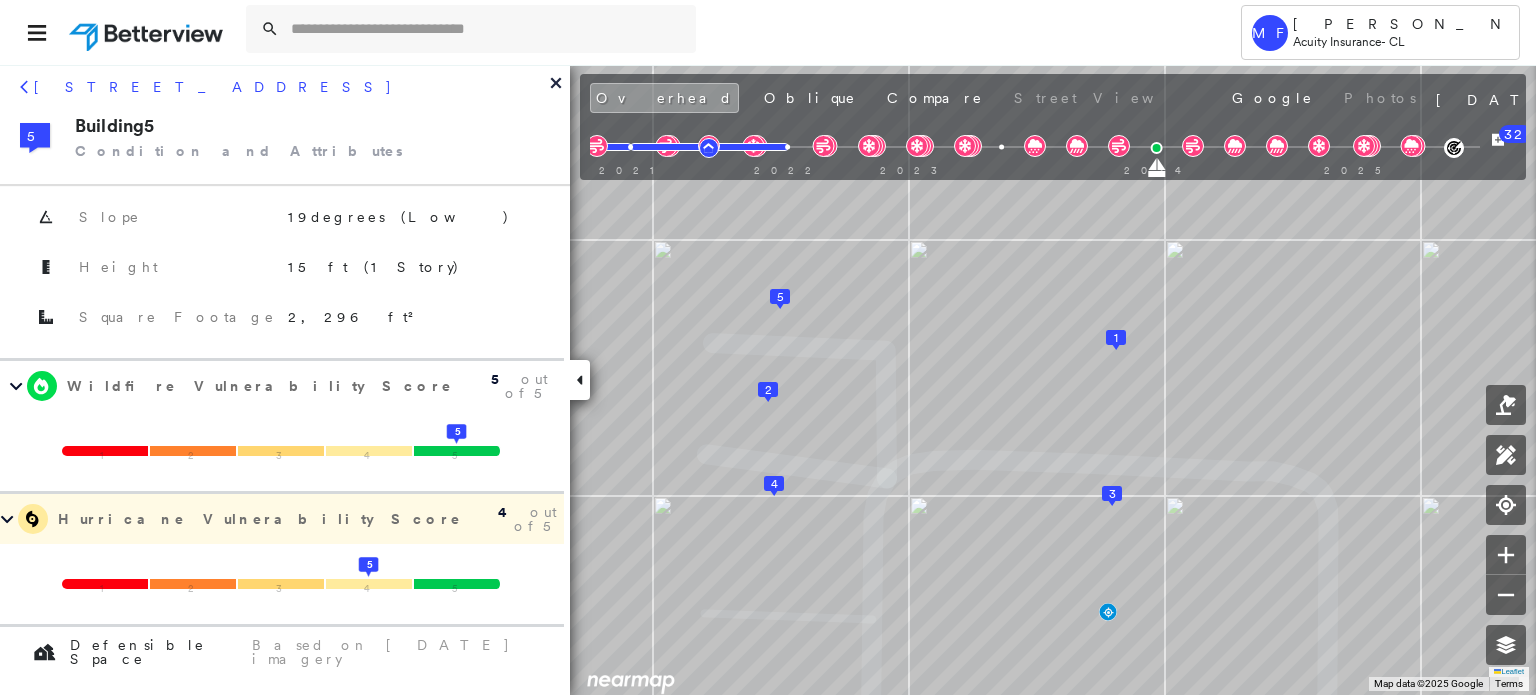 scroll, scrollTop: 500, scrollLeft: 0, axis: vertical 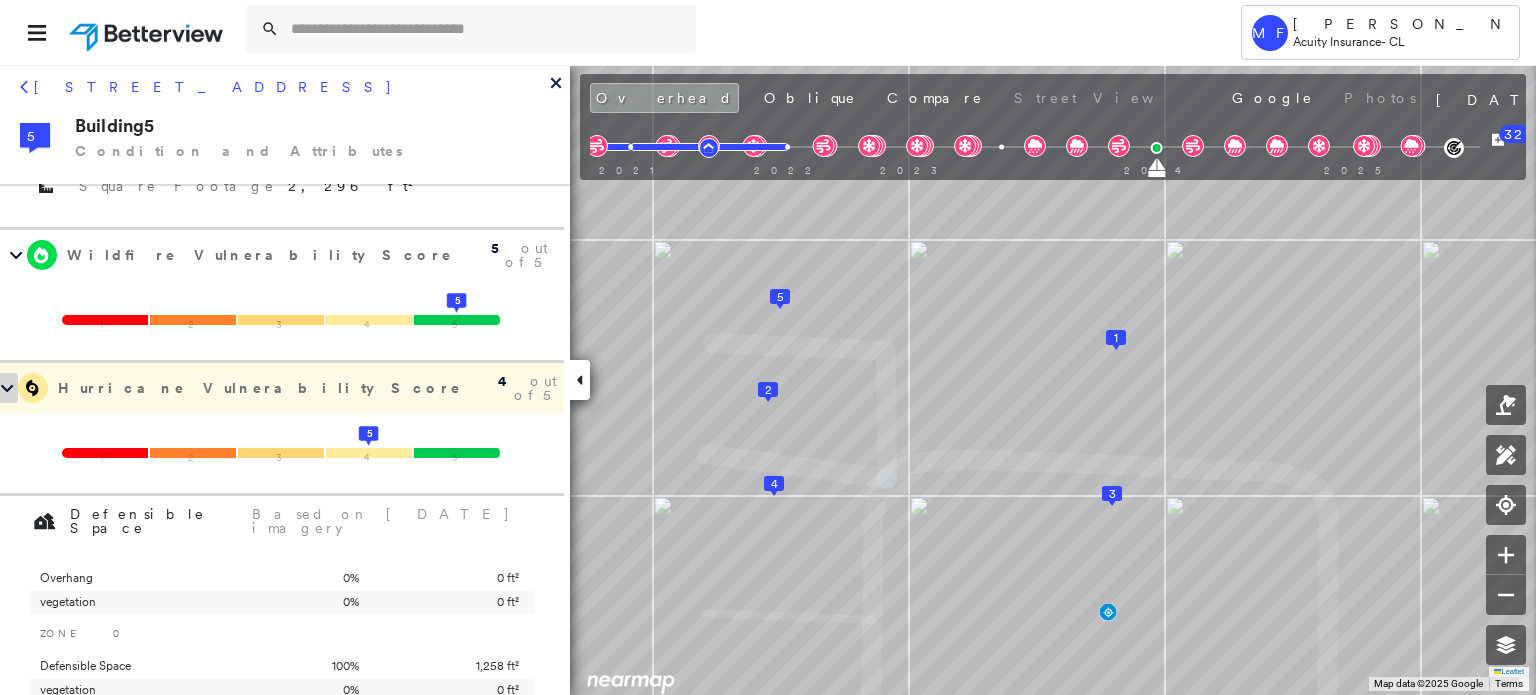 click at bounding box center (8, 388) 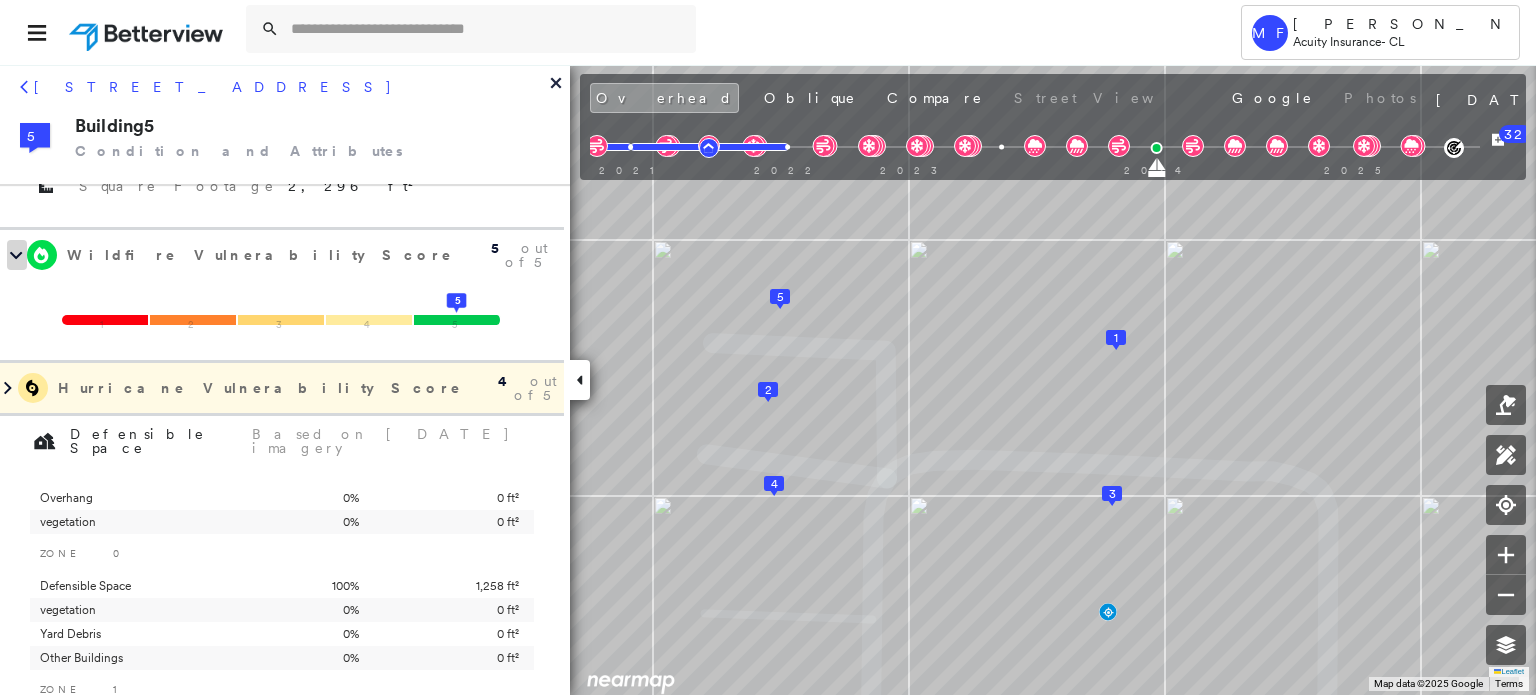 click 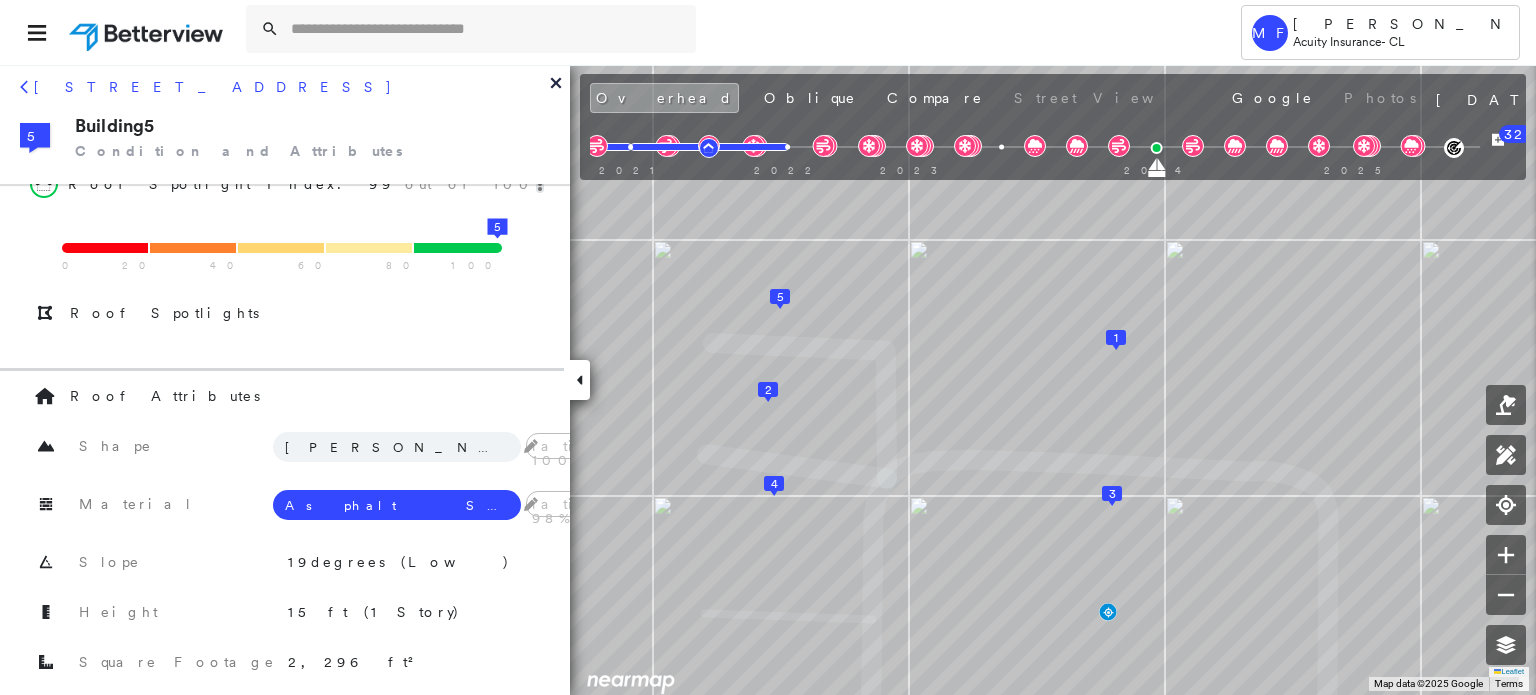 scroll, scrollTop: 0, scrollLeft: 0, axis: both 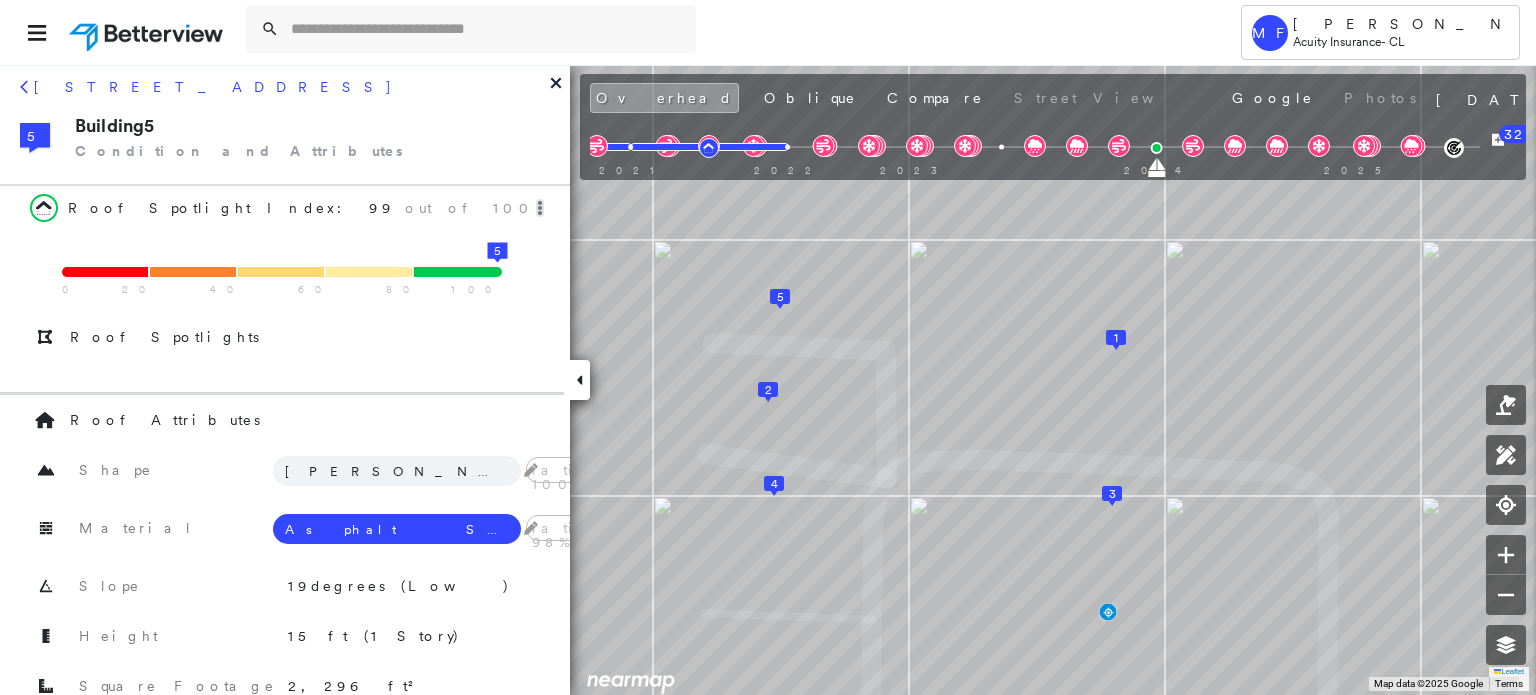 click 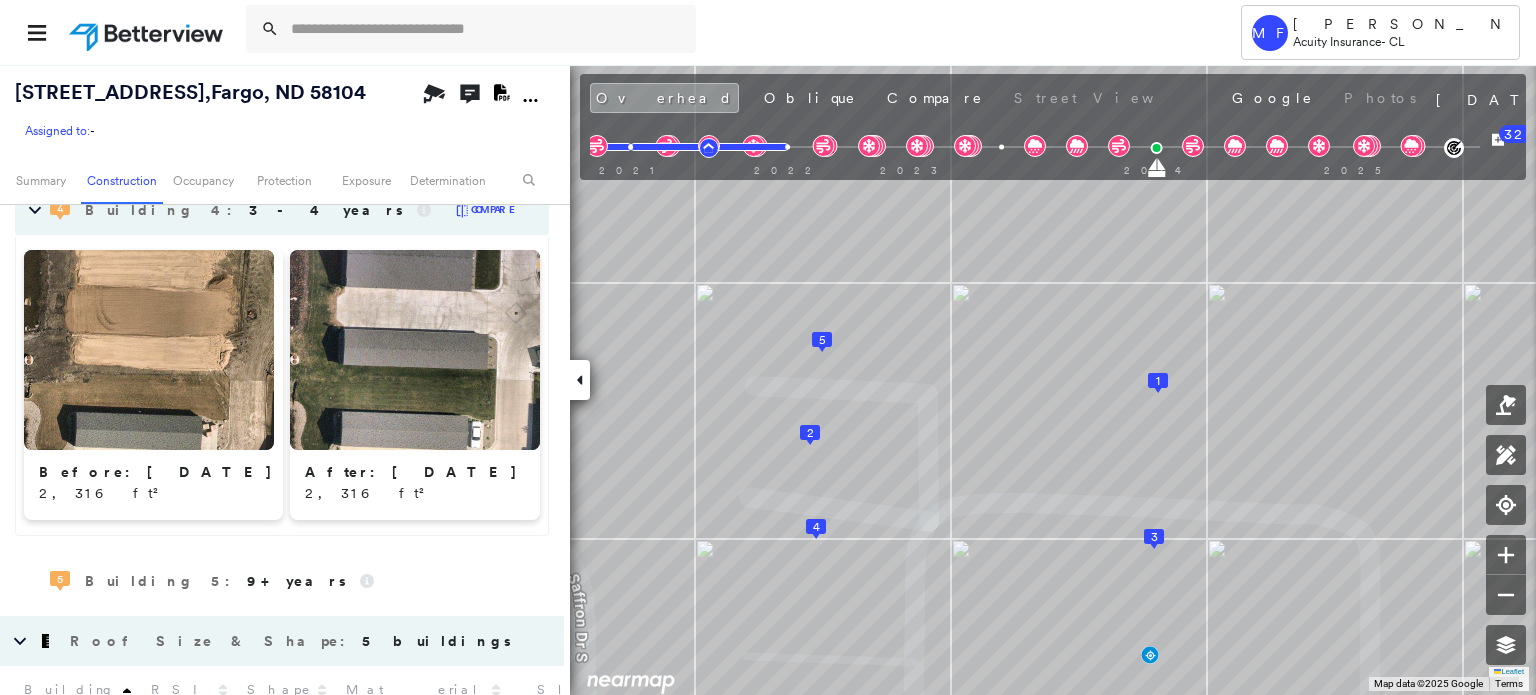 scroll, scrollTop: 2776, scrollLeft: 0, axis: vertical 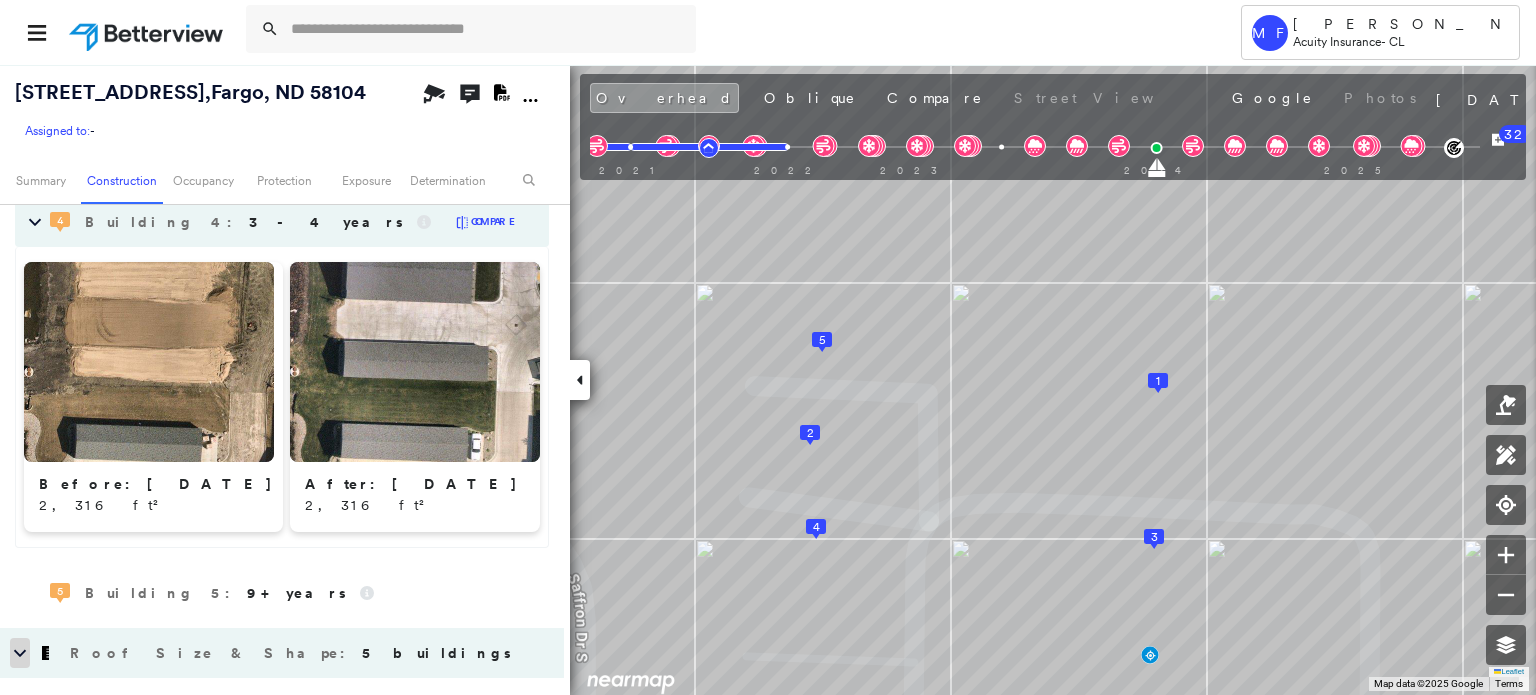 click at bounding box center (20, 653) 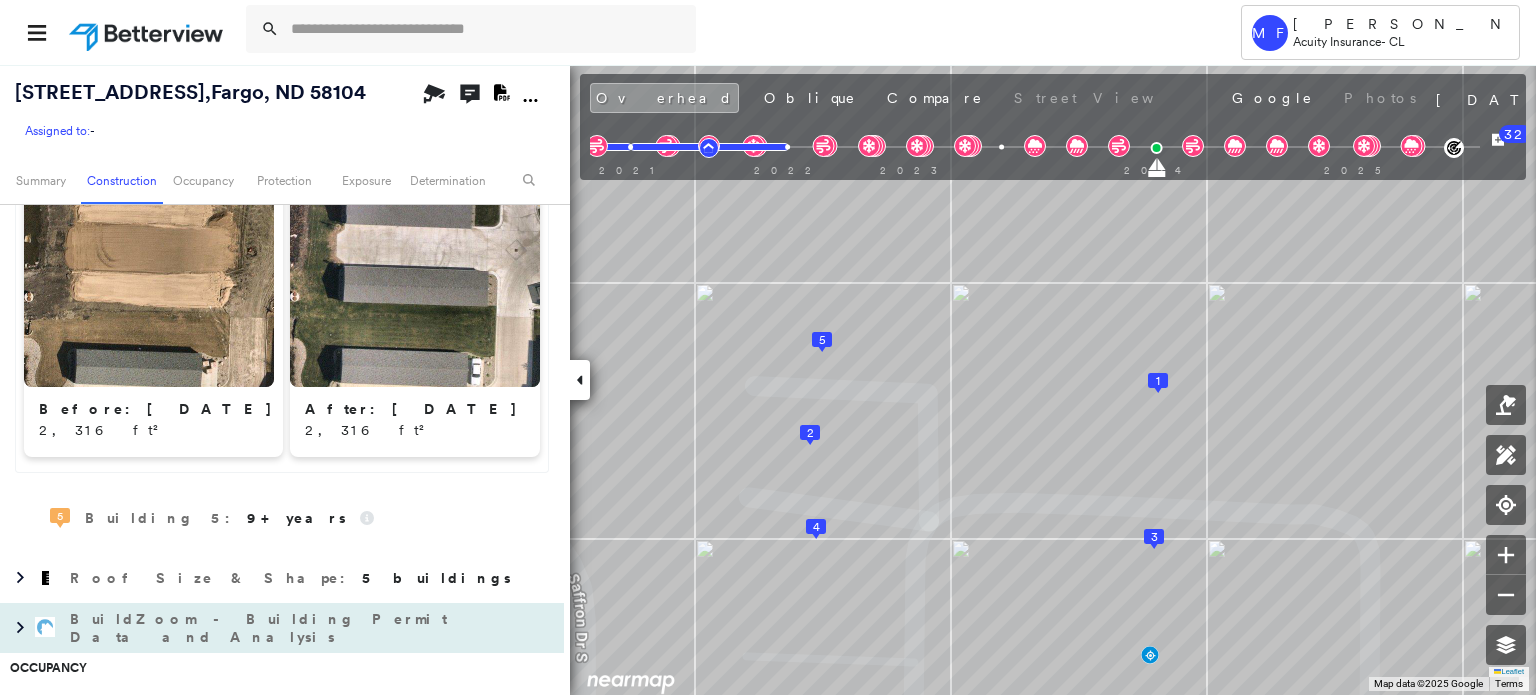 scroll, scrollTop: 2876, scrollLeft: 0, axis: vertical 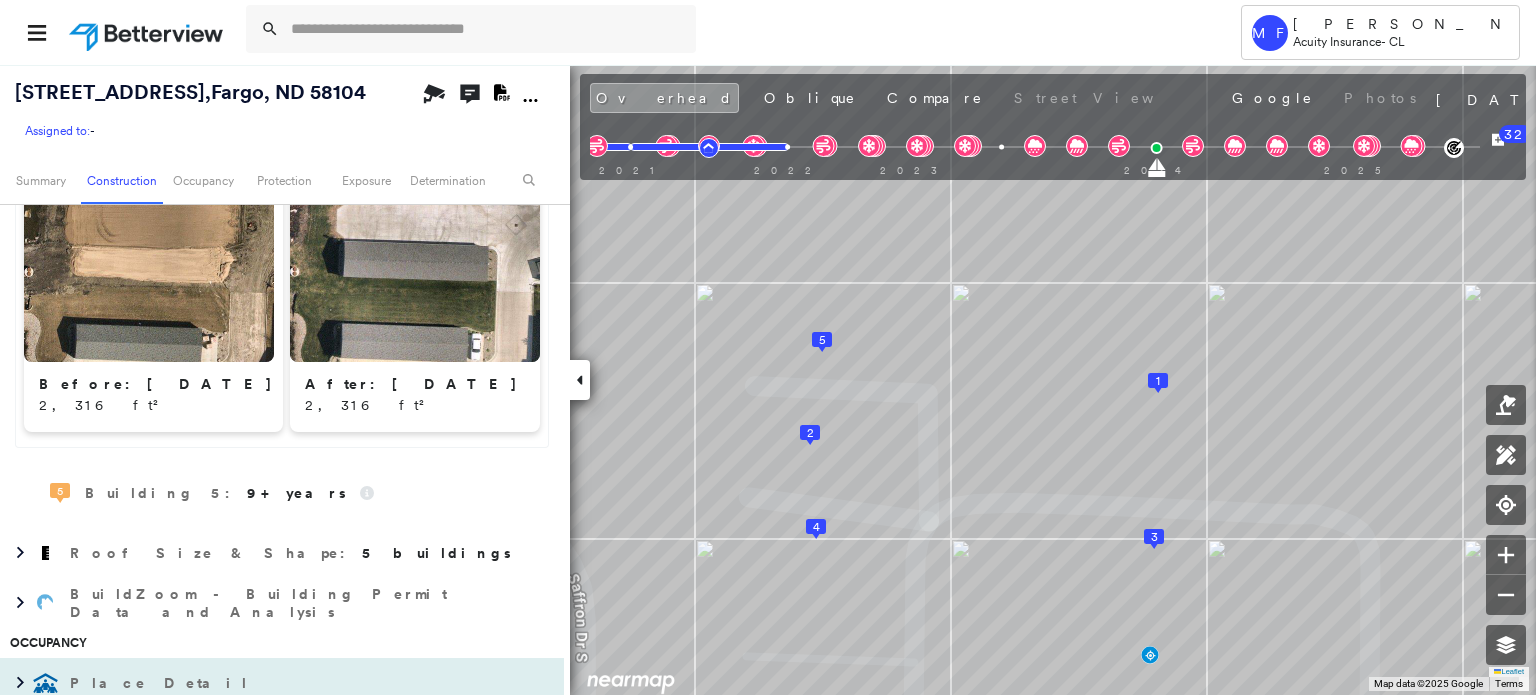 click on "Place Detail" at bounding box center (262, 683) 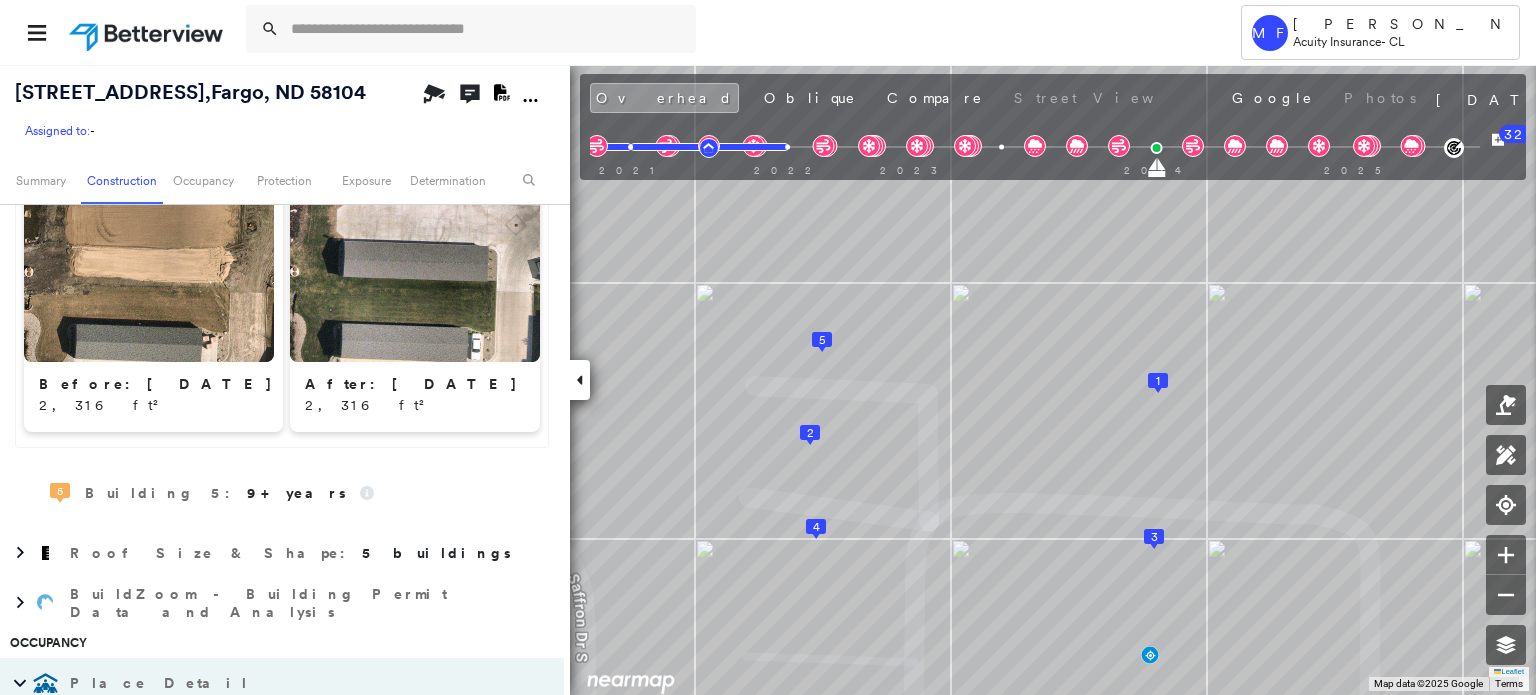 click on "Place Detail" at bounding box center (262, 683) 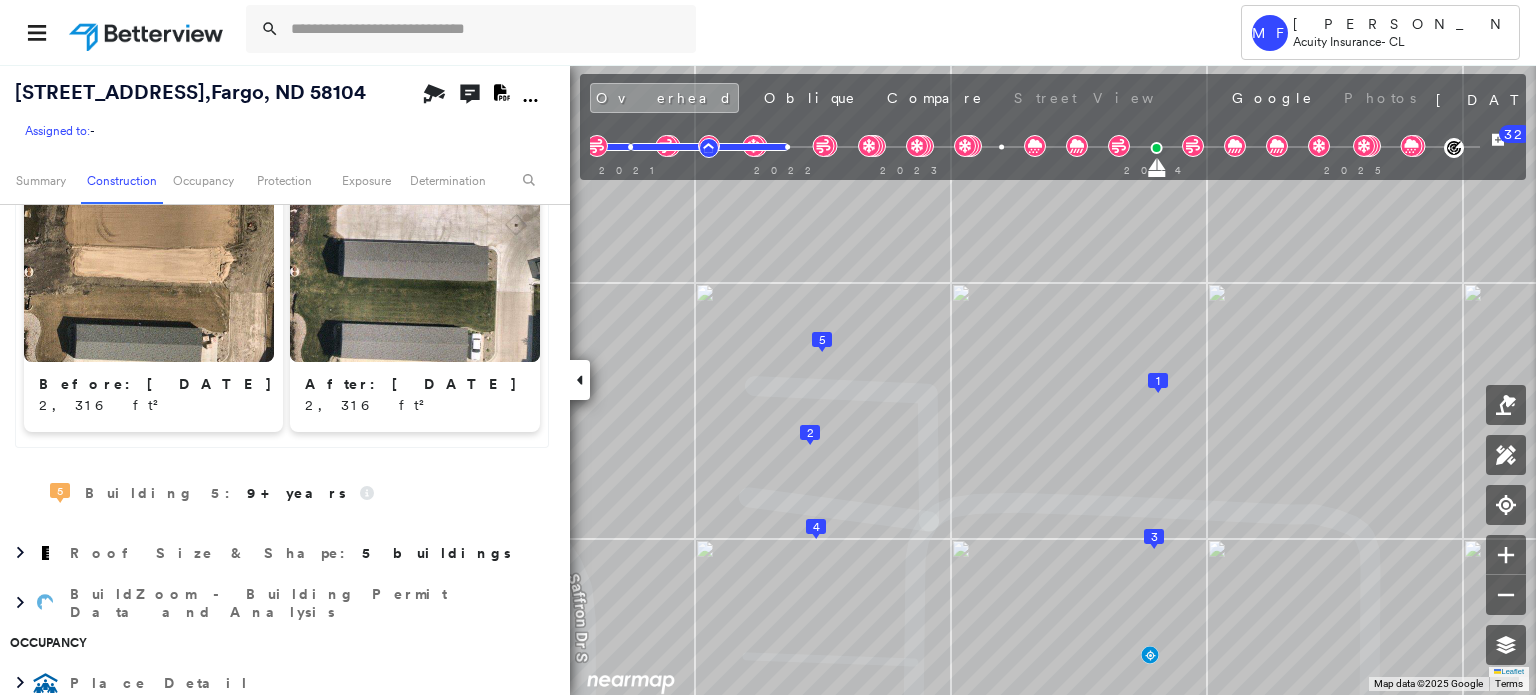 click on "Google - Places" at bounding box center [262, 733] 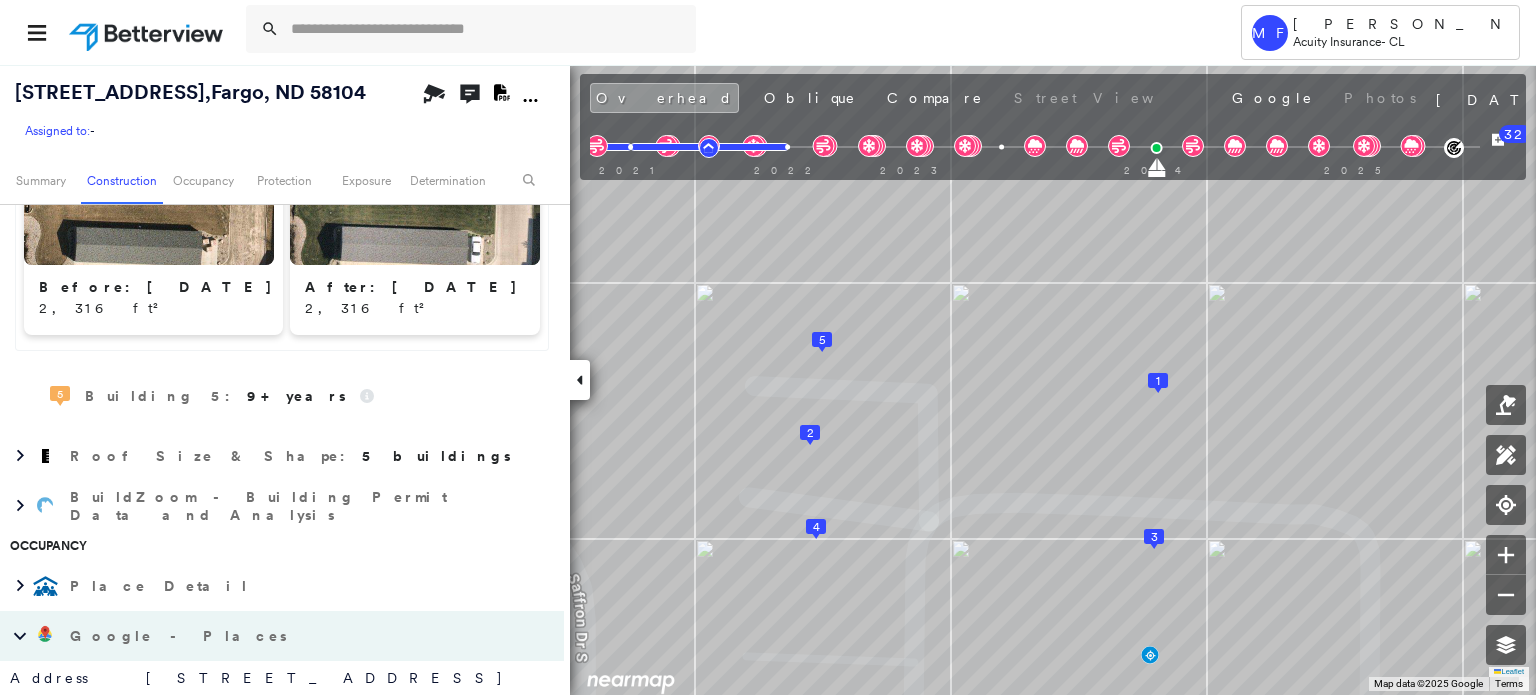 scroll, scrollTop: 3076, scrollLeft: 0, axis: vertical 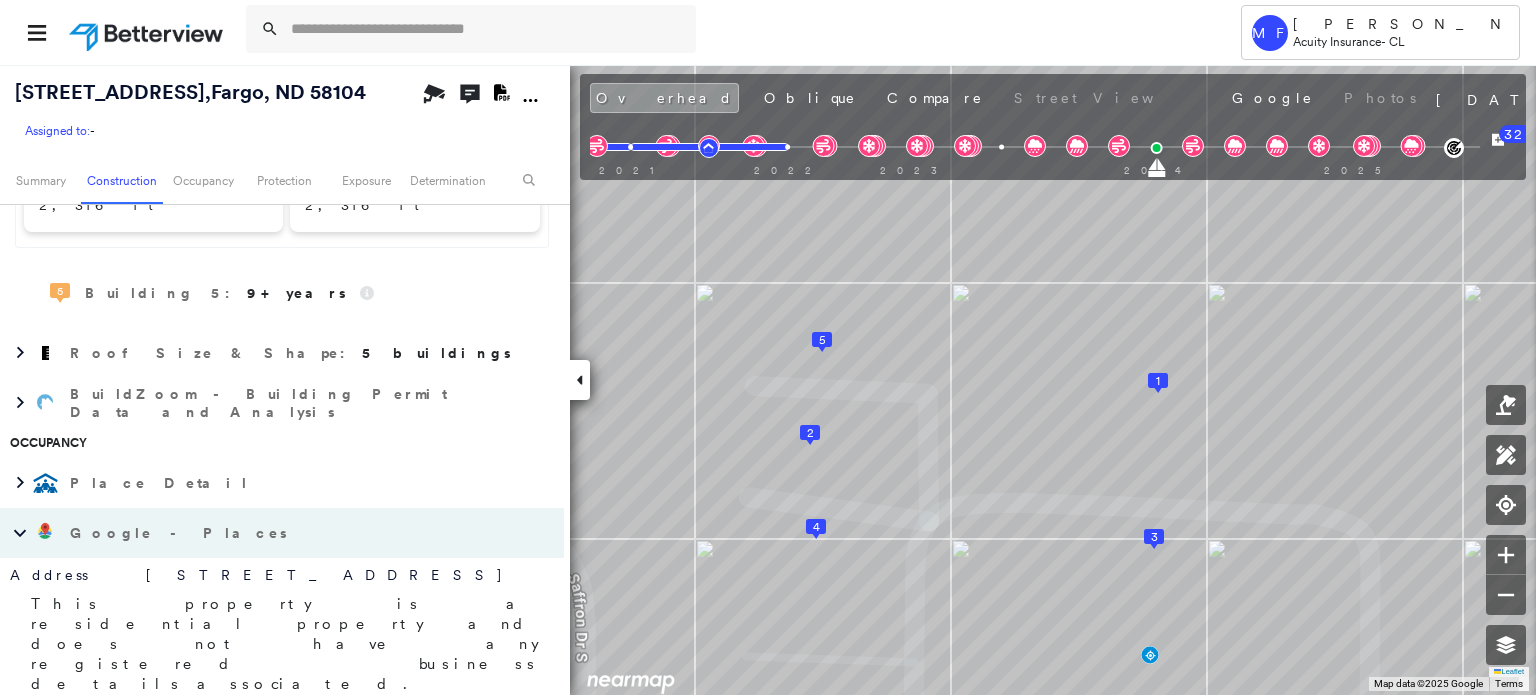 click on "Google - Places" at bounding box center [262, 533] 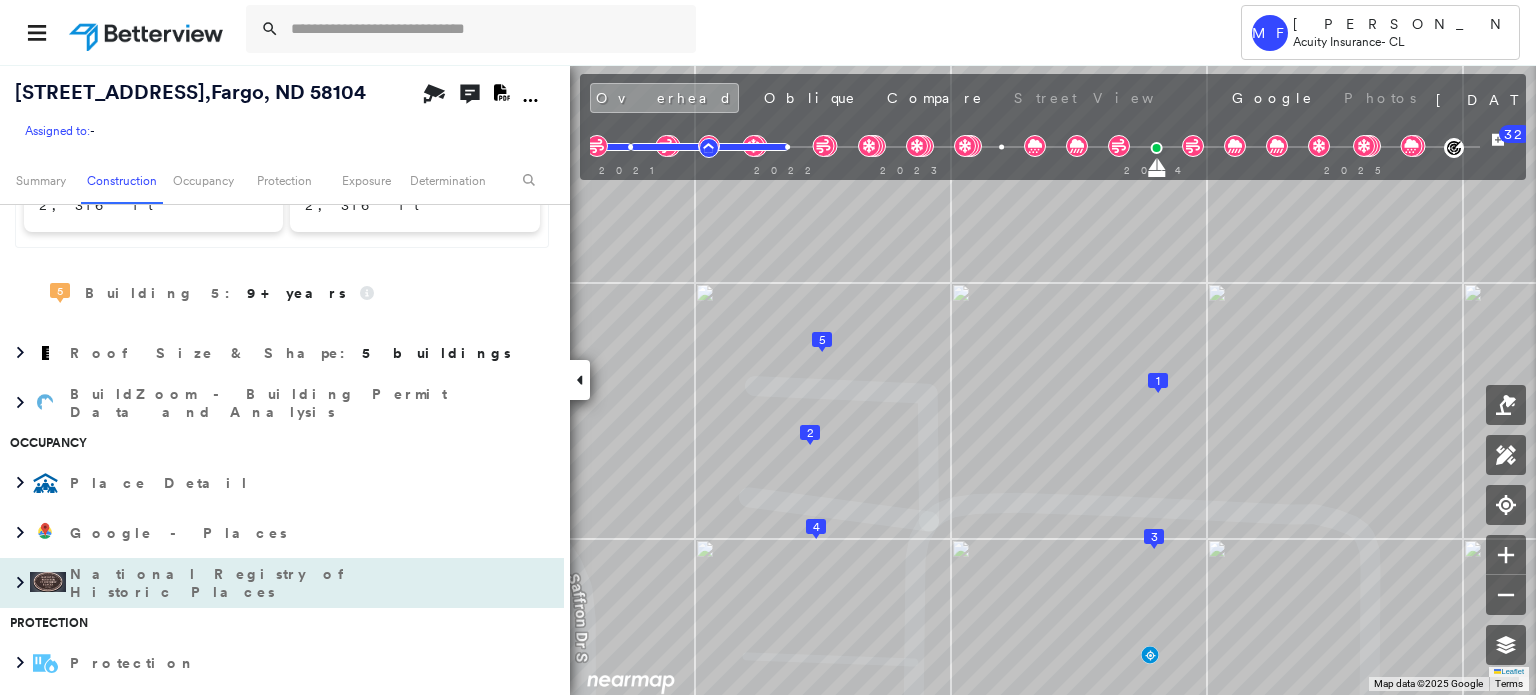 click on "National Registry of Historic Places" at bounding box center [262, 583] 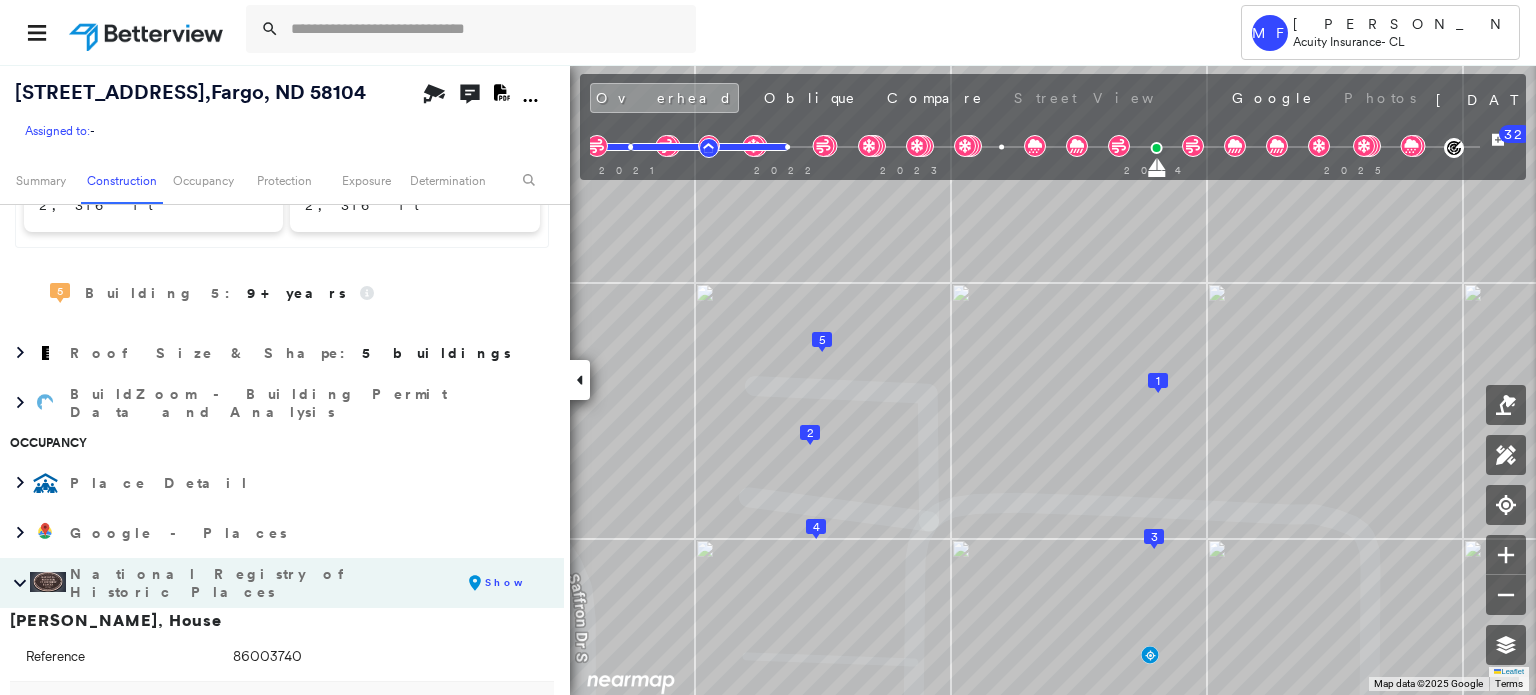 click on "National Registry of Historic Places" at bounding box center (262, 583) 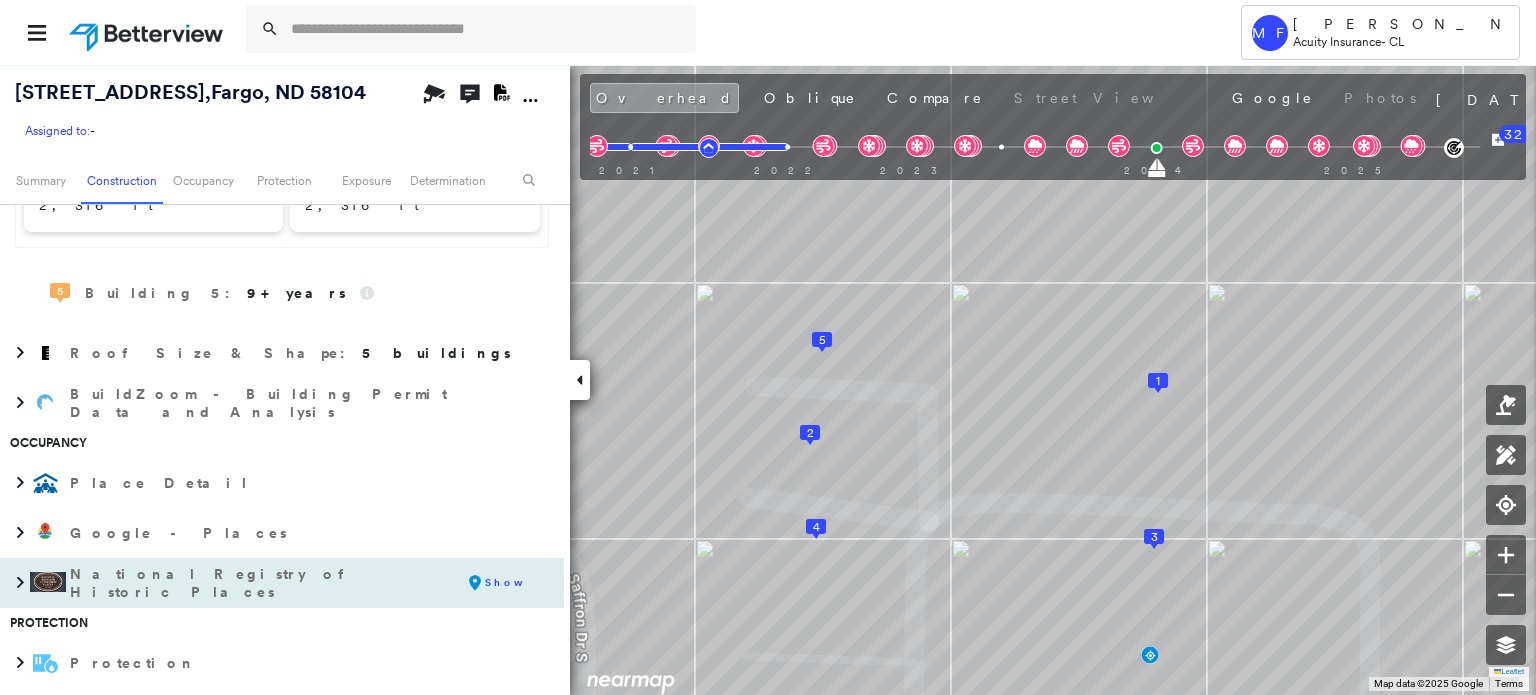 click on "National Registry of Historic Places" at bounding box center (262, 583) 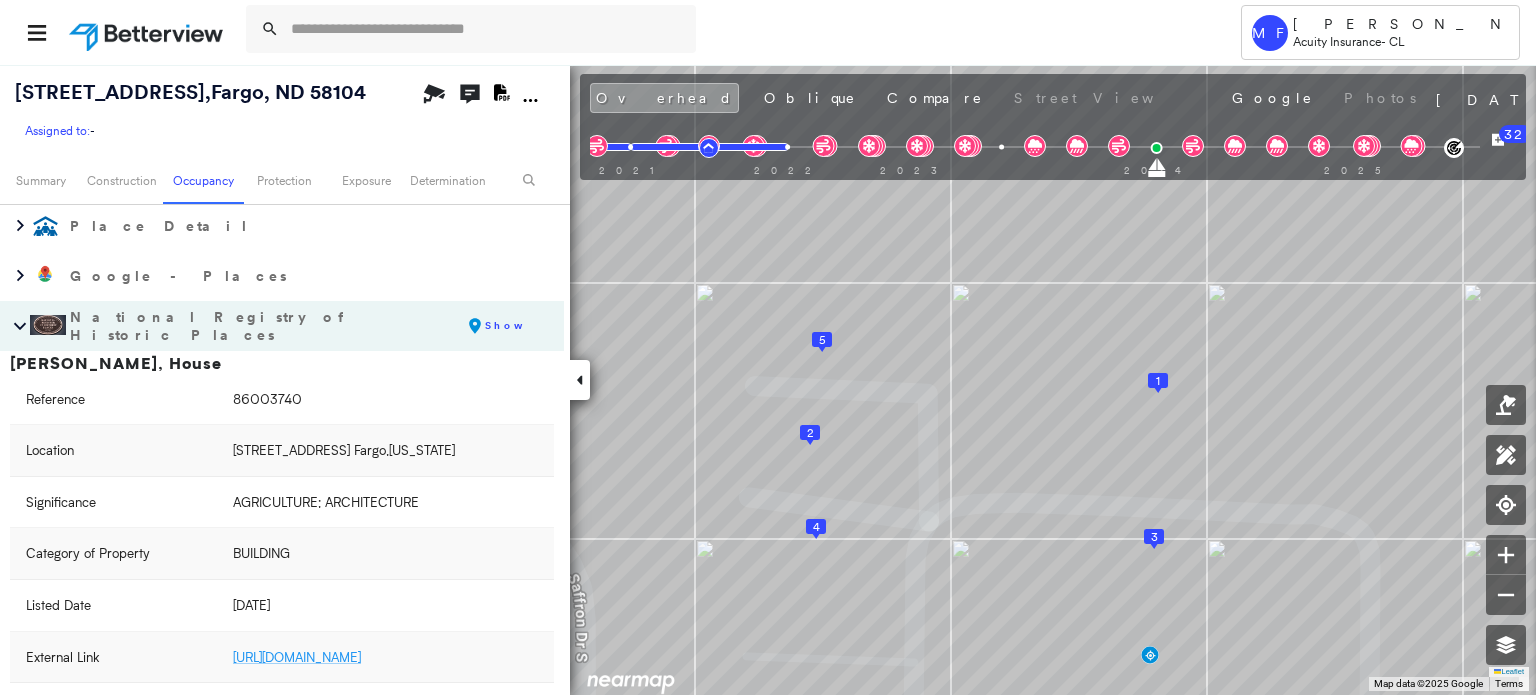 scroll, scrollTop: 3176, scrollLeft: 0, axis: vertical 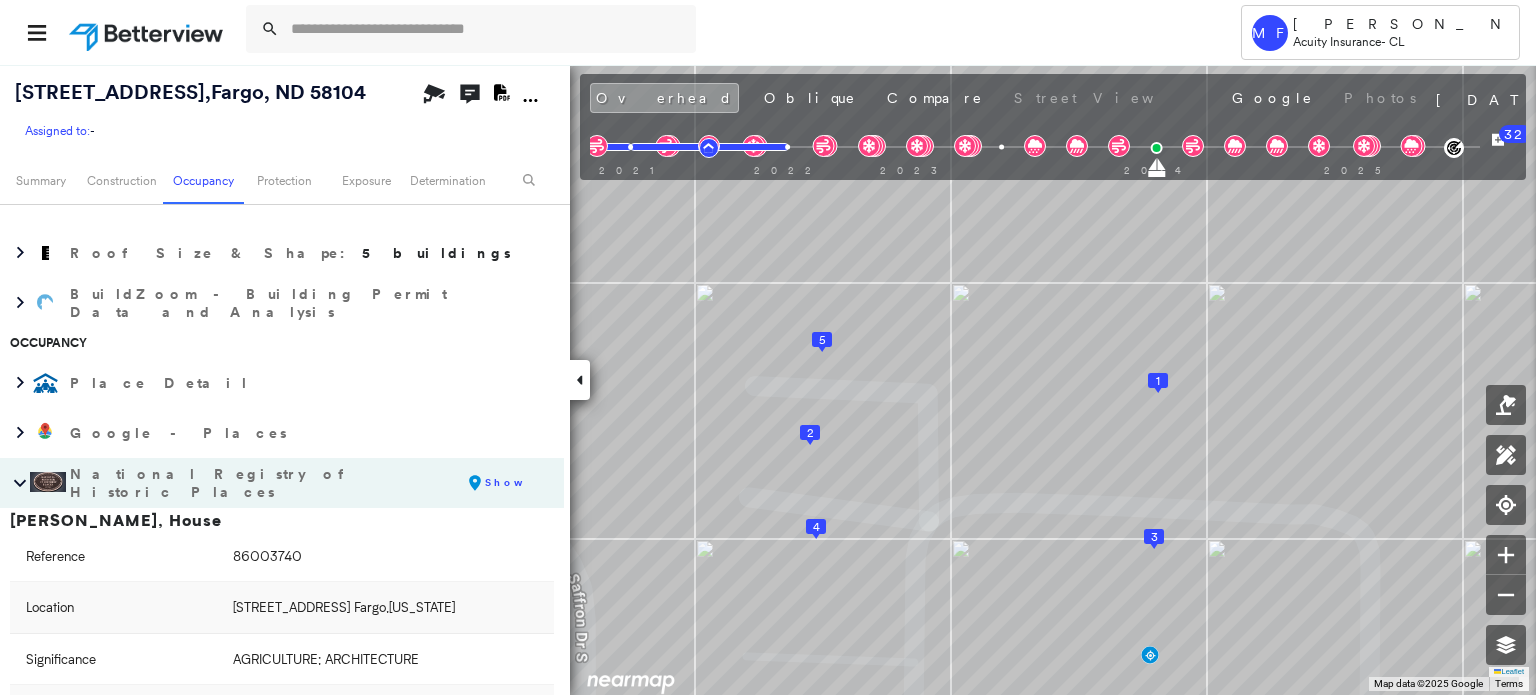 click on "National Registry of Historic Places" at bounding box center (262, 483) 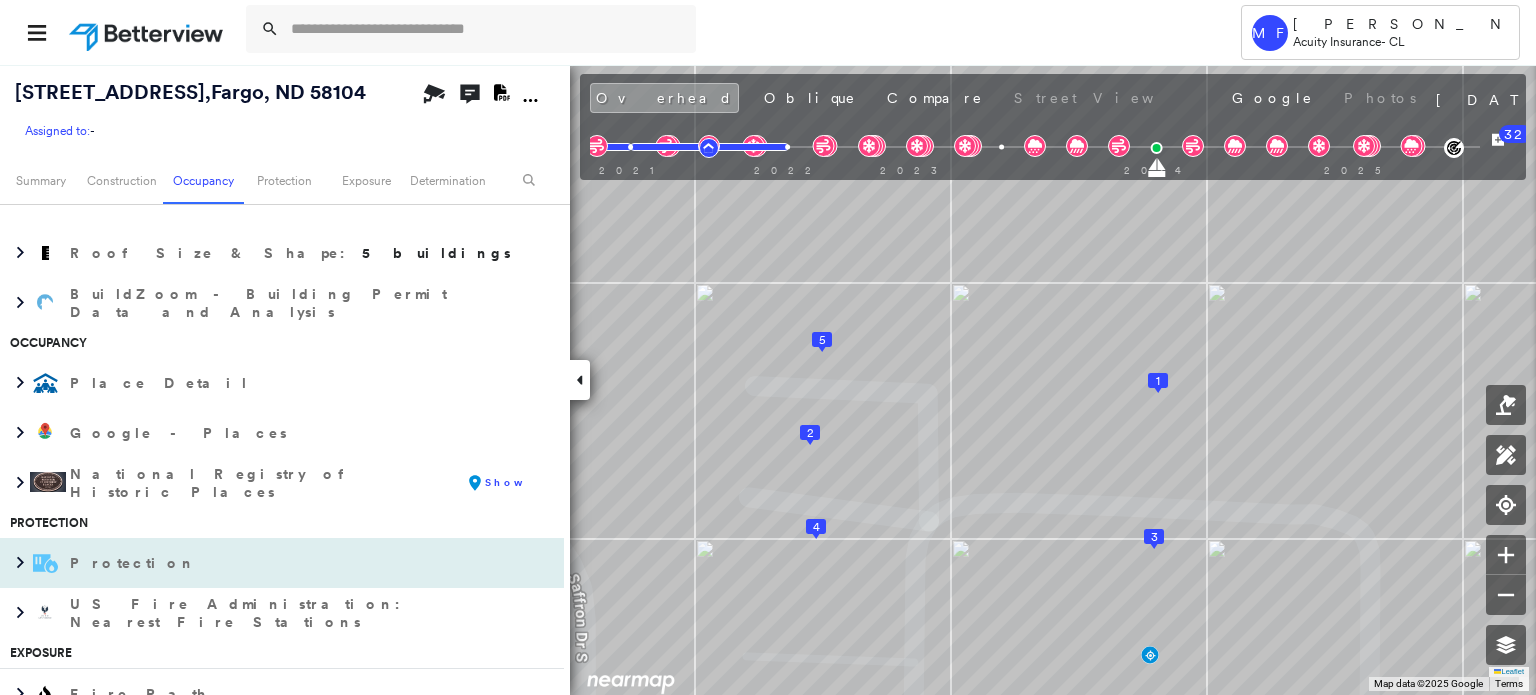 click on "Protection" at bounding box center (262, 563) 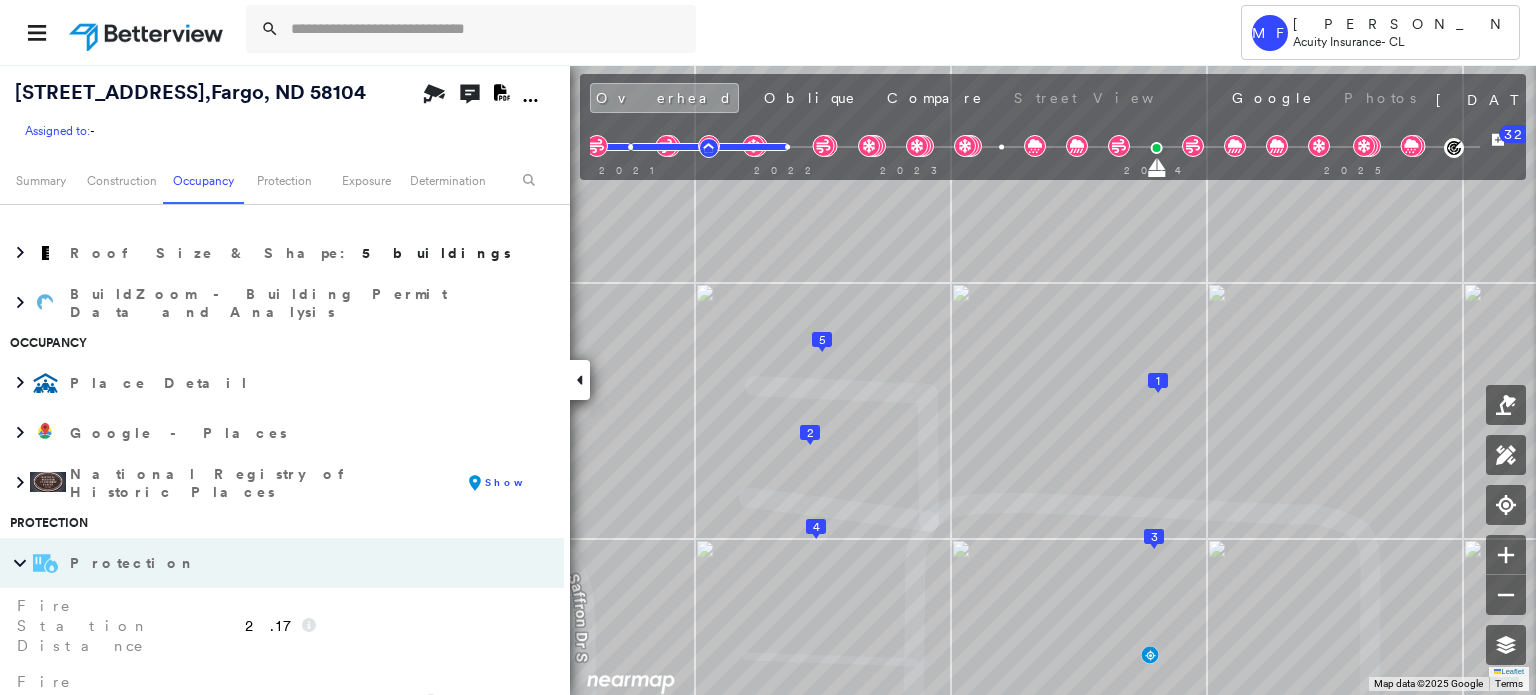 click on "Protection" at bounding box center [262, 563] 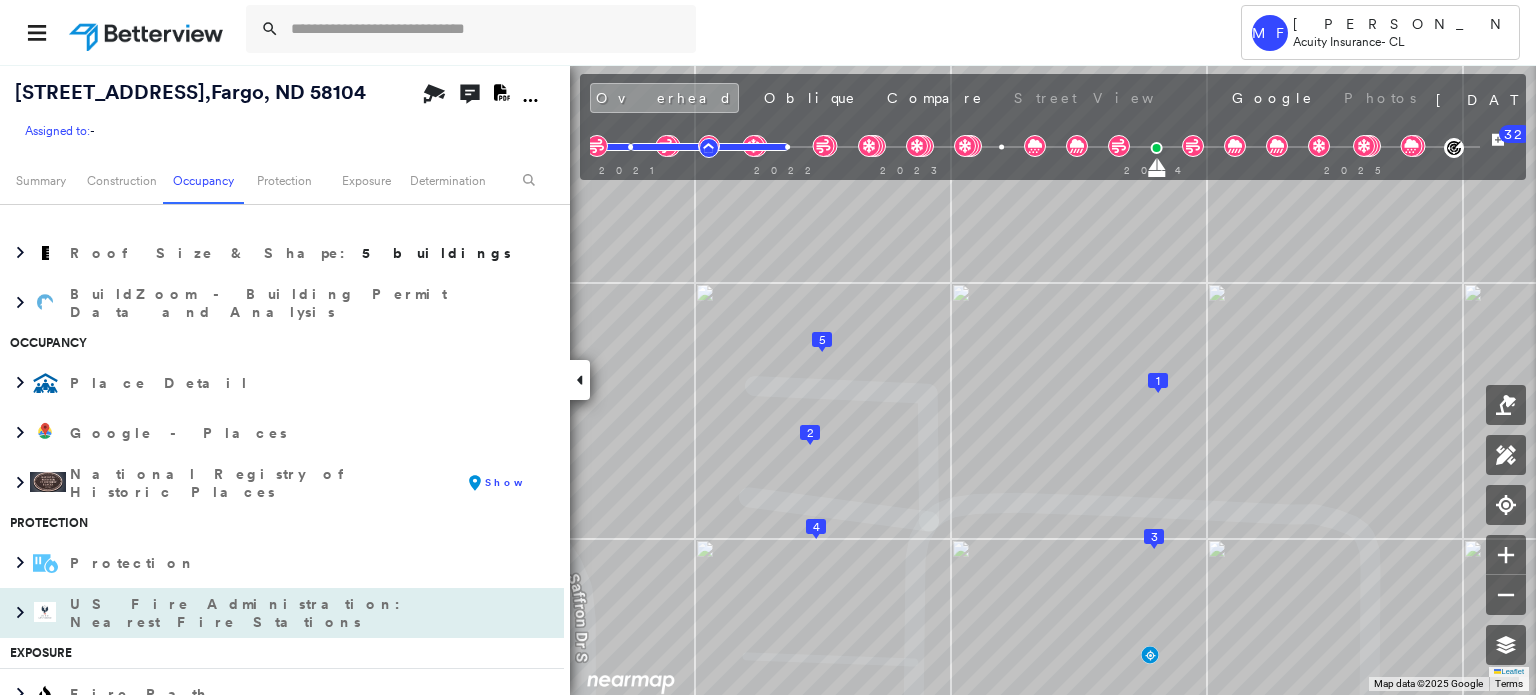 click on "US Fire Administration: Nearest Fire Stations" at bounding box center (262, 613) 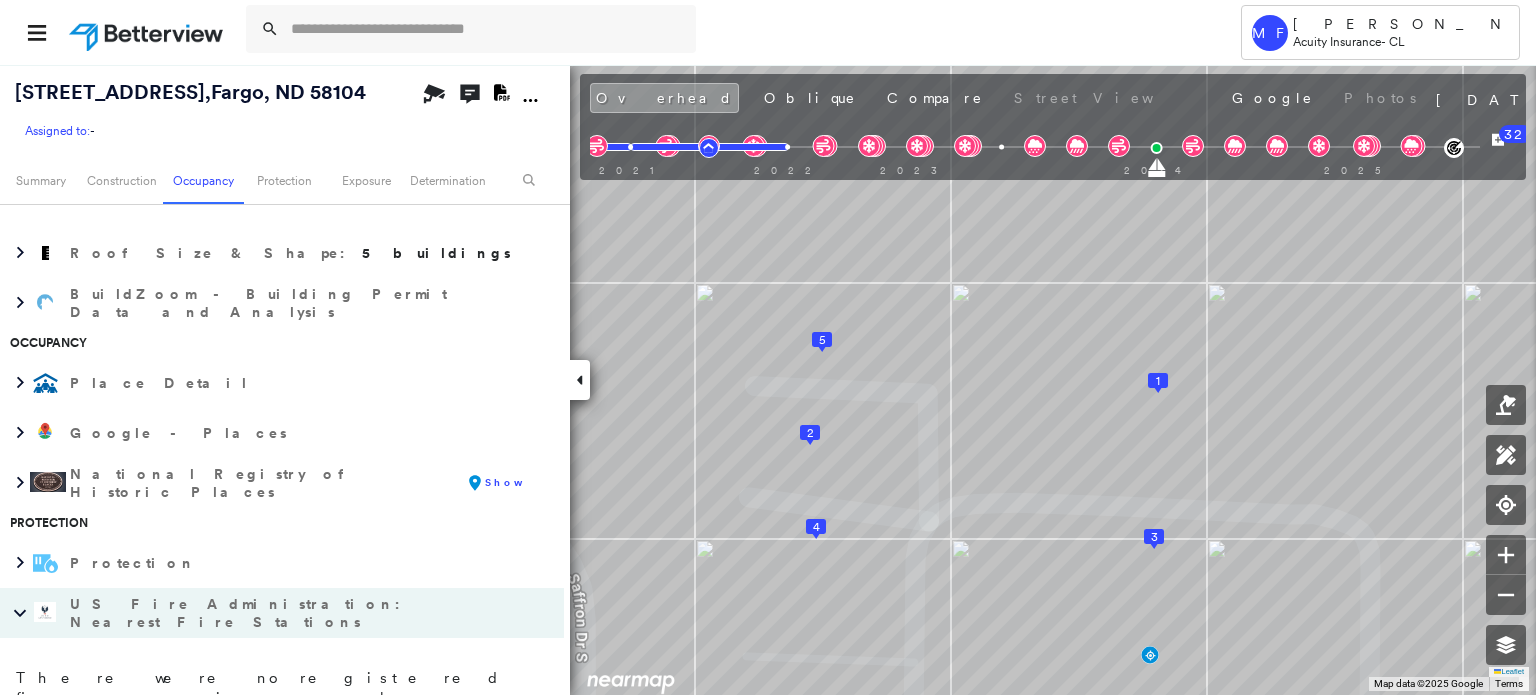 click on "US Fire Administration: Nearest Fire Stations" at bounding box center (262, 613) 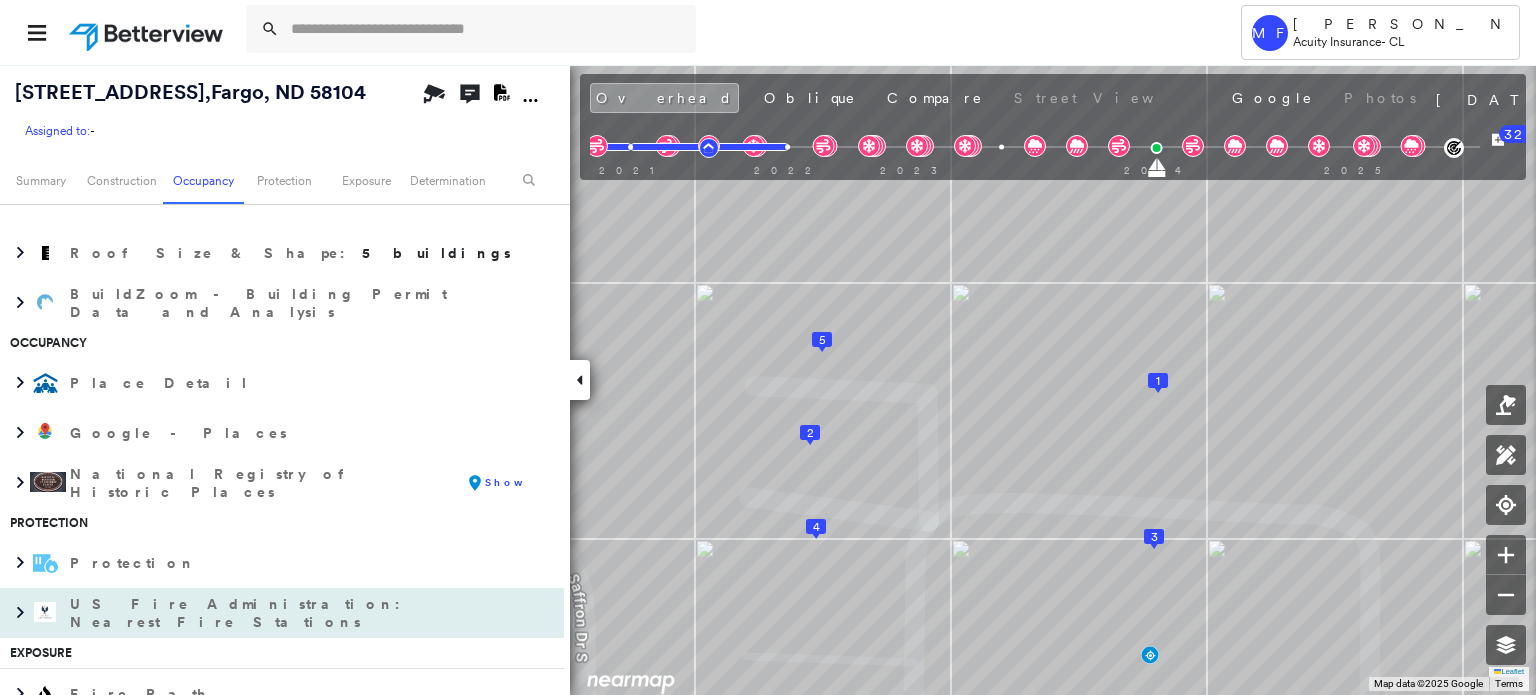 click on "US Fire Administration: Nearest Fire Stations" at bounding box center (262, 613) 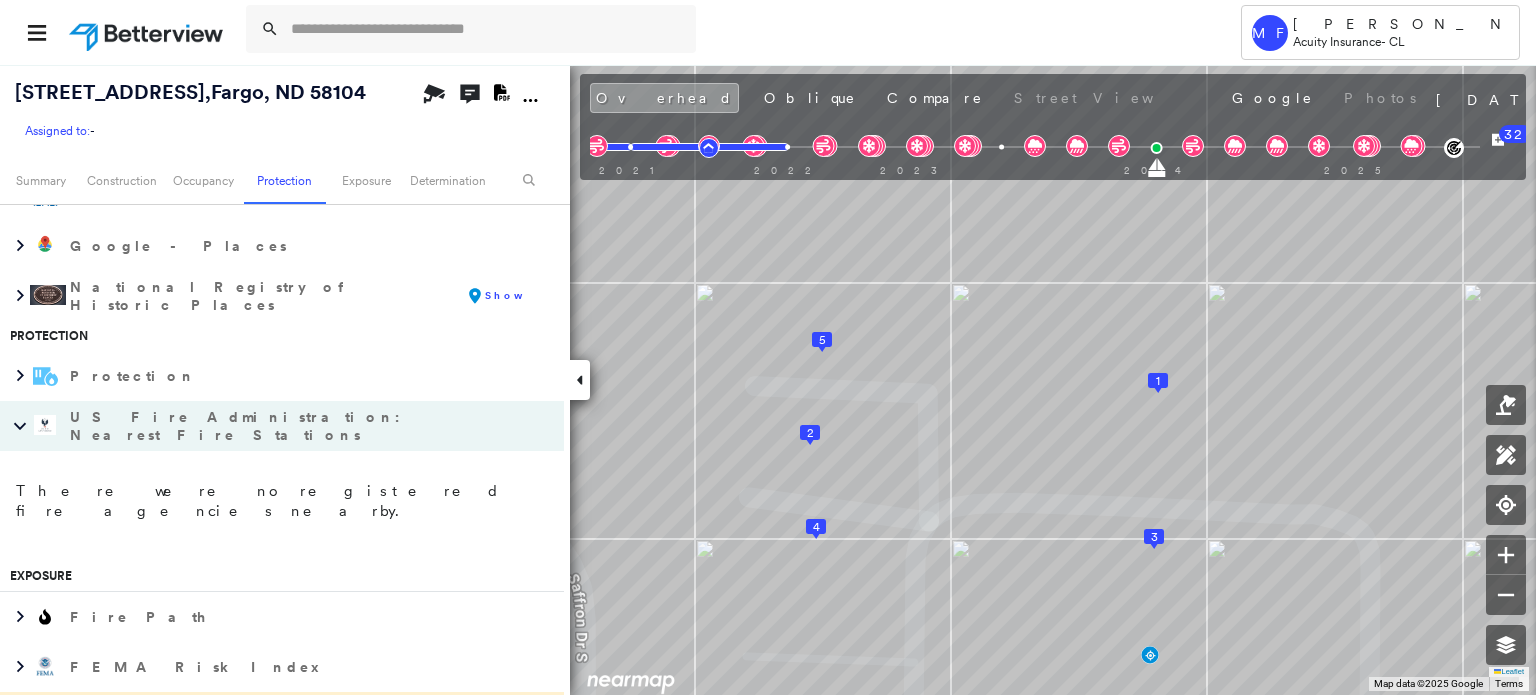 scroll, scrollTop: 3276, scrollLeft: 0, axis: vertical 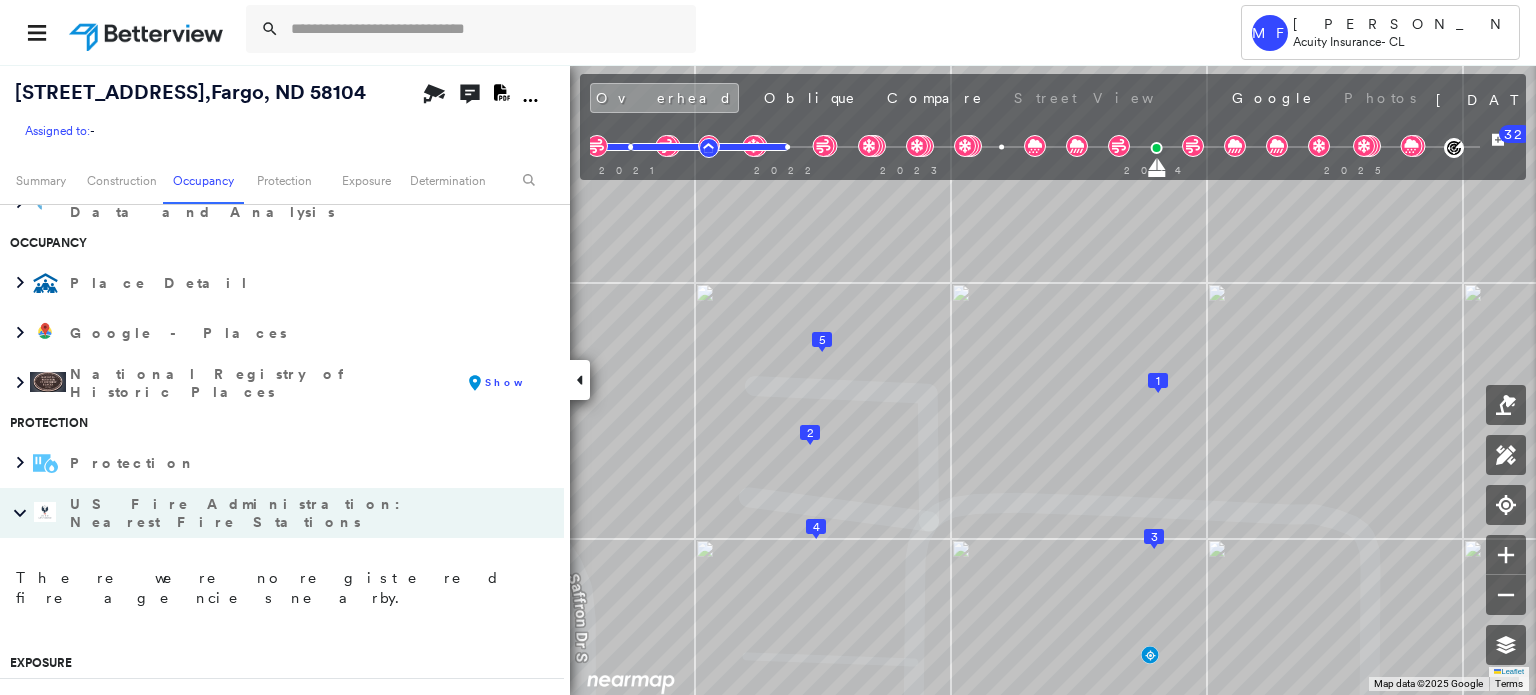 click on "US Fire Administration: Nearest Fire Stations" at bounding box center [262, 513] 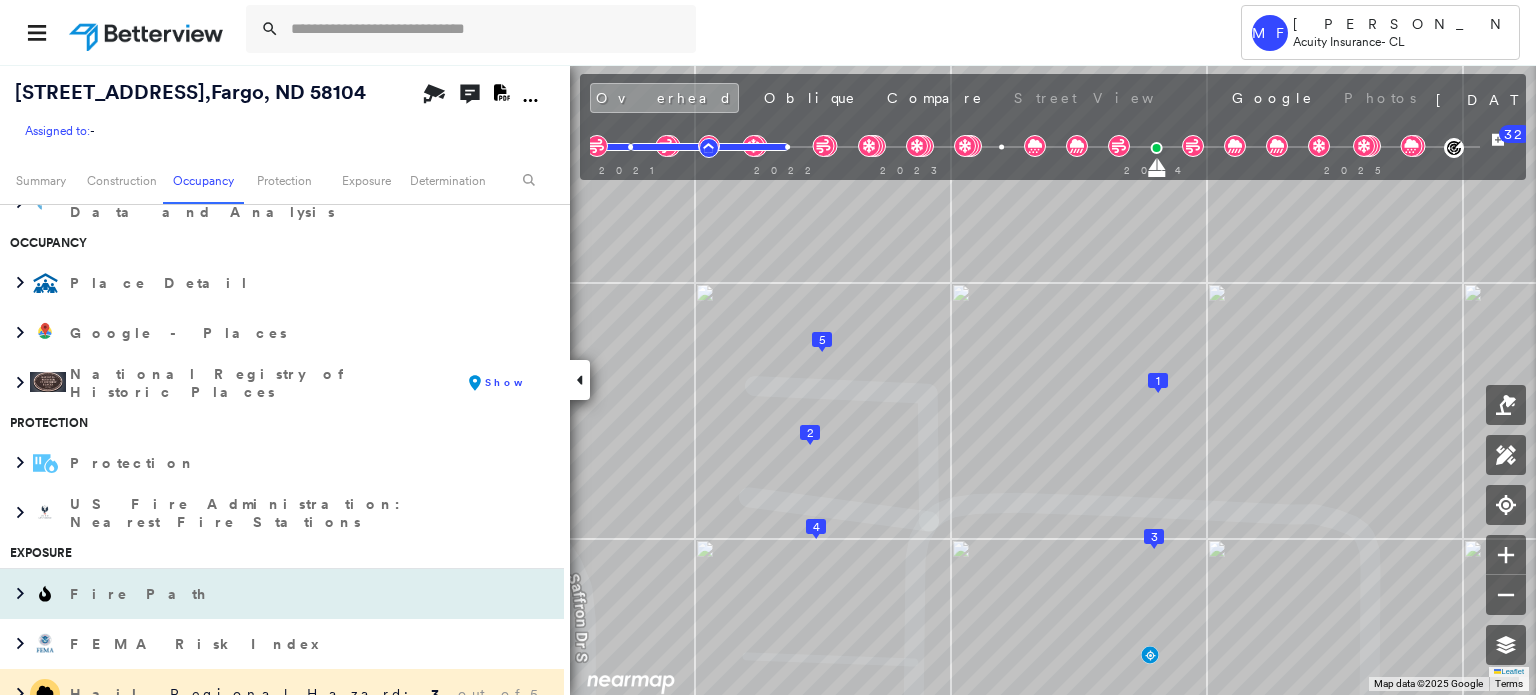 click on "Fire Path" at bounding box center [282, 594] 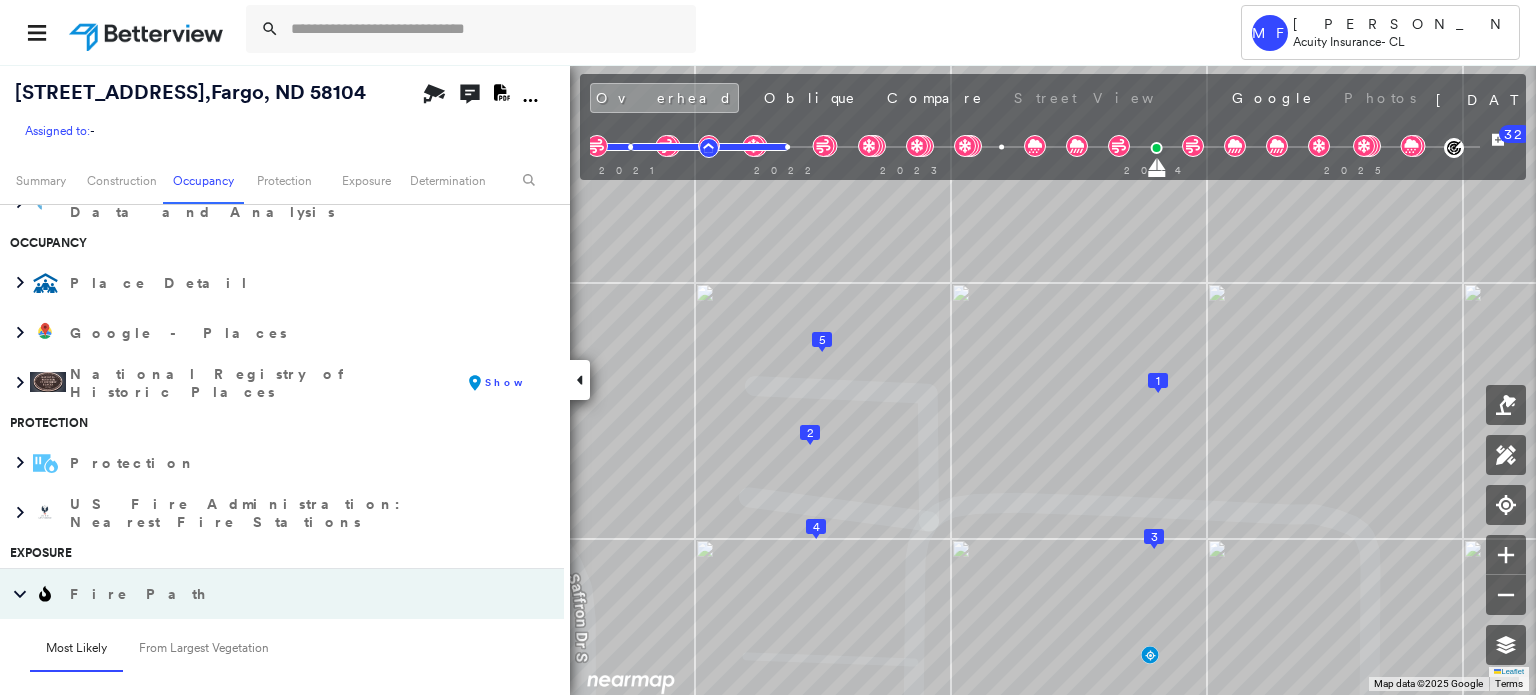click on "Fire Path" at bounding box center [282, 594] 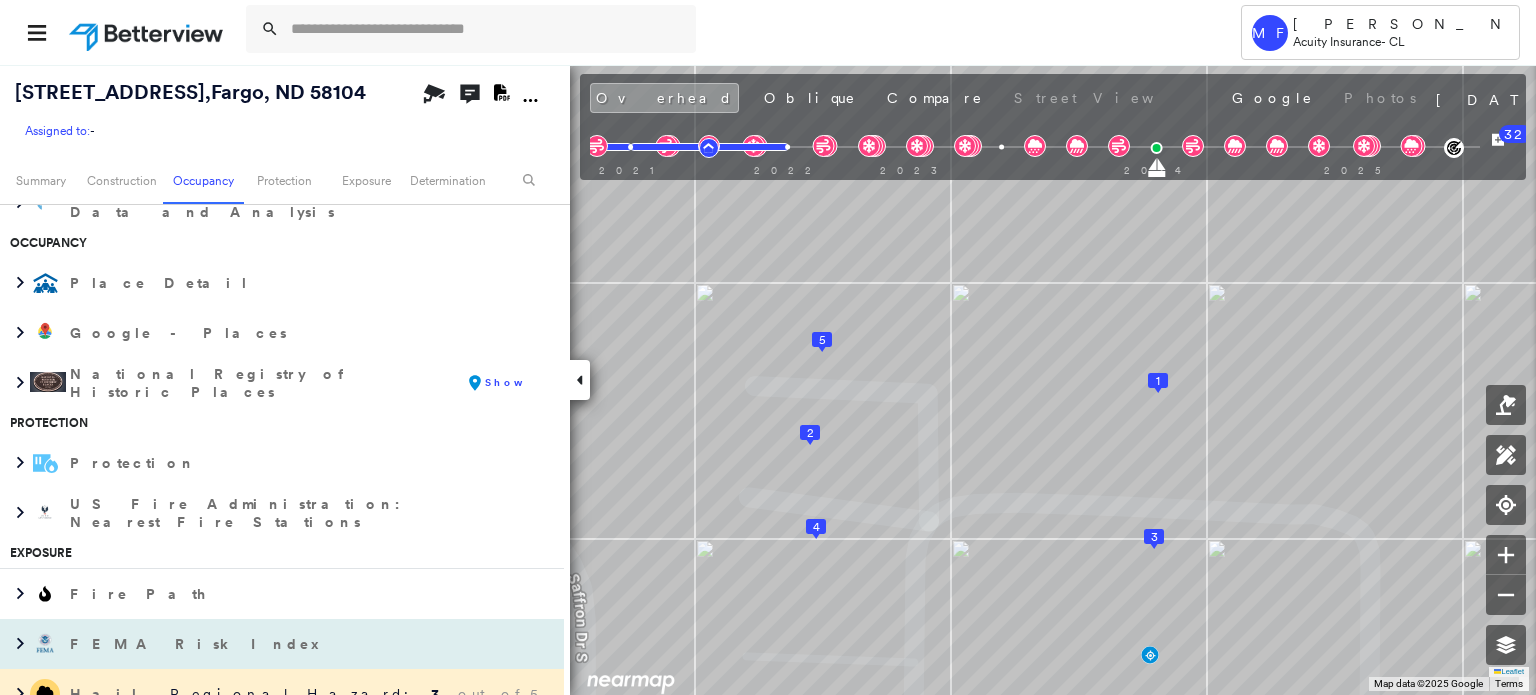 click on "FEMA Risk Index" at bounding box center [197, 644] 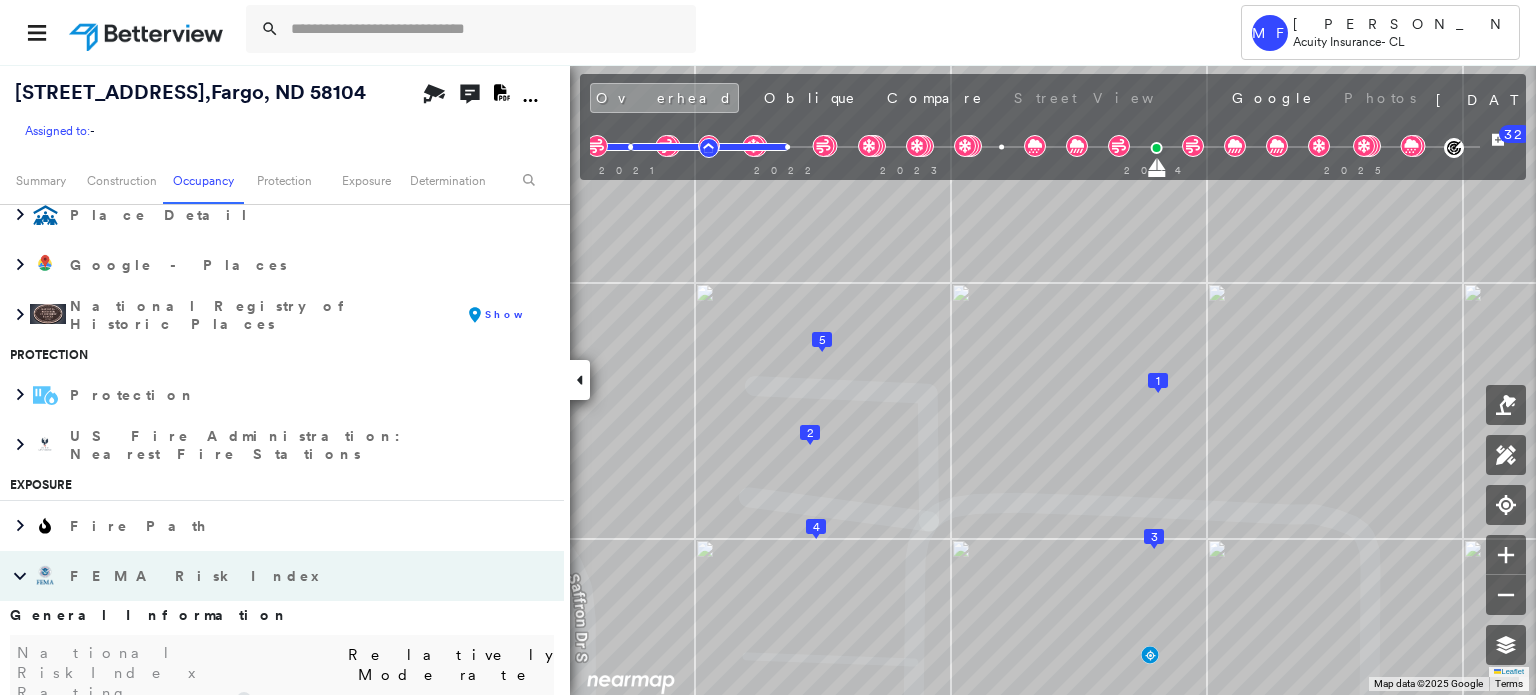 scroll, scrollTop: 3376, scrollLeft: 0, axis: vertical 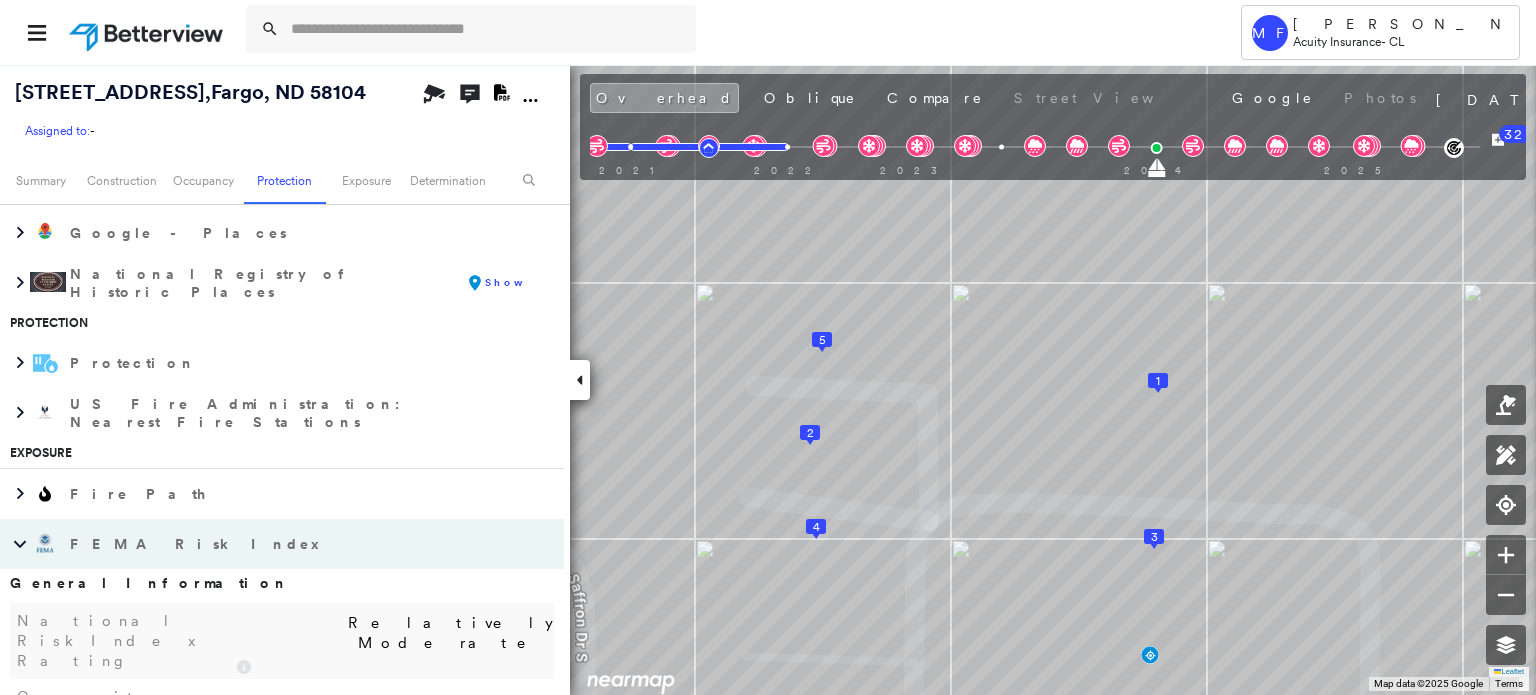 click on "FEMA Risk Index" at bounding box center (197, 544) 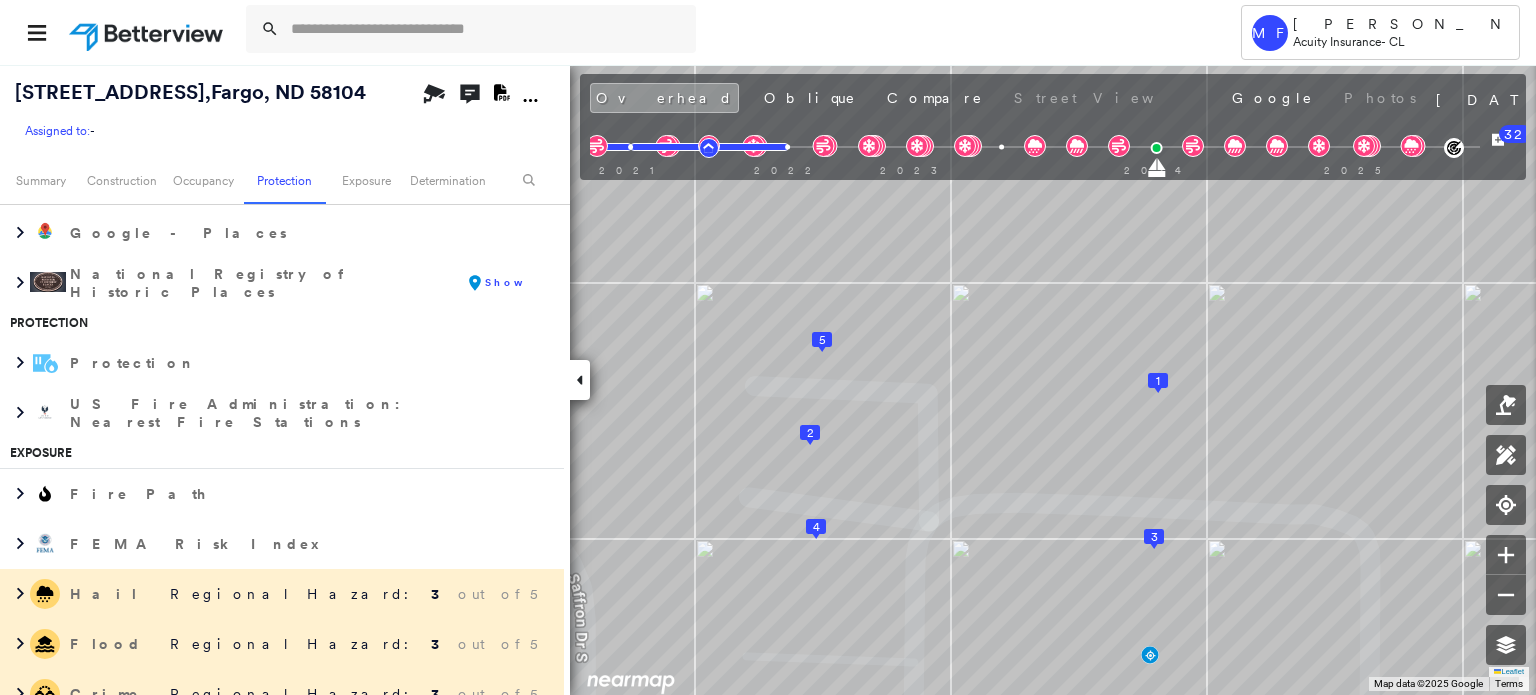 click on "Regional Hazard: 3   out of  5" at bounding box center [351, 594] 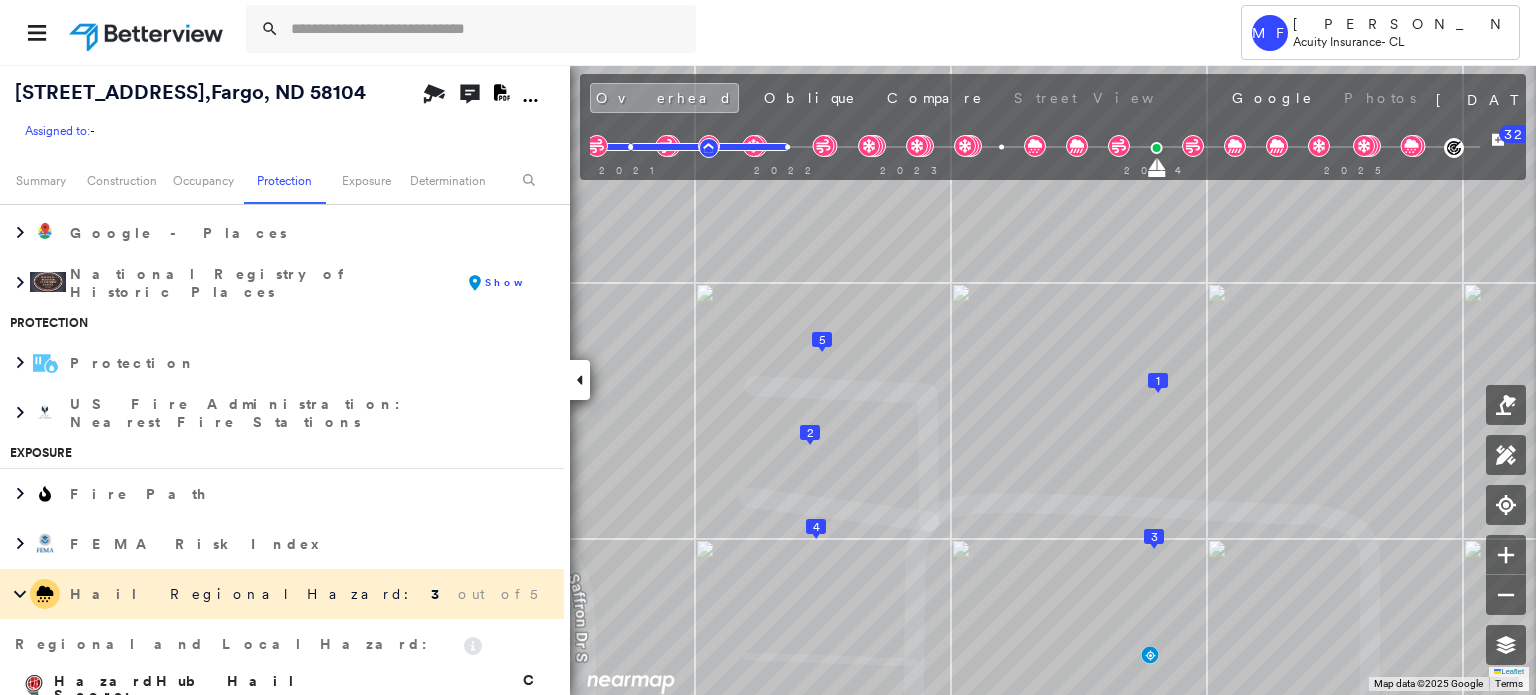 click on "Regional Hazard: 3   out of  5" at bounding box center [351, 594] 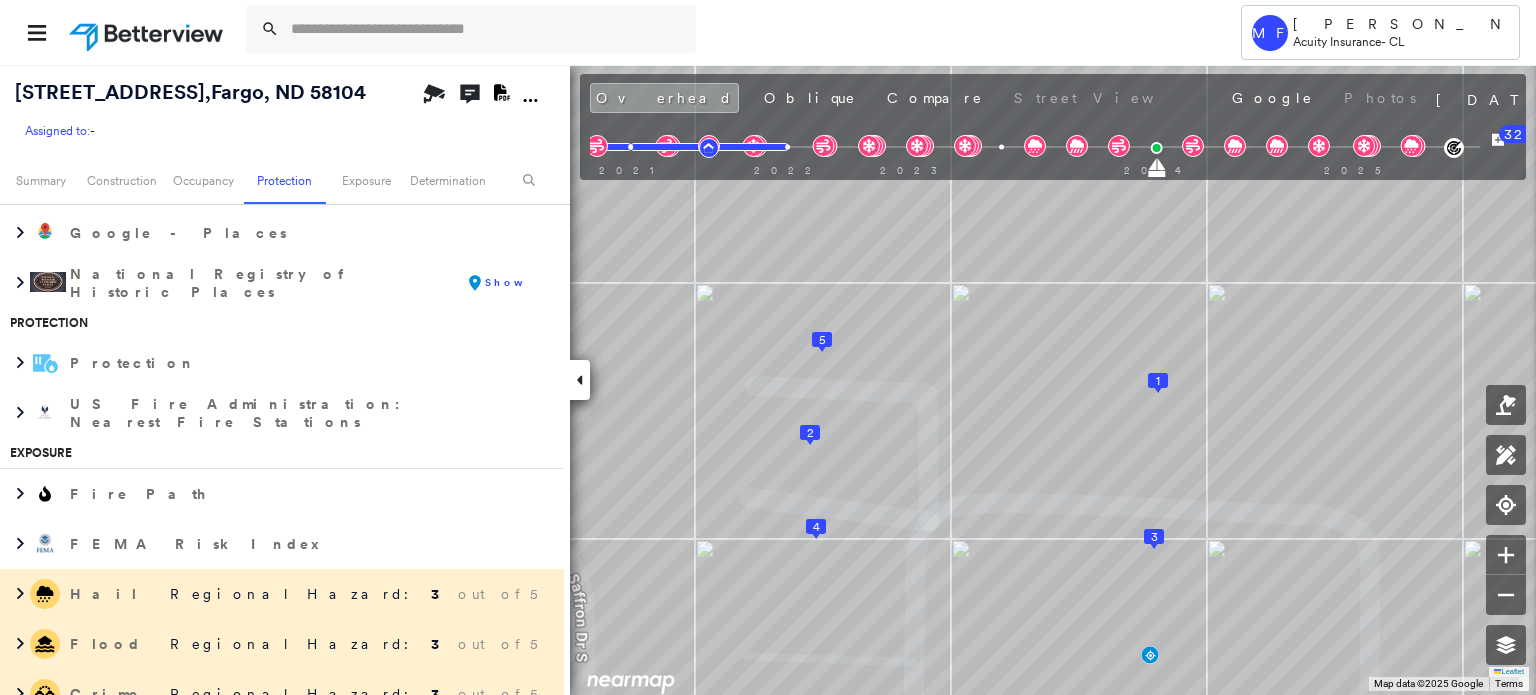click on "Regional Hazard: 3   out of  5" at bounding box center [353, 644] 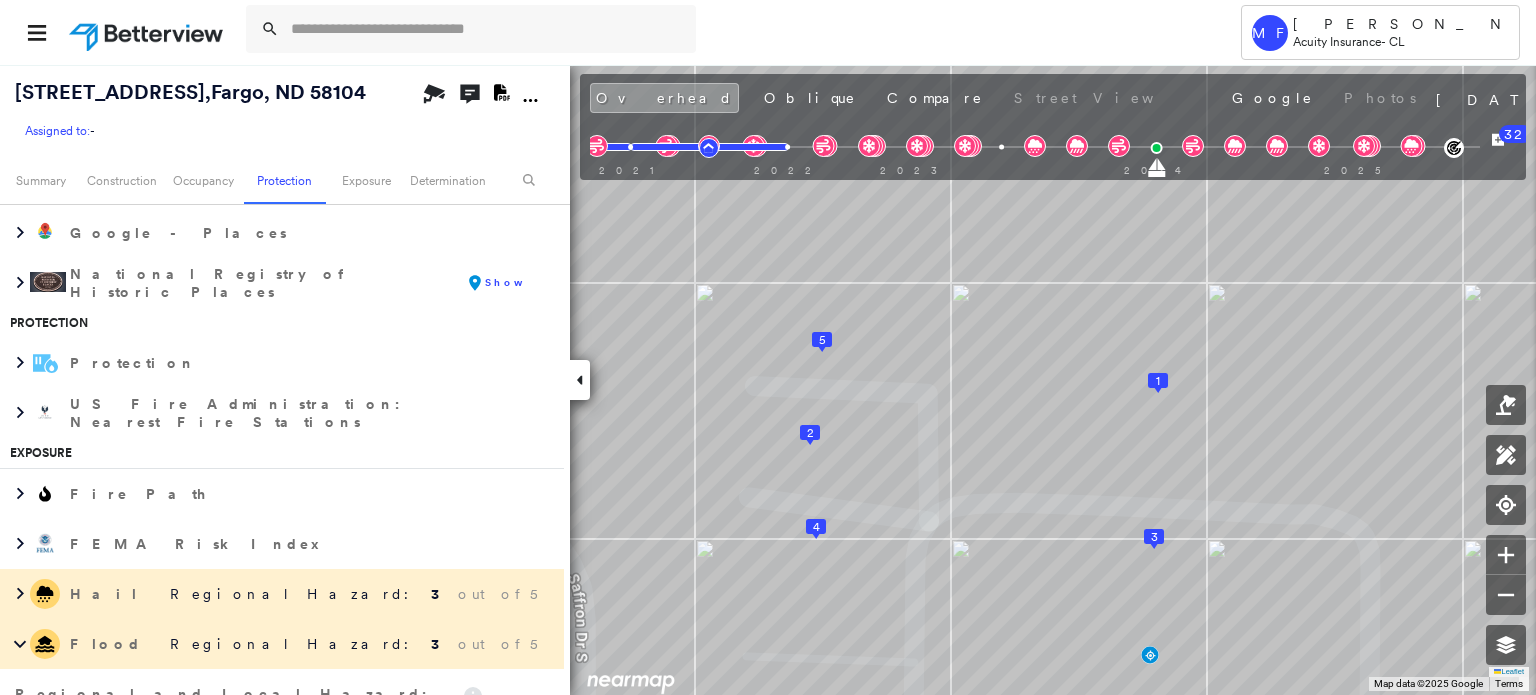 click on "Hail Regional Hazard: 3   out of  5" at bounding box center [282, 594] 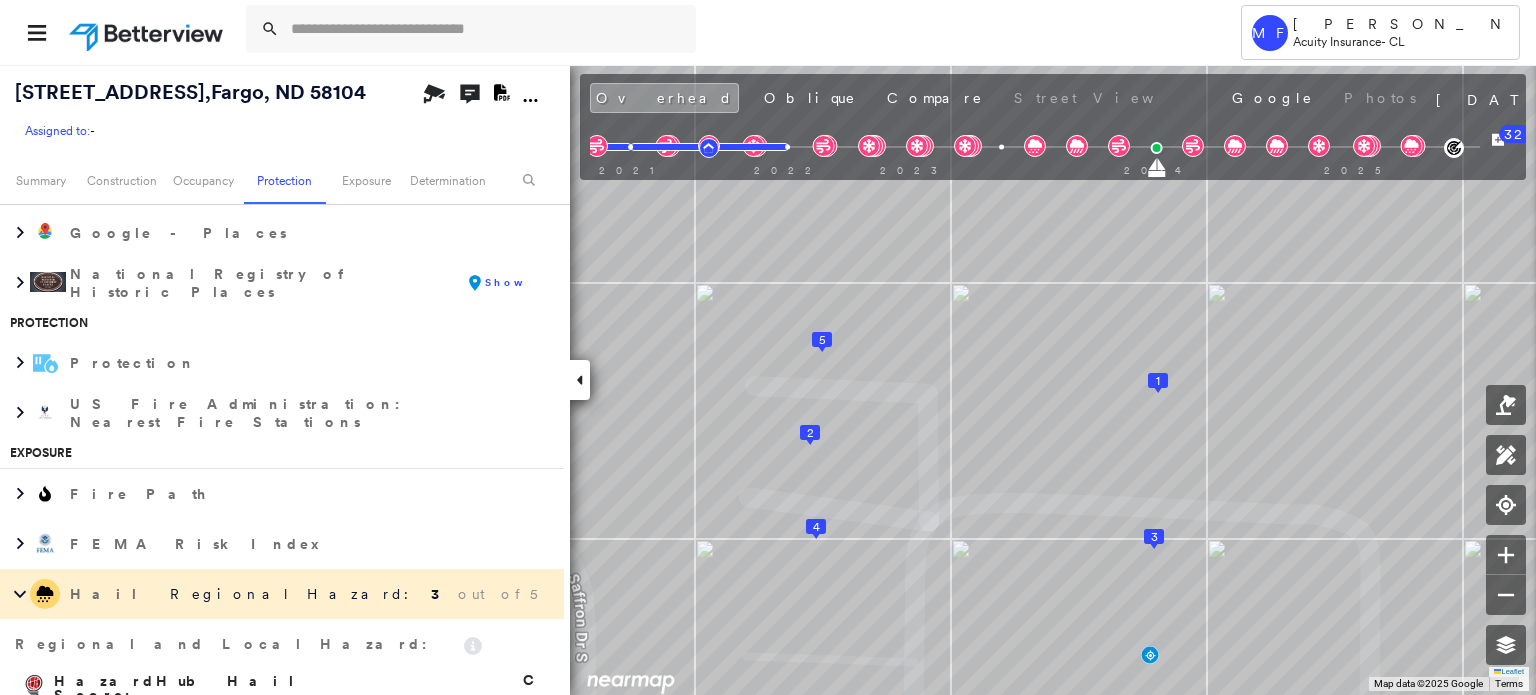 click on "Hail Regional Hazard: 3   out of  5" at bounding box center (282, 594) 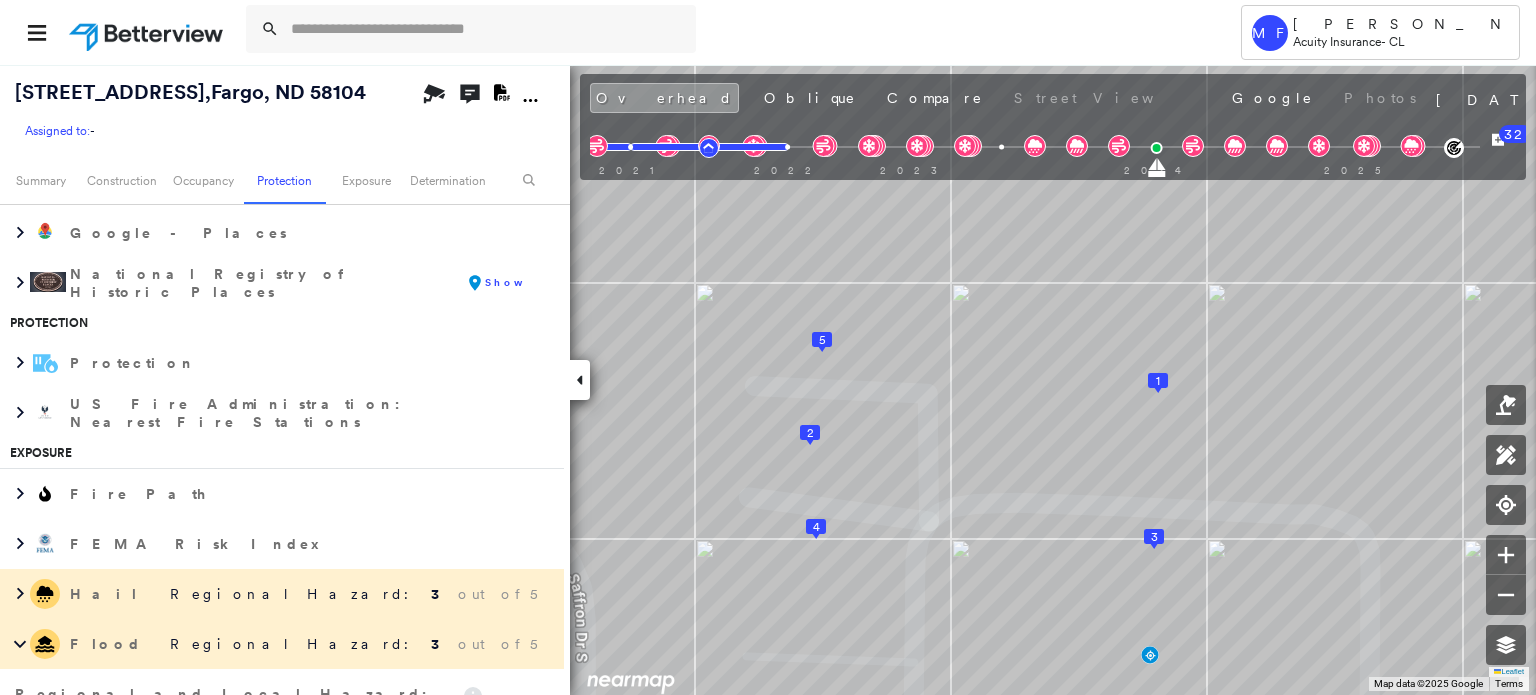 click on "Hail Regional Hazard: 3   out of  5" at bounding box center [282, 594] 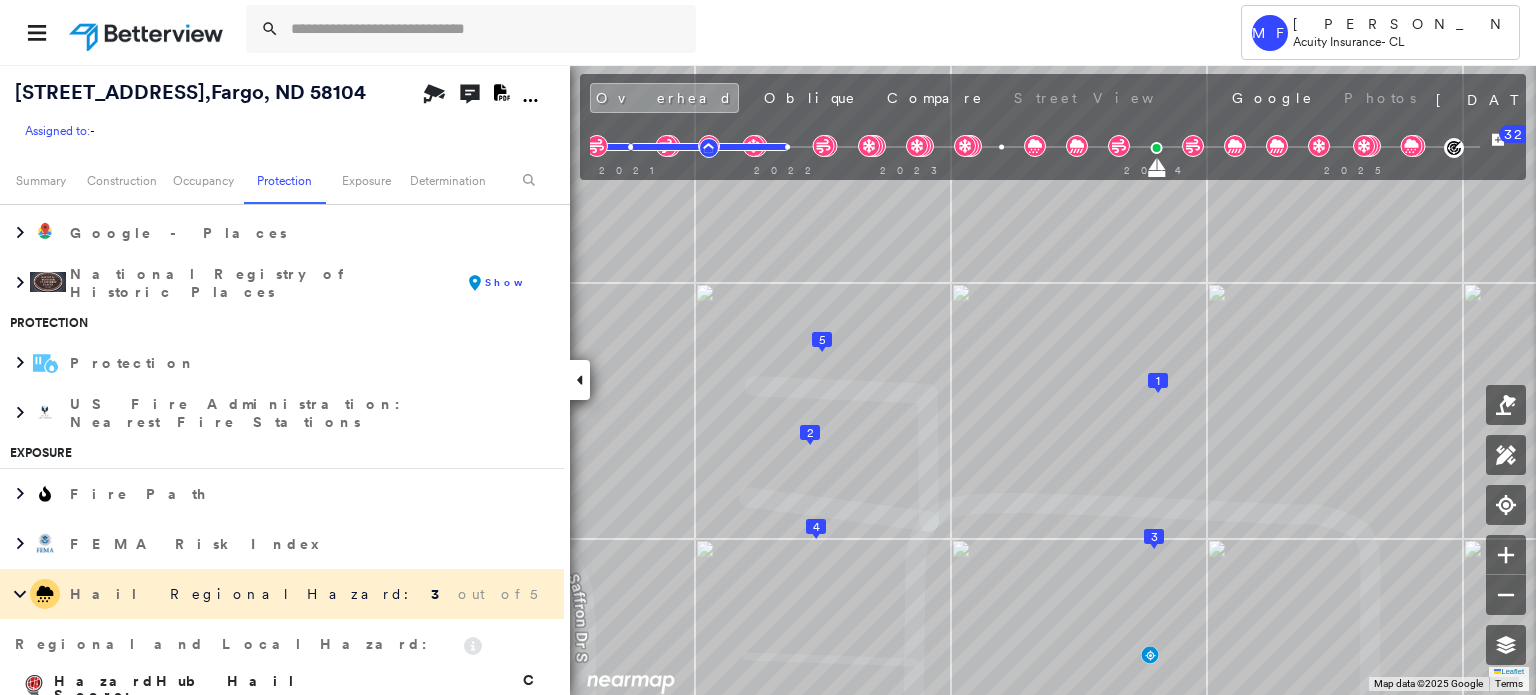 click on "Hail Regional Hazard: 3   out of  5" at bounding box center (282, 594) 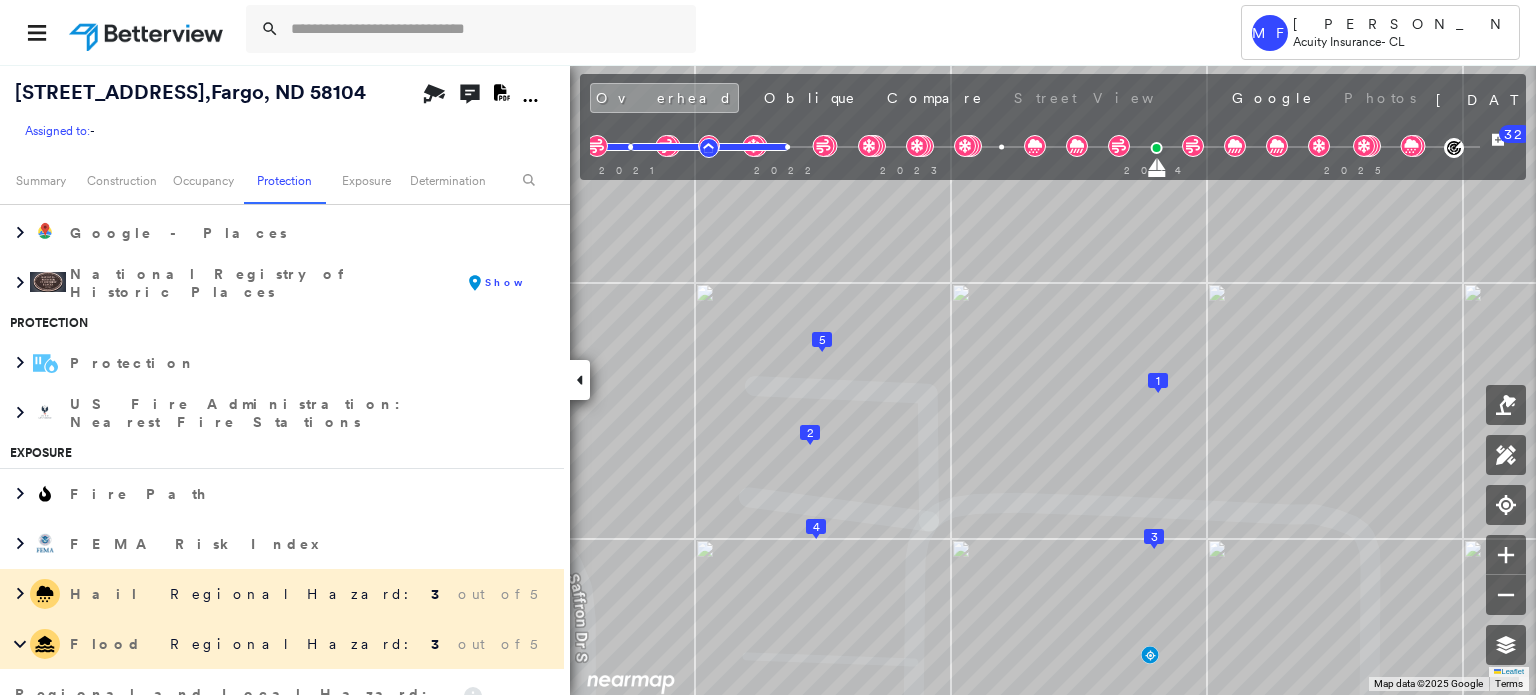 click on "Hail Regional Hazard: 3   out of  5" at bounding box center (282, 594) 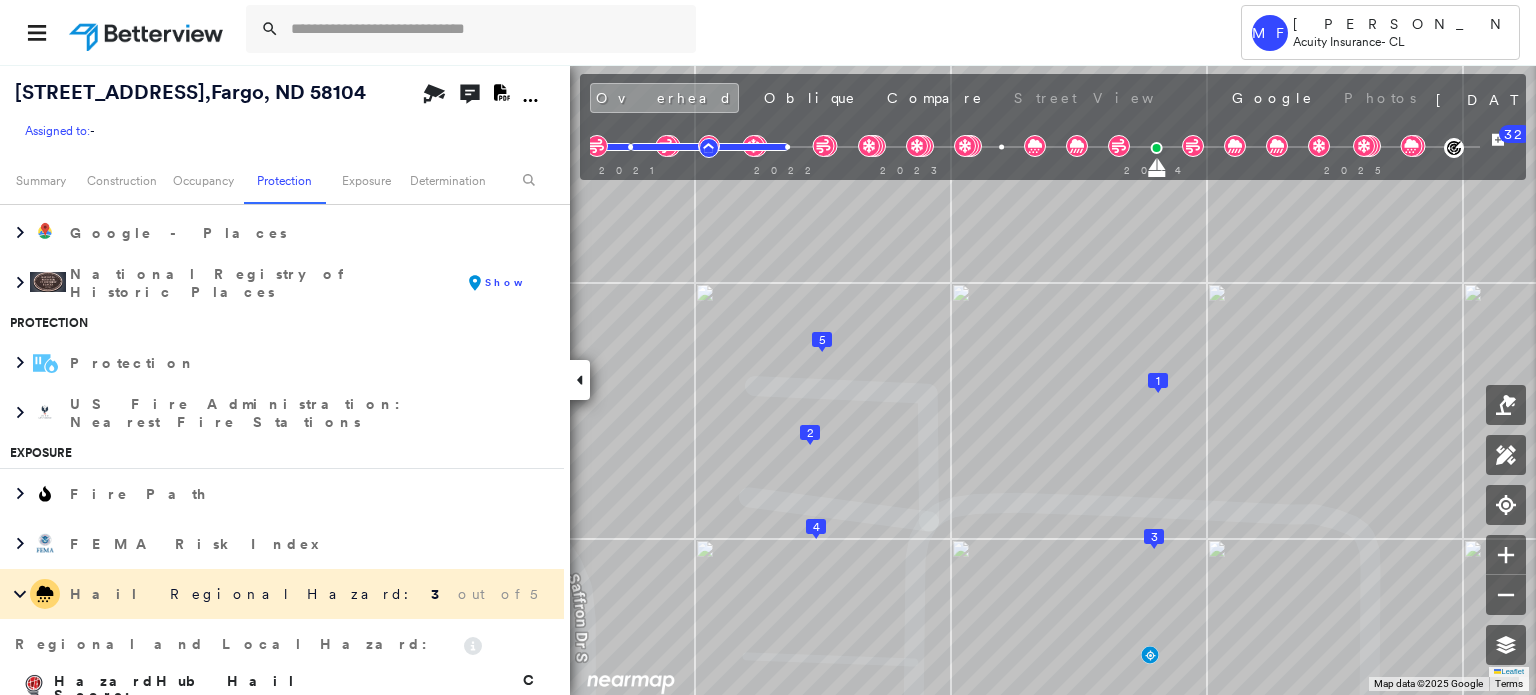 click on "Hail Regional Hazard: 3   out of  5" at bounding box center [282, 594] 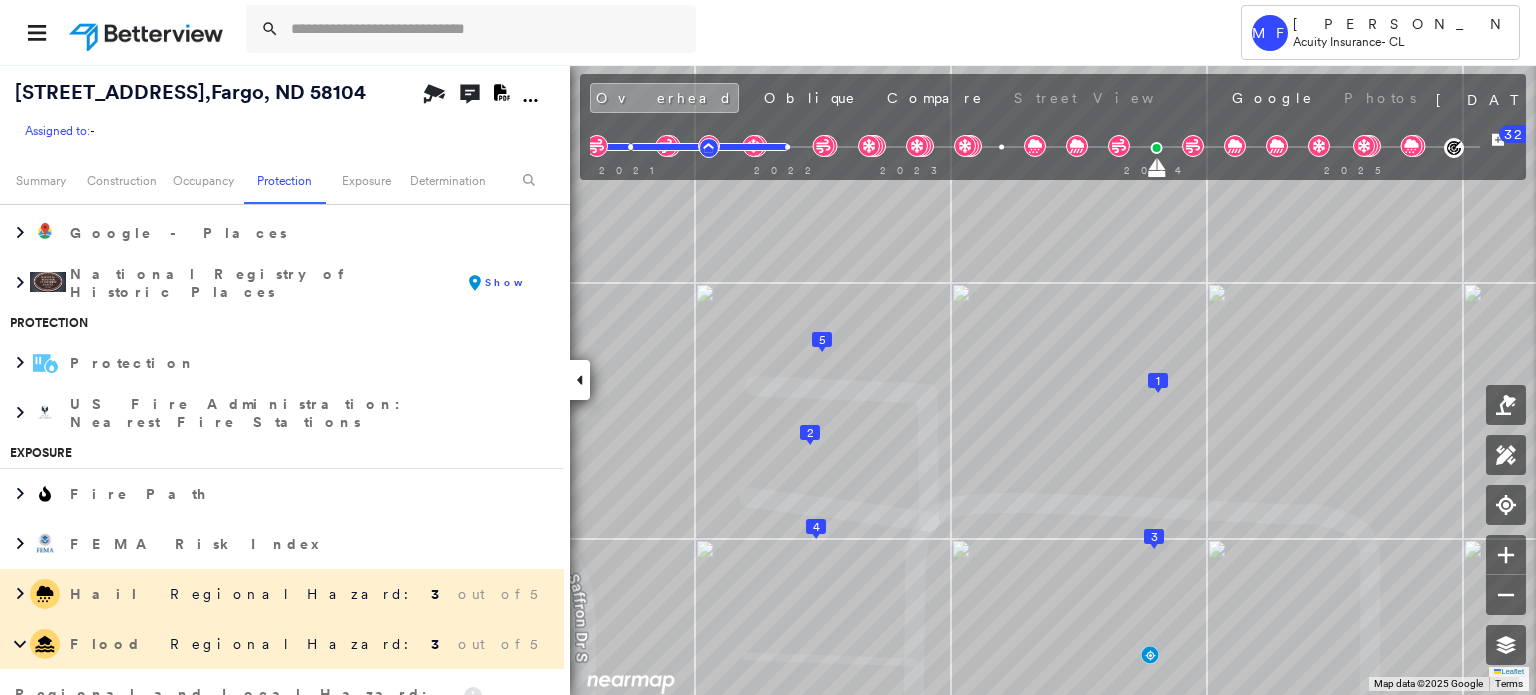 click on "Flood Regional Hazard: 3   out of  5" at bounding box center (282, 644) 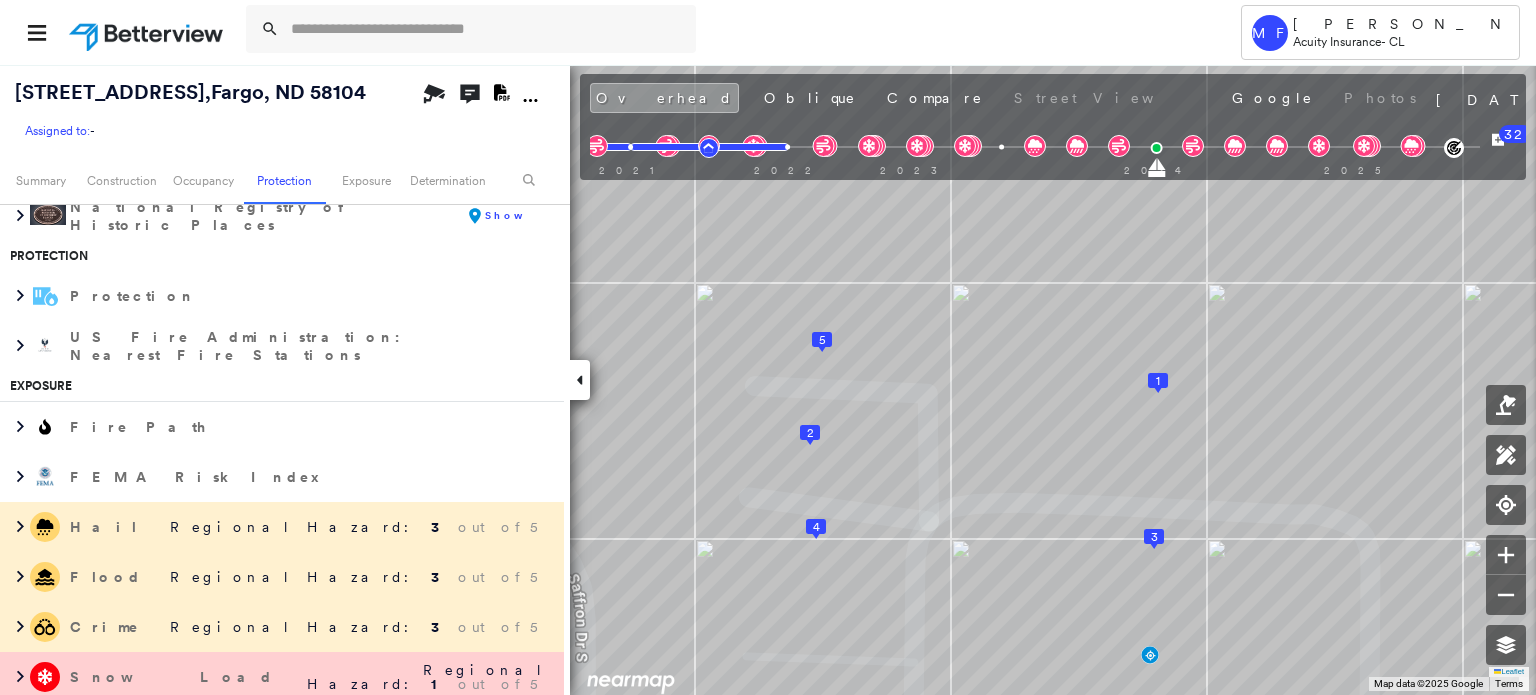 scroll, scrollTop: 3476, scrollLeft: 0, axis: vertical 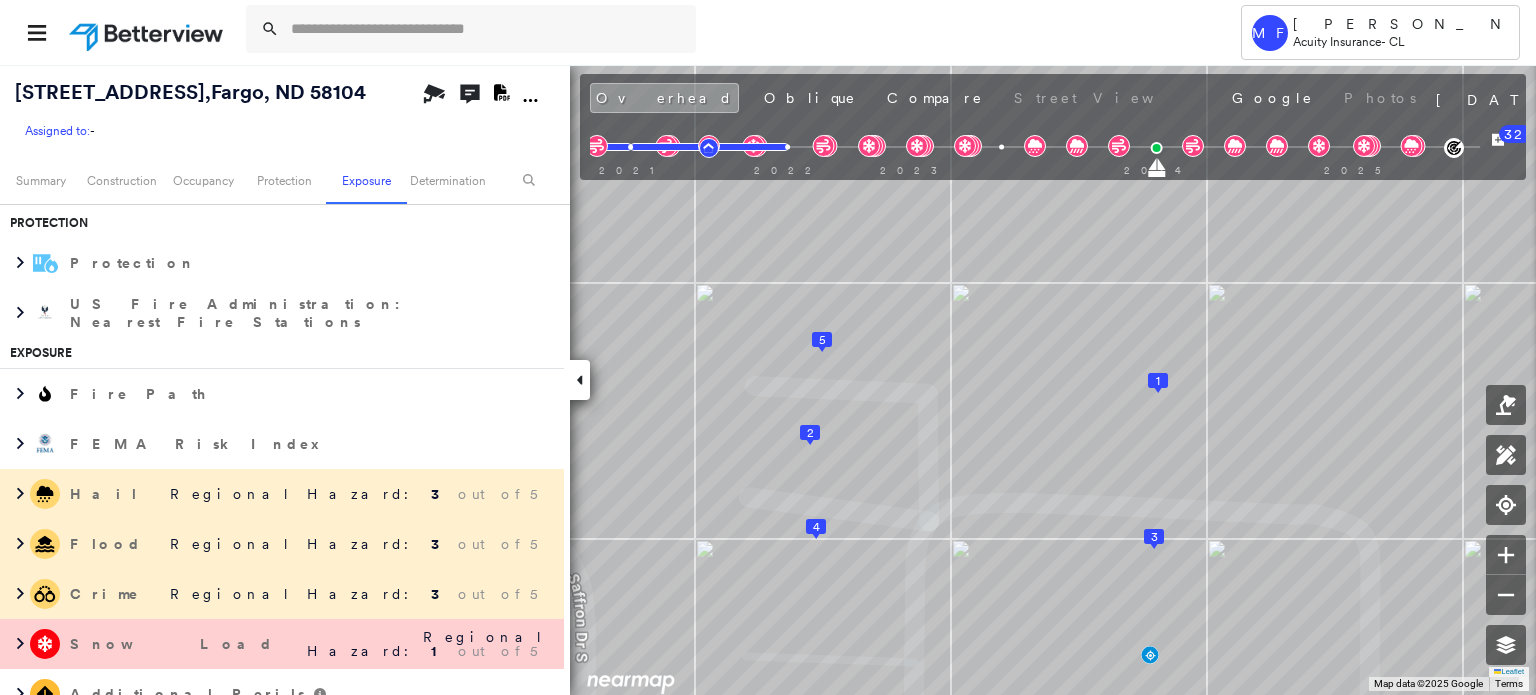 click on "Snow Load" at bounding box center (172, 644) 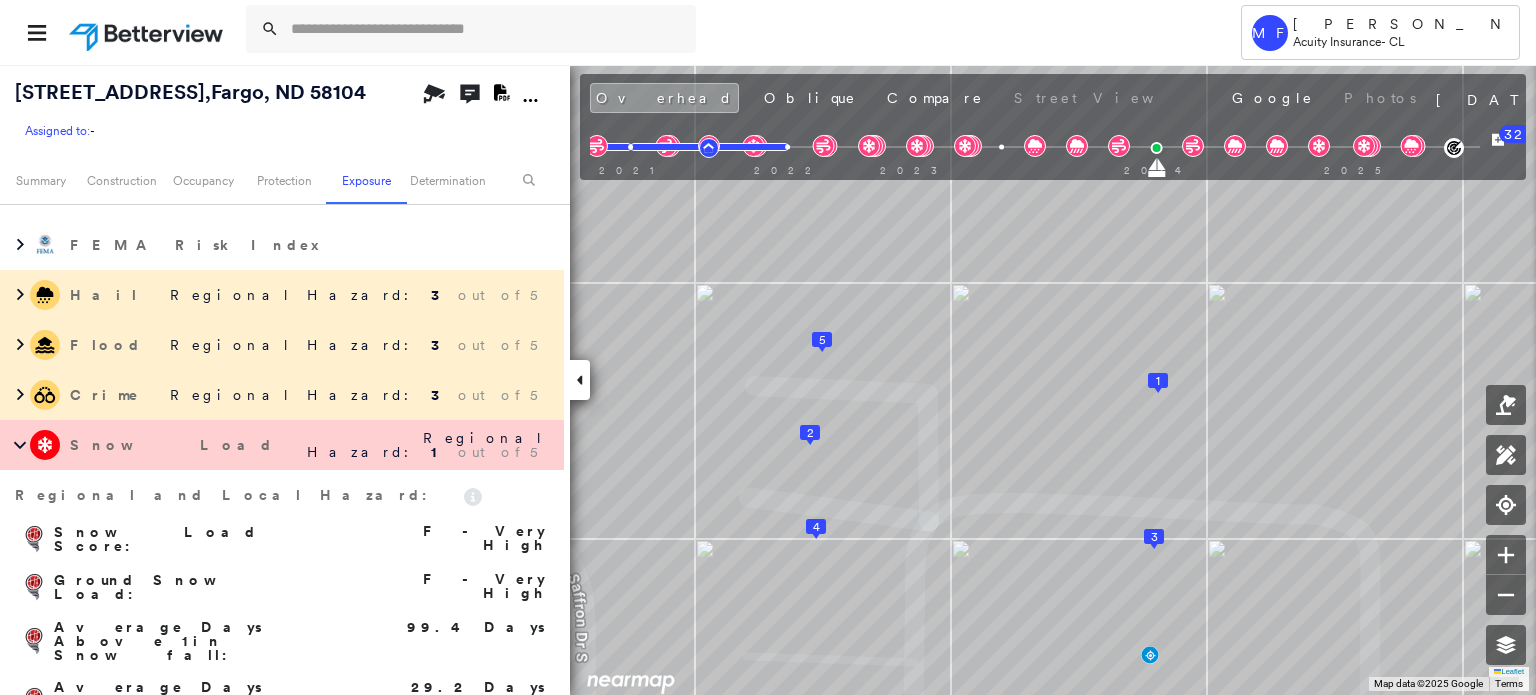 scroll, scrollTop: 3676, scrollLeft: 0, axis: vertical 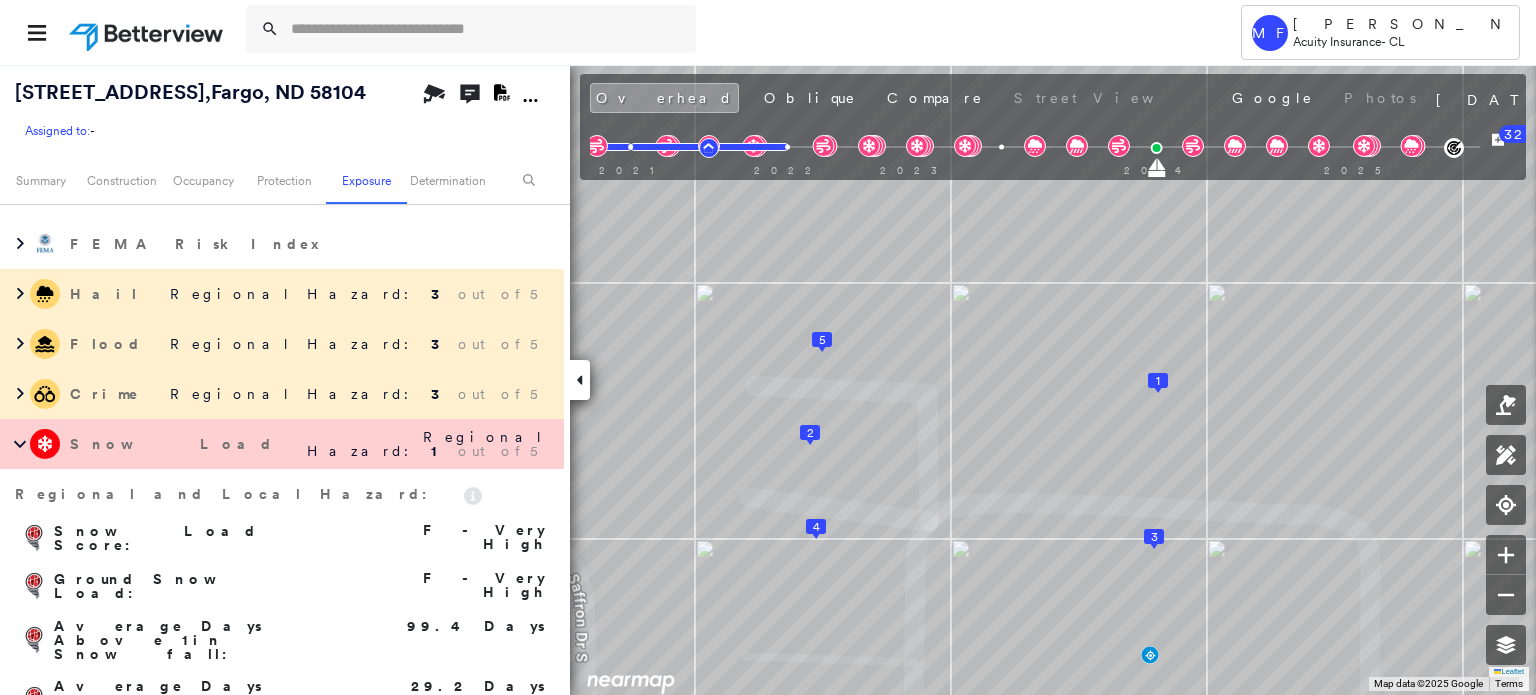 click on "Snow Load" at bounding box center [172, 444] 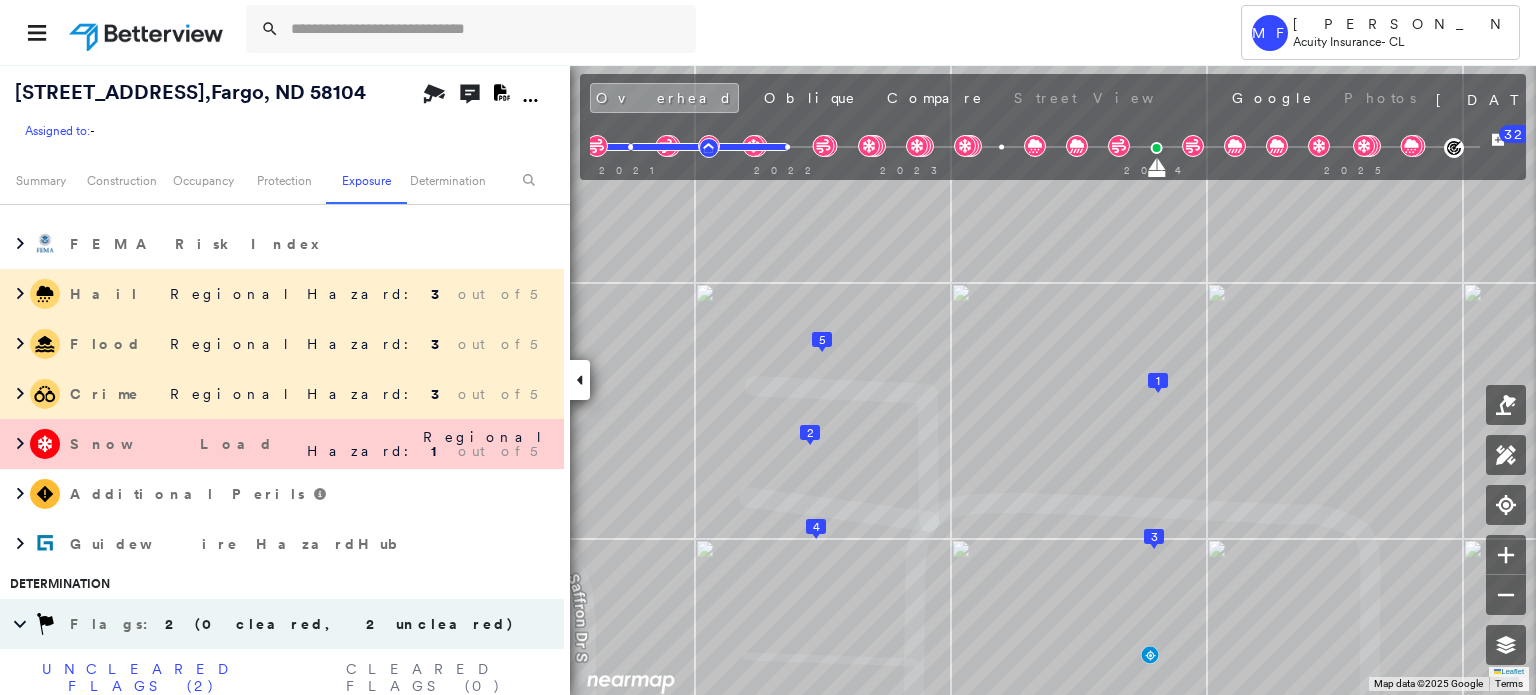 click on "Crime Regional Hazard: 3   out of  5" at bounding box center (282, 394) 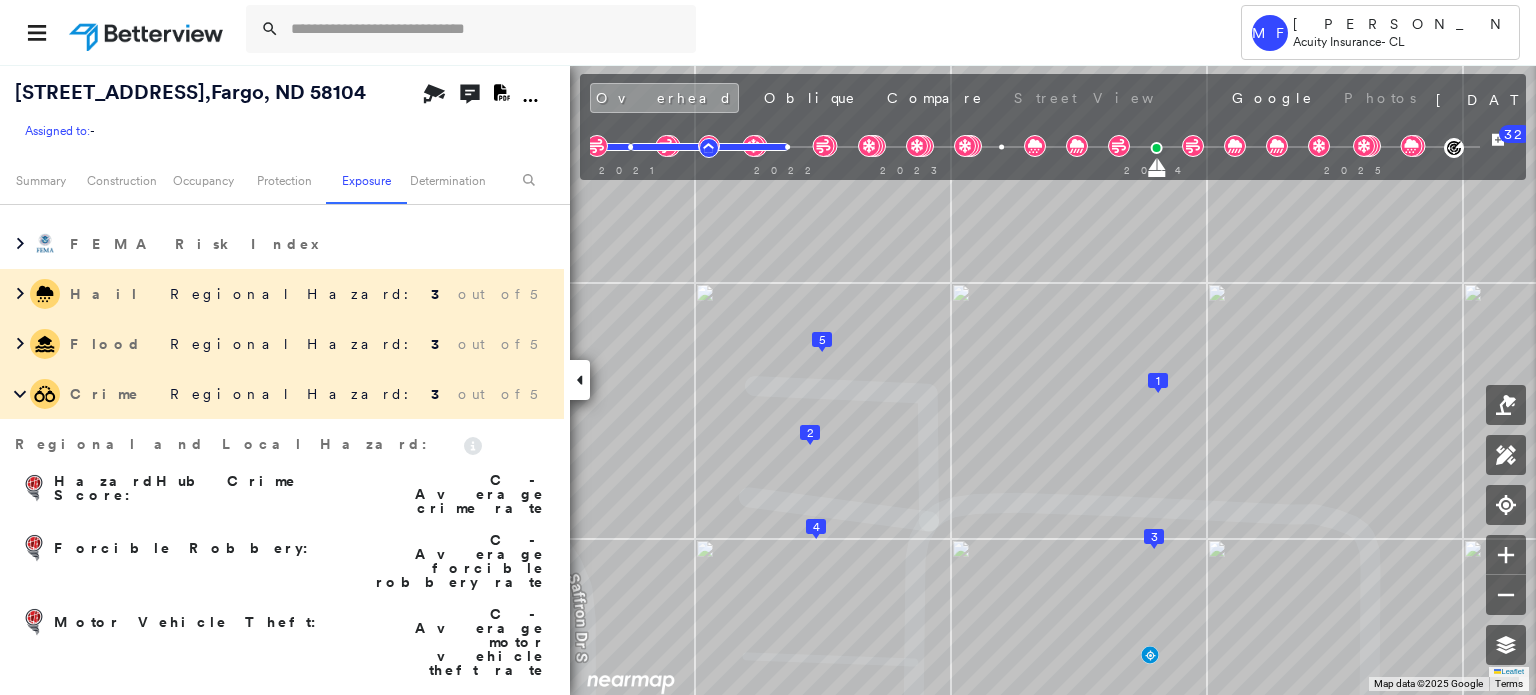 click on "Crime Regional Hazard: 3   out of  5" at bounding box center (282, 394) 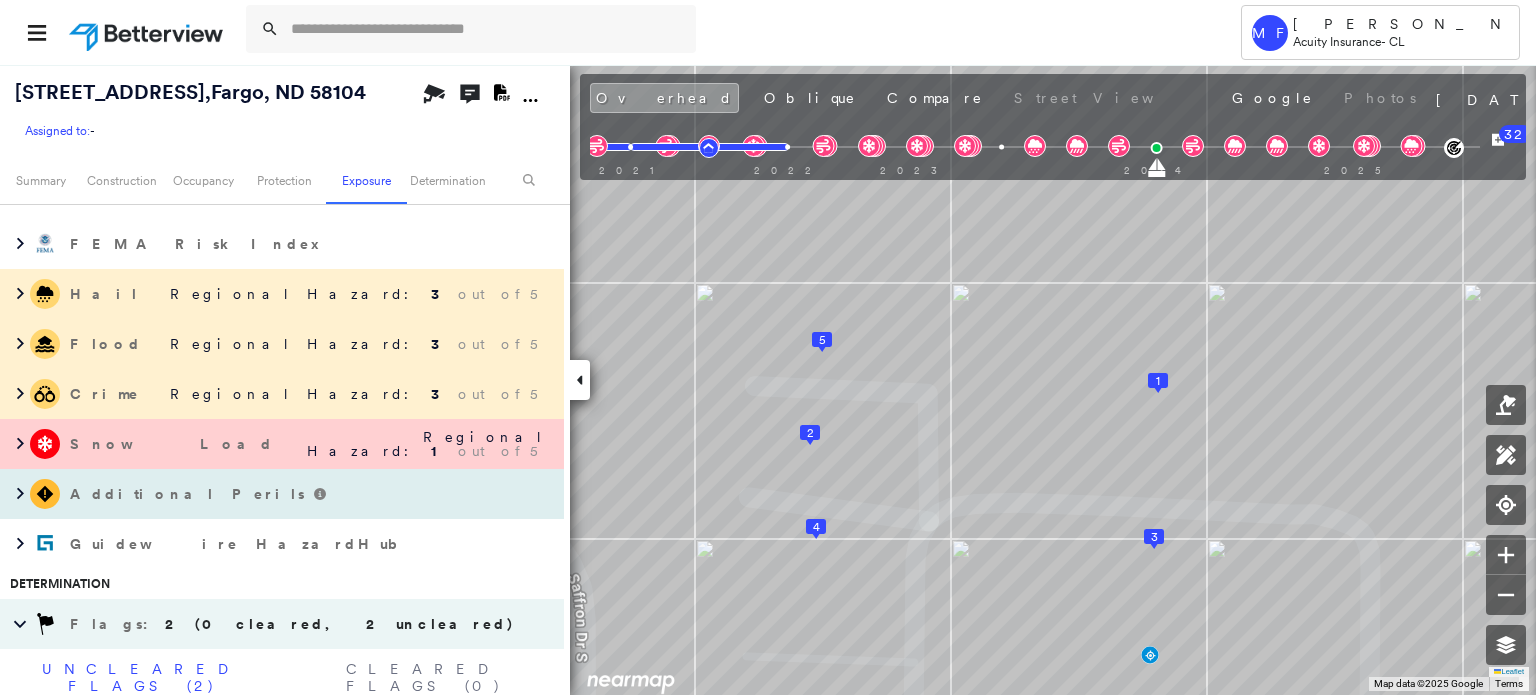 click on "Additional Perils" at bounding box center (189, 494) 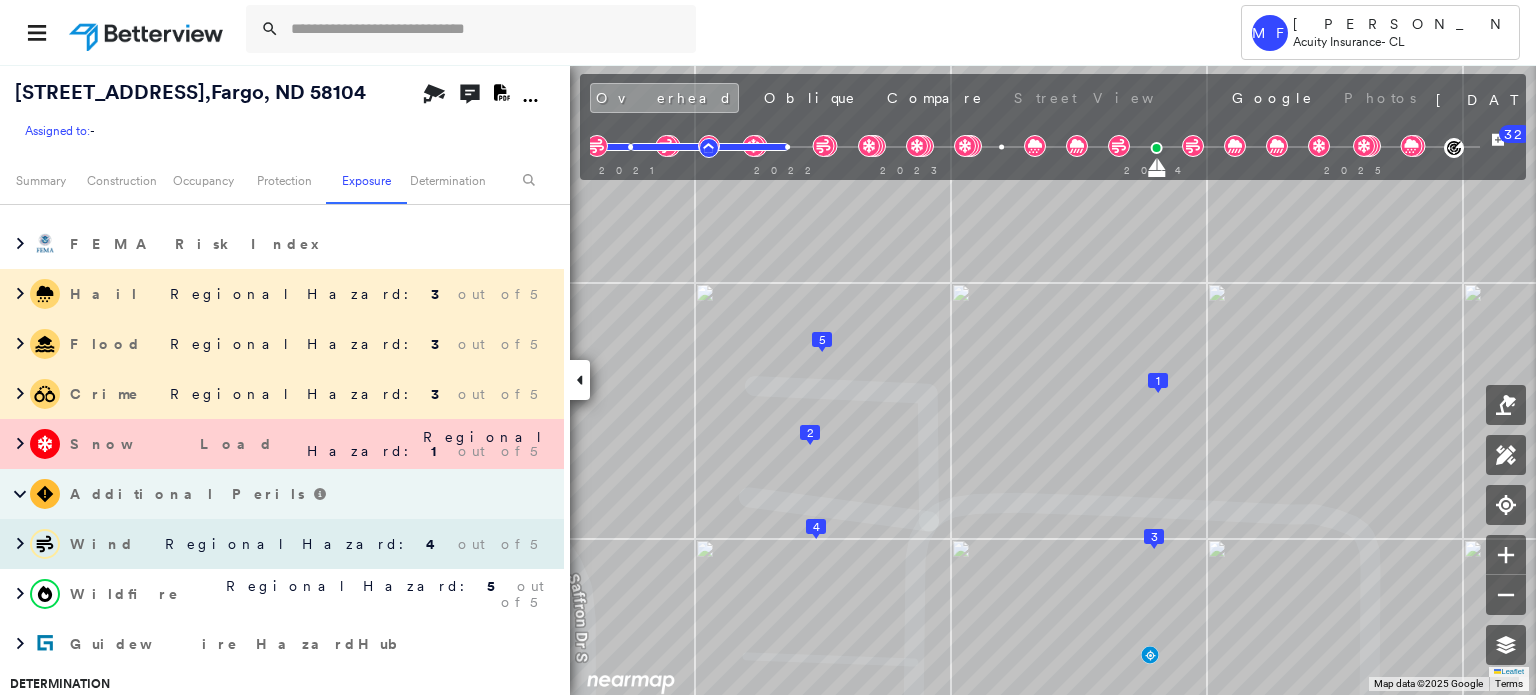 click on "Wind" at bounding box center [102, 544] 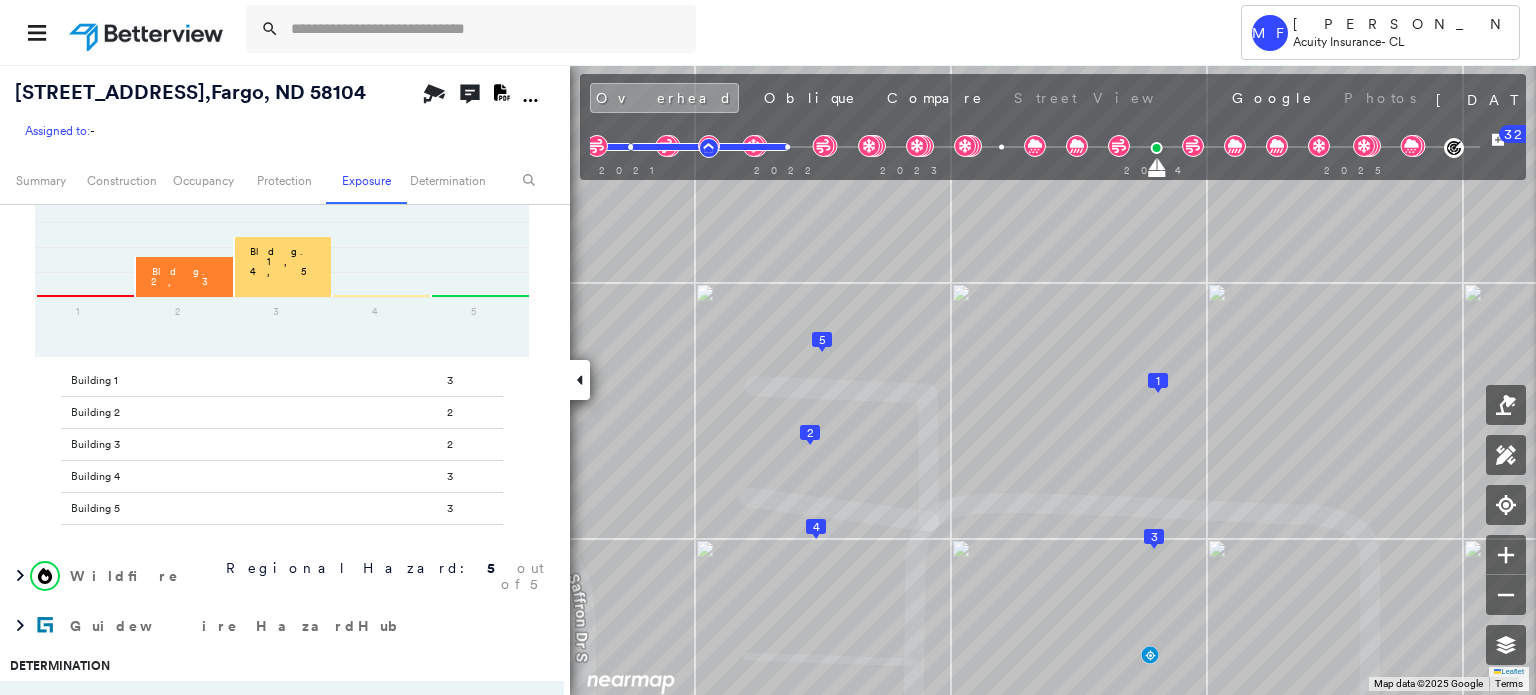 scroll, scrollTop: 4276, scrollLeft: 0, axis: vertical 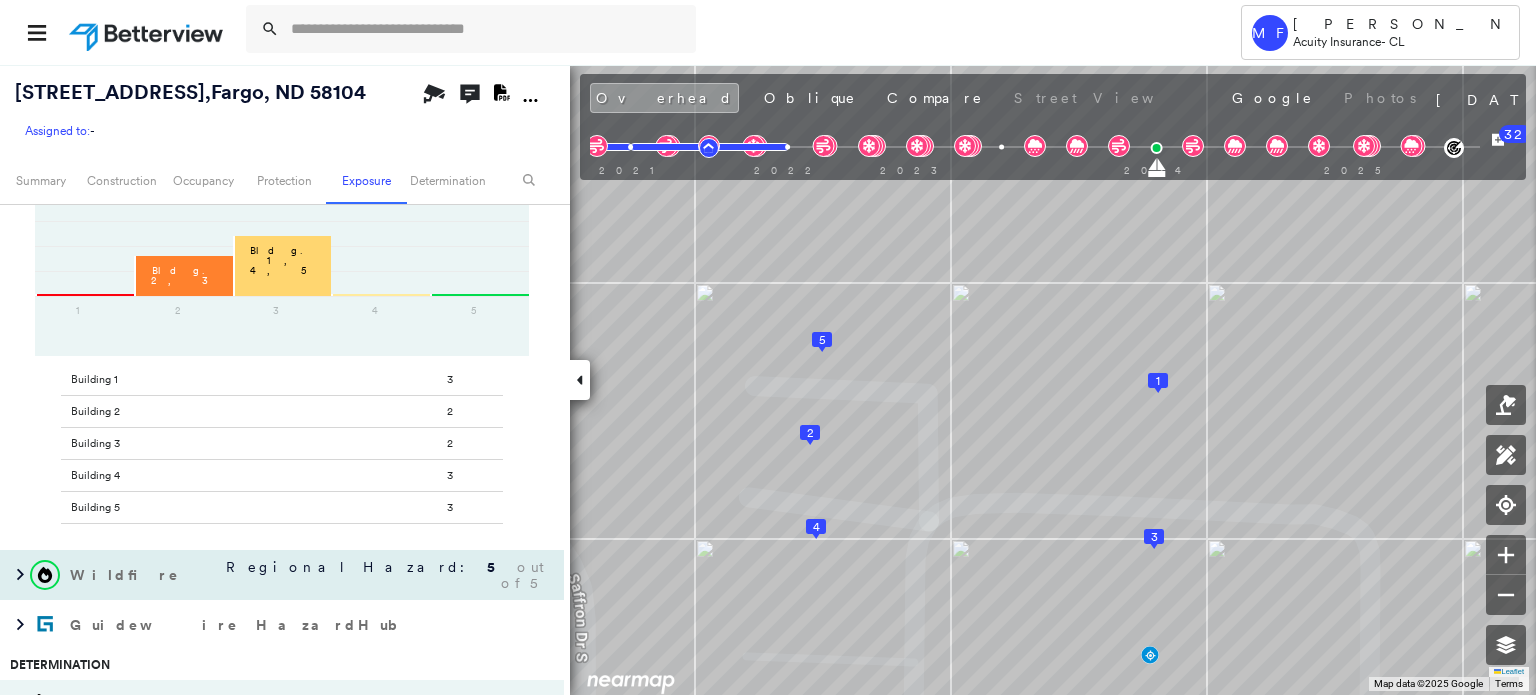 click on "Wildfire" at bounding box center [125, 575] 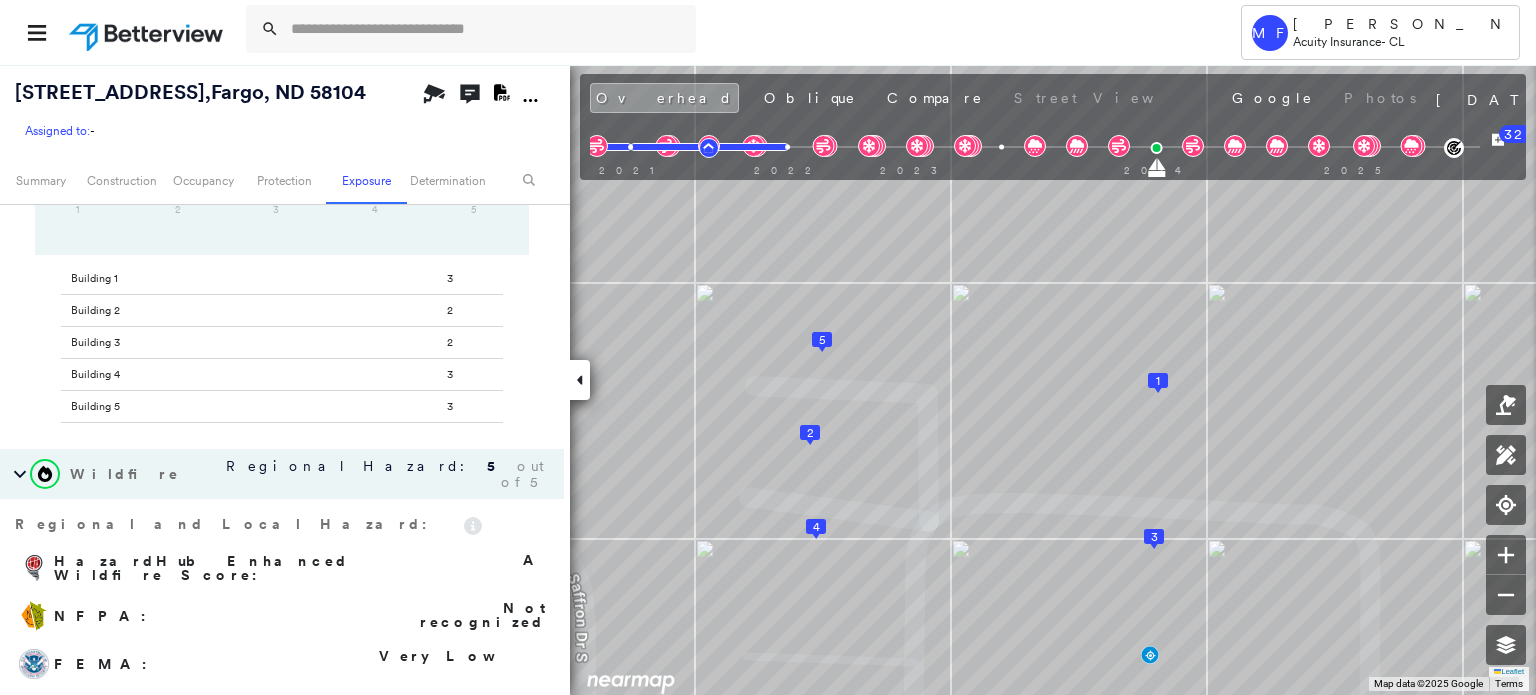 scroll, scrollTop: 4376, scrollLeft: 0, axis: vertical 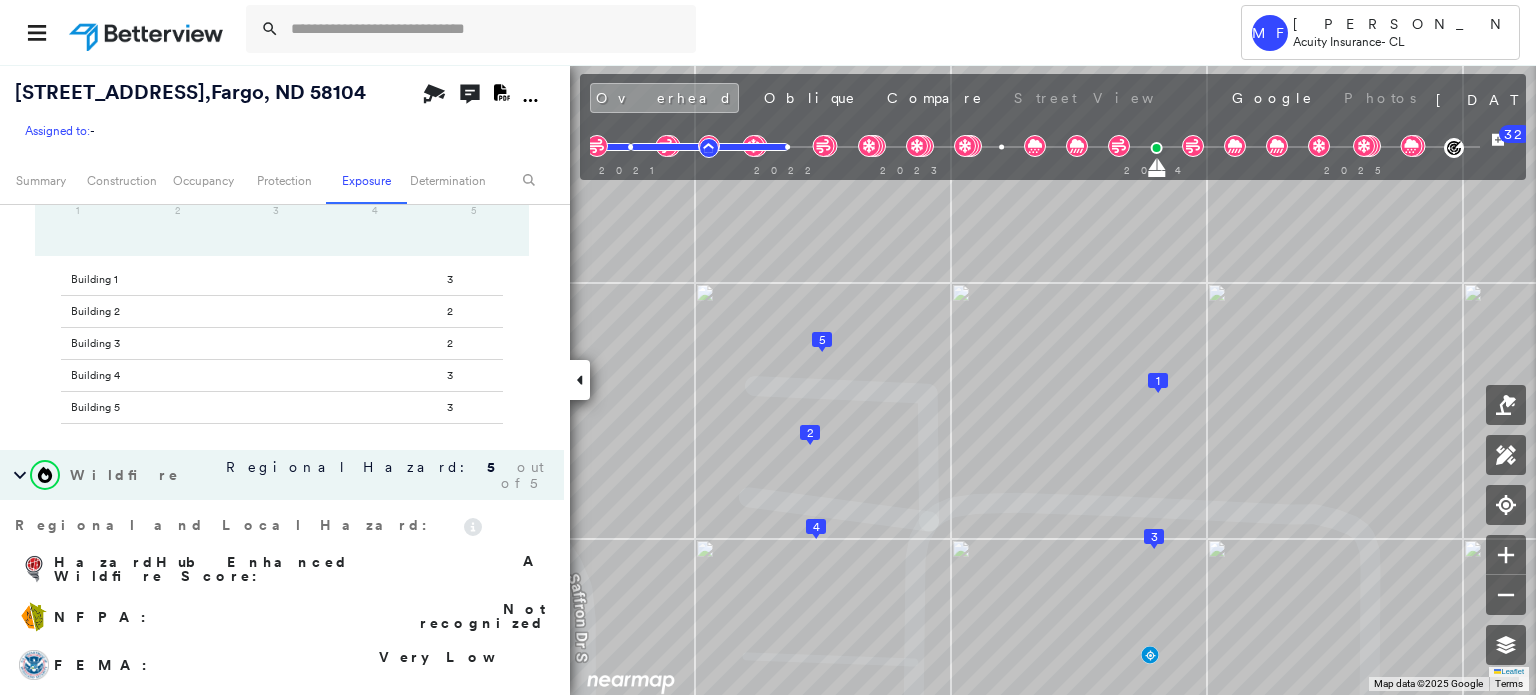 click on "Wildfire Regional Hazard: 5   out of  5" at bounding box center [282, 475] 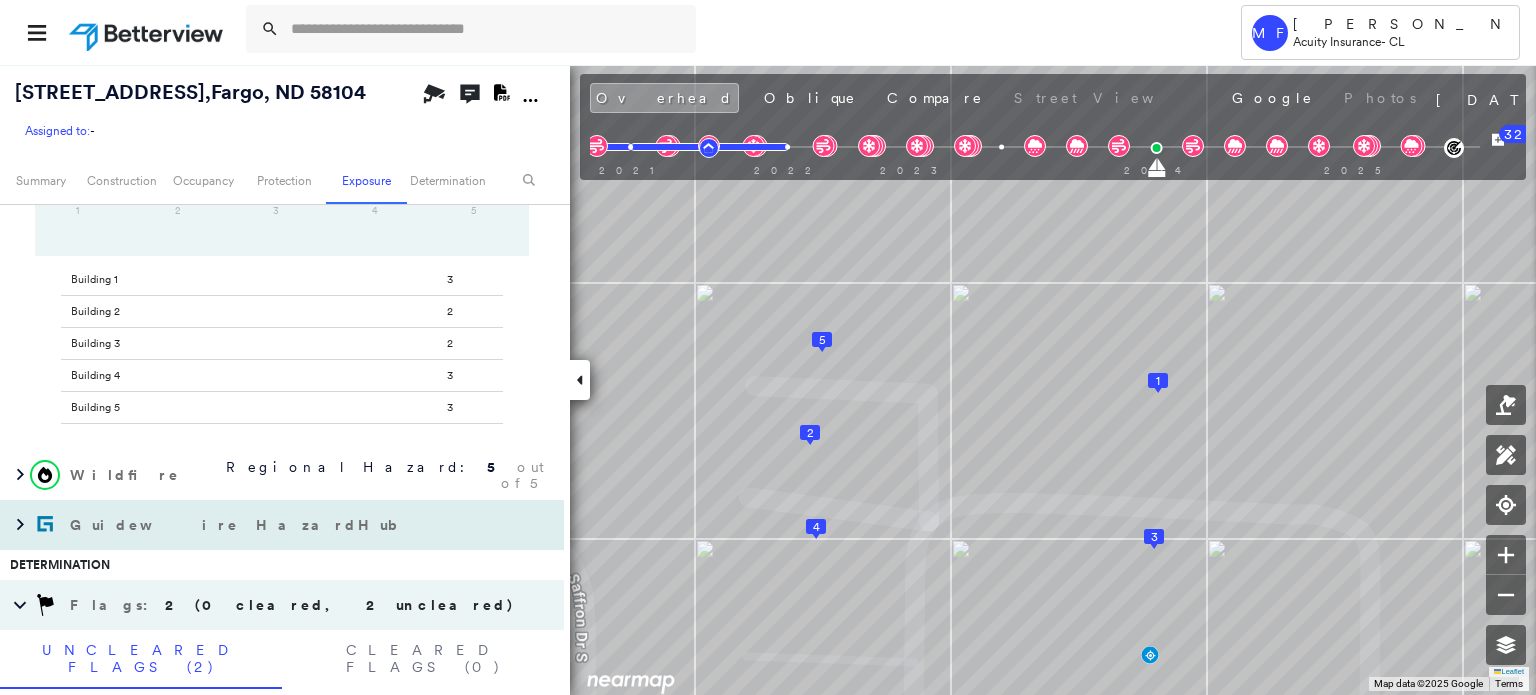 click on "Guidewire HazardHub" at bounding box center [243, 525] 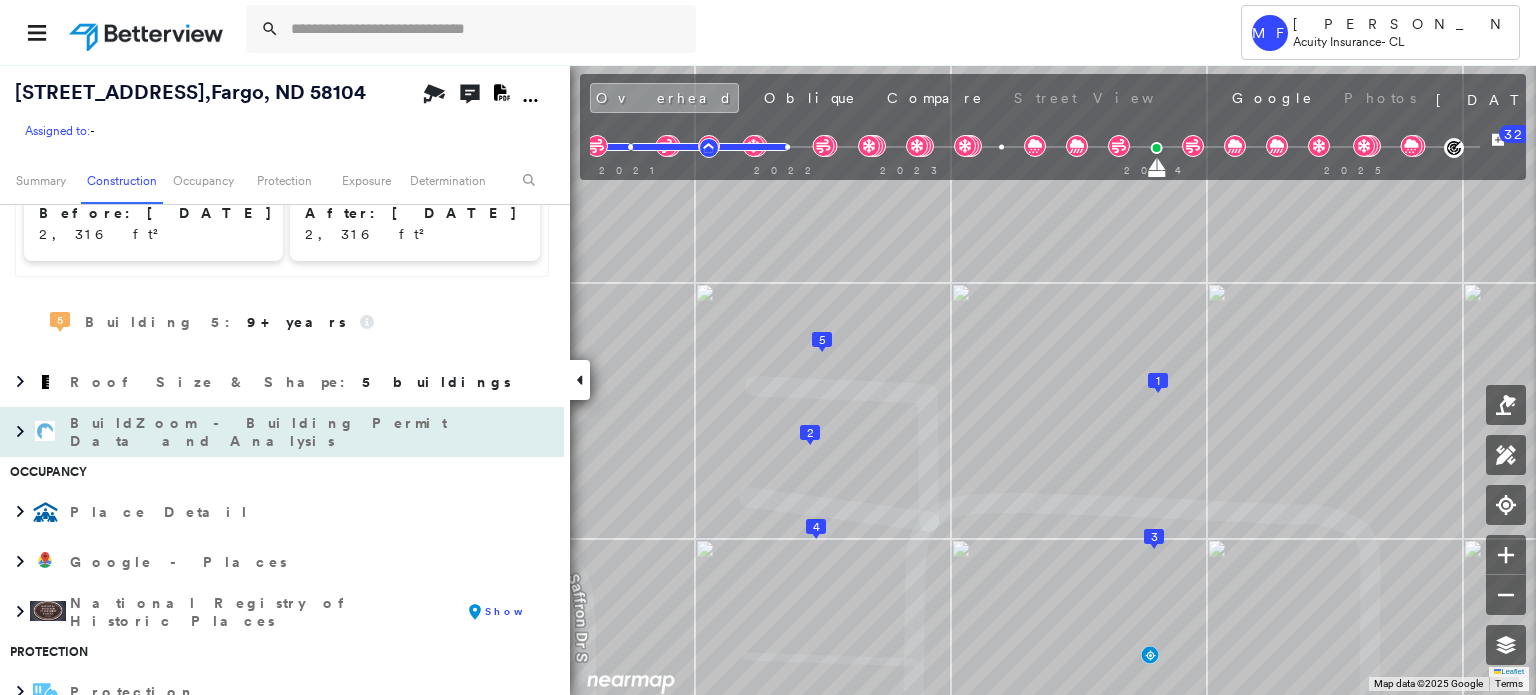 scroll, scrollTop: 3076, scrollLeft: 0, axis: vertical 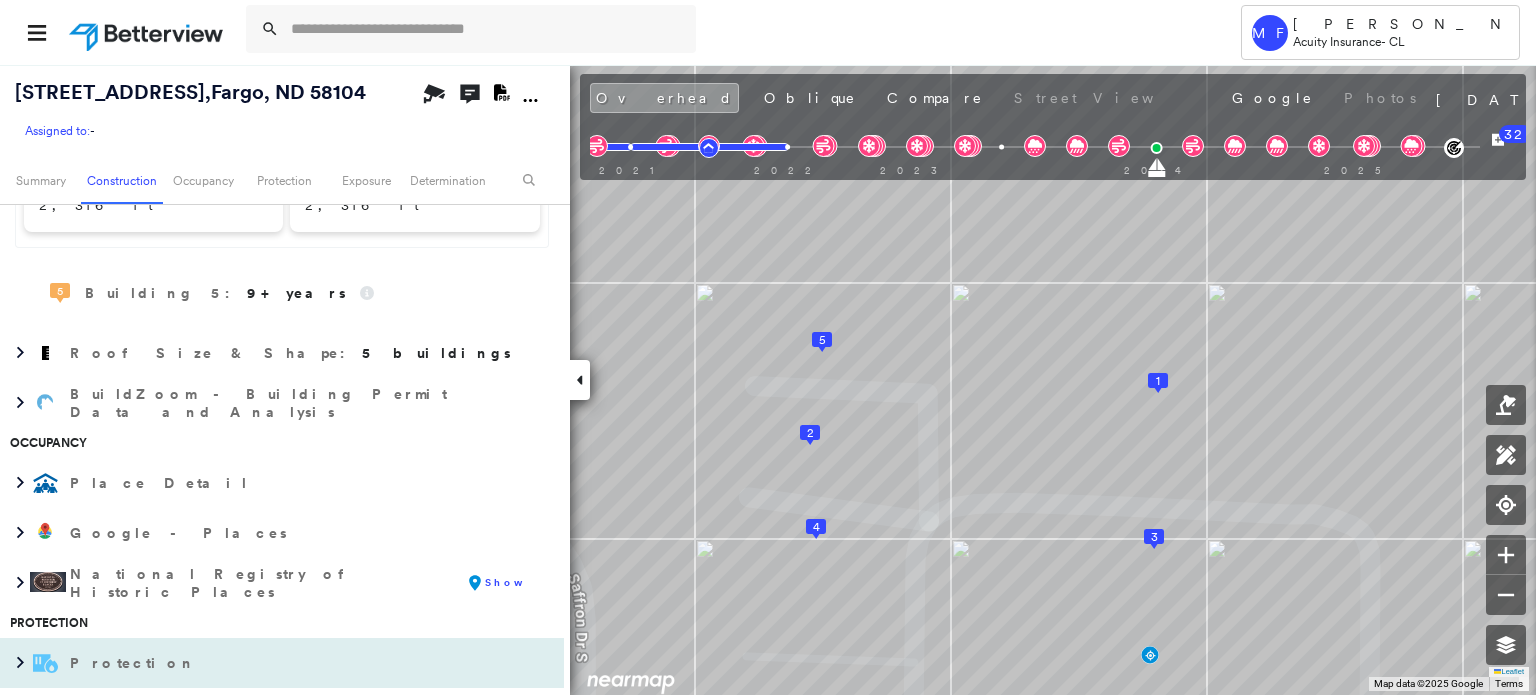 click on "Protection" at bounding box center [262, 663] 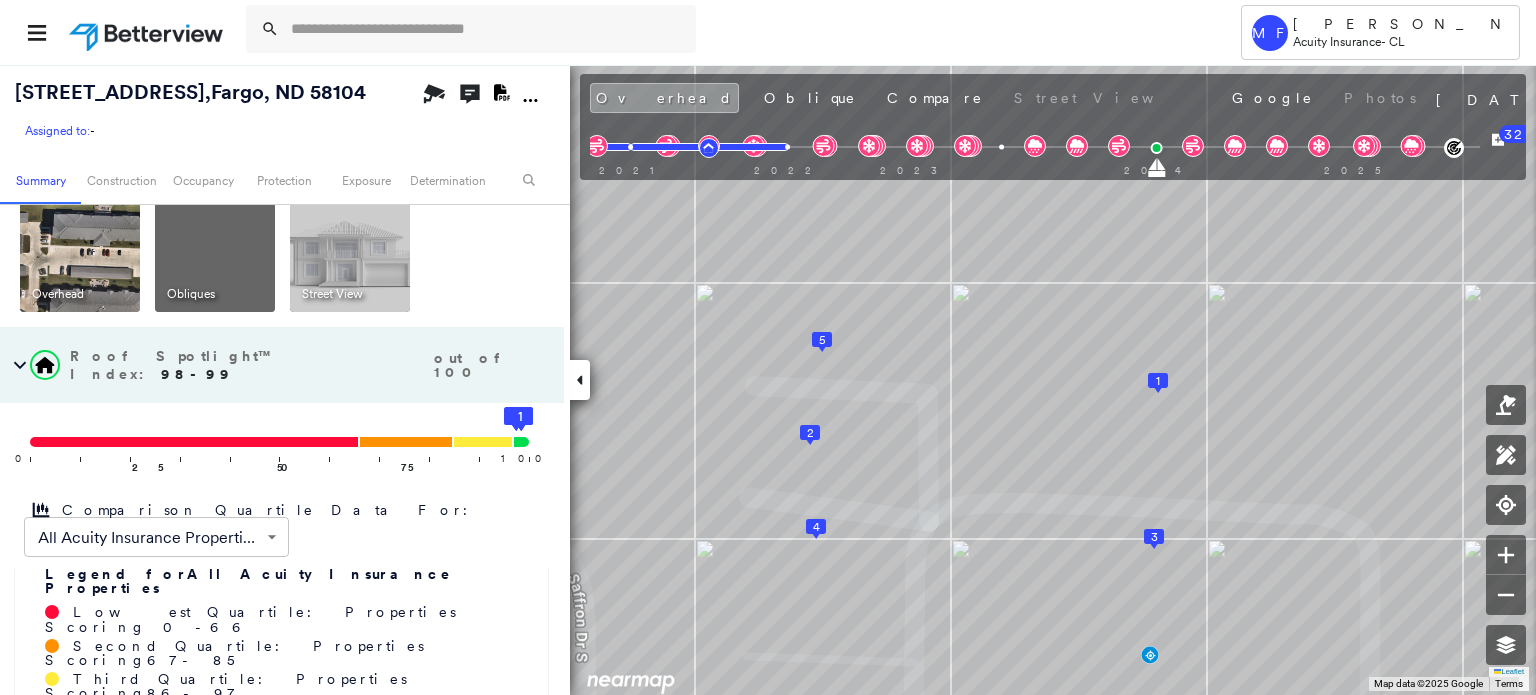 scroll, scrollTop: 0, scrollLeft: 0, axis: both 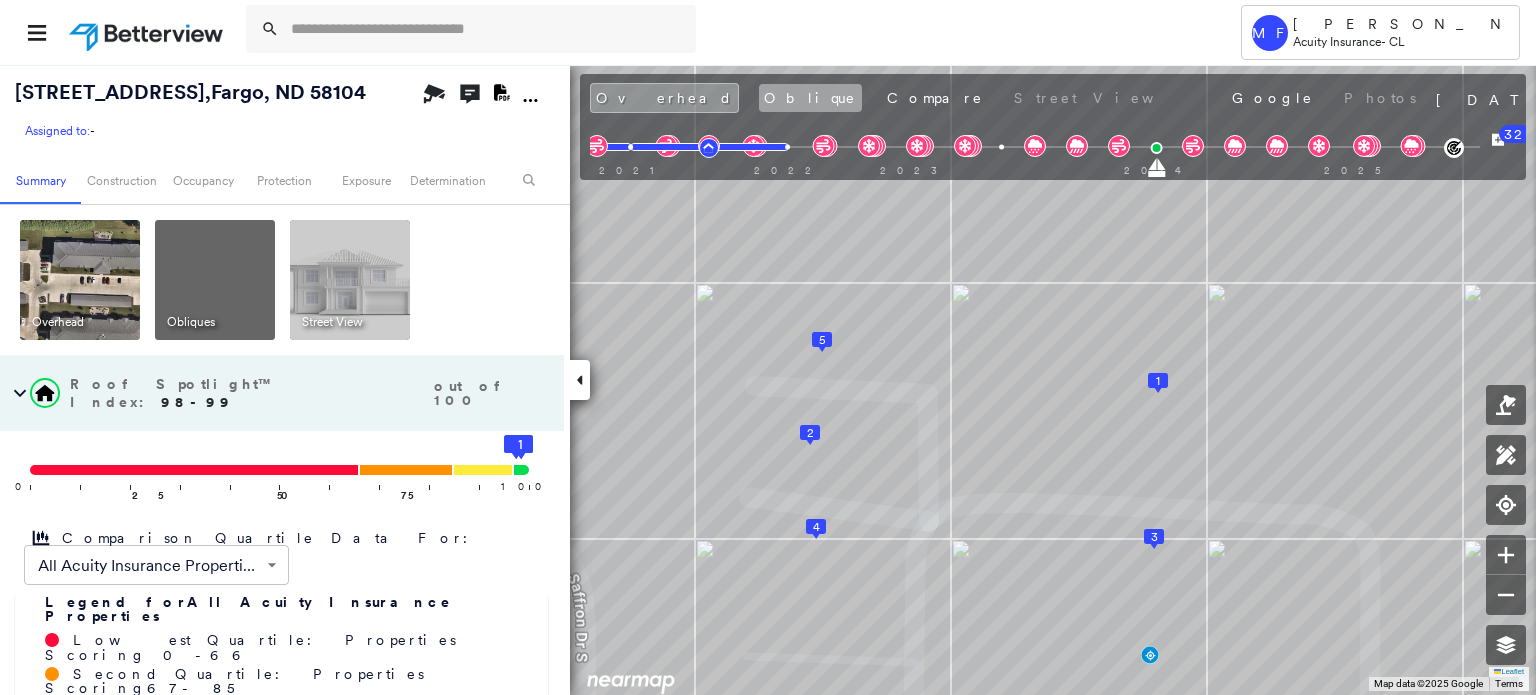click on "Oblique" at bounding box center [810, 98] 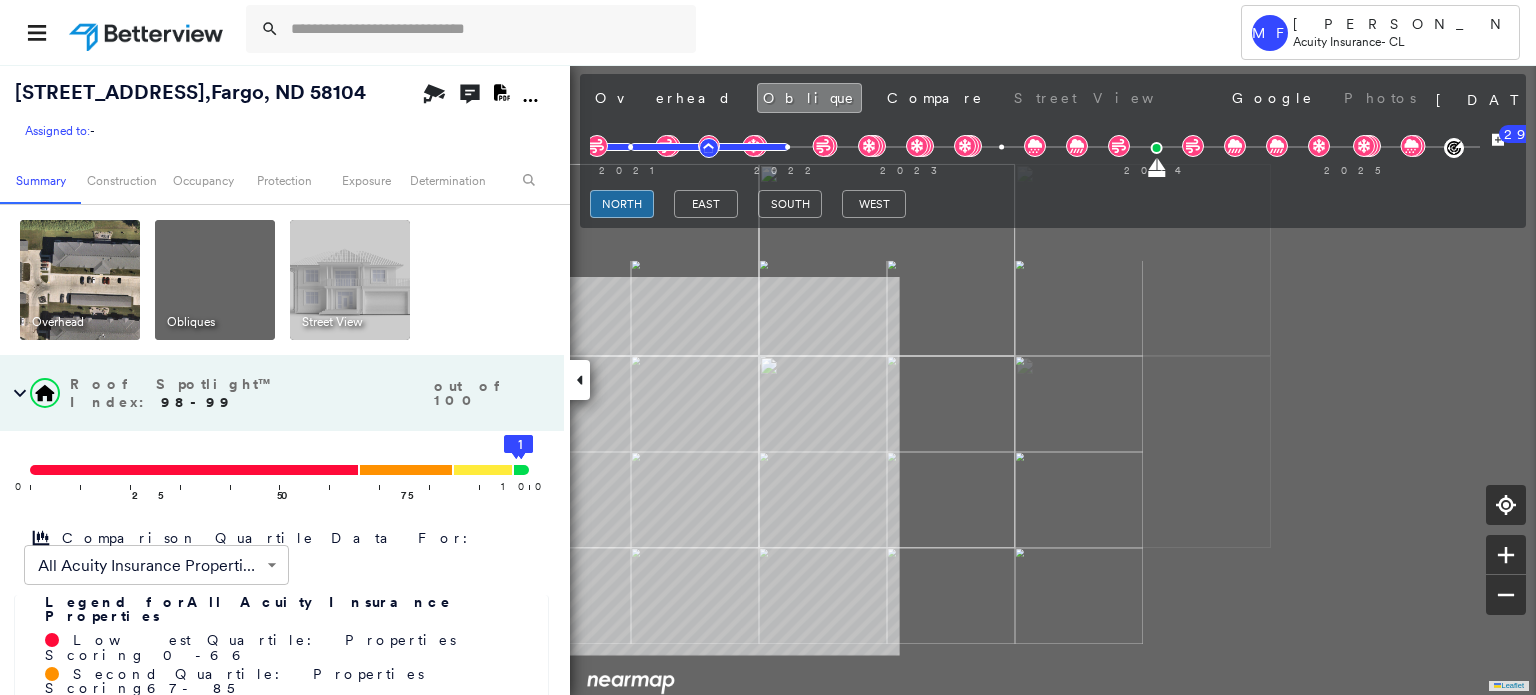 click on "[STREET_ADDRESS] Assigned to:  - Assigned to:  - Assigned to:  - Open Comments Download PDF Report Summary Construction Occupancy Protection Exposure Determination Overhead Obliques Street View Roof Spotlight™ Index :  98-99 out of 100 0 100 25 50 75 5 4 3 2 1 Comparison Quartile Data For: All Acuity Insurance Properties ****** ​ Legend for  All Acuity Insurance Properties Lowest Quartile: Properties Scoring 0 -  66 Second Quartile: Properties Scoring  67  -   85 Third Quartile: Properties Scoring  86  -   97 Highest Quartile: Properties Scoring  98  - 100 RSI unavailable Building Roof Scores 5 Buildings Building RSI Confidence Footprint Shape 1 99 Very High 14,810 ft² Shape: [PERSON_NAME] Ratio: 15% Hip Ratio: 74% Material: Asphalt Shingle Ratio: 98% Slope: 23  degrees    (Moderate) Height: 44  (3+ Story) Square Footage: 14,810 ft² 2 98 Very High 3,905 ft² Shape: [PERSON_NAME] Ratio: 99% Material: Asphalt Shingle Ratio: 99% Slope: 18  degrees    (Low) Height: 20  (1 Story) Square Footage: 3" at bounding box center (768, 379) 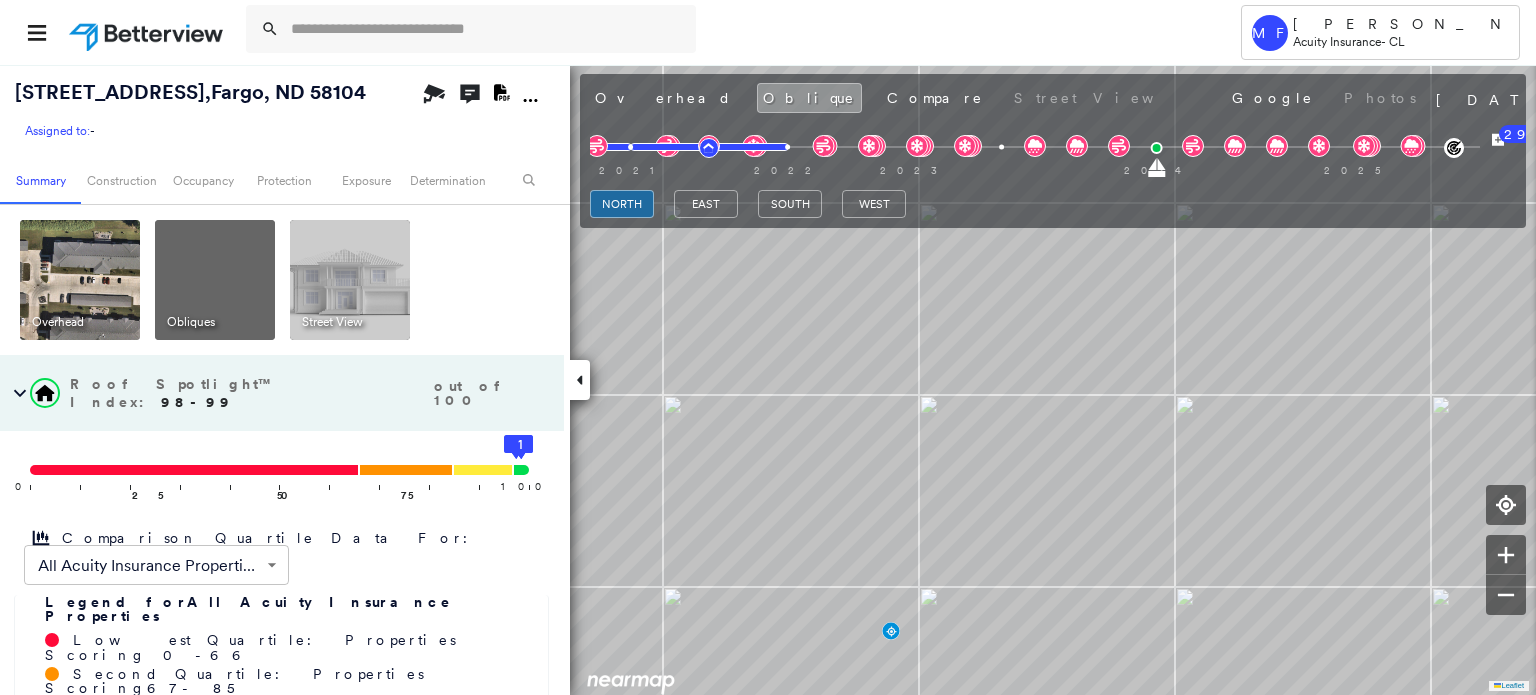 click on "east" at bounding box center [706, 207] 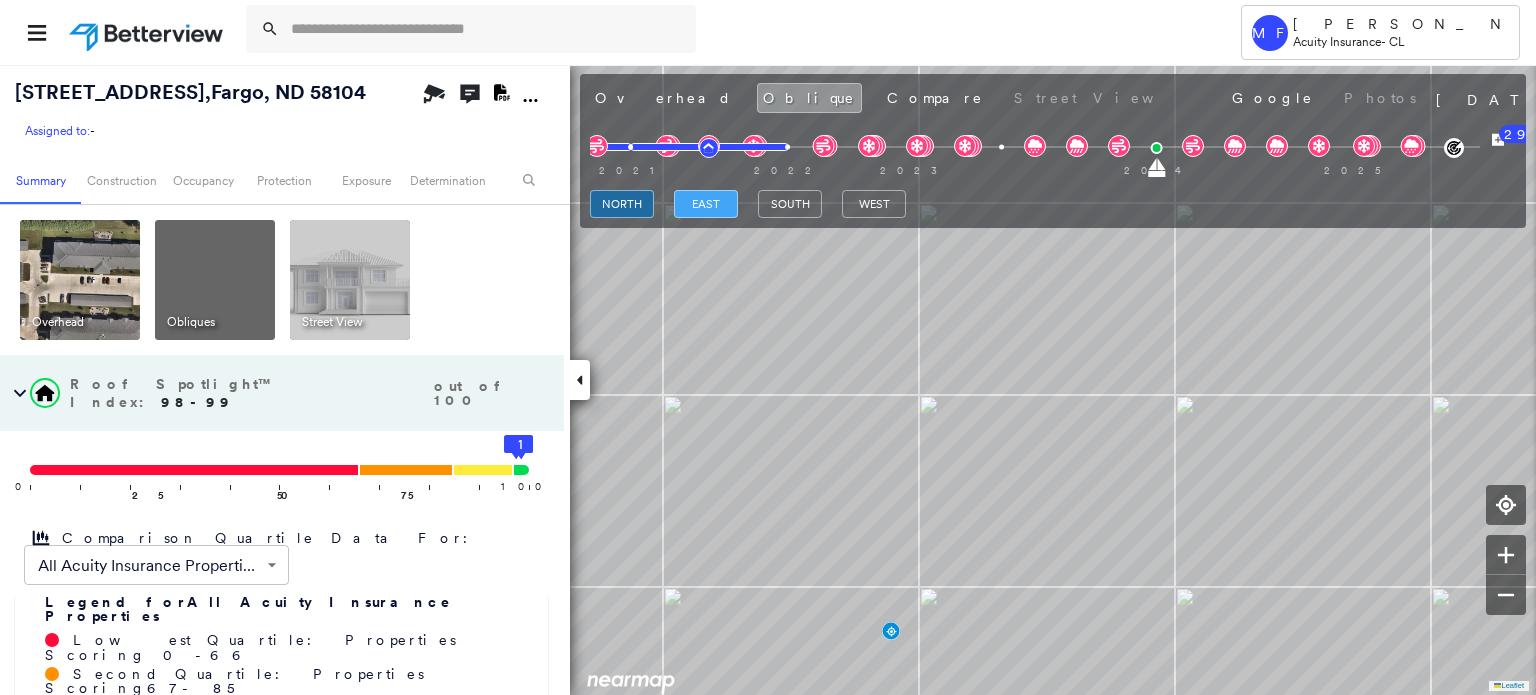 click on "east" at bounding box center (706, 204) 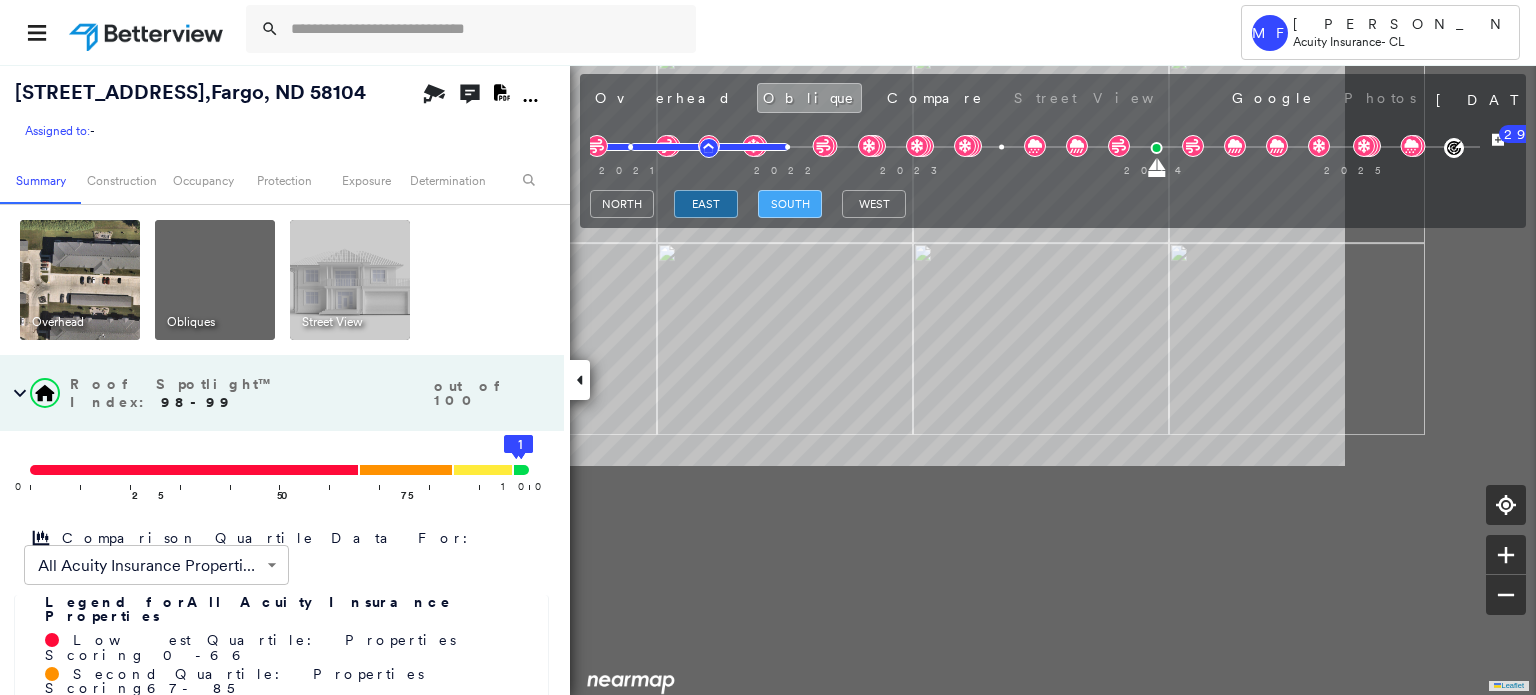 click on "[STREET_ADDRESS] Assigned to:  - Assigned to:  - Assigned to:  - Open Comments Download PDF Report Summary Construction Occupancy Protection Exposure Determination Overhead Obliques Street View Roof Spotlight™ Index :  98-99 out of 100 0 100 25 50 75 5 4 3 2 1 Comparison Quartile Data For: All Acuity Insurance Properties ****** ​ Legend for  All Acuity Insurance Properties Lowest Quartile: Properties Scoring 0 -  66 Second Quartile: Properties Scoring  67  -   85 Third Quartile: Properties Scoring  86  -   97 Highest Quartile: Properties Scoring  98  - 100 RSI unavailable Building Roof Scores 5 Buildings Building RSI Confidence Footprint Shape 1 99 Very High 14,810 ft² Shape: [PERSON_NAME] Ratio: 15% Hip Ratio: 74% Material: Asphalt Shingle Ratio: 98% Slope: 23  degrees    (Moderate) Height: 44  (3+ Story) Square Footage: 14,810 ft² 2 98 Very High 3,905 ft² Shape: [PERSON_NAME] Ratio: 99% Material: Asphalt Shingle Ratio: 99% Slope: 18  degrees    (Low) Height: 20  (1 Story) Square Footage: 3" at bounding box center [768, 379] 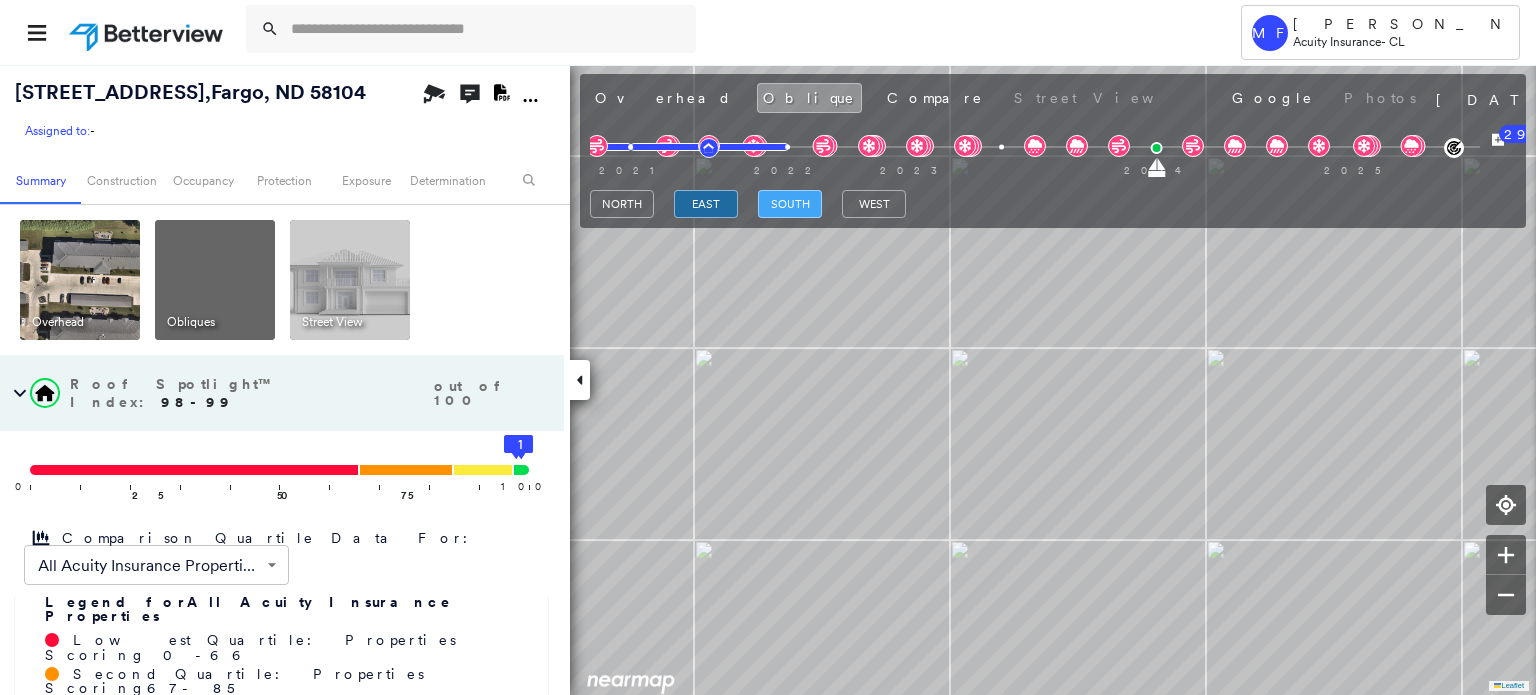click on "south" at bounding box center [790, 204] 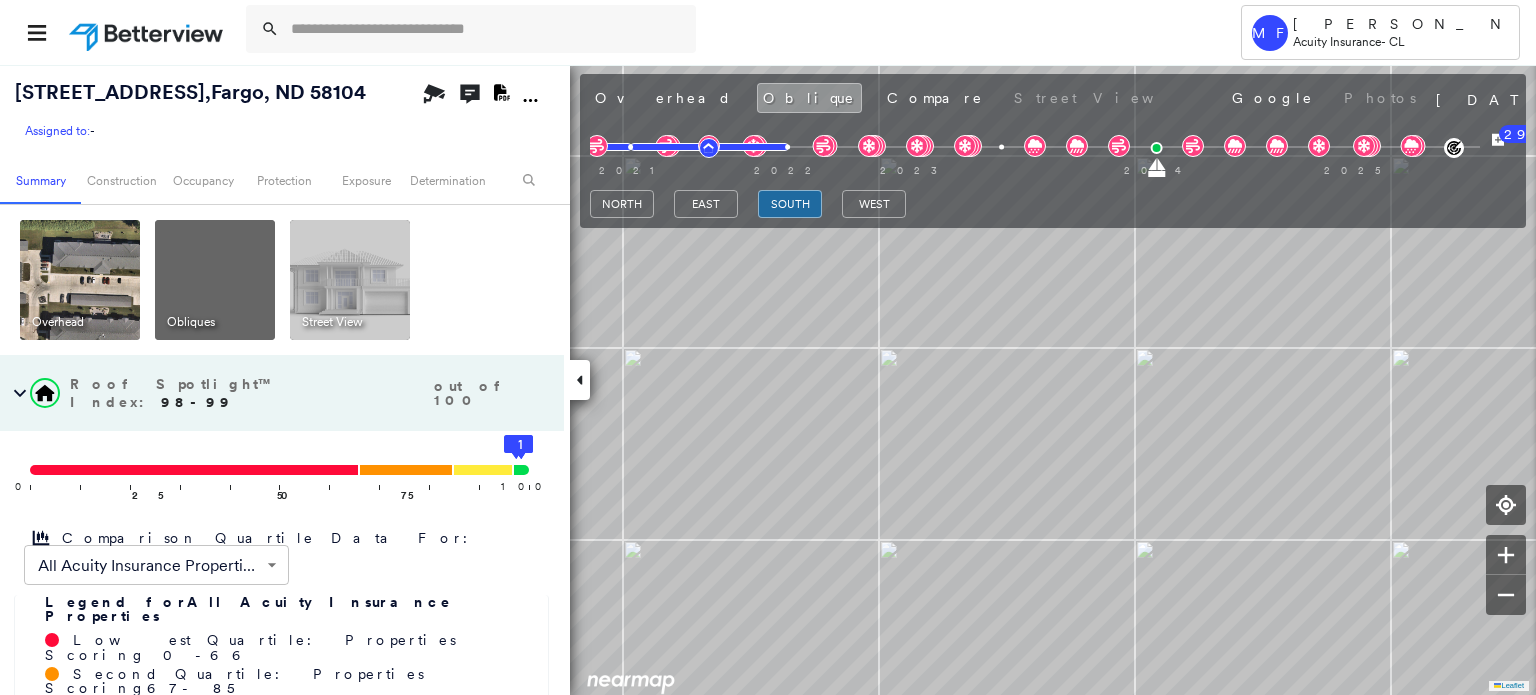 click on "west" at bounding box center [874, 207] 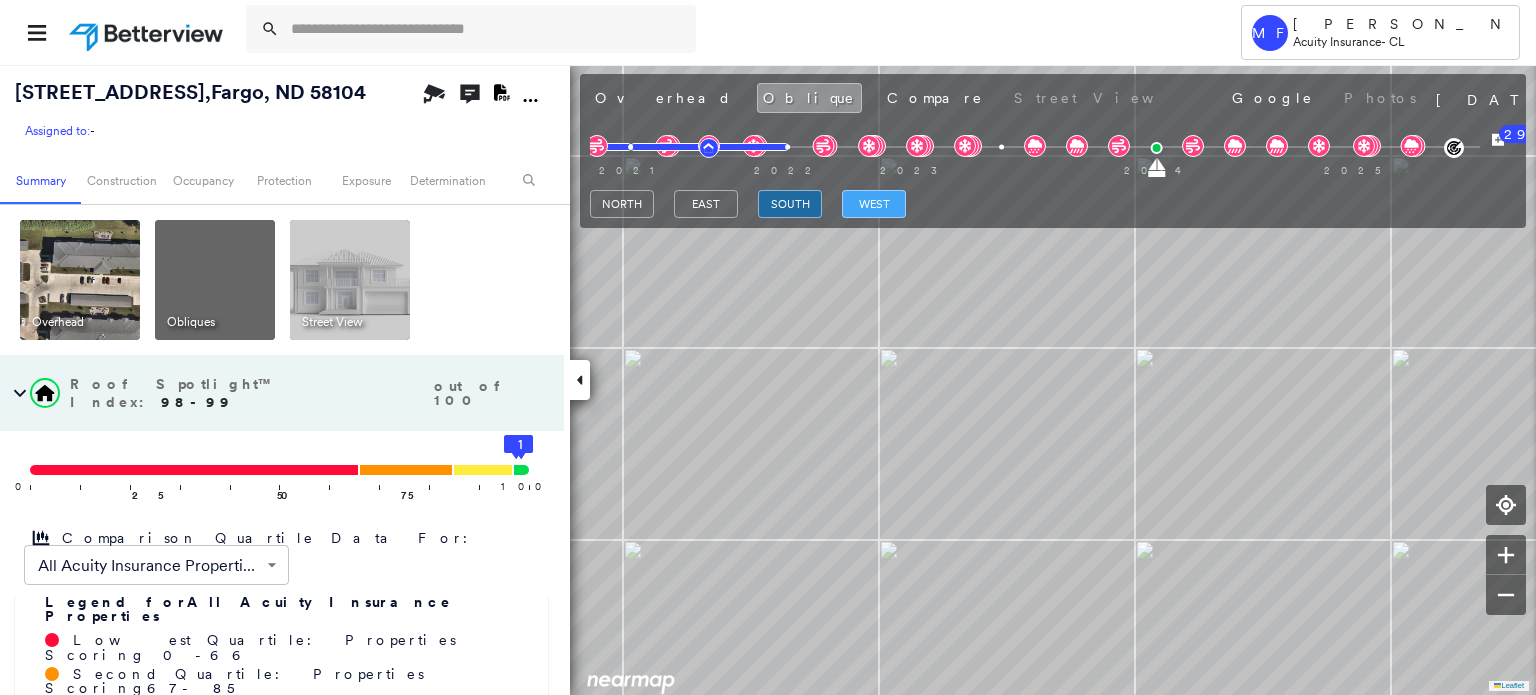 click on "west" at bounding box center (874, 204) 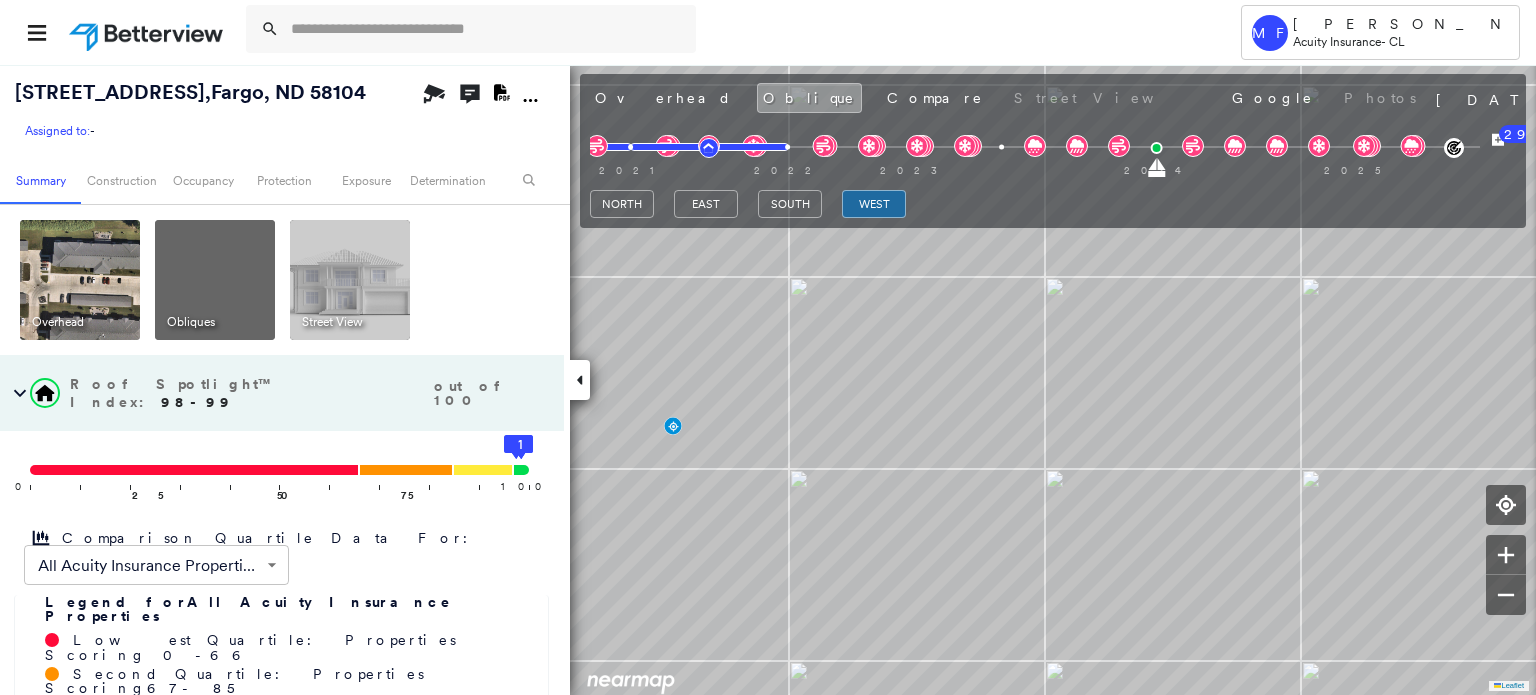 click on "Overhead Obliques Street View" at bounding box center (282, 280) 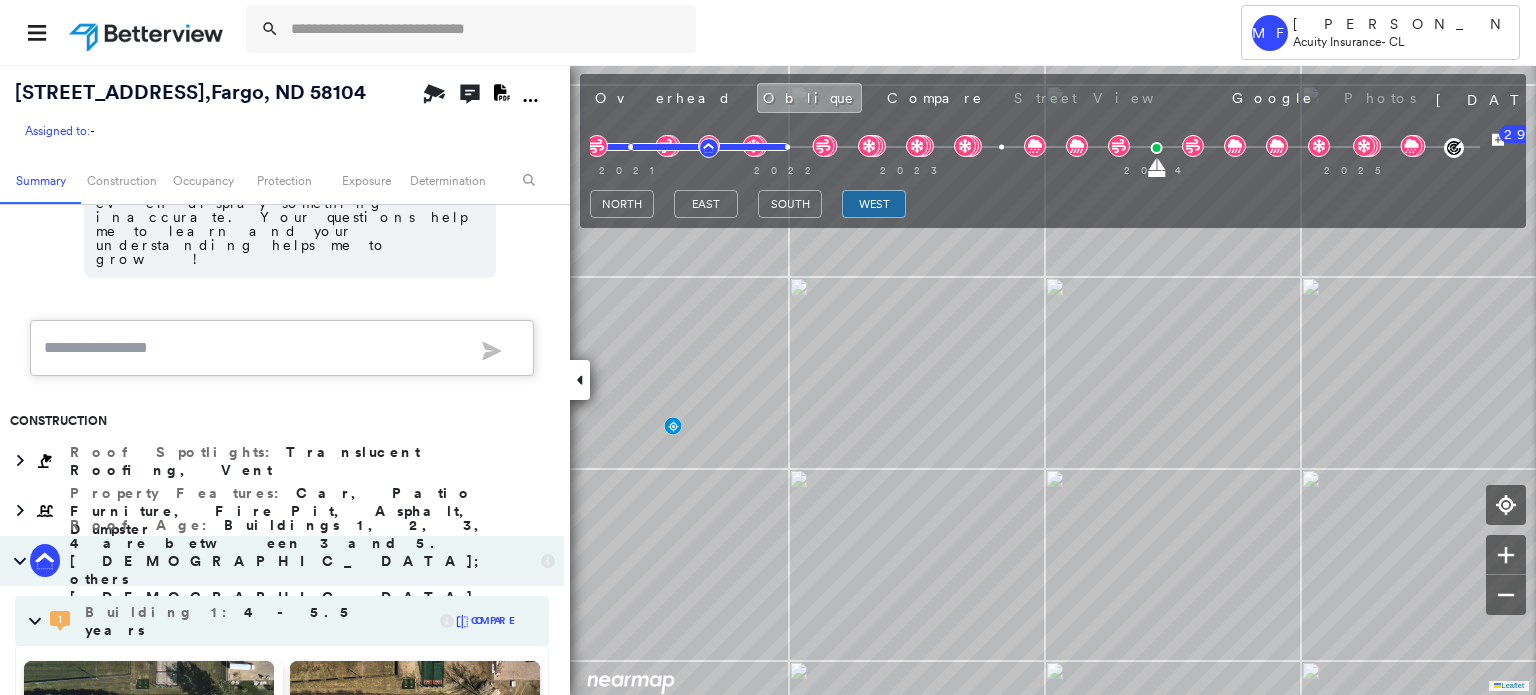 scroll, scrollTop: 1300, scrollLeft: 0, axis: vertical 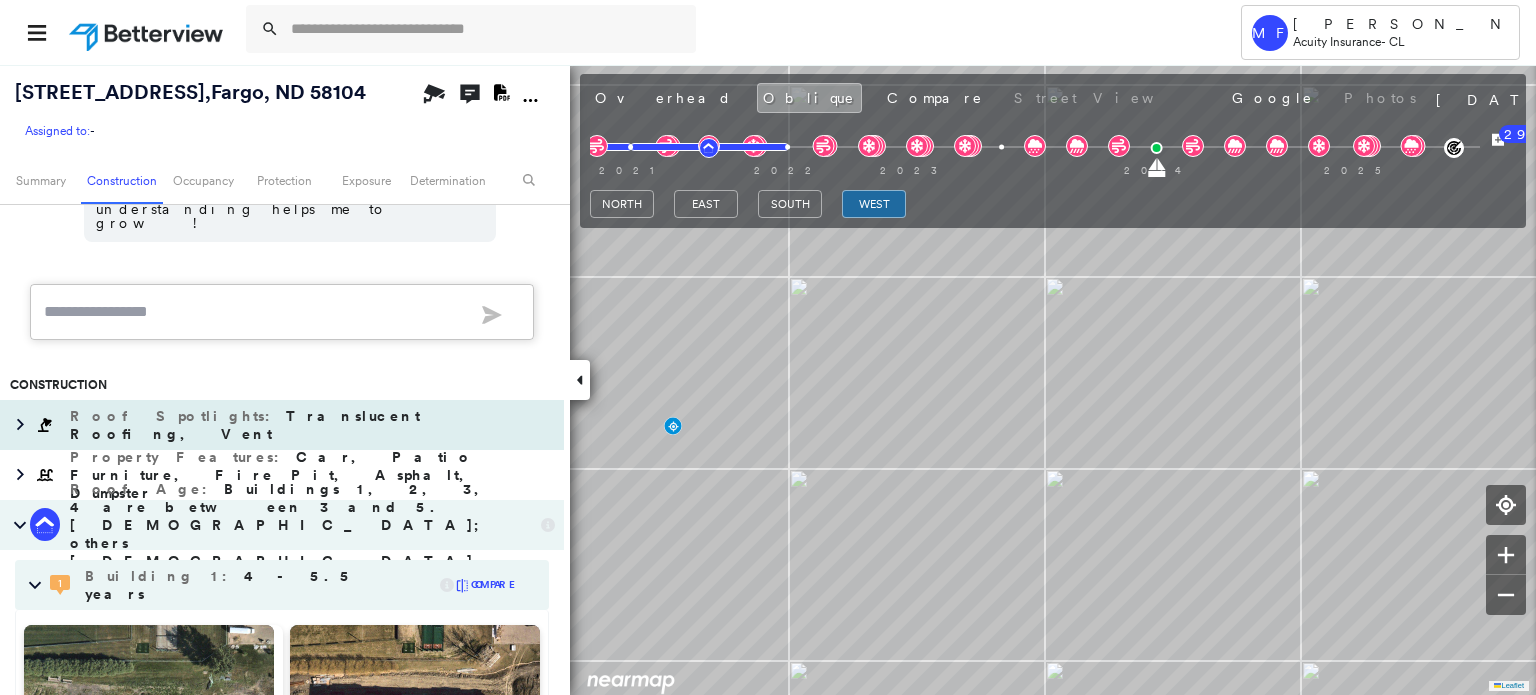 click on "Translucent Roofing, Vent" at bounding box center [245, 425] 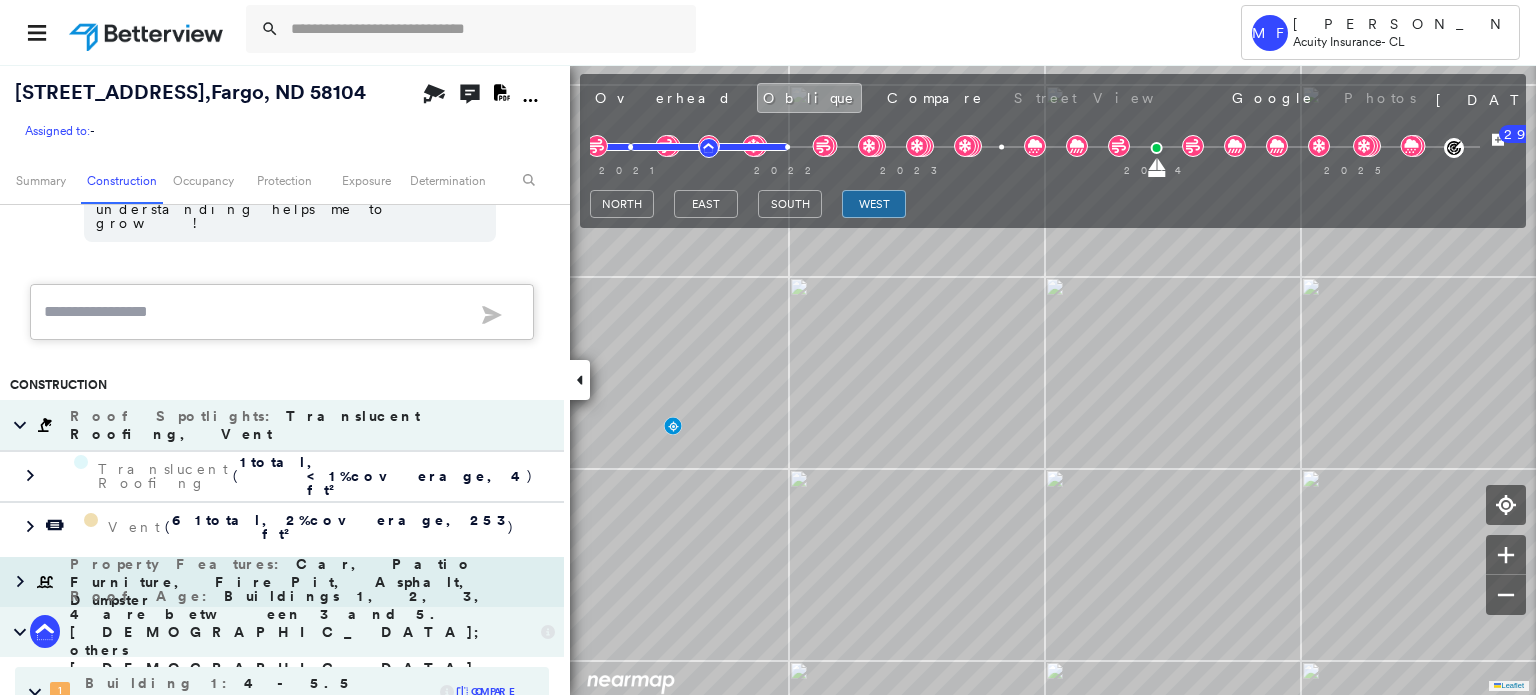 click on "Car, Patio Furniture, Fire Pit, Asphalt, Dumpster" at bounding box center [276, 582] 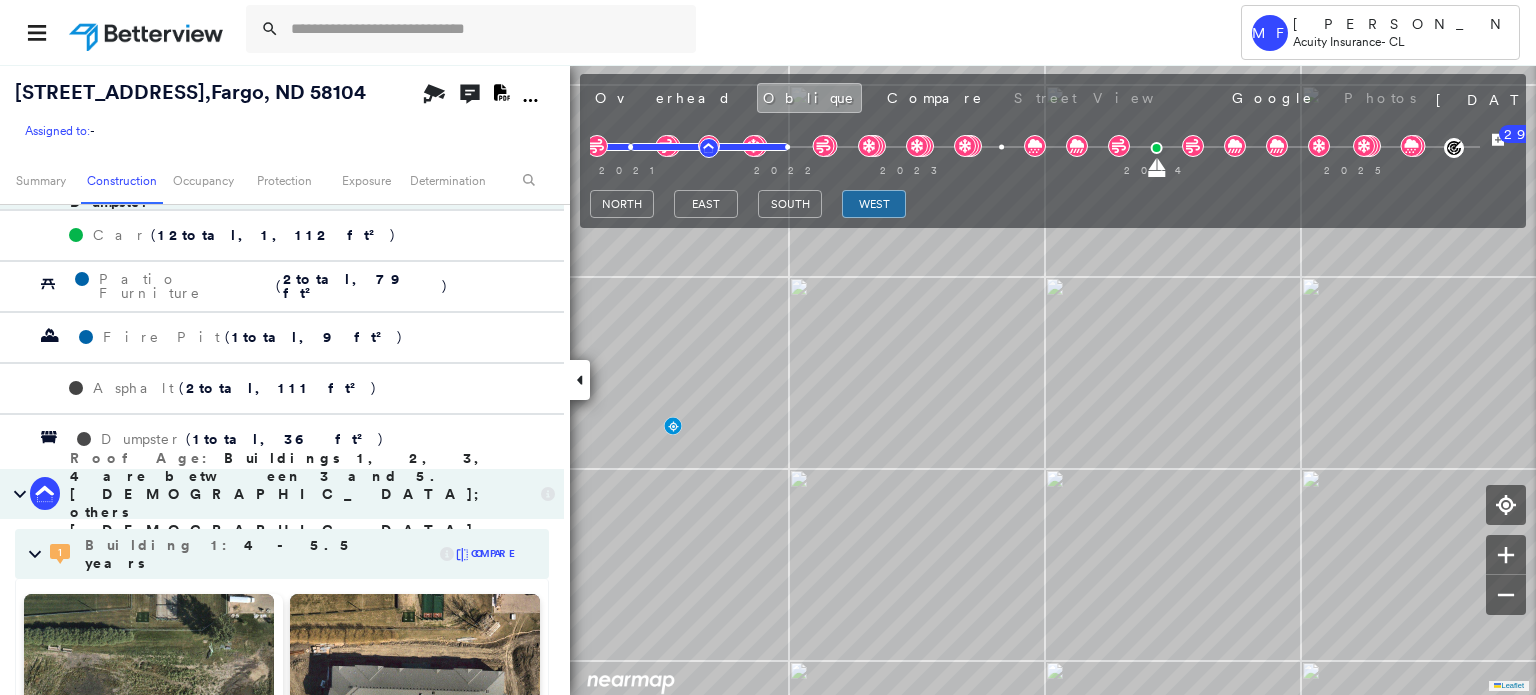 scroll, scrollTop: 1700, scrollLeft: 0, axis: vertical 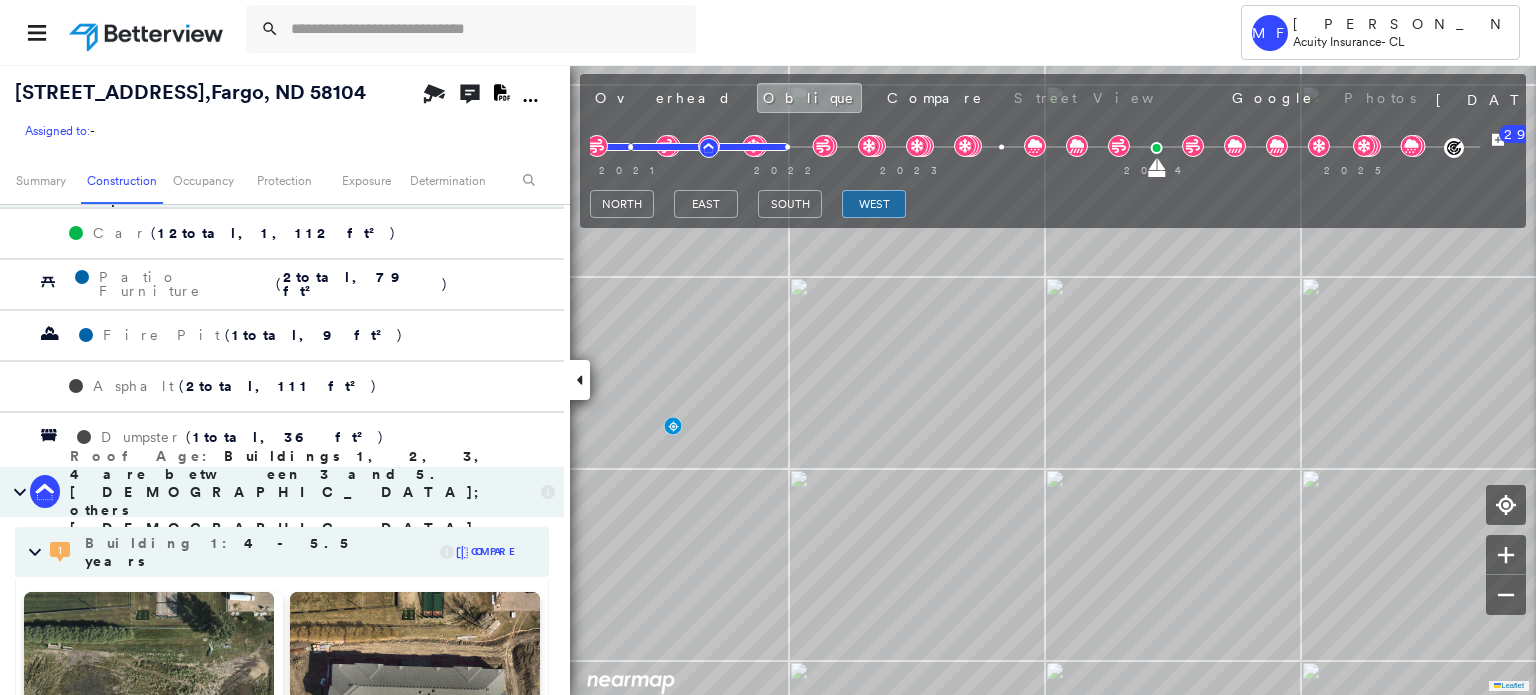 click on "Roof Age :  Buildings 1, 2, 3, 4  are between 3 and 5.[DEMOGRAPHIC_DATA]; others [DEMOGRAPHIC_DATA]." at bounding box center (300, 492) 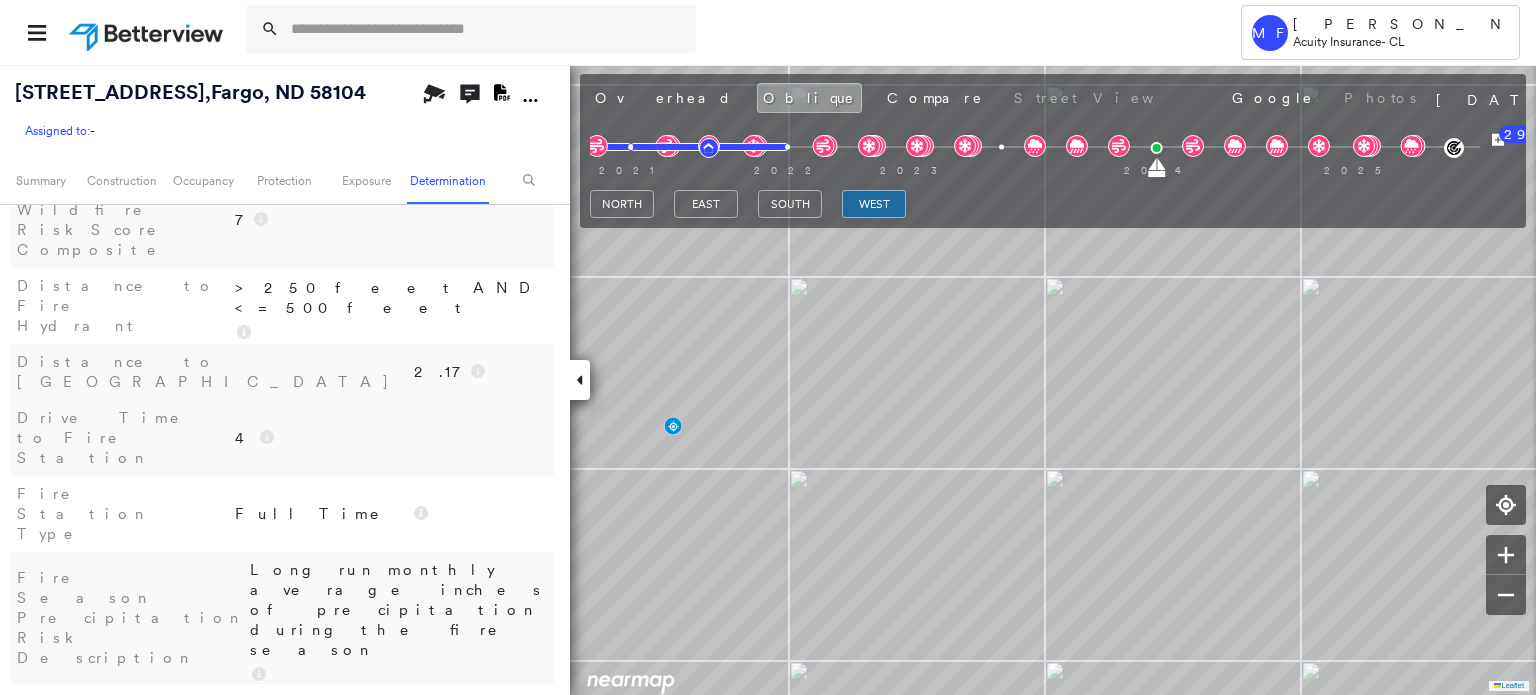 scroll, scrollTop: 3996, scrollLeft: 0, axis: vertical 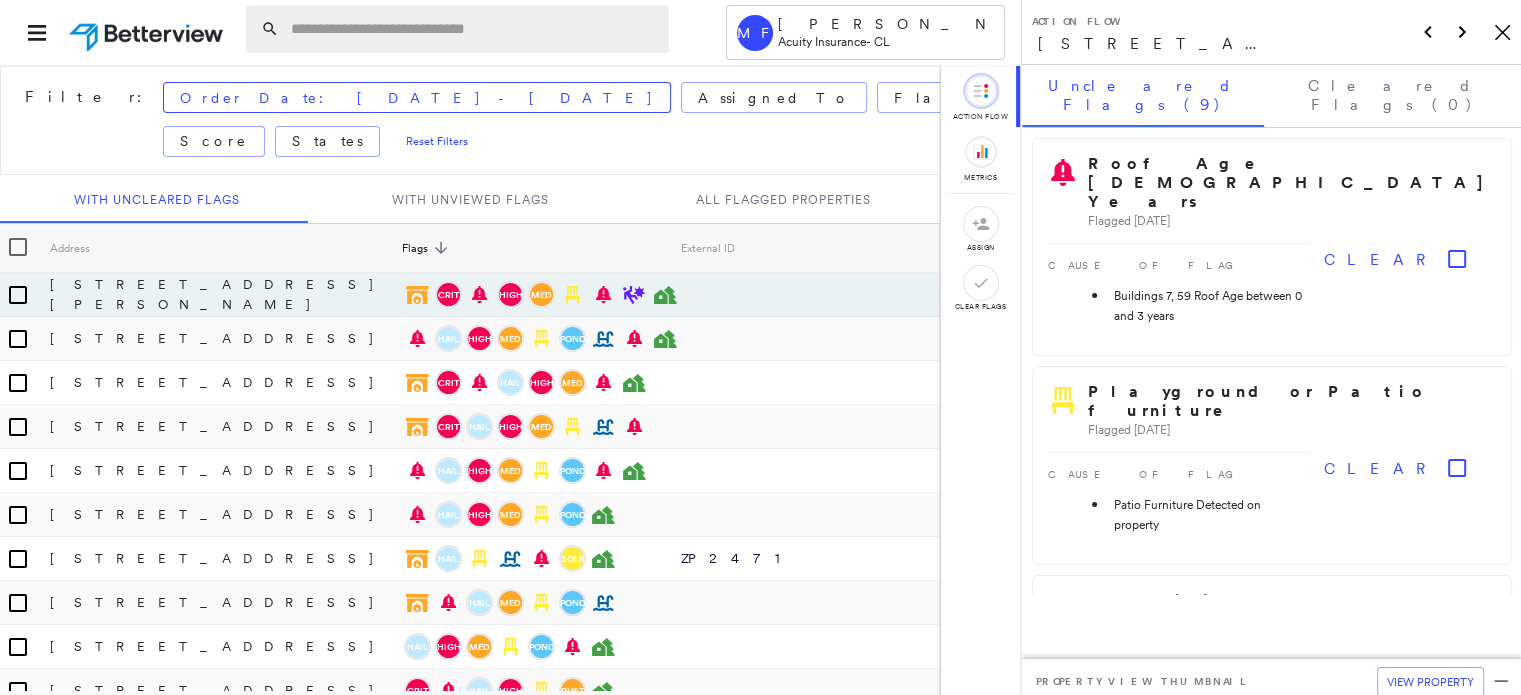 click at bounding box center [474, 29] 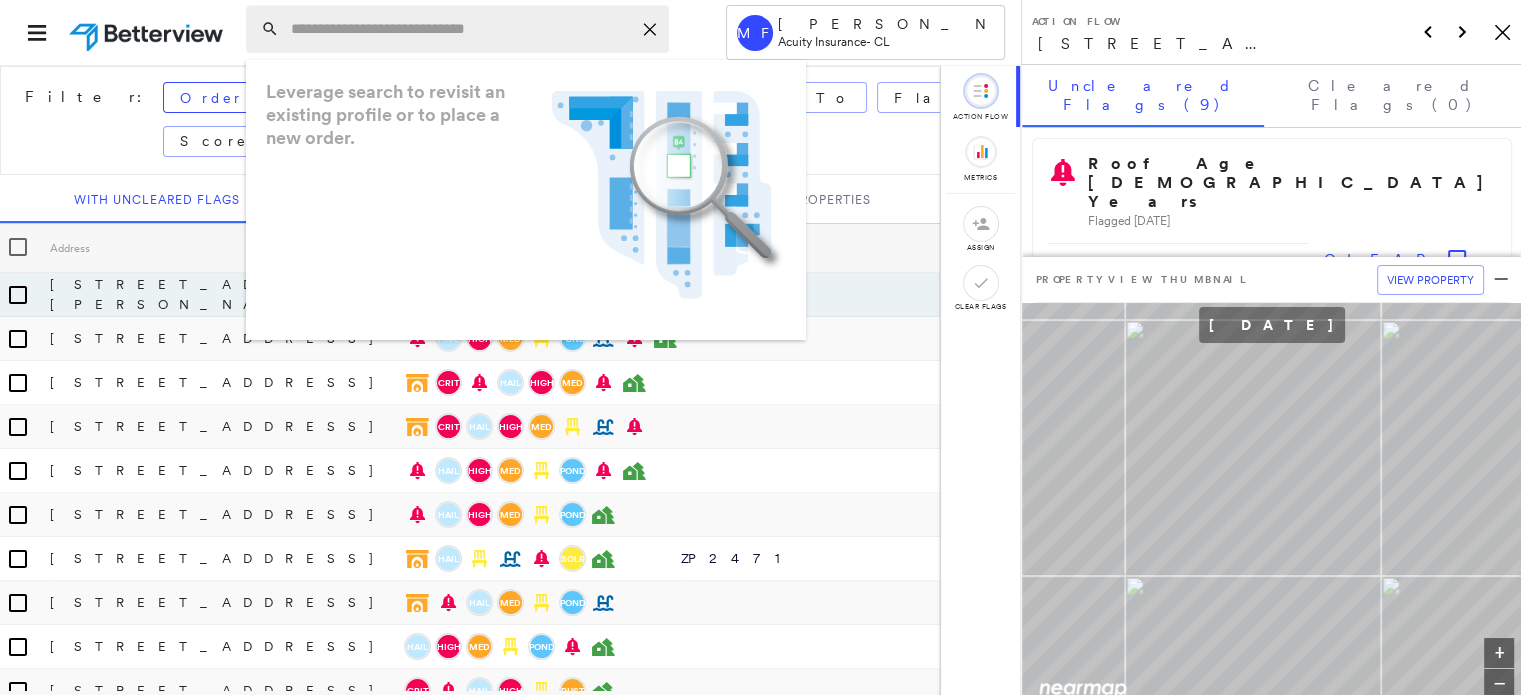 click at bounding box center [461, 29] 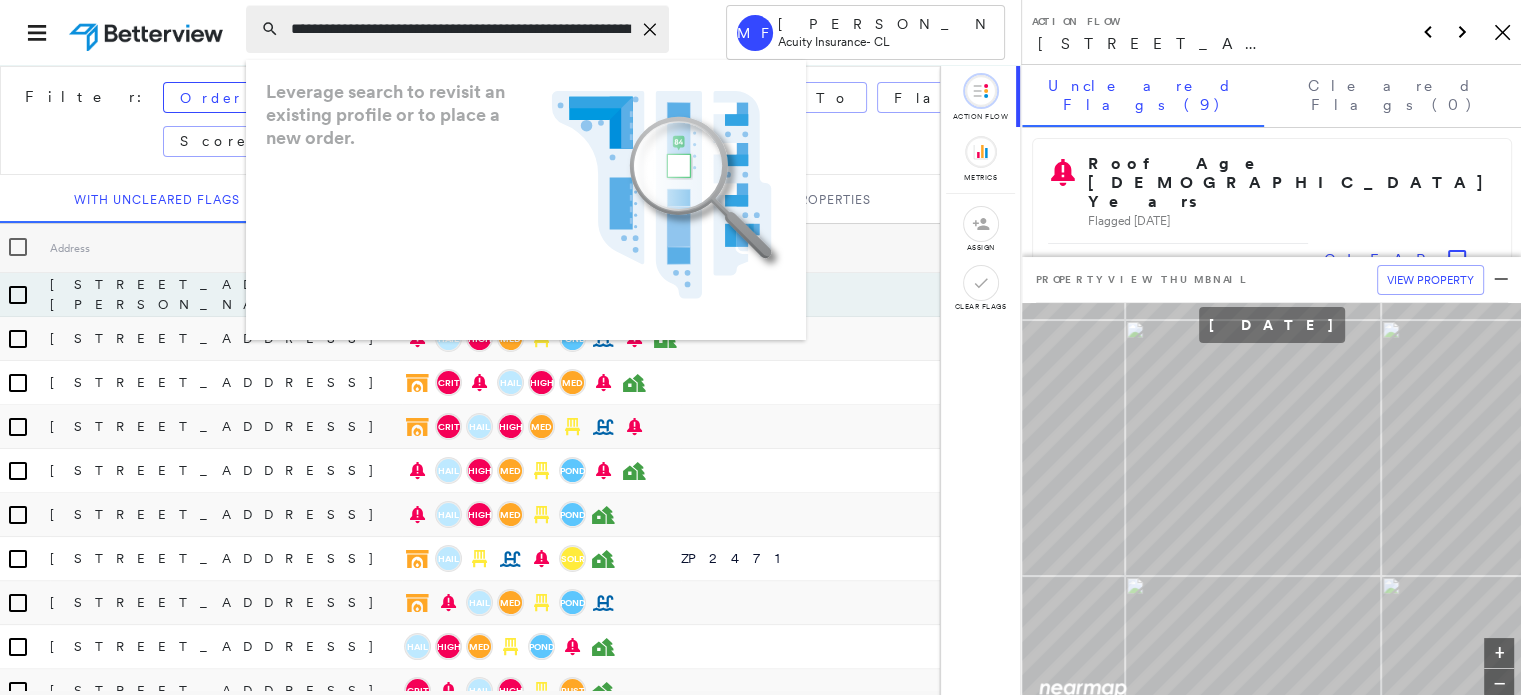 scroll, scrollTop: 0, scrollLeft: 21, axis: horizontal 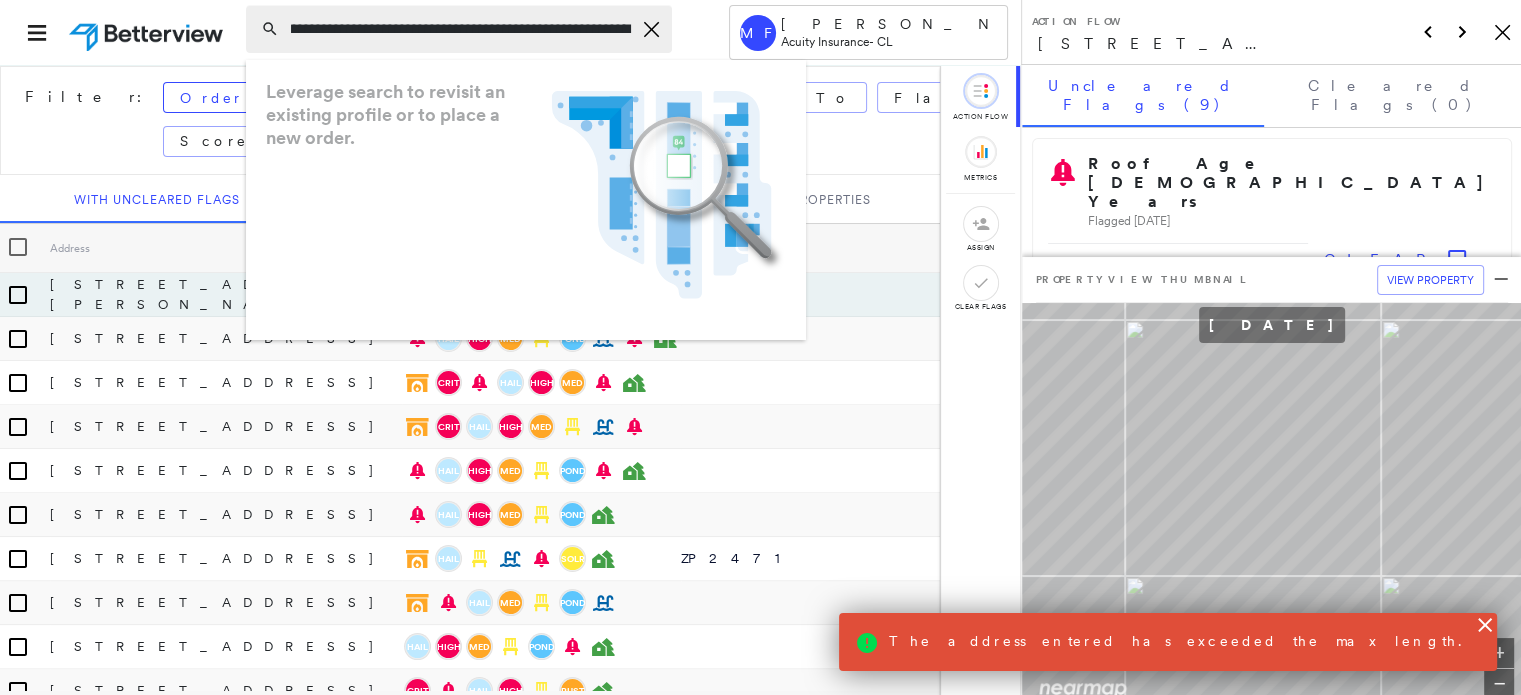 click on "**********" at bounding box center (461, 29) 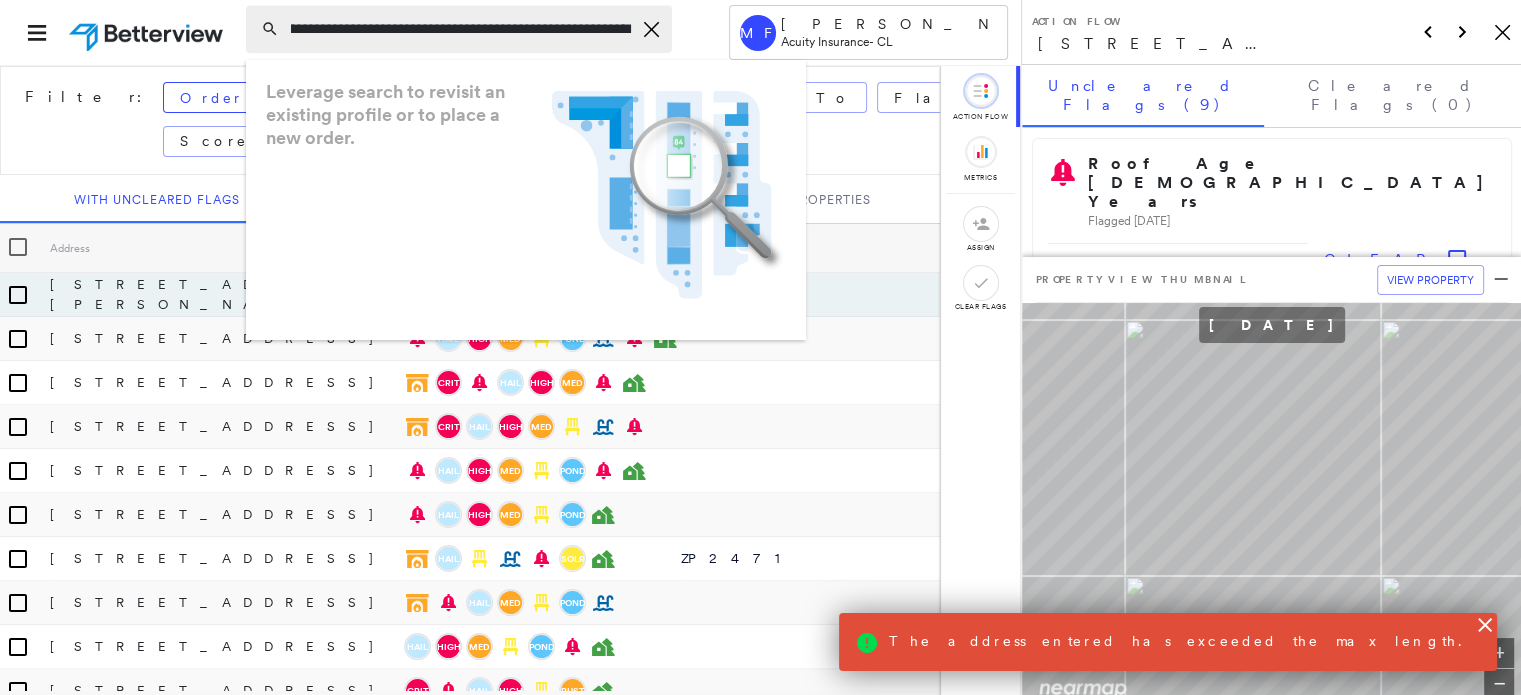 scroll, scrollTop: 0, scrollLeft: 7, axis: horizontal 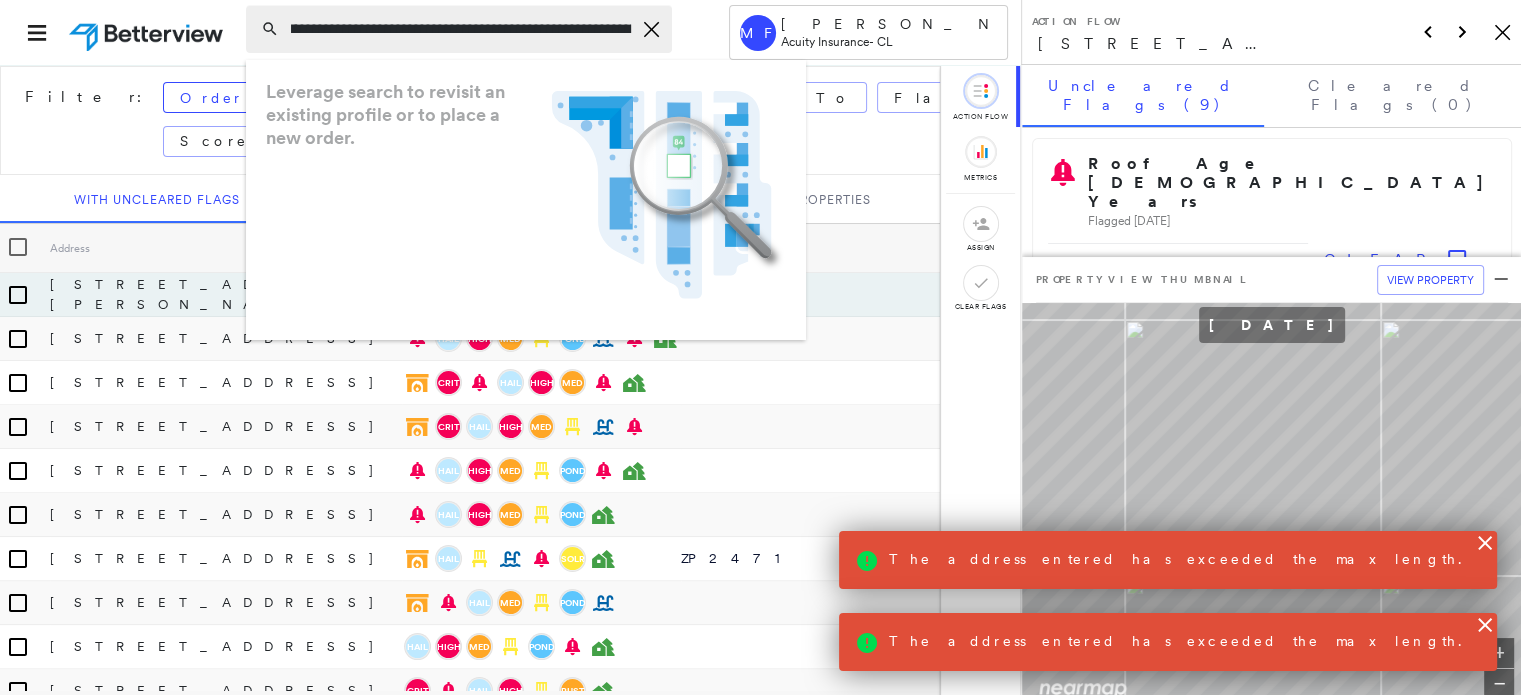click on "**********" at bounding box center (461, 29) 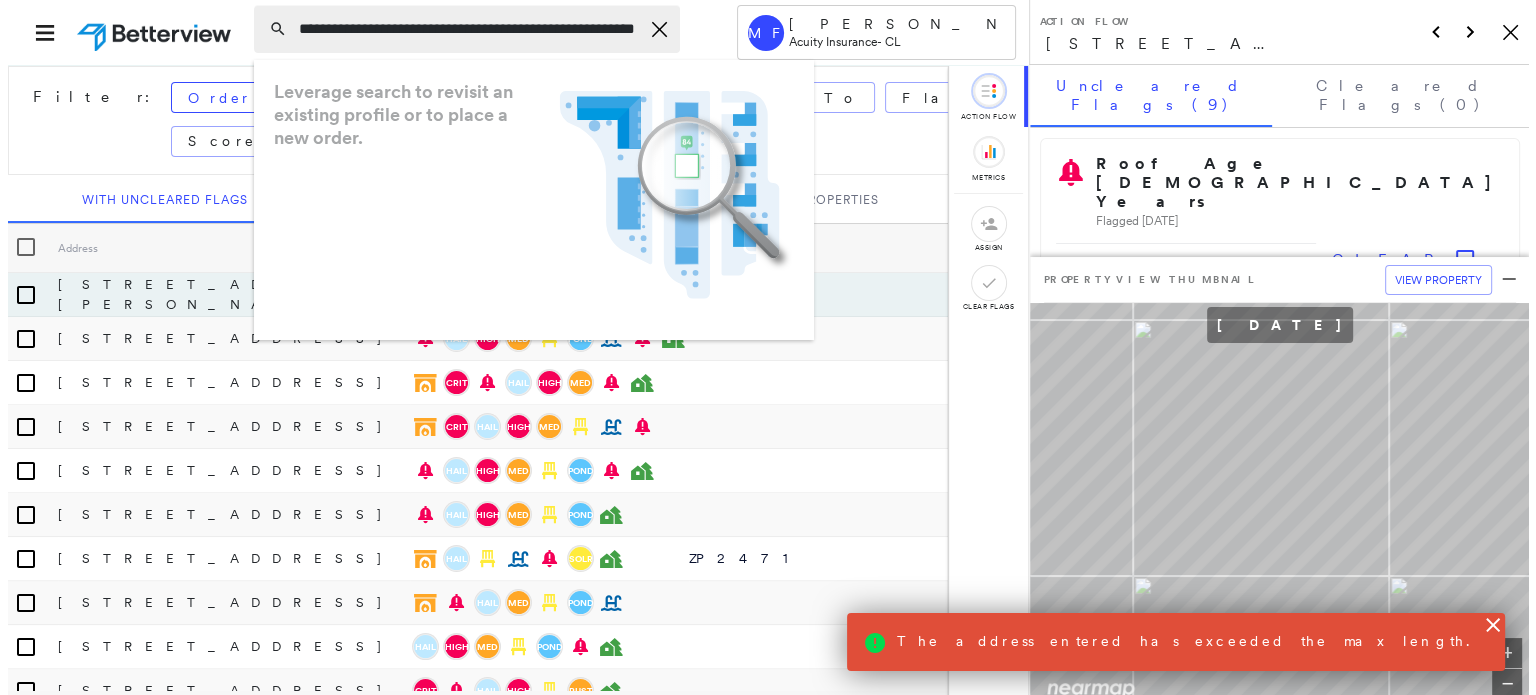scroll, scrollTop: 0, scrollLeft: 0, axis: both 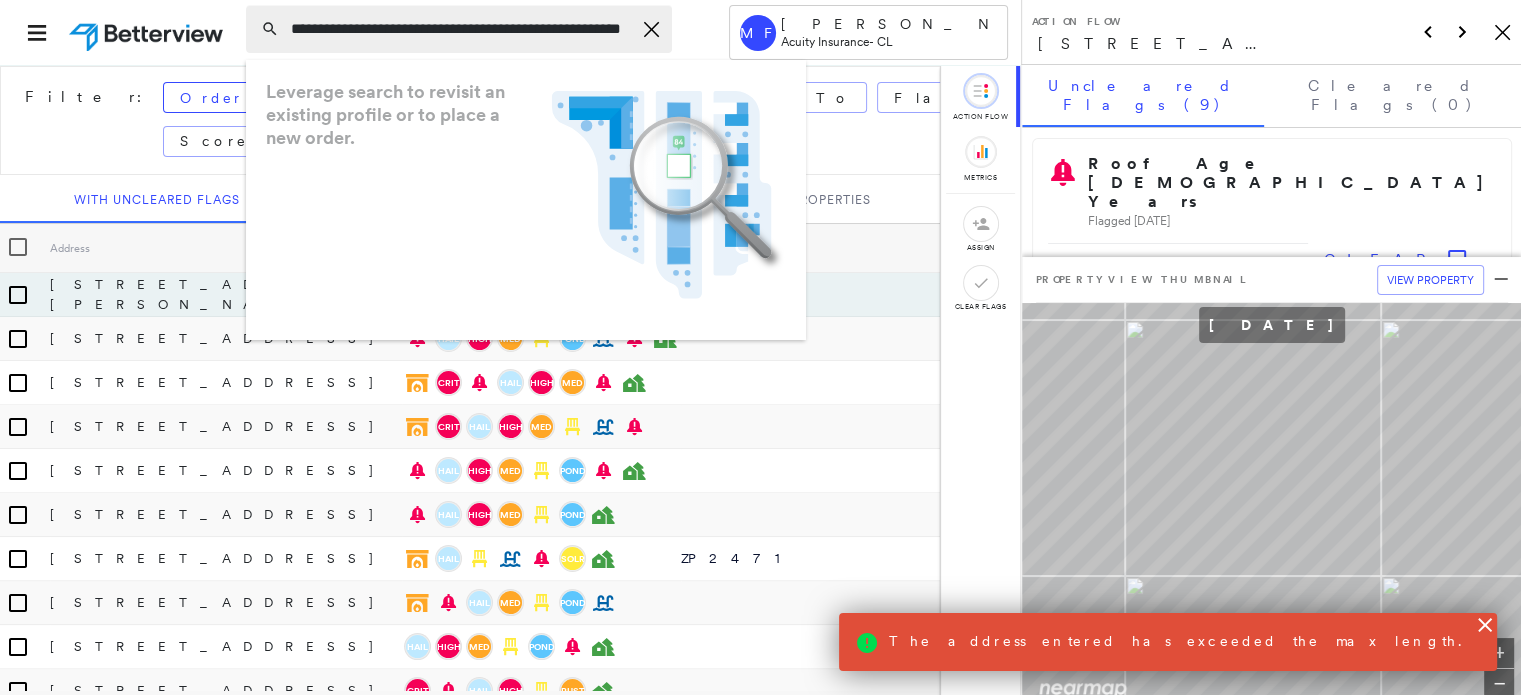 type on "**********" 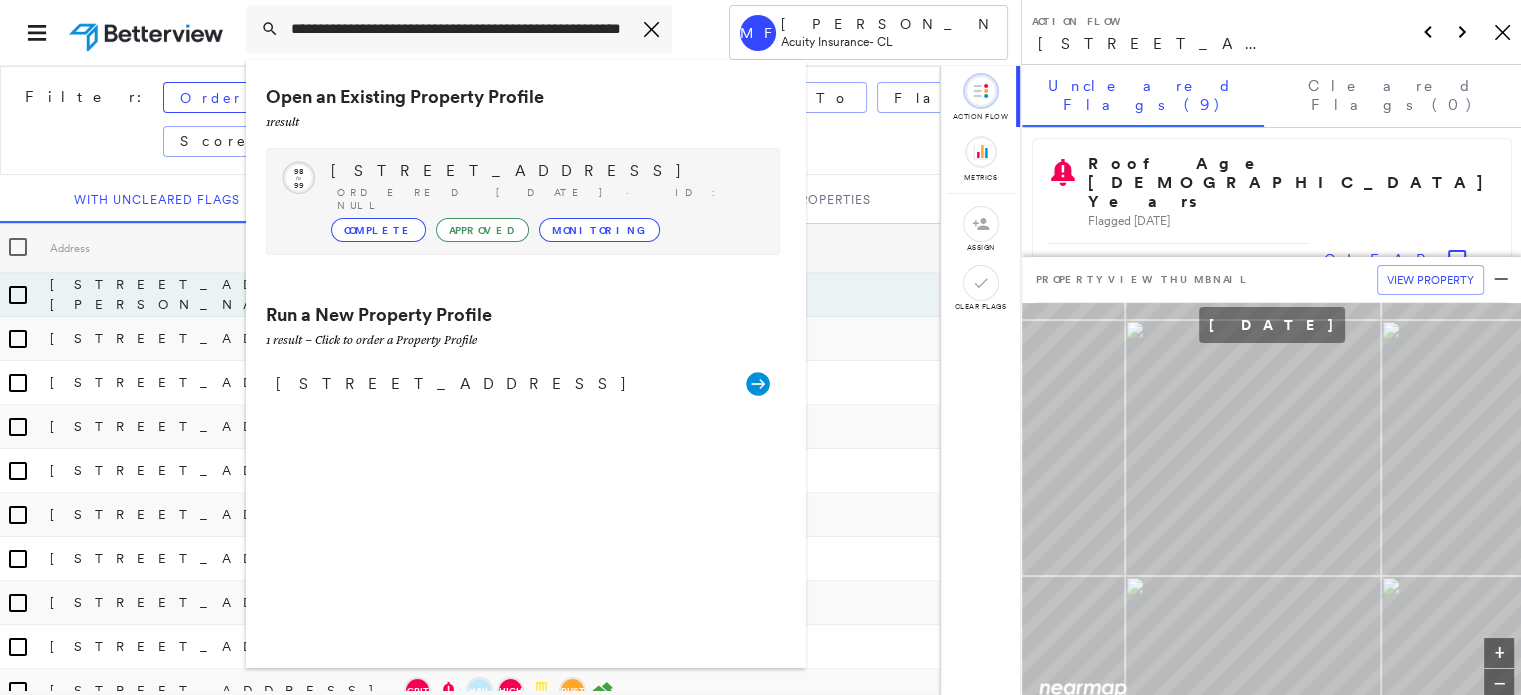 click on "Ordered 07/10/25 · ID: null" at bounding box center (548, 199) 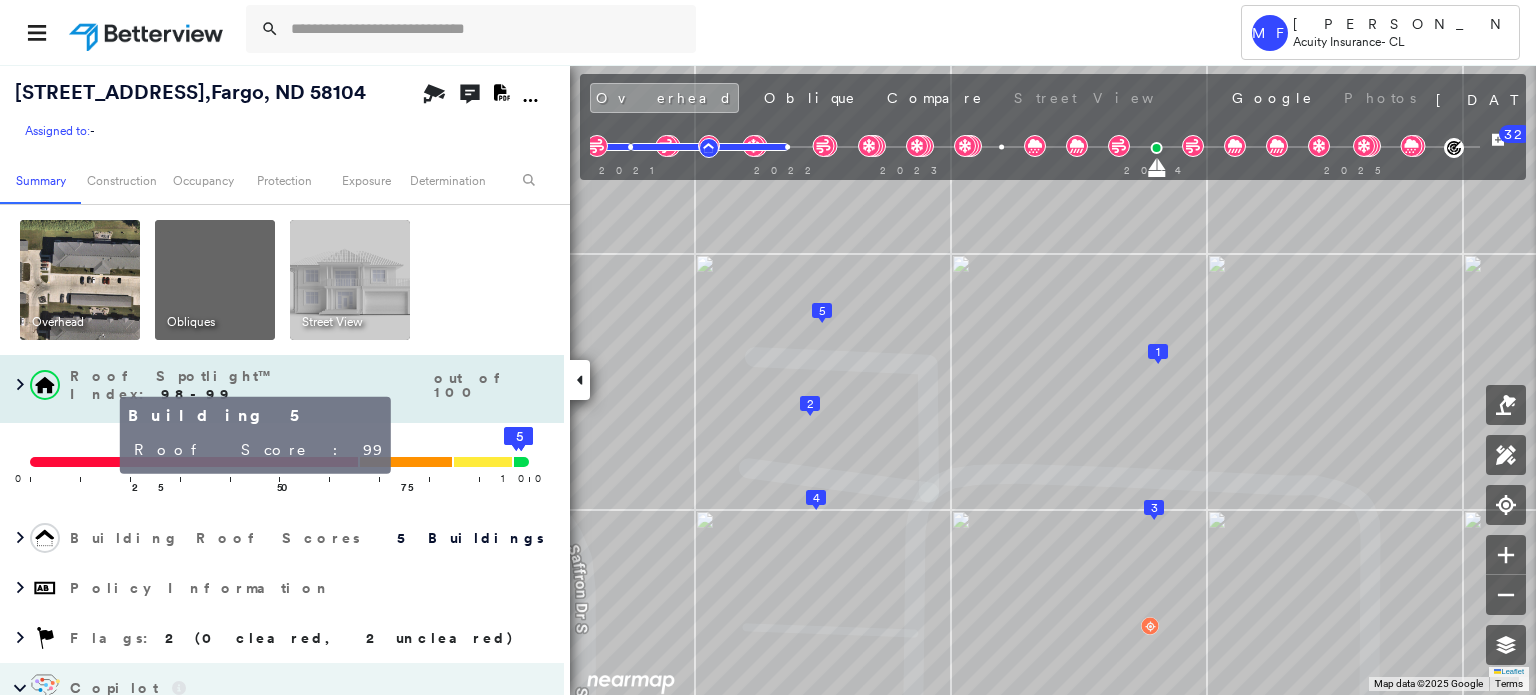 click on "5" 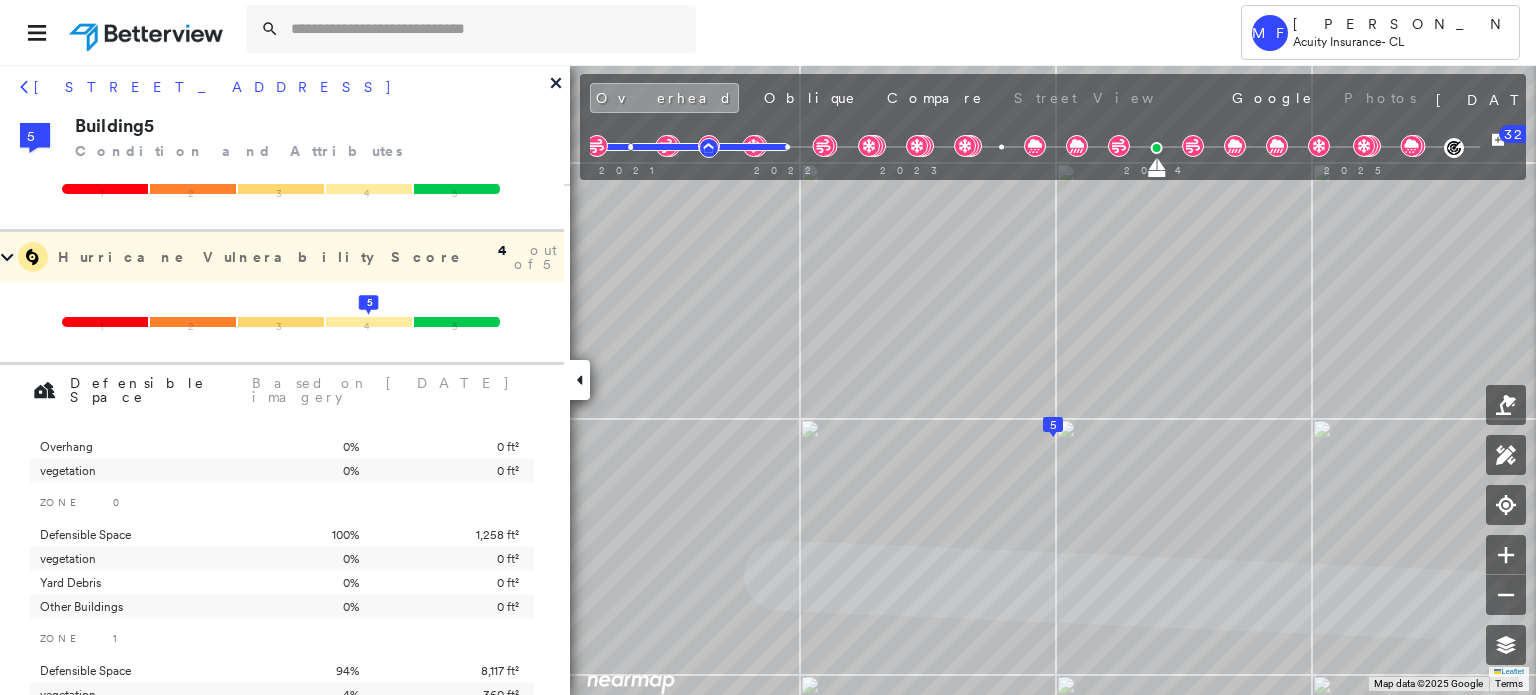 scroll, scrollTop: 0, scrollLeft: 0, axis: both 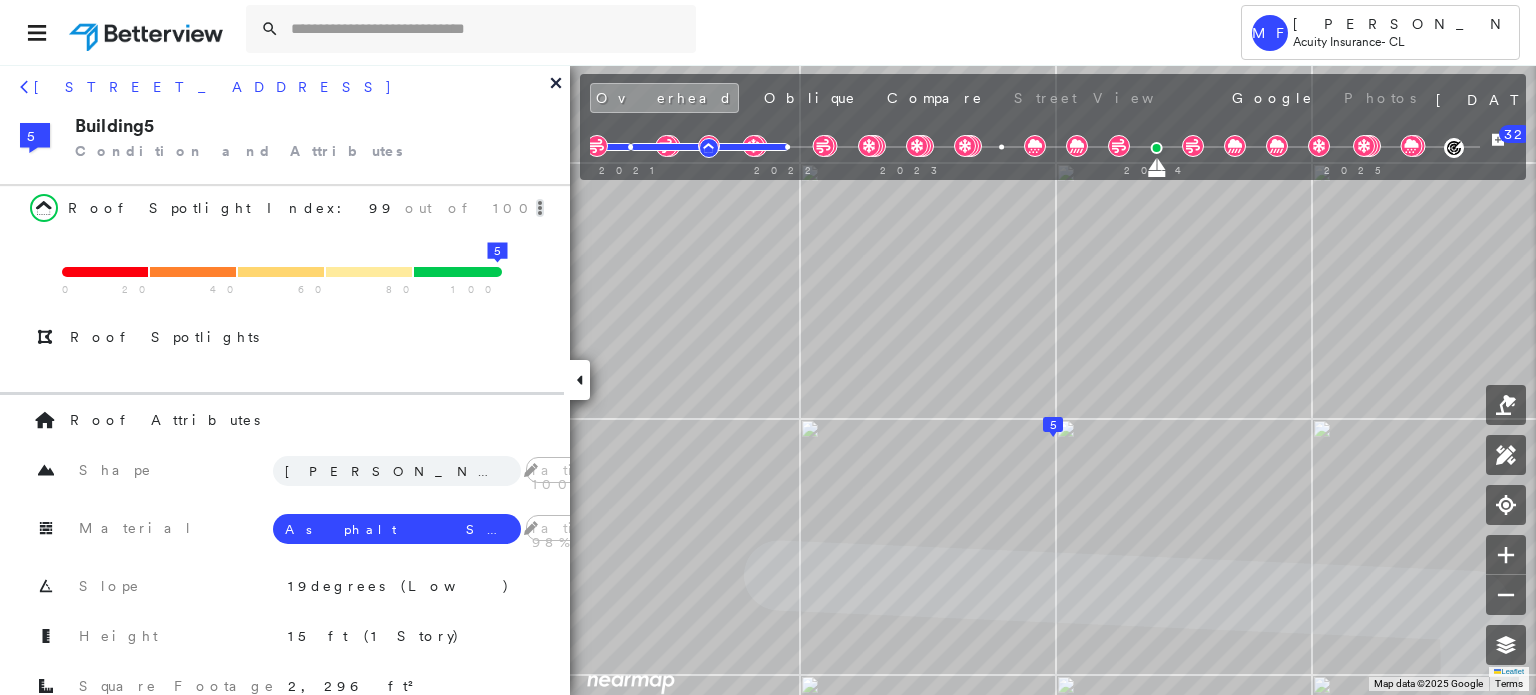 click 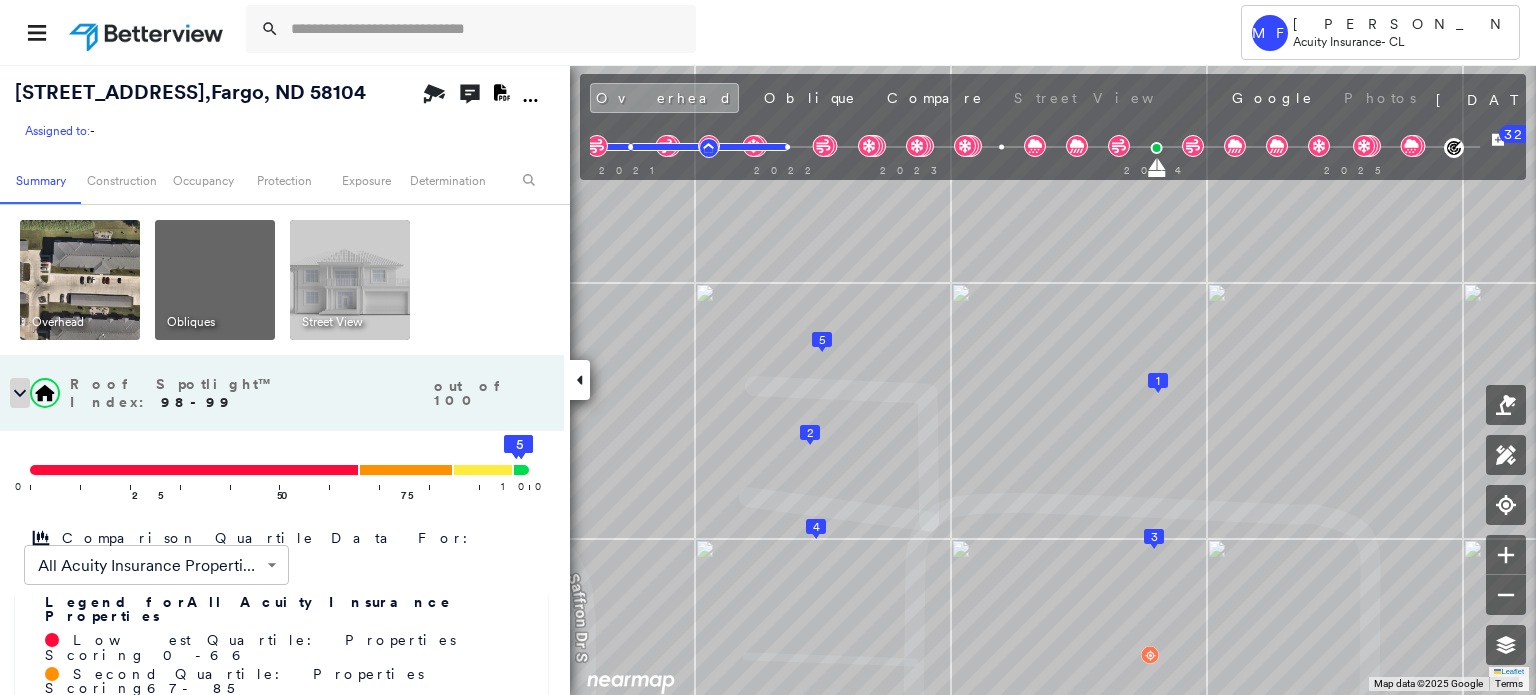 click at bounding box center [20, 393] 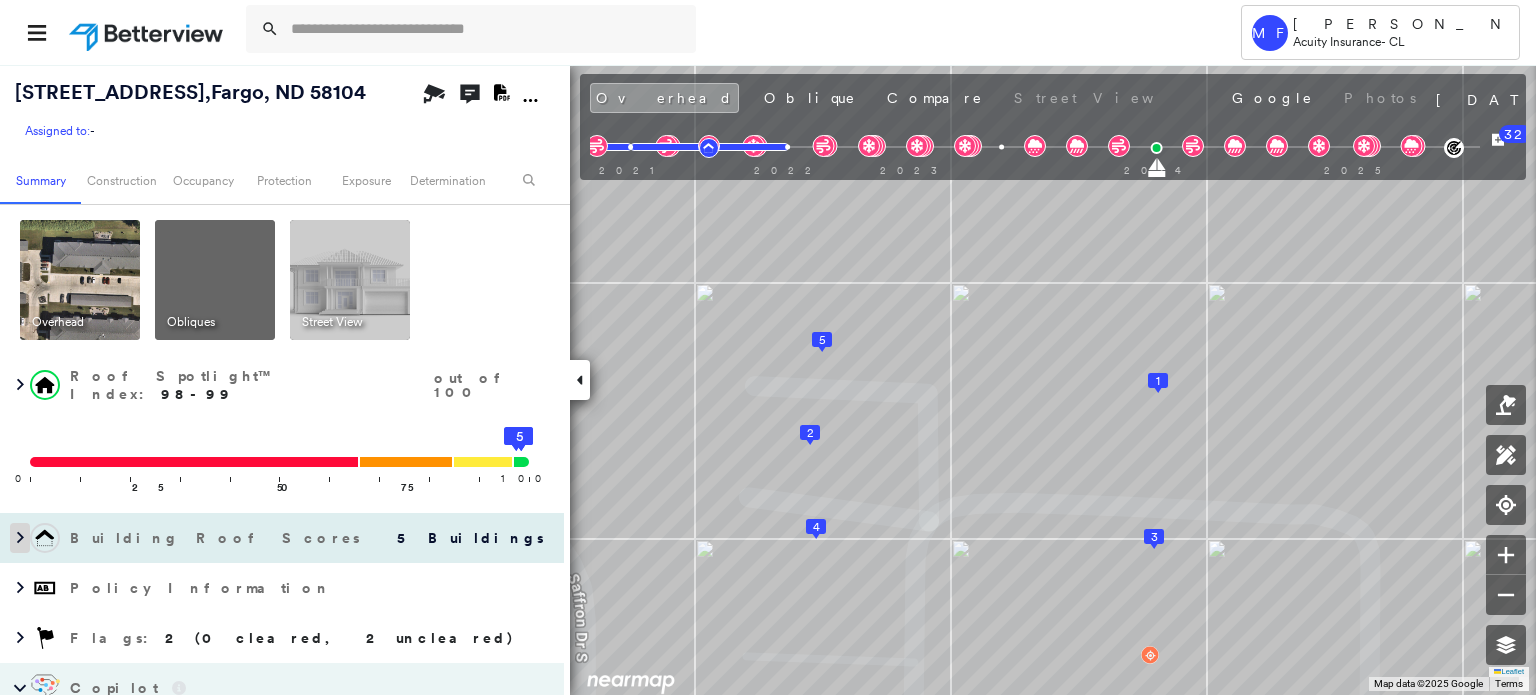 click at bounding box center [20, 538] 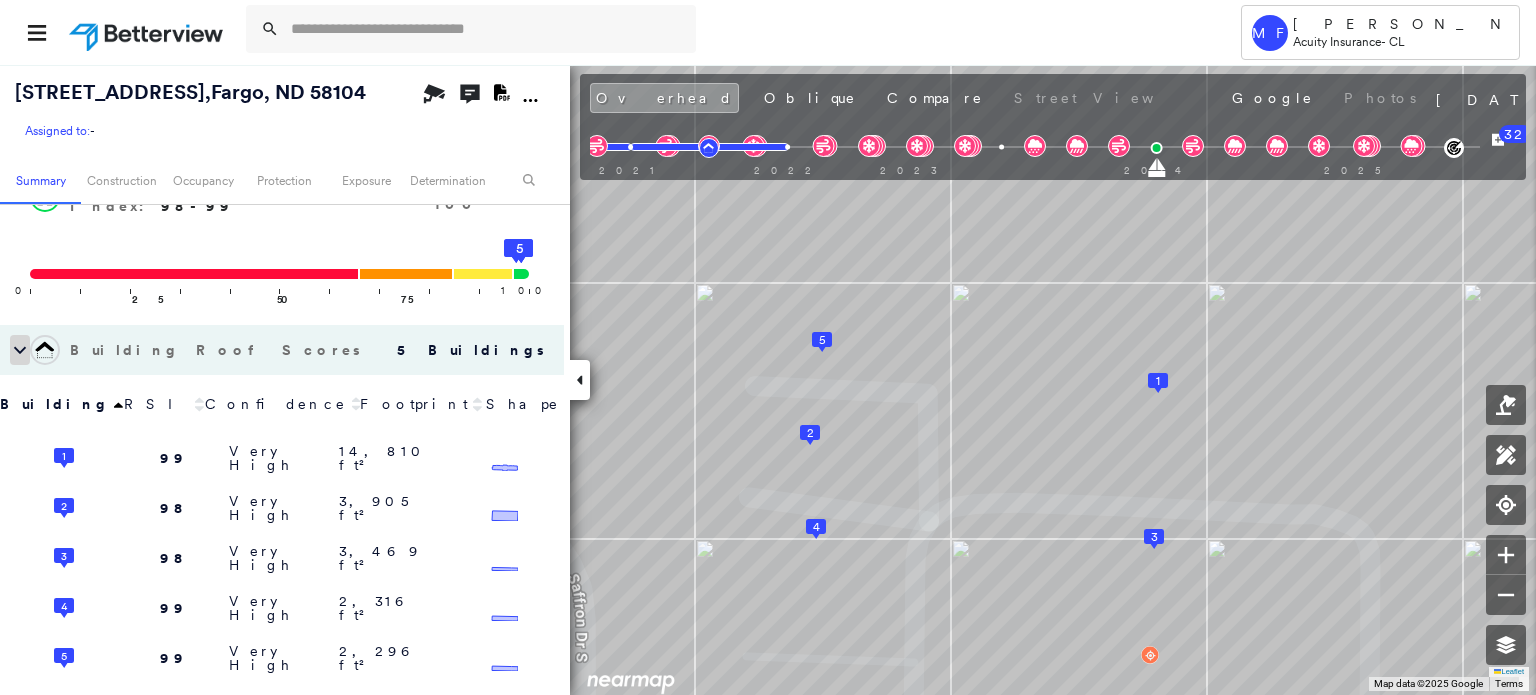 scroll, scrollTop: 200, scrollLeft: 0, axis: vertical 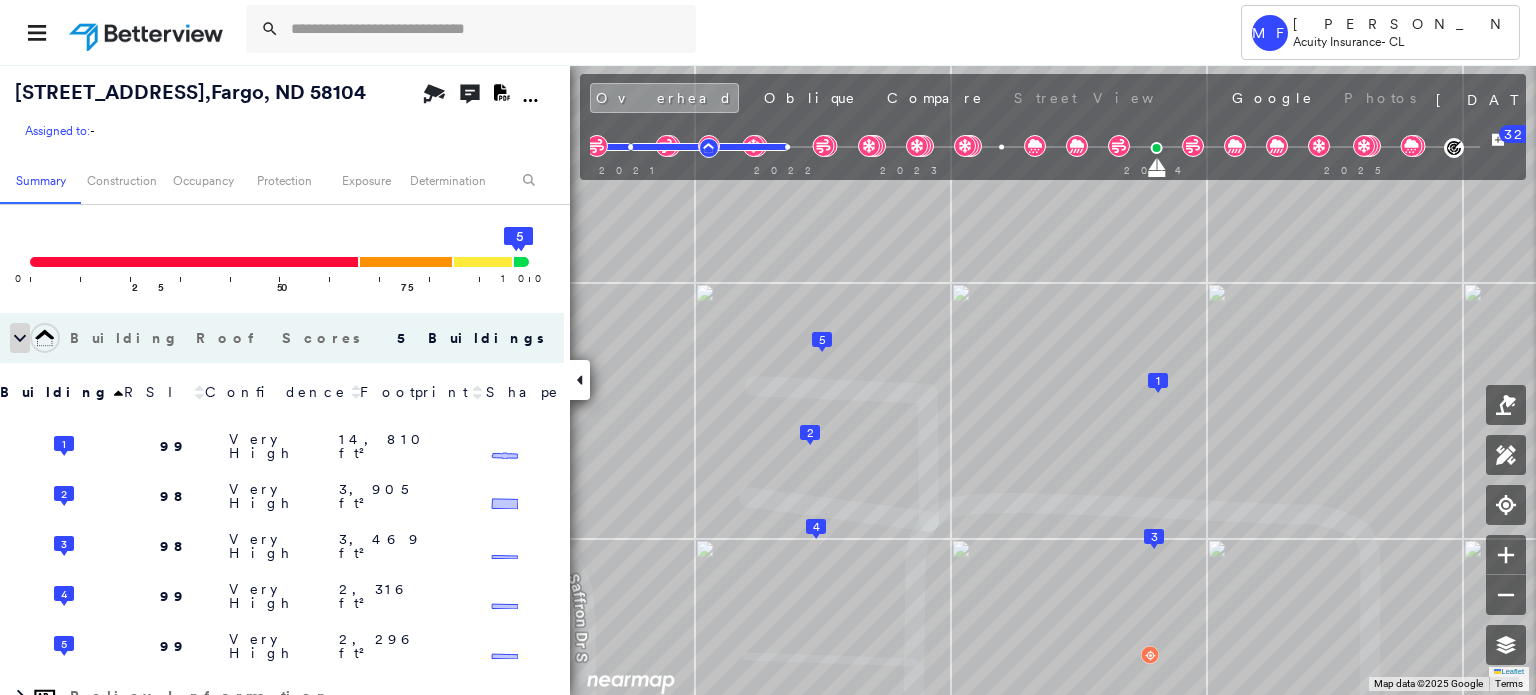 click 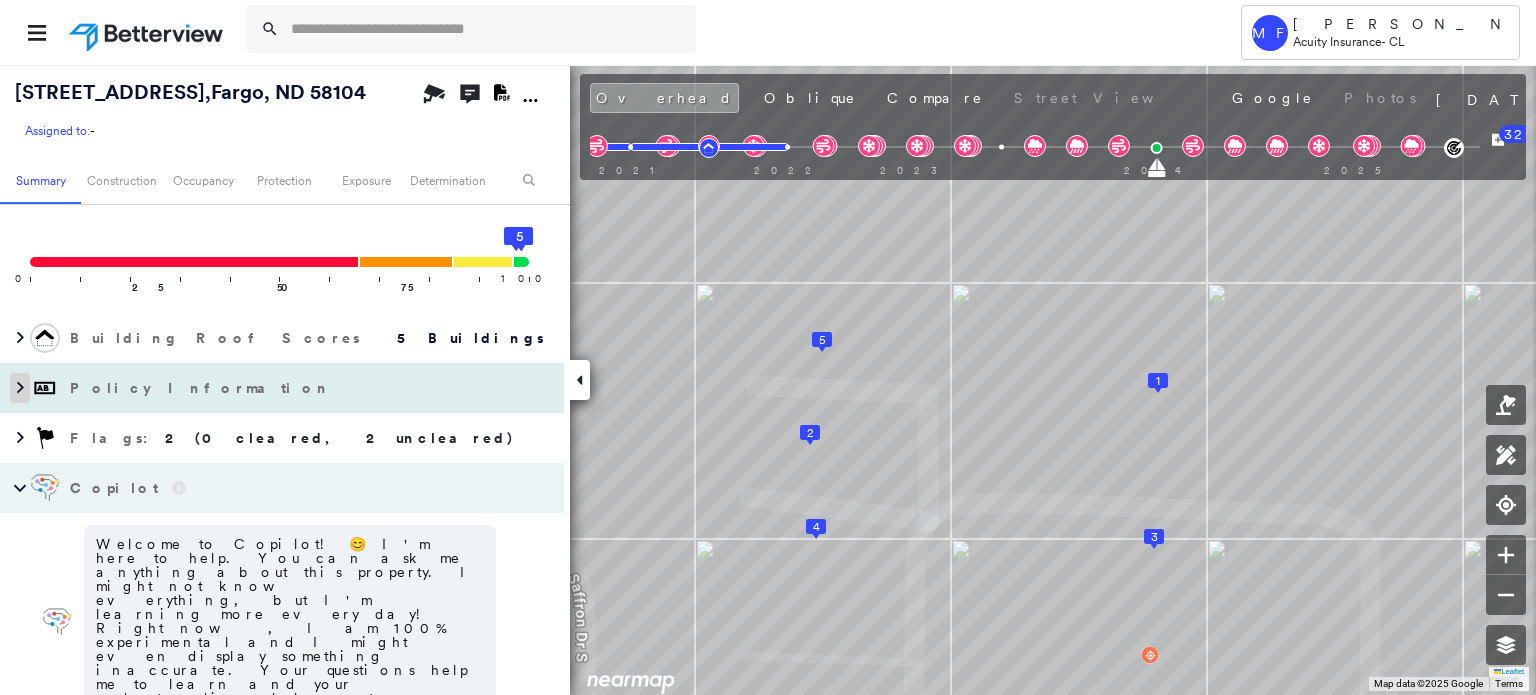 click at bounding box center [20, 388] 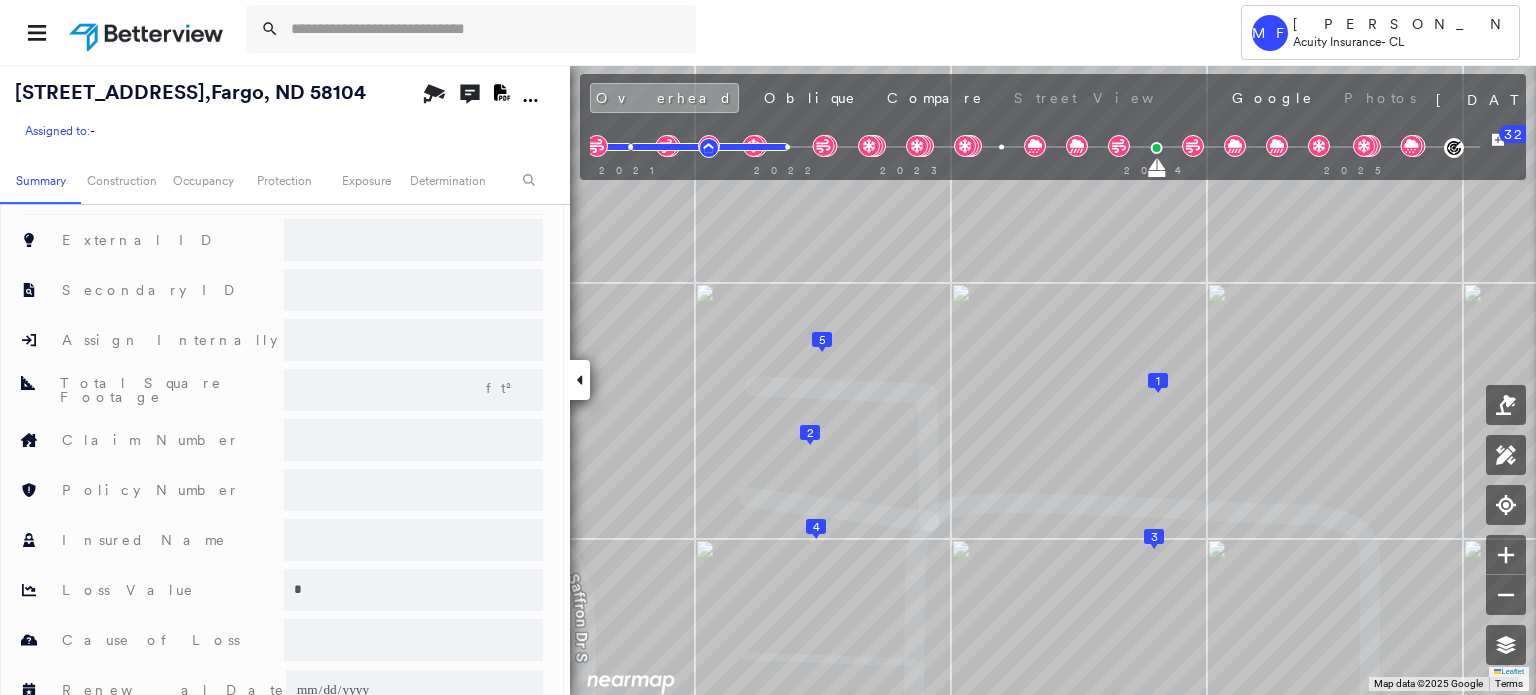 scroll, scrollTop: 351, scrollLeft: 0, axis: vertical 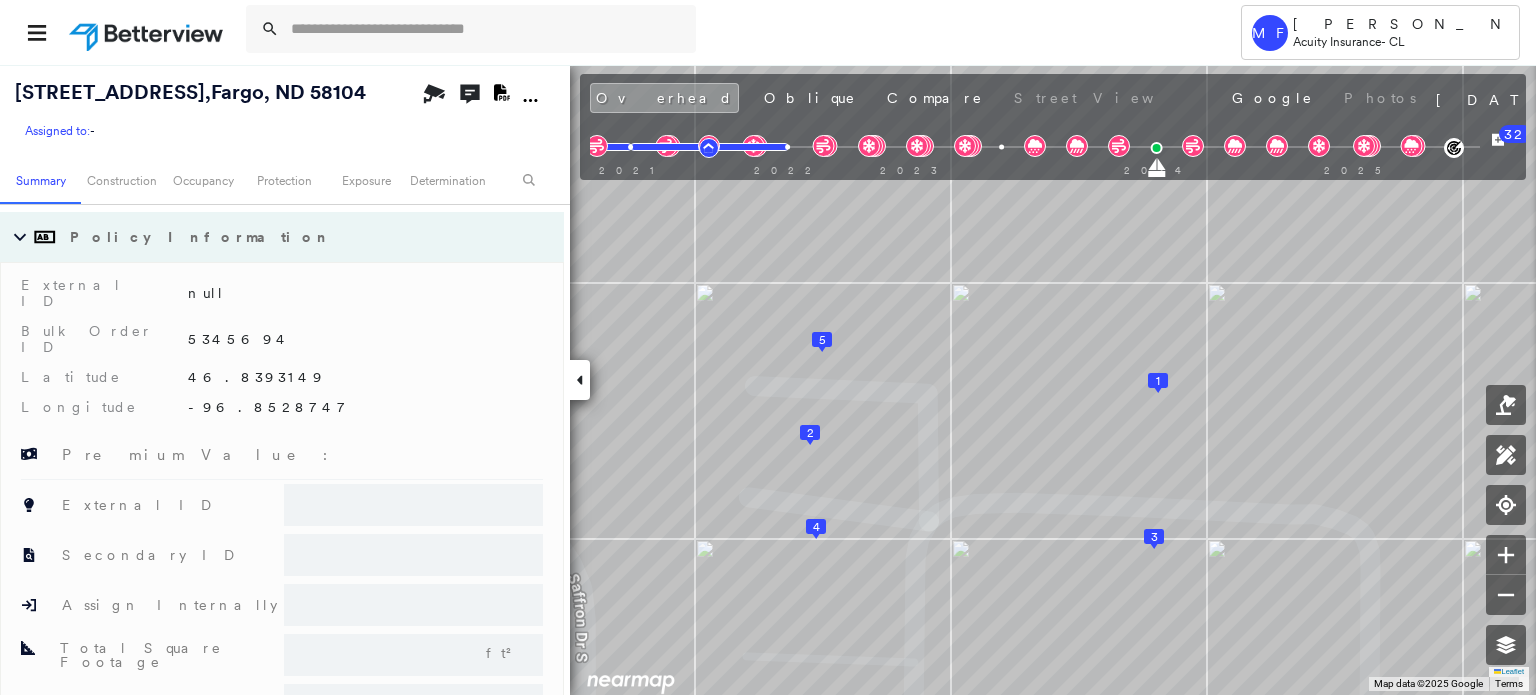 click at bounding box center (15, 237) 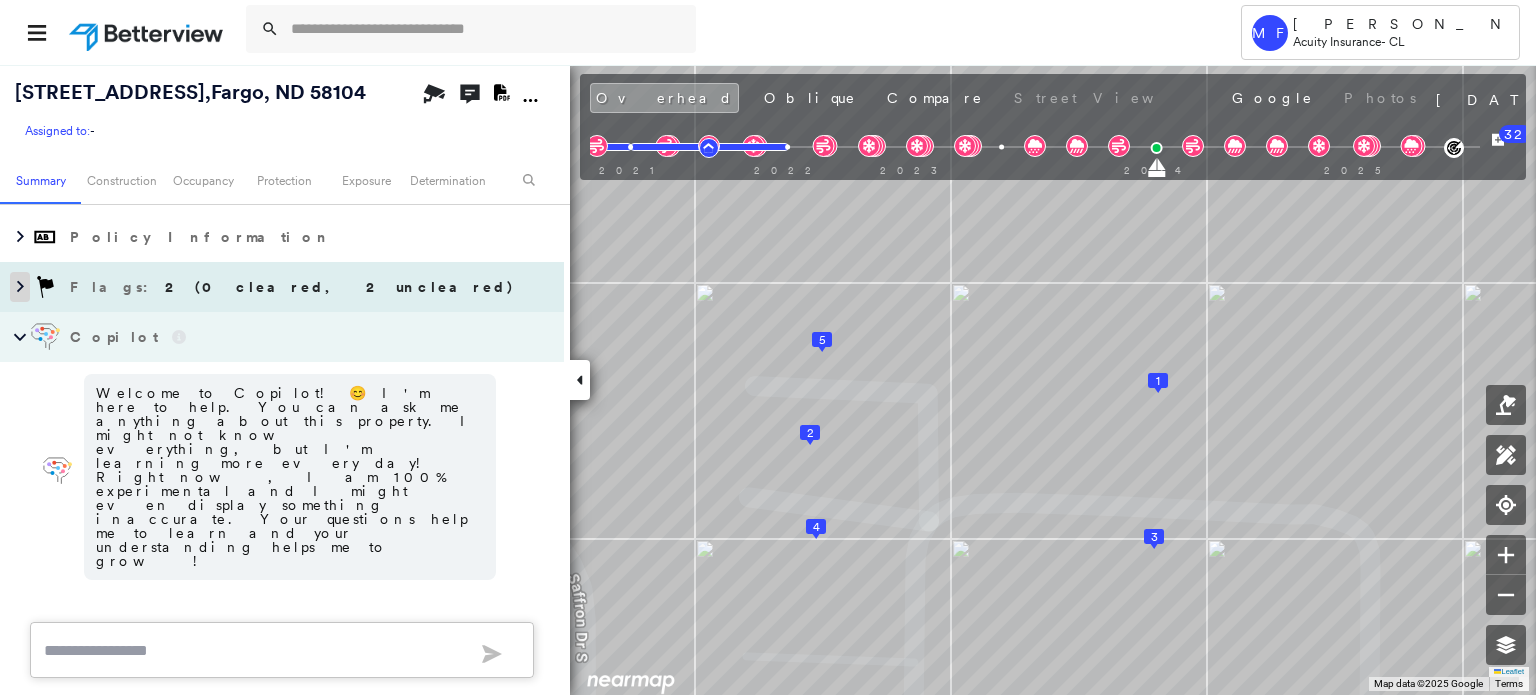 click at bounding box center [20, 287] 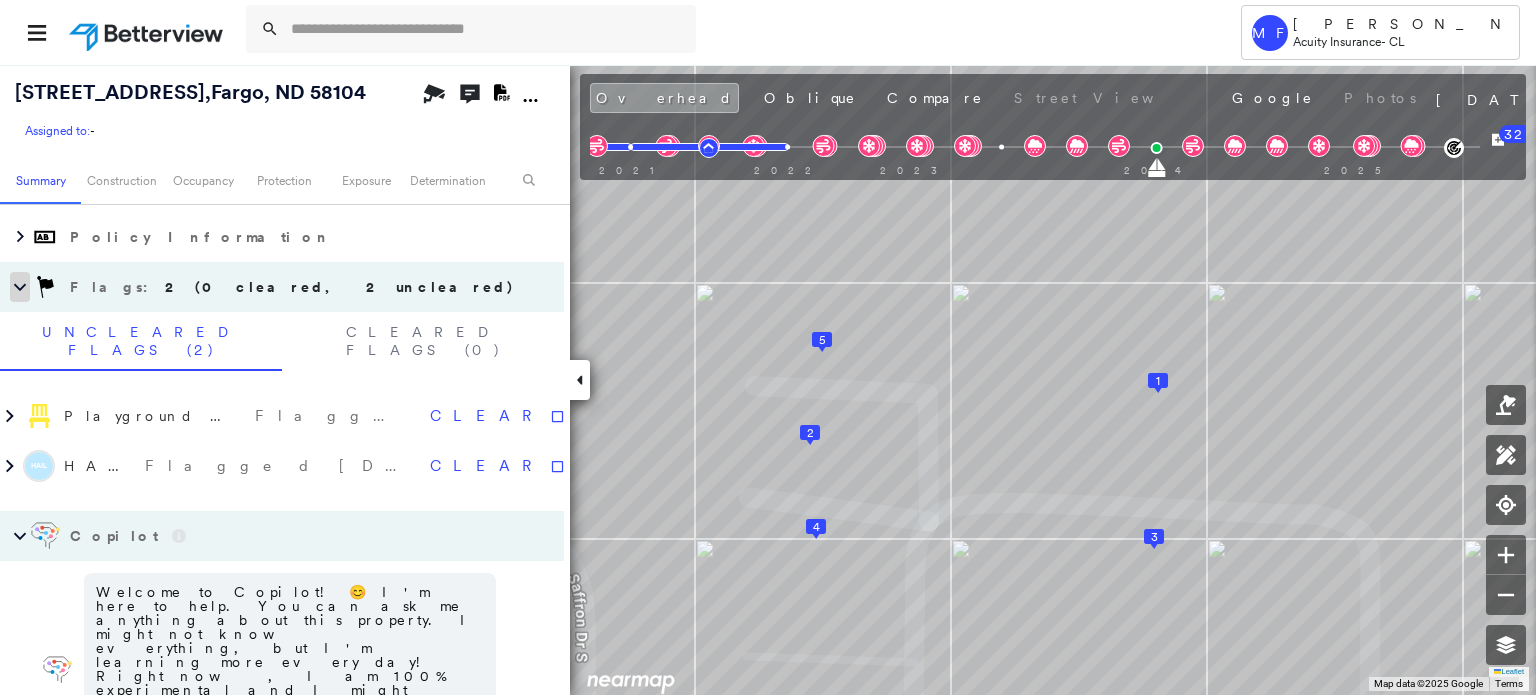 click at bounding box center [20, 287] 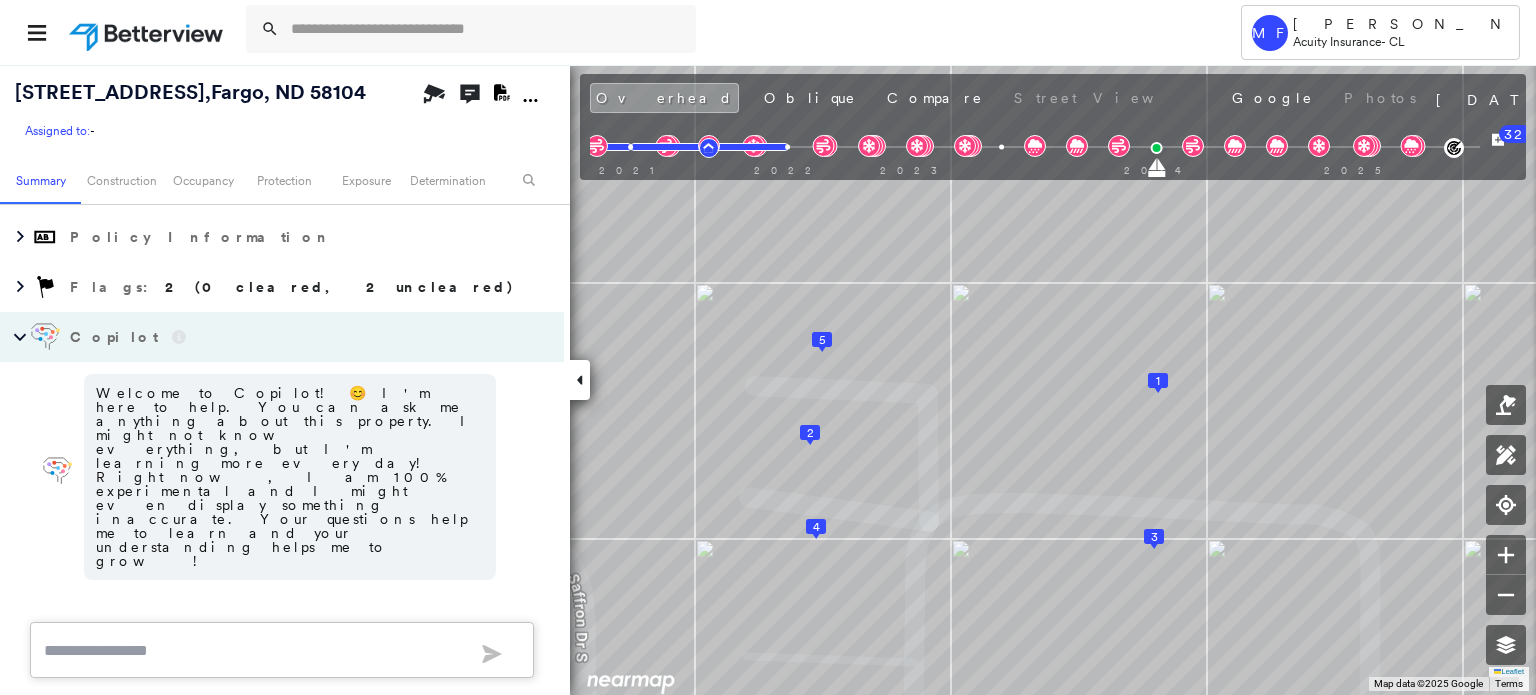 click at bounding box center (15, 337) 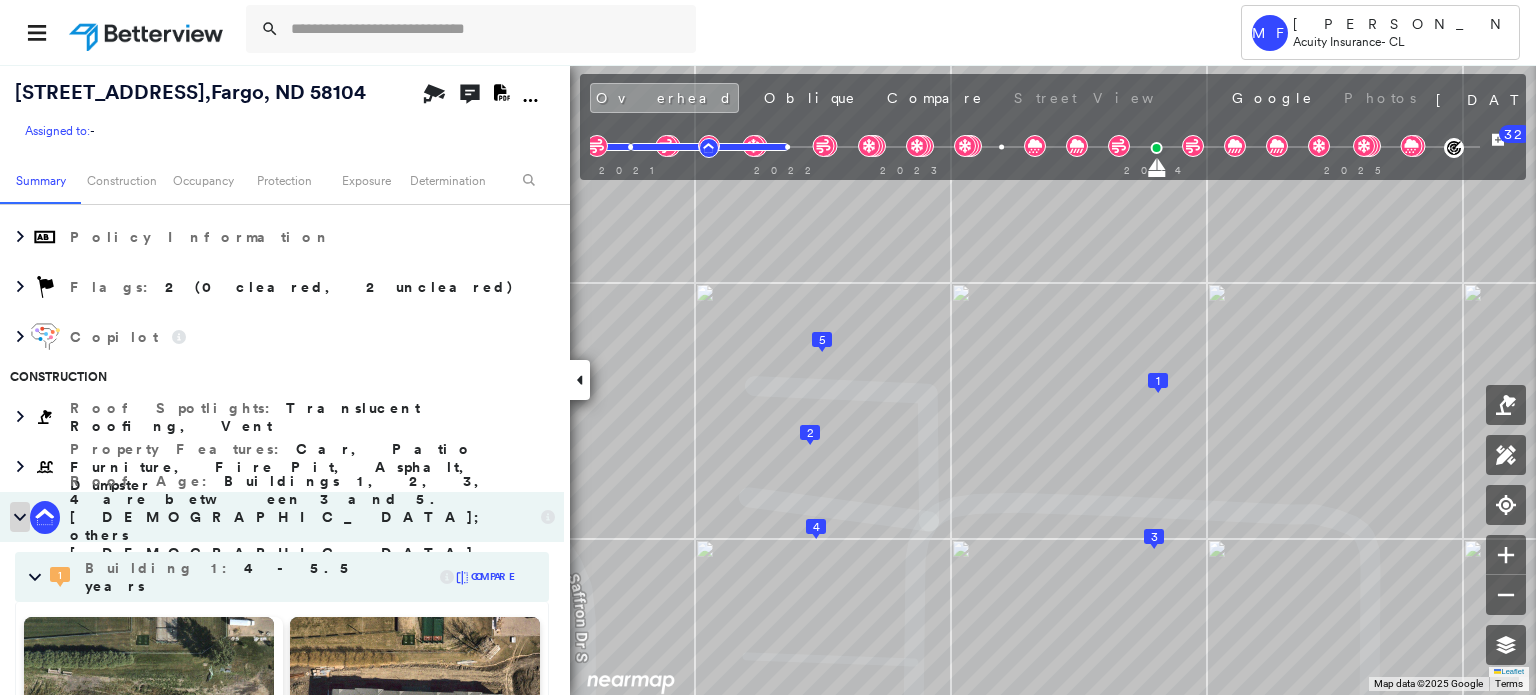 click 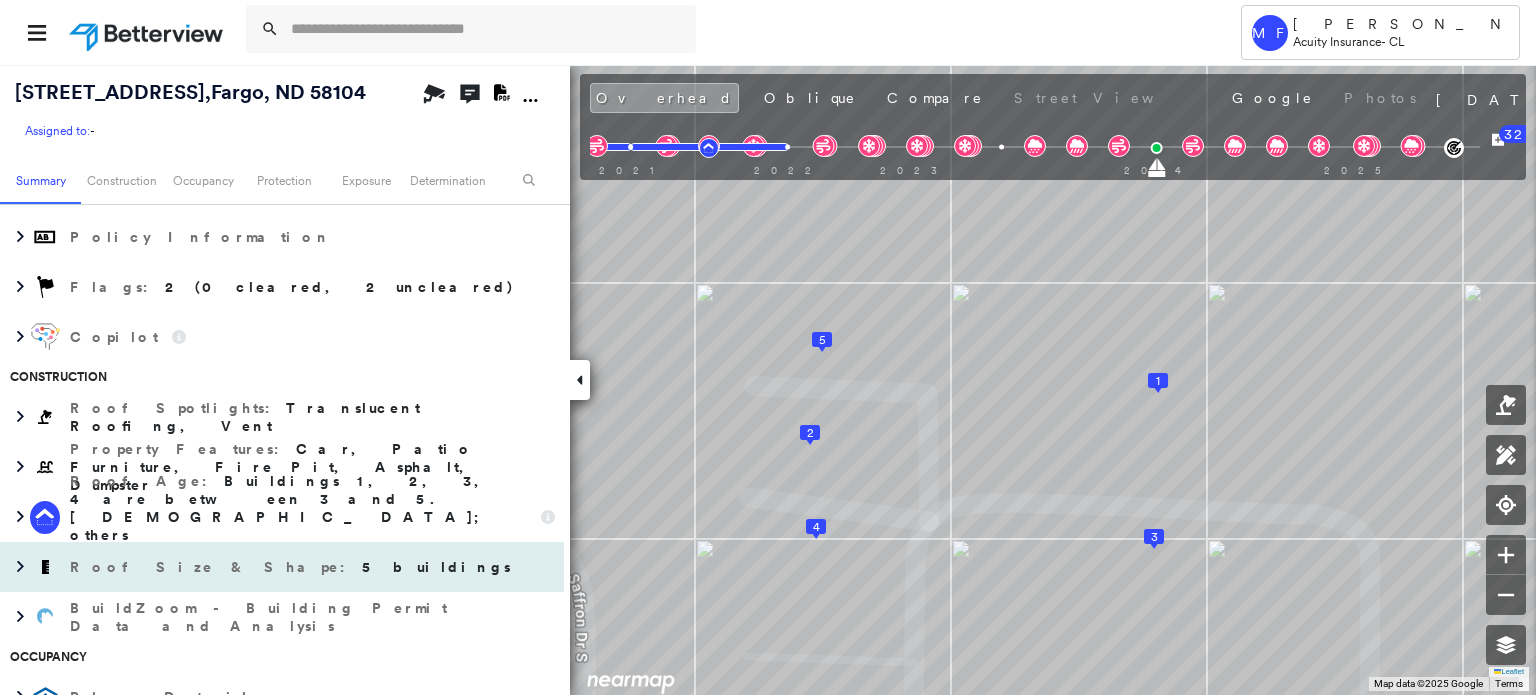 scroll, scrollTop: 451, scrollLeft: 0, axis: vertical 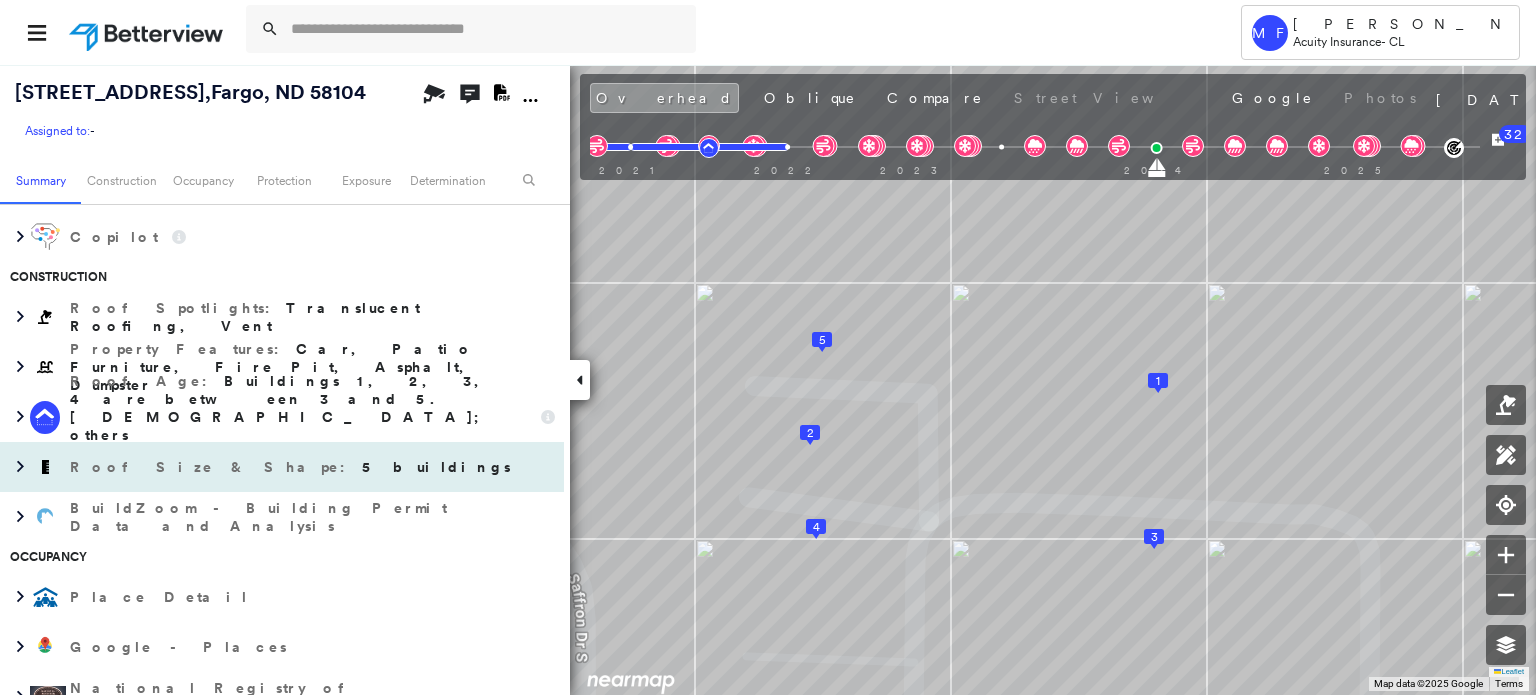 click at bounding box center (45, 467) 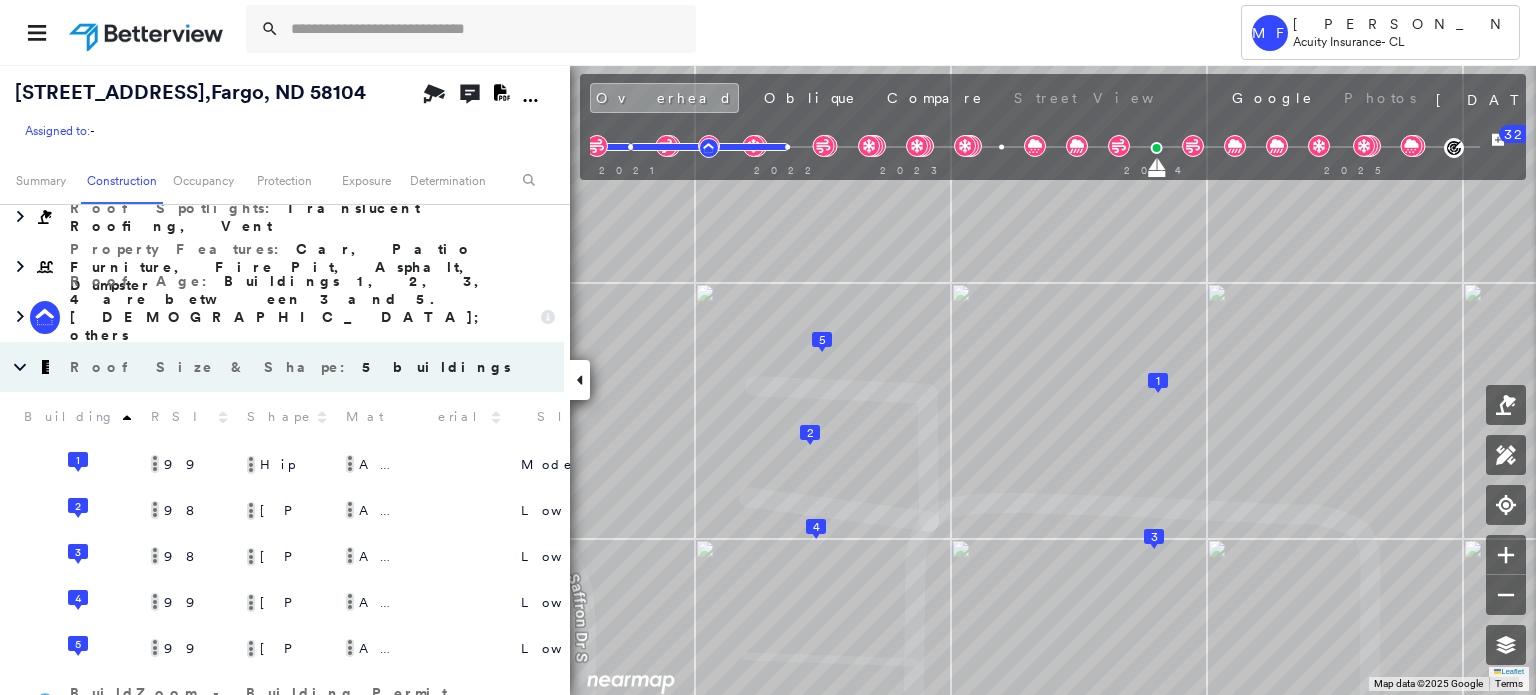 scroll, scrollTop: 651, scrollLeft: 0, axis: vertical 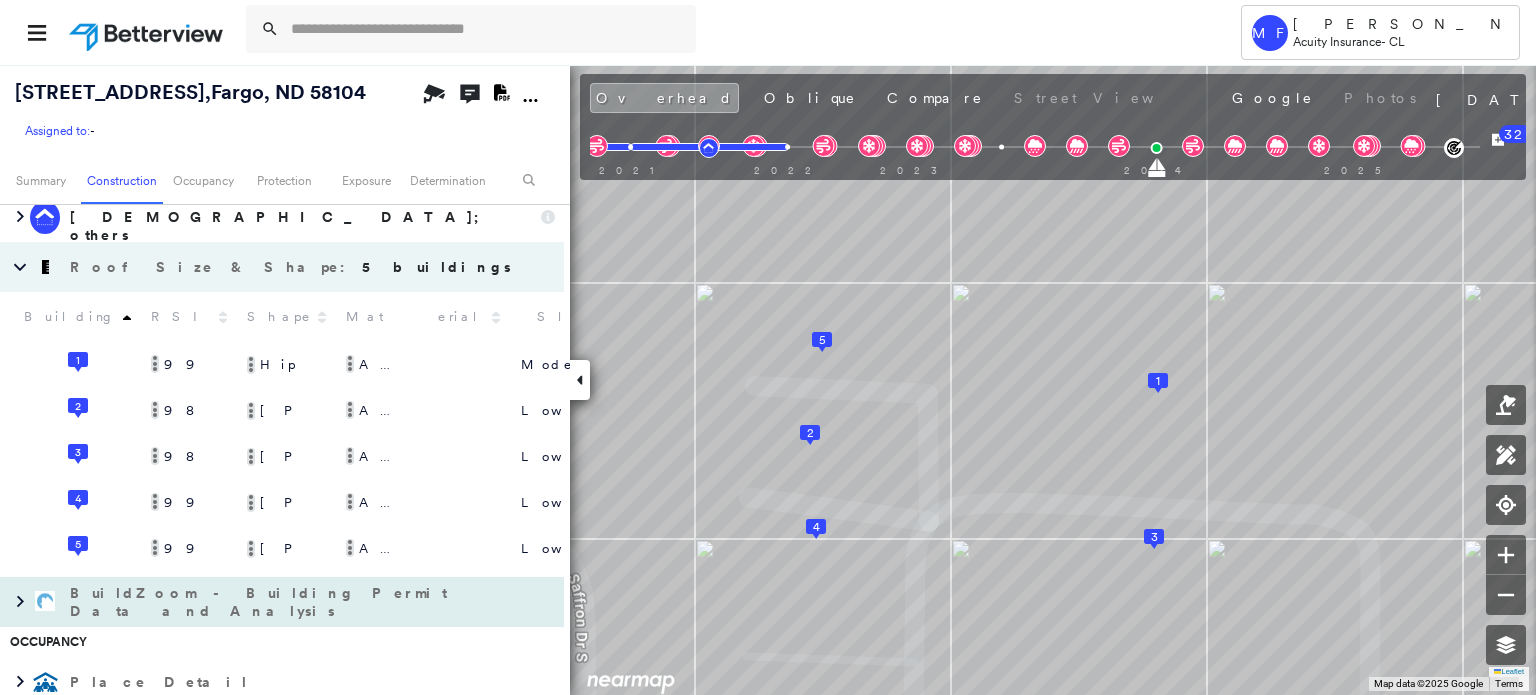 click on "BuildZoom - Building Permit Data and Analysis" at bounding box center (282, 602) 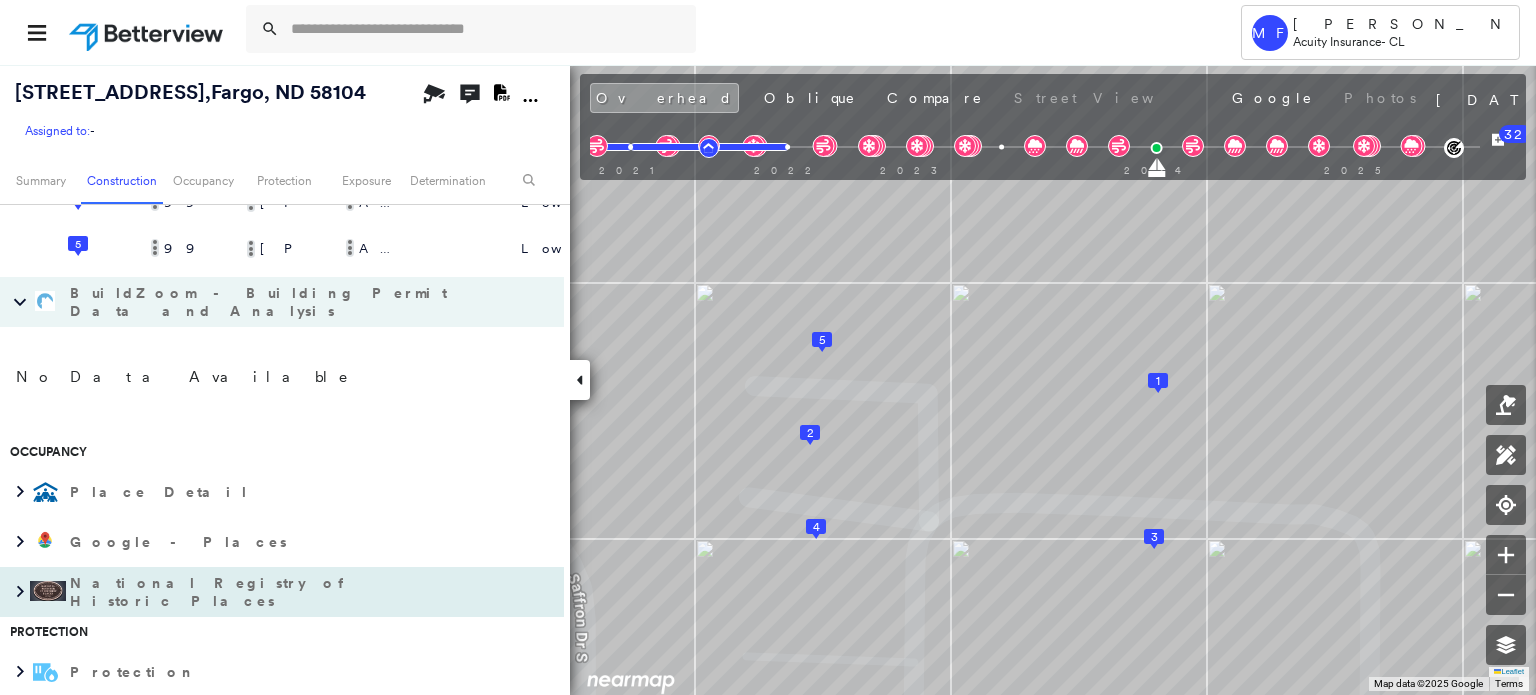 scroll, scrollTop: 1051, scrollLeft: 0, axis: vertical 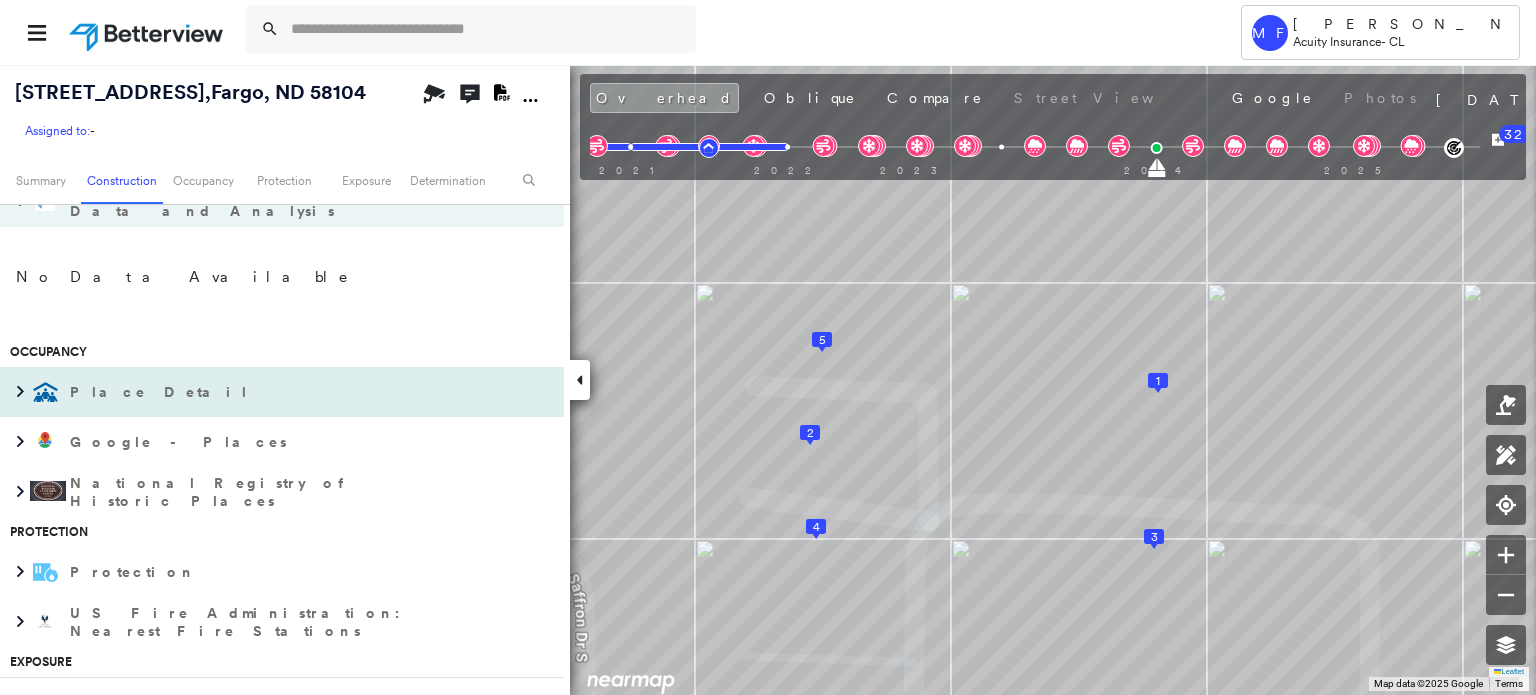 click on "Place Detail" at bounding box center [161, 392] 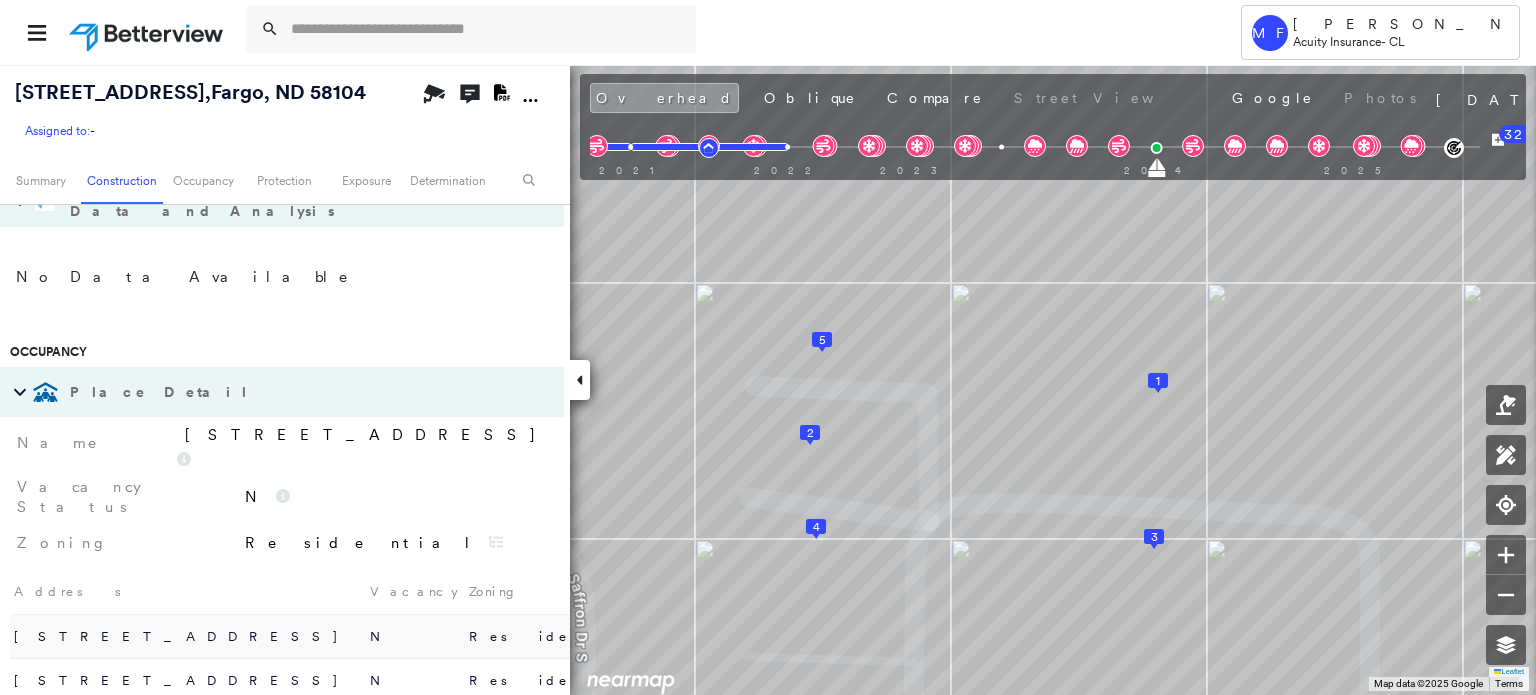 click on "Place Detail" at bounding box center [161, 392] 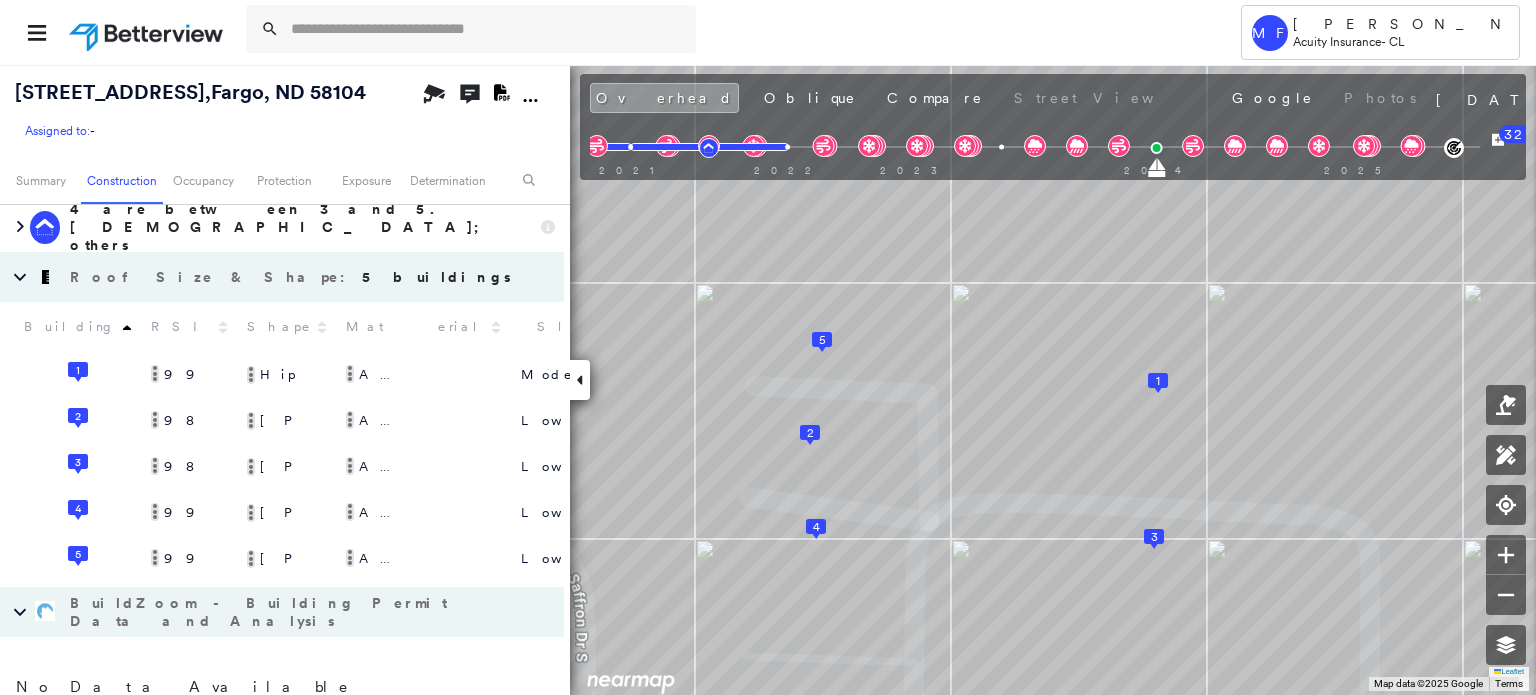scroll, scrollTop: 451, scrollLeft: 0, axis: vertical 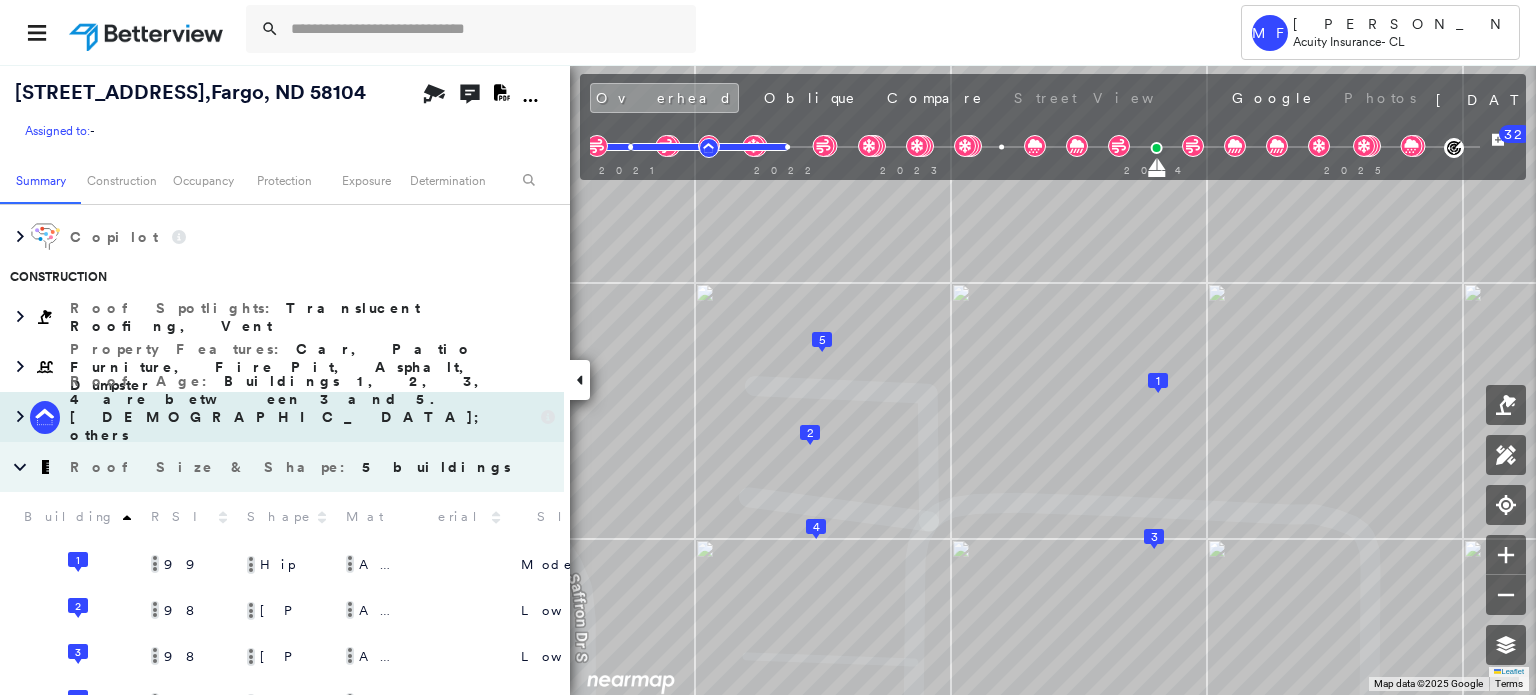 click on "Roof Age :  Buildings 1, 2, 3, 4  are between 3 and 5.[DEMOGRAPHIC_DATA]; others [DEMOGRAPHIC_DATA]." at bounding box center (300, 417) 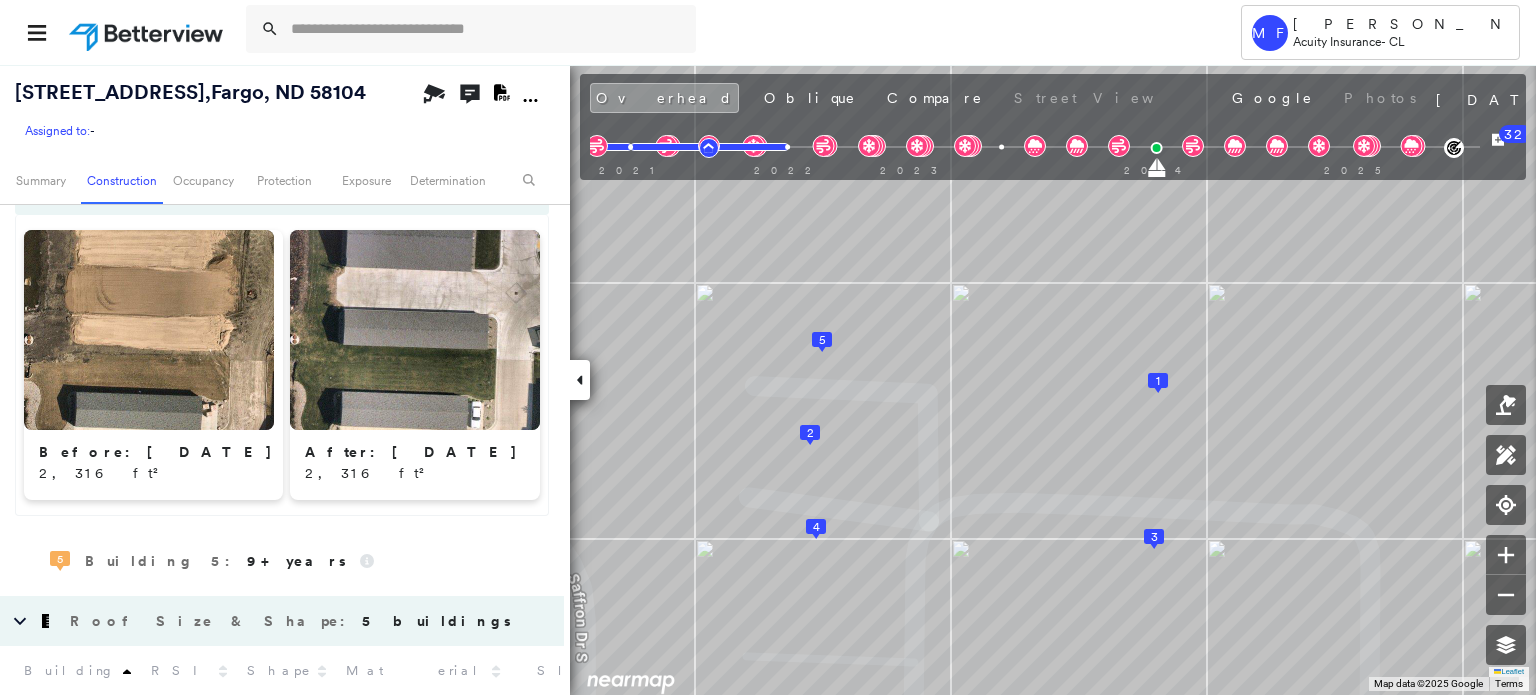 scroll, scrollTop: 1951, scrollLeft: 0, axis: vertical 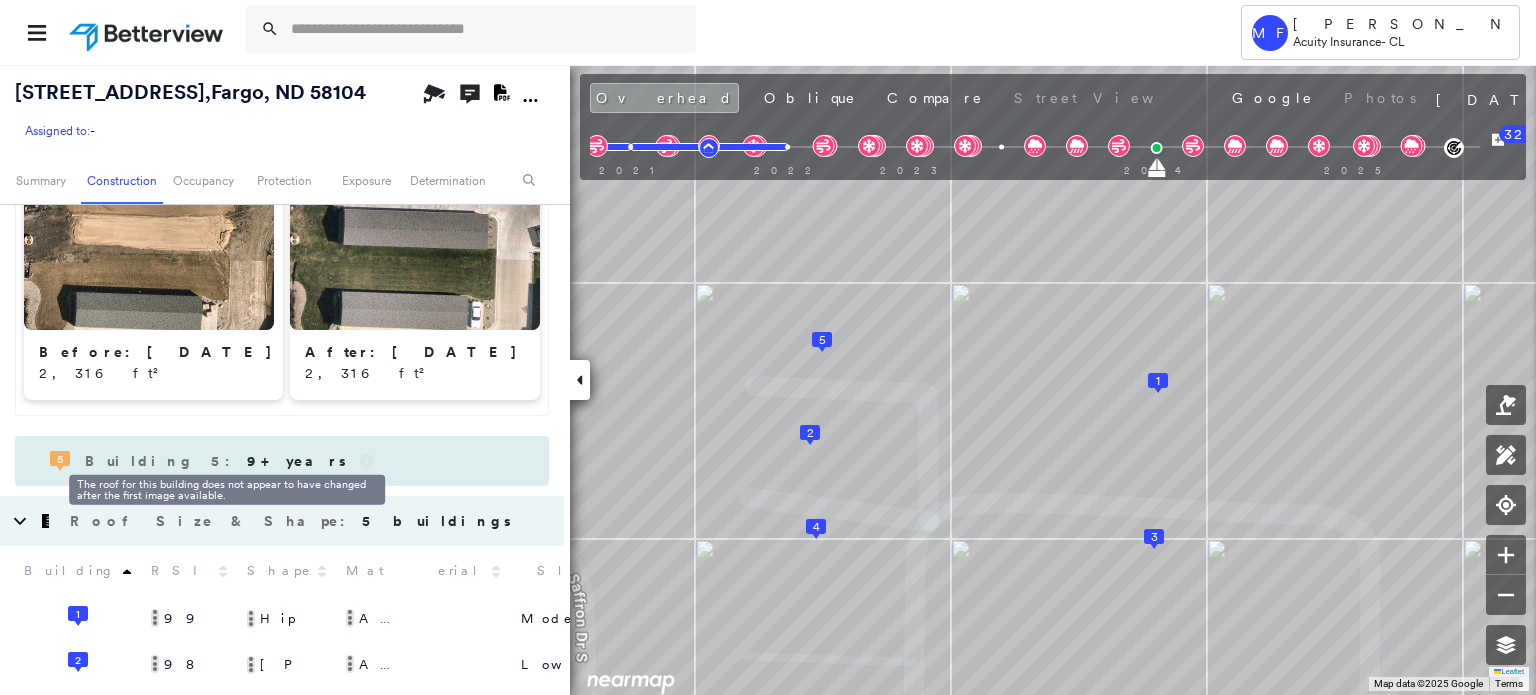 click 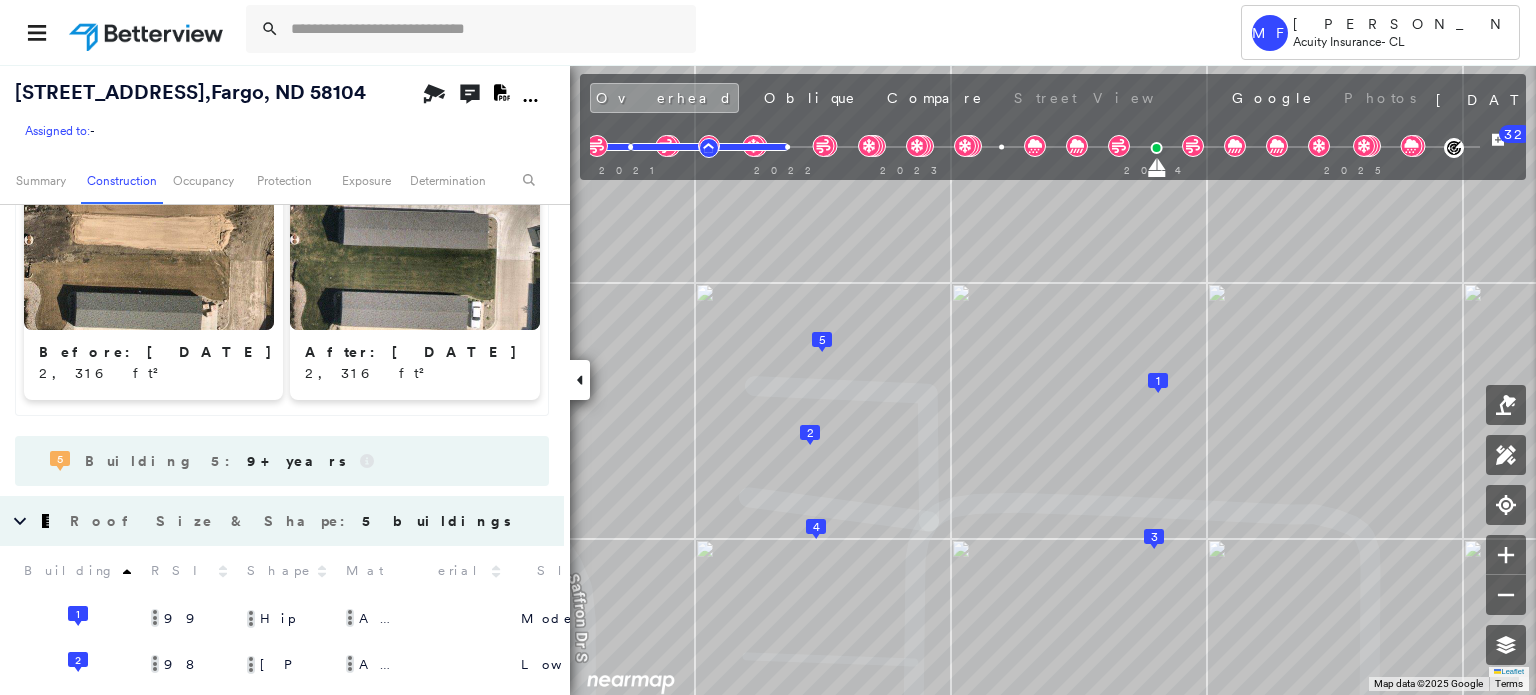 click on "9+ years" at bounding box center (296, 461) 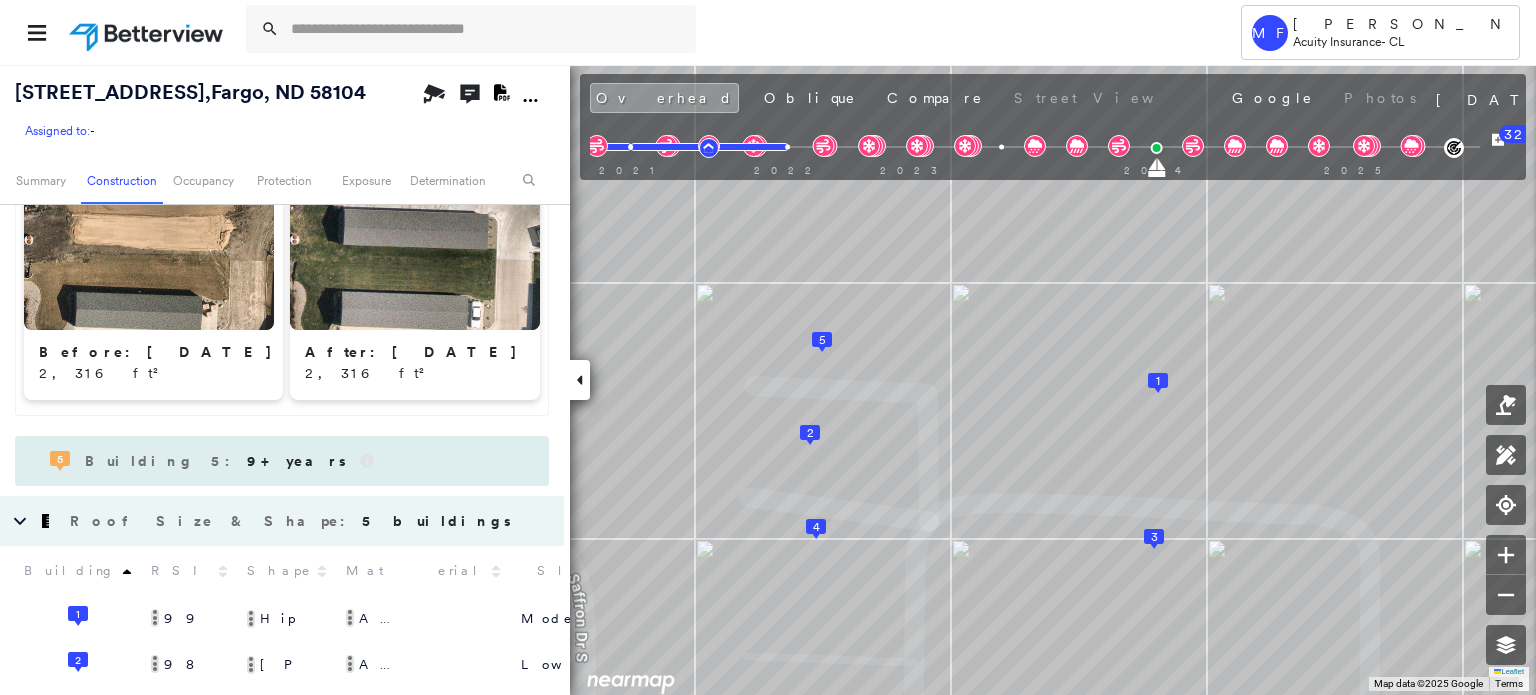 click on "9+ years" at bounding box center [296, 461] 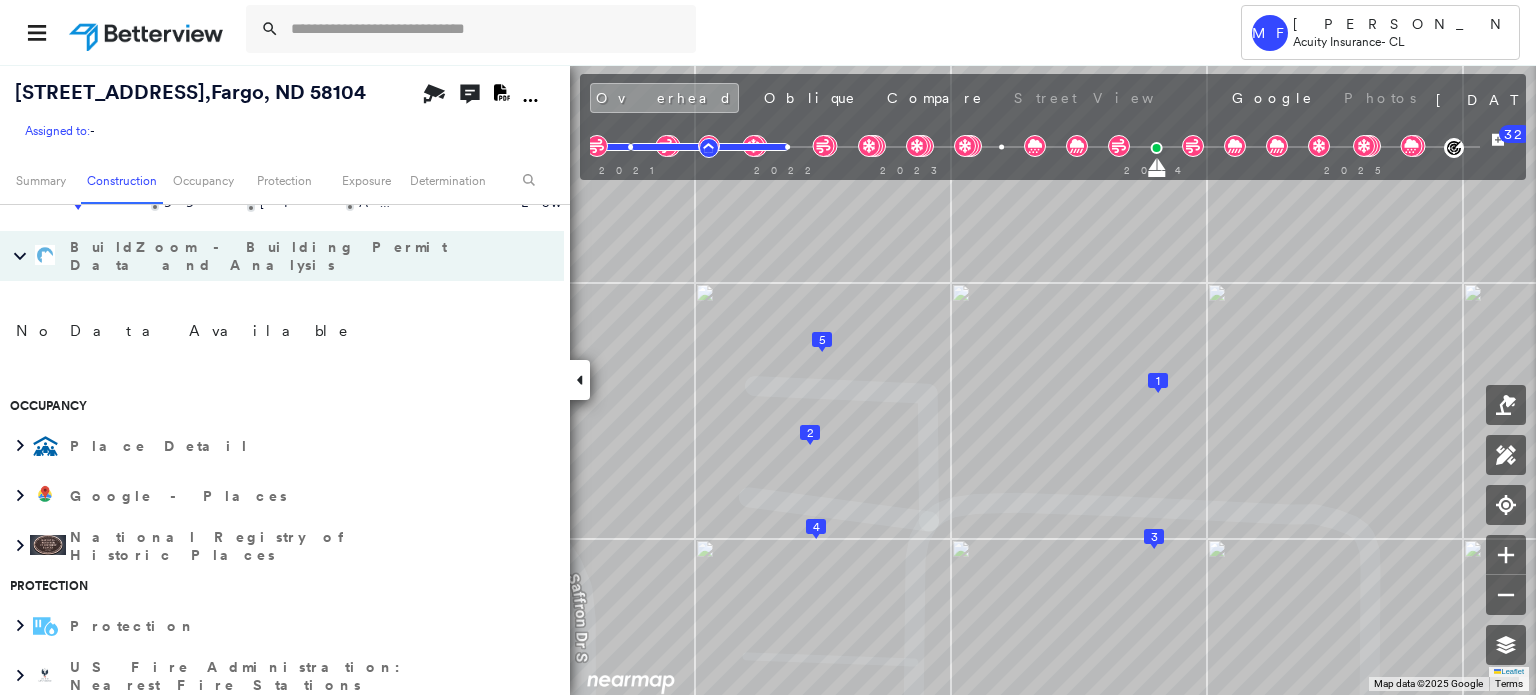 scroll, scrollTop: 2651, scrollLeft: 0, axis: vertical 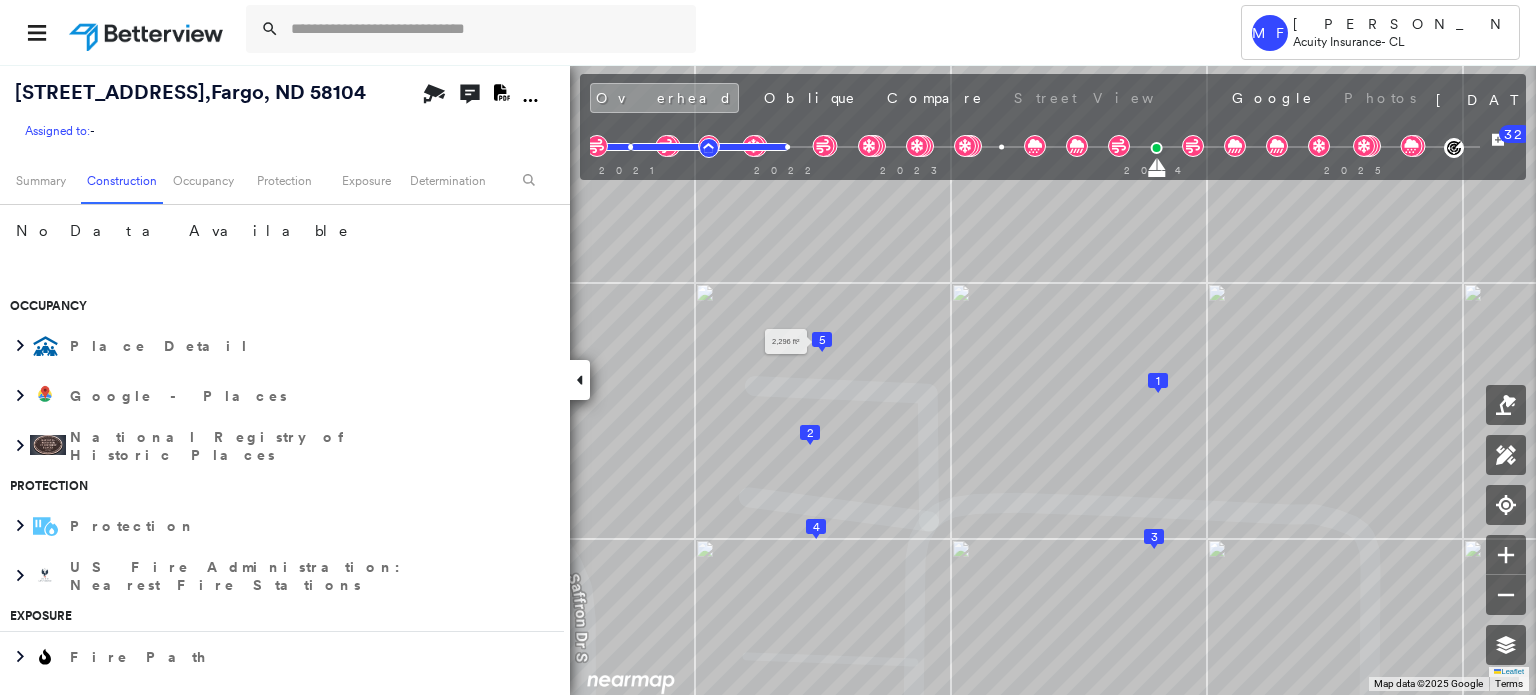 click on "5" at bounding box center [822, 340] 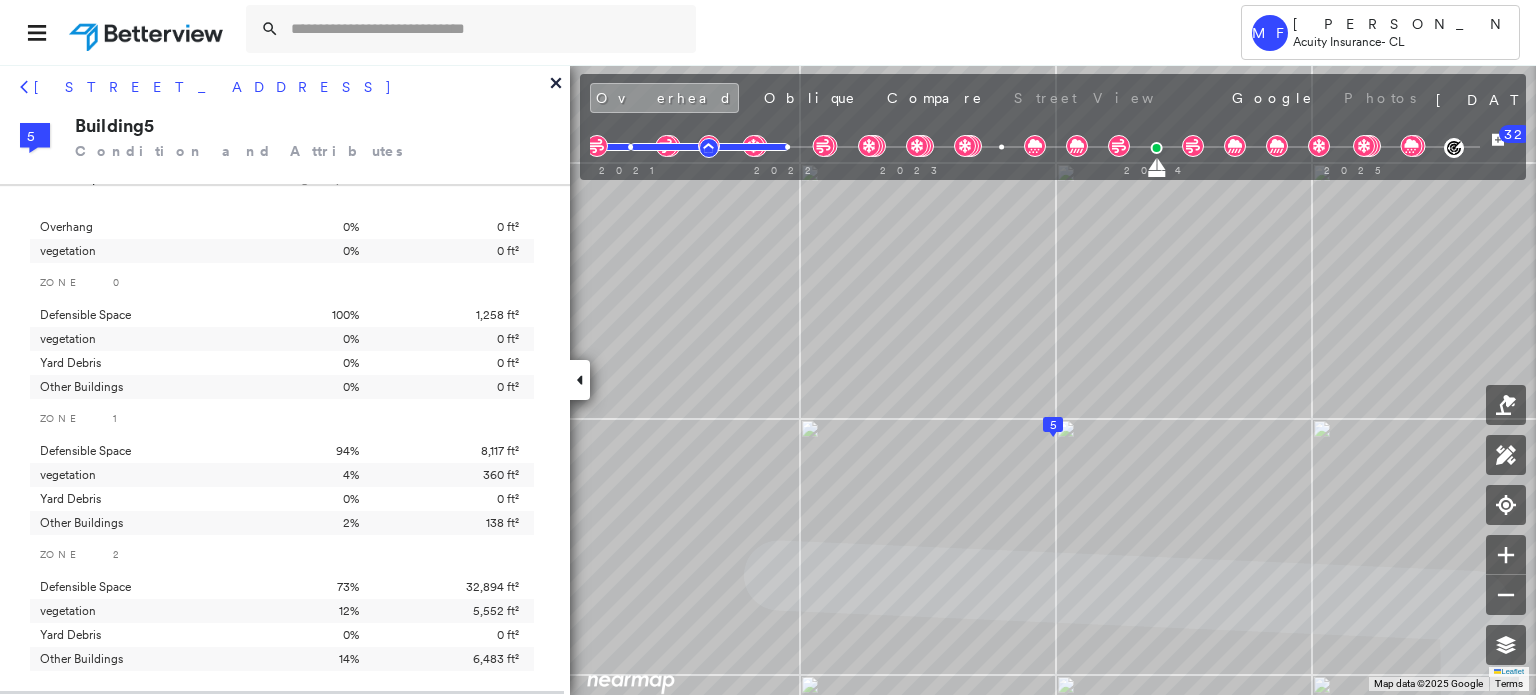 scroll, scrollTop: 1131, scrollLeft: 0, axis: vertical 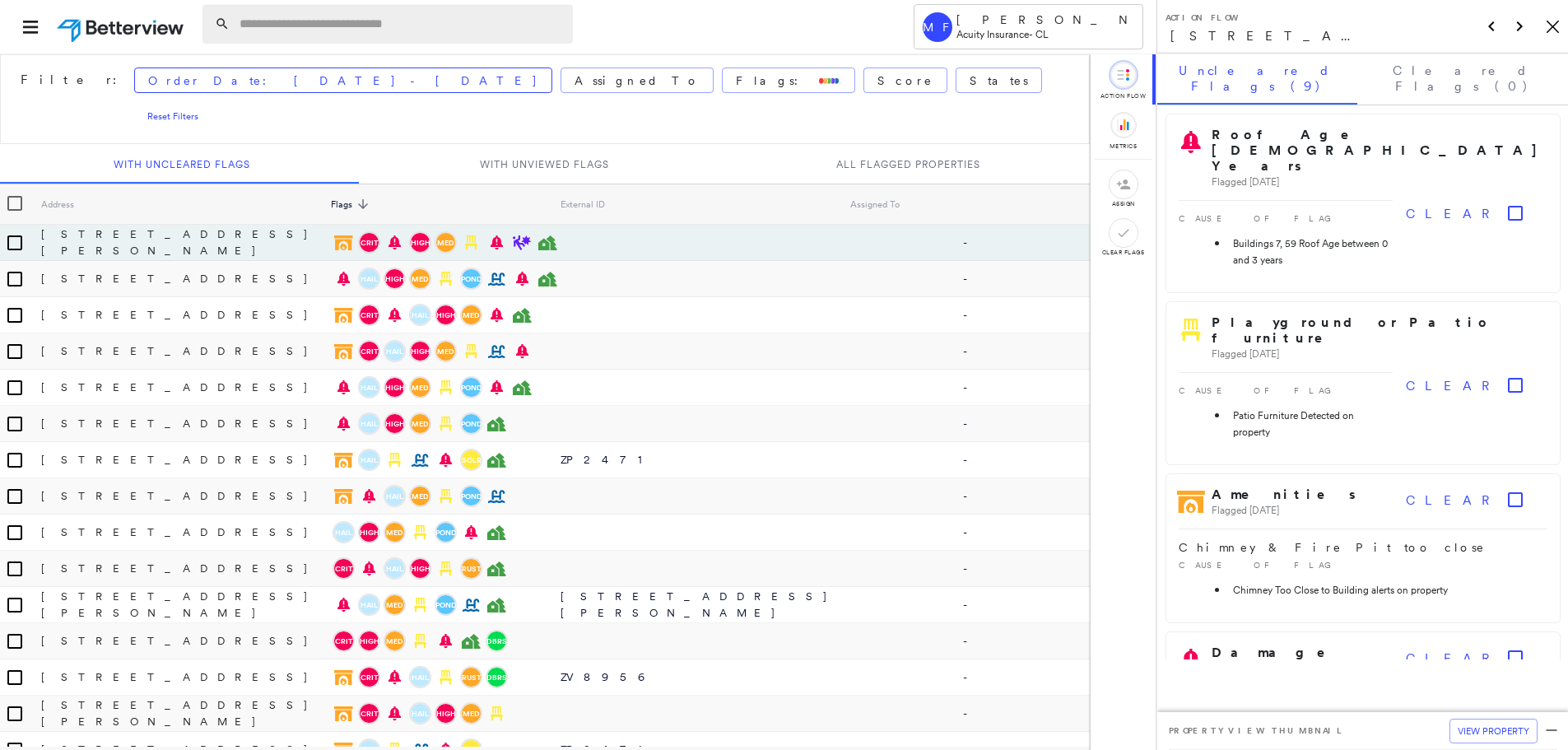 click at bounding box center (401, 24) 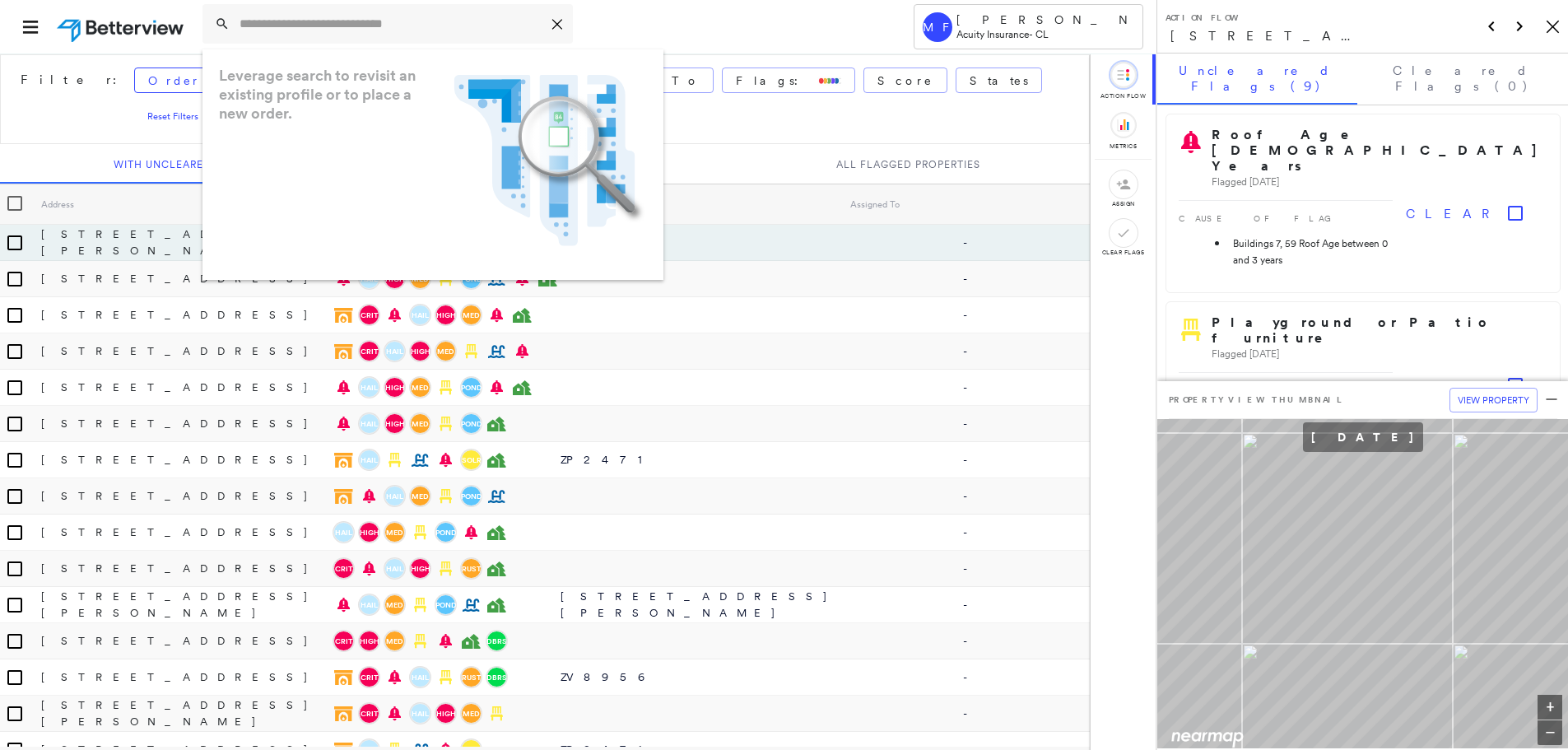 click on "Filter: Order Date: Apr 2025 - Today Assigned To Flags: Score States Reset Filters" at bounding box center [545, 99] 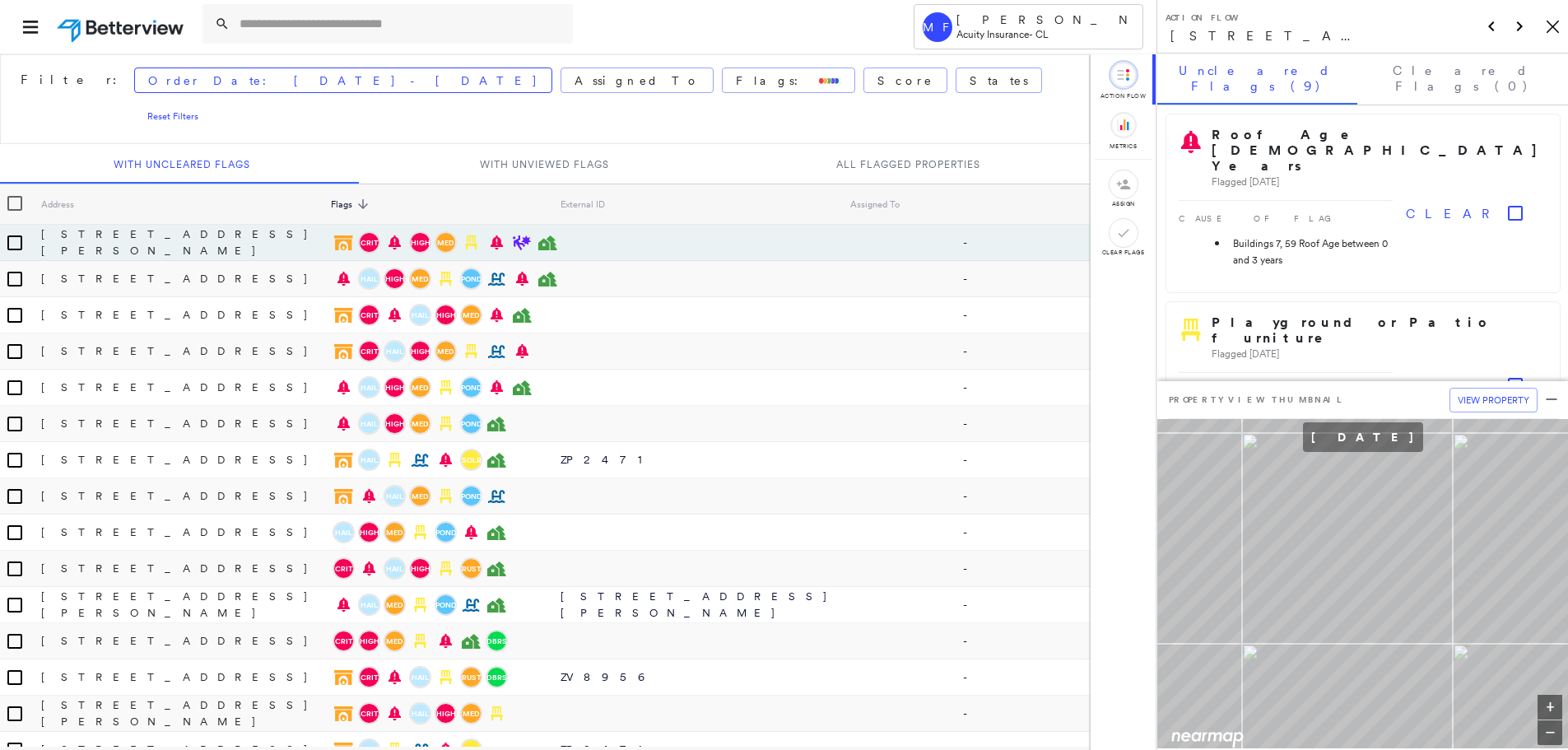 click on "Order Date" at bounding box center (1319, 204) 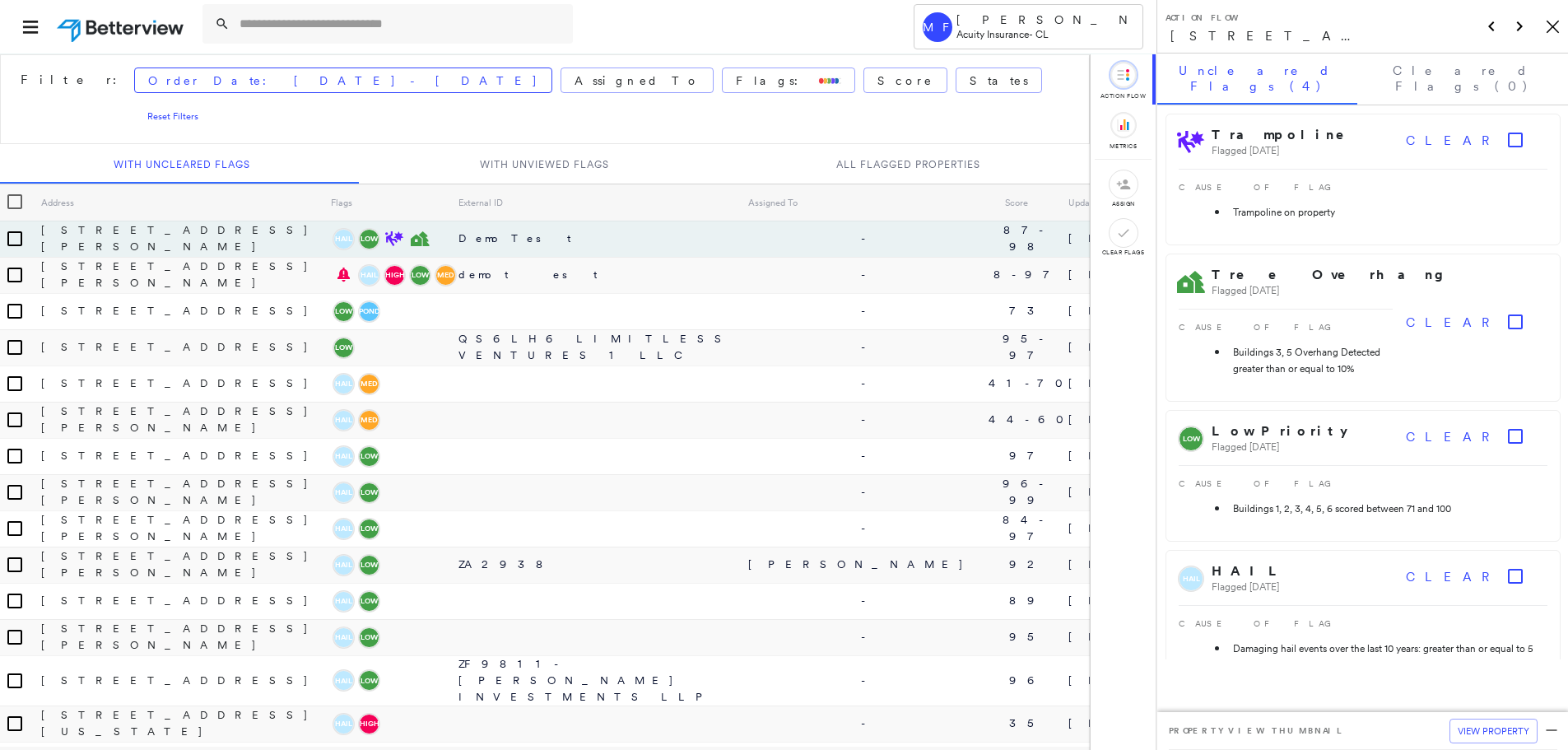 click on "Order Date sorted ascending" at bounding box center [1217, 203] 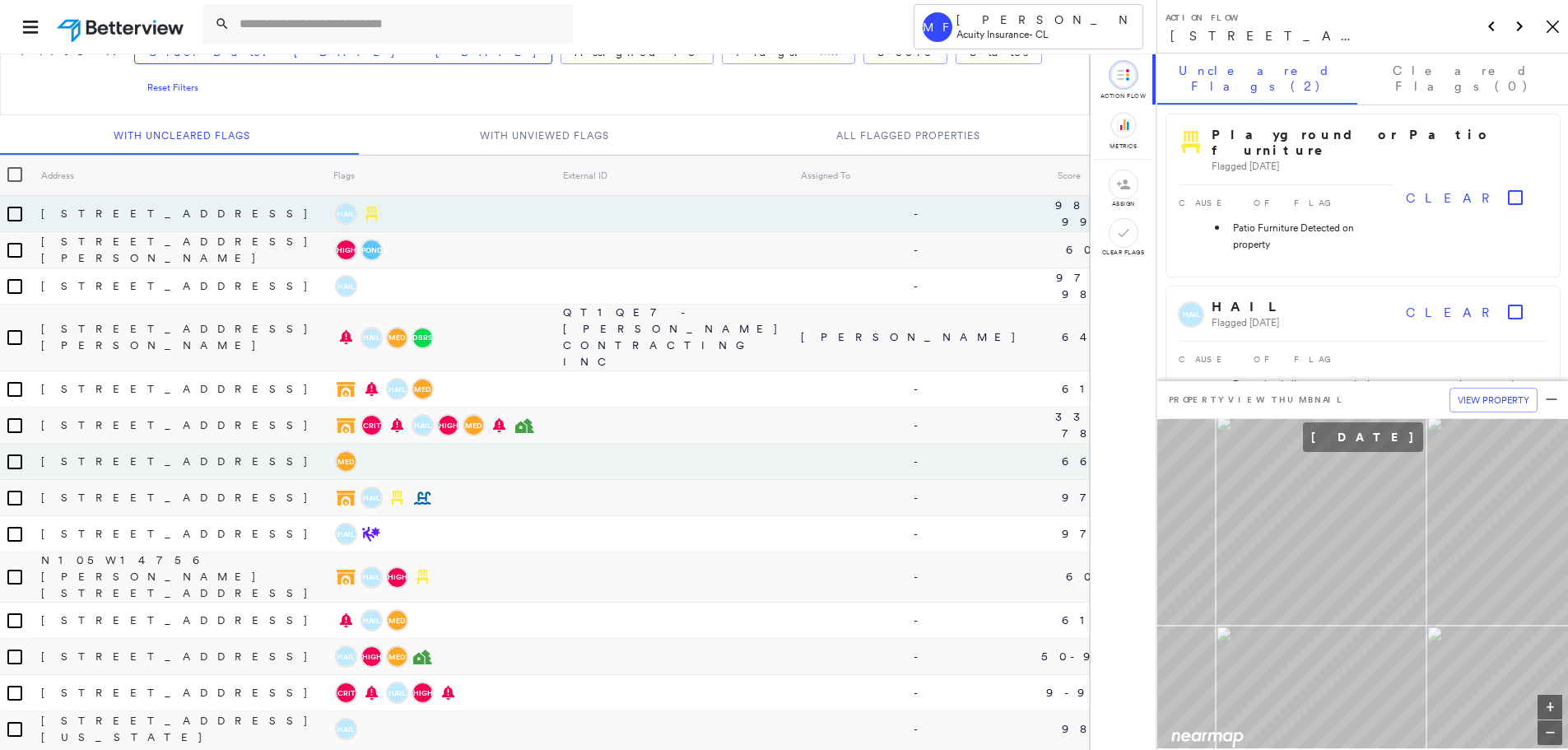 scroll, scrollTop: 0, scrollLeft: 0, axis: both 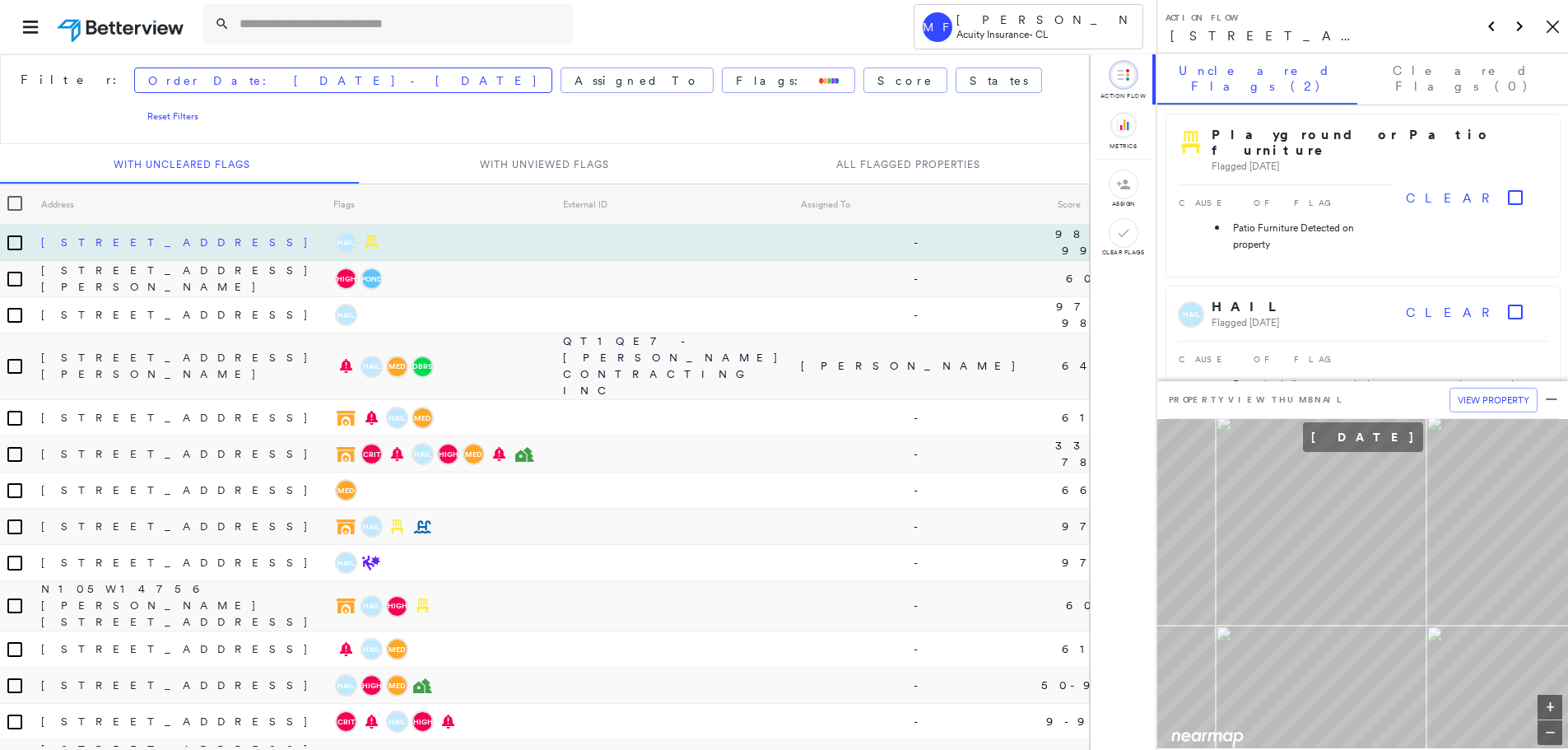 click on "[STREET_ADDRESS]" at bounding box center (186, 242) 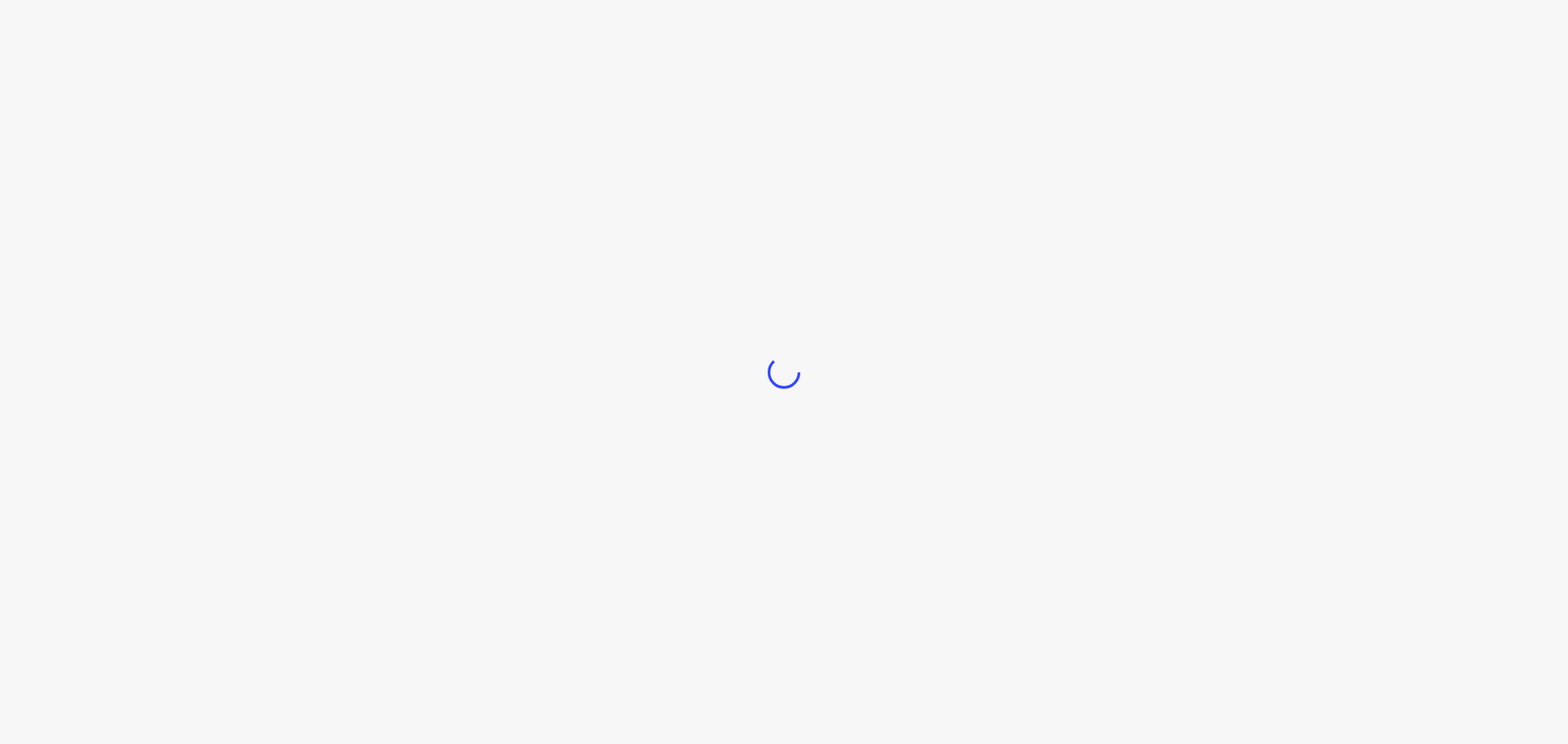 scroll, scrollTop: 0, scrollLeft: 0, axis: both 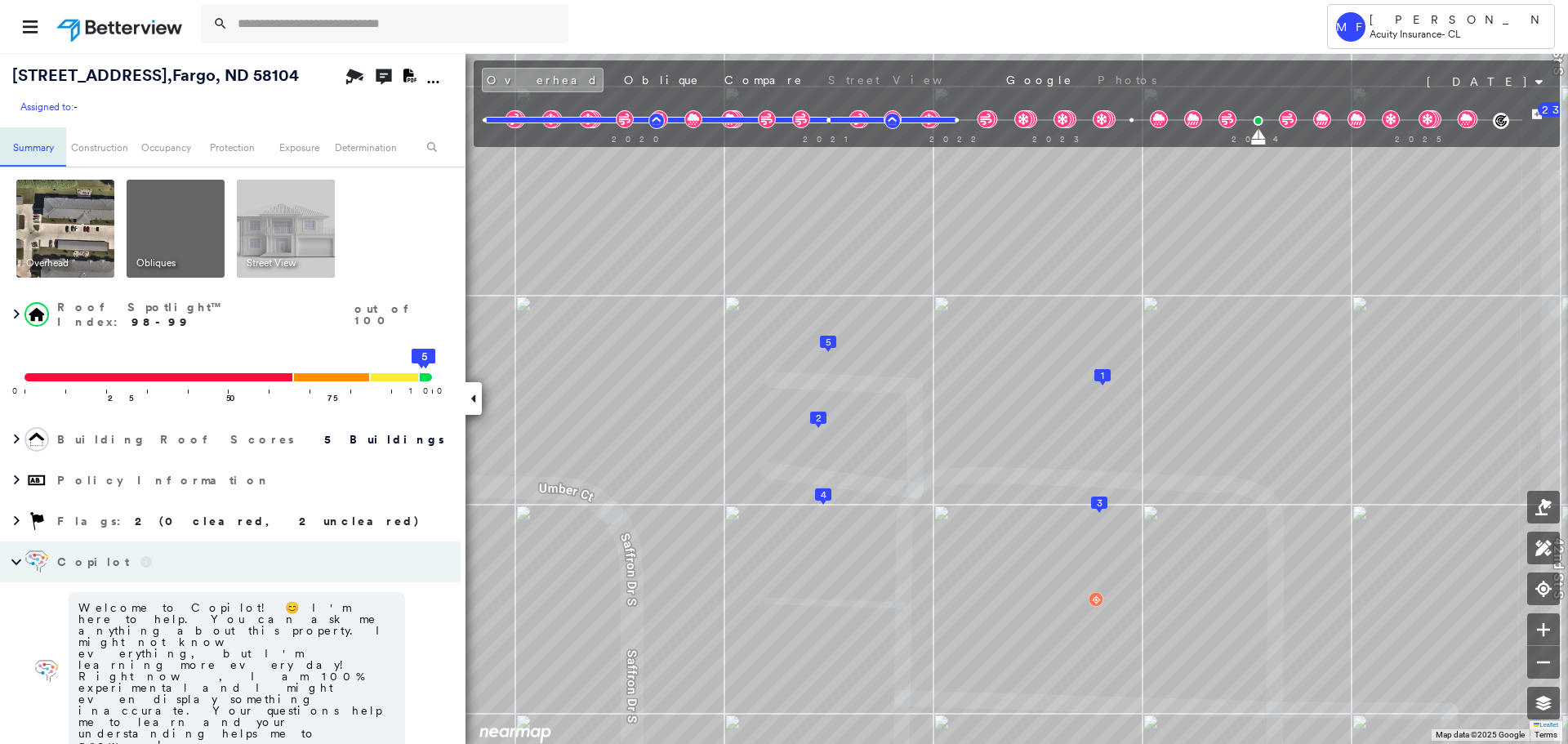 click on "Summary" at bounding box center (33, 147) 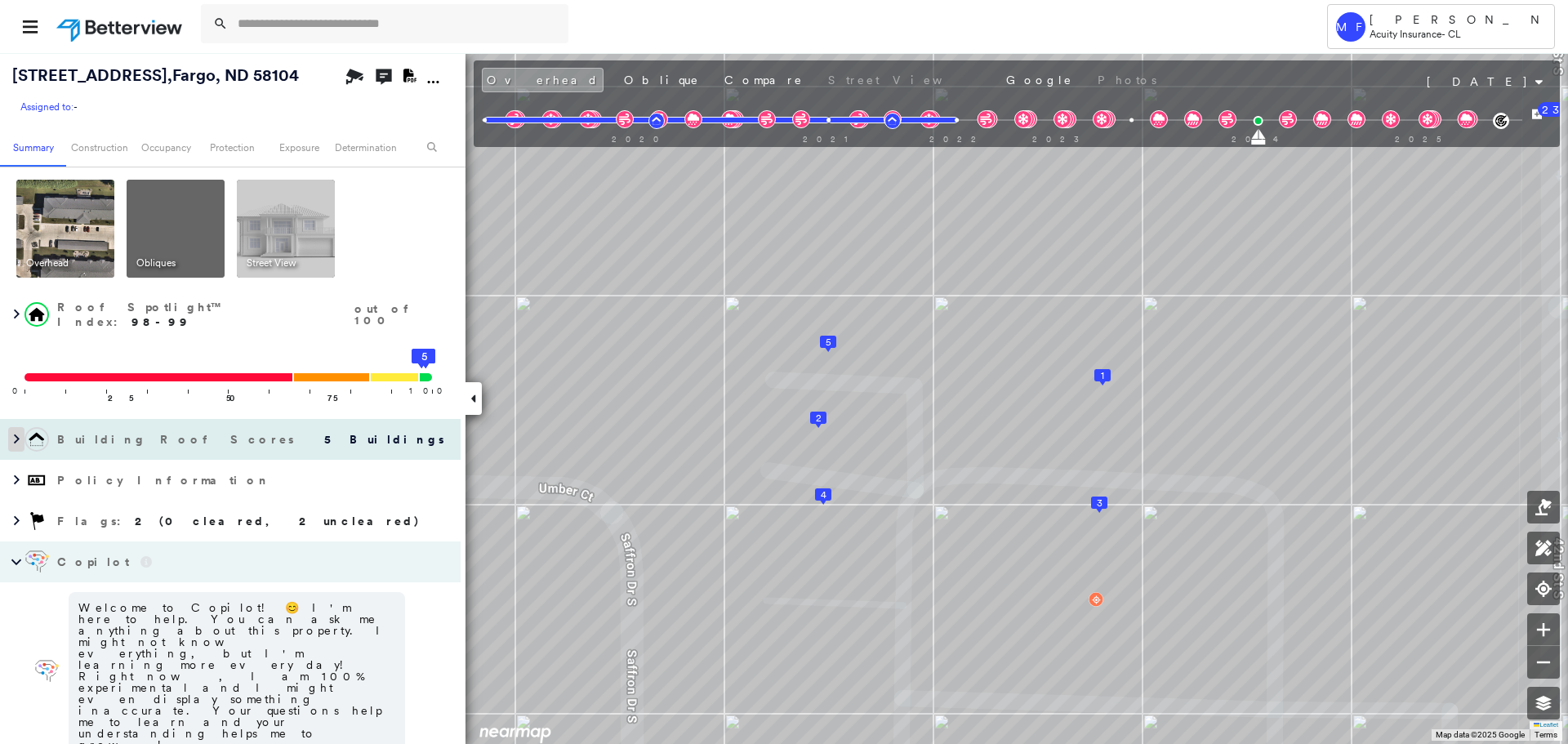 click at bounding box center [16, 439] 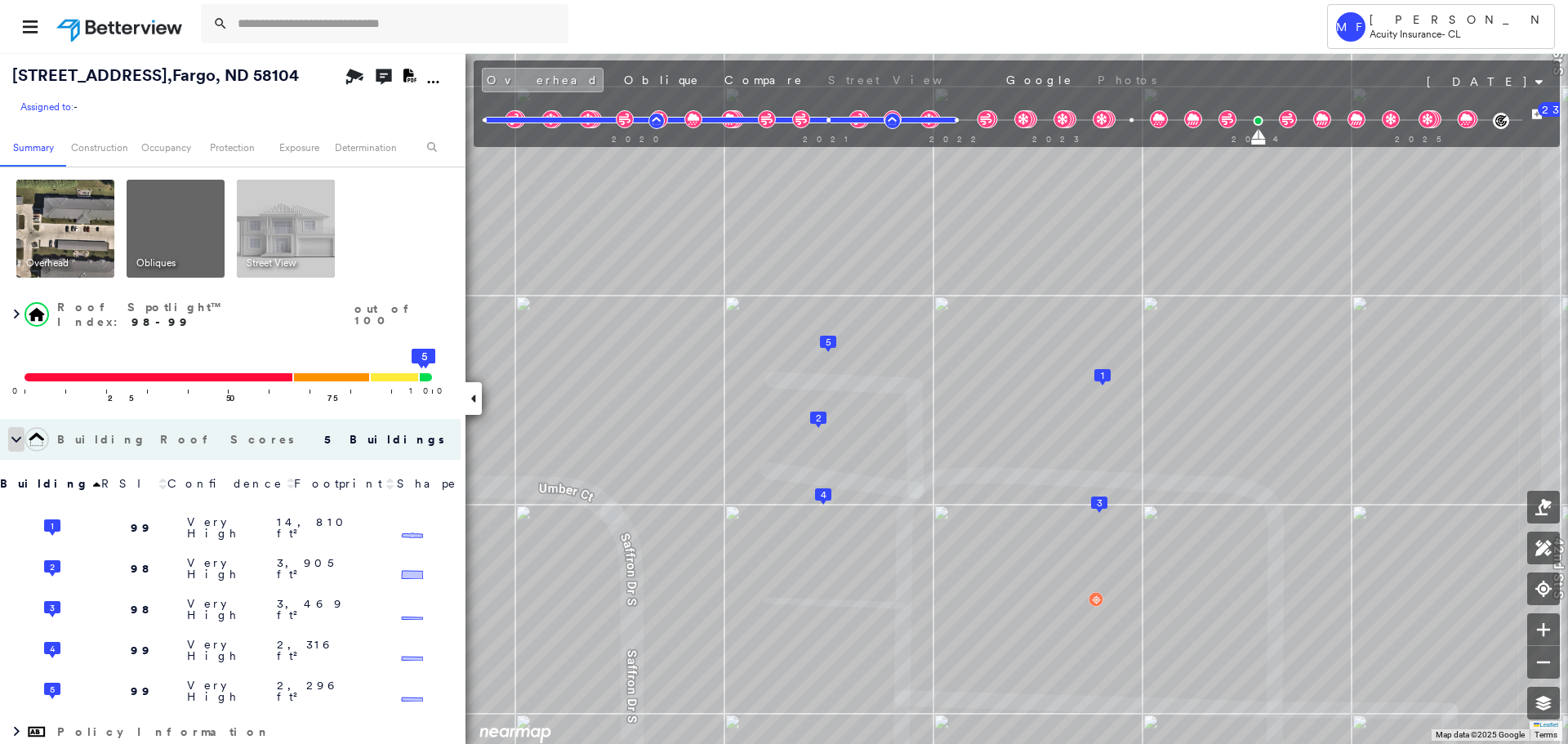 click at bounding box center [16, 439] 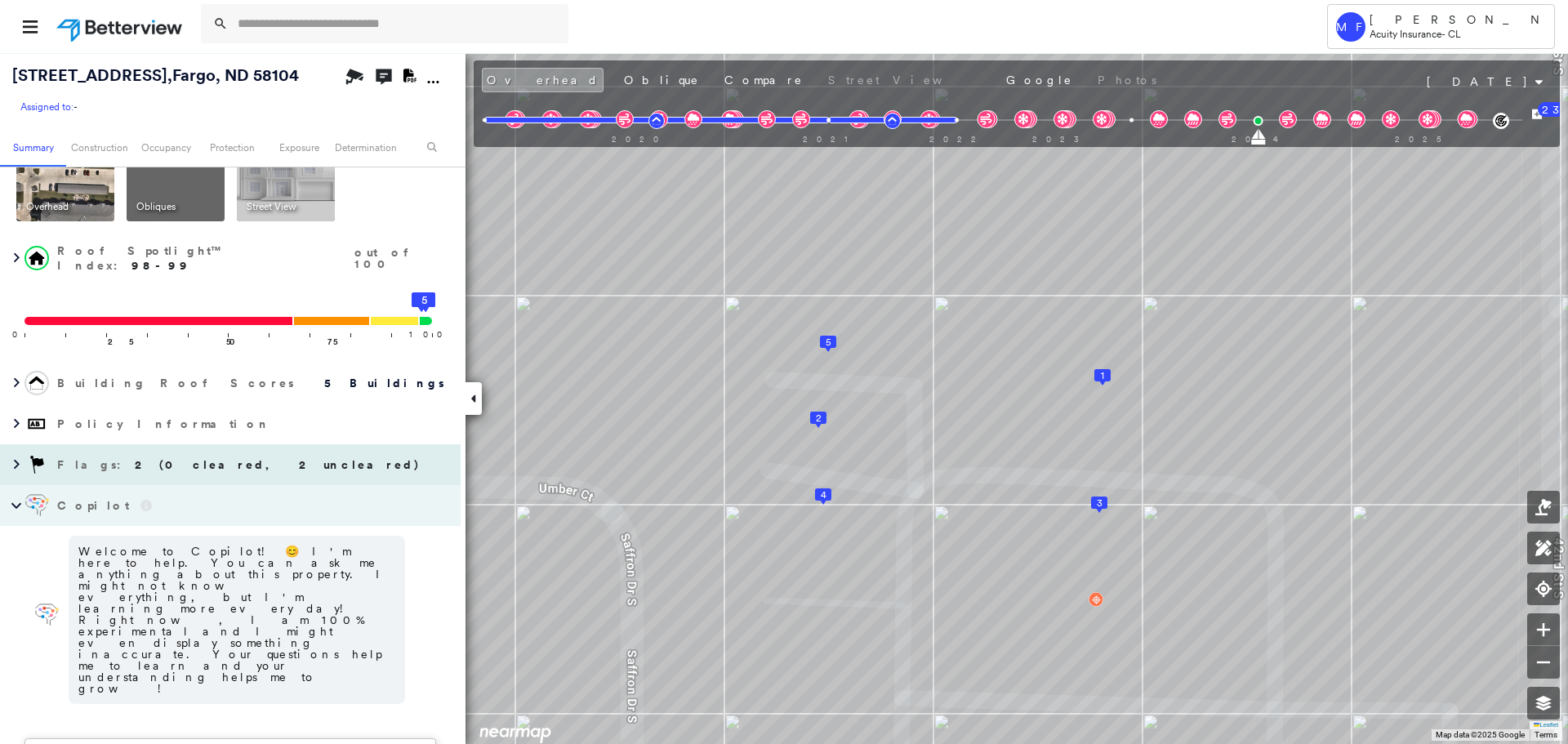 scroll, scrollTop: 82, scrollLeft: 0, axis: vertical 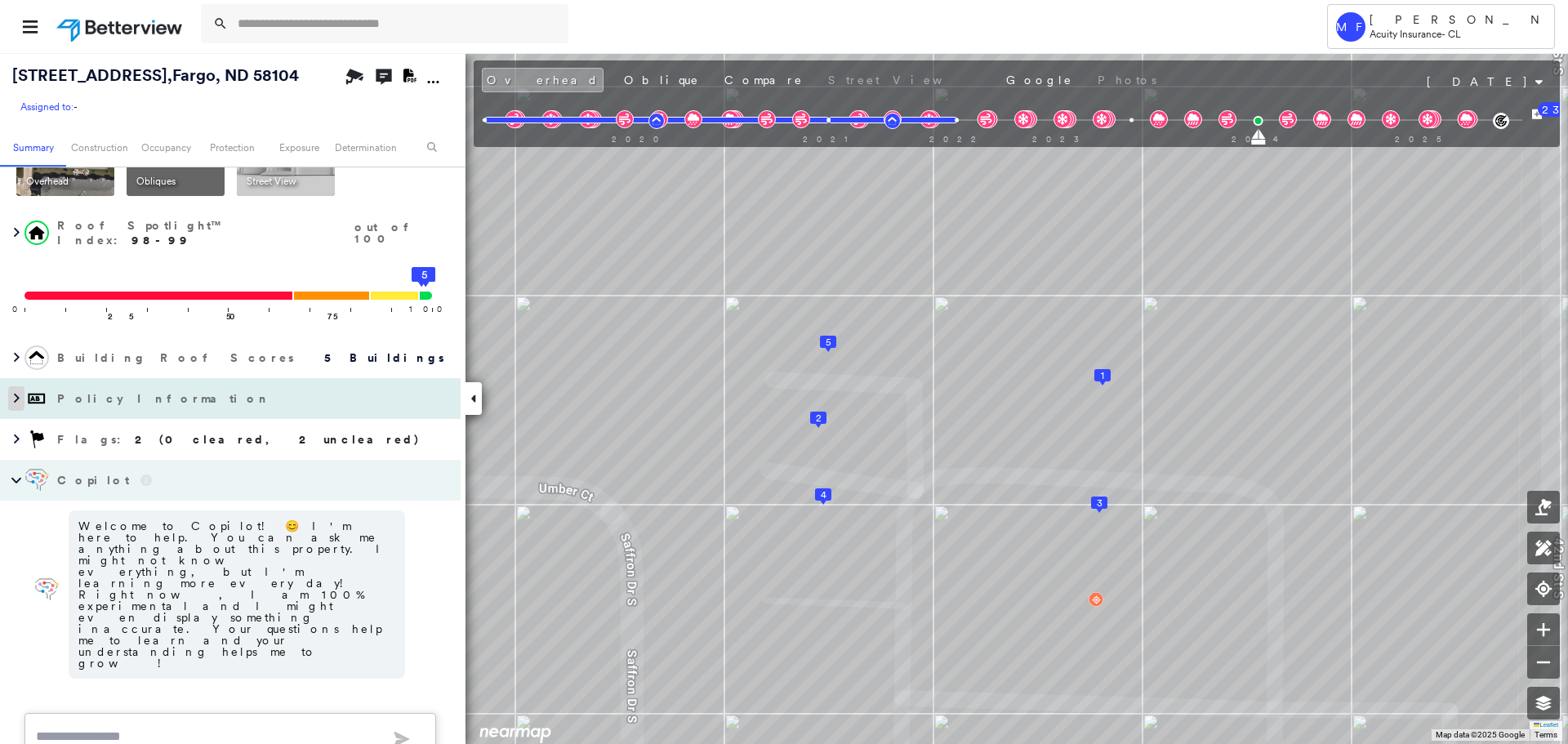click 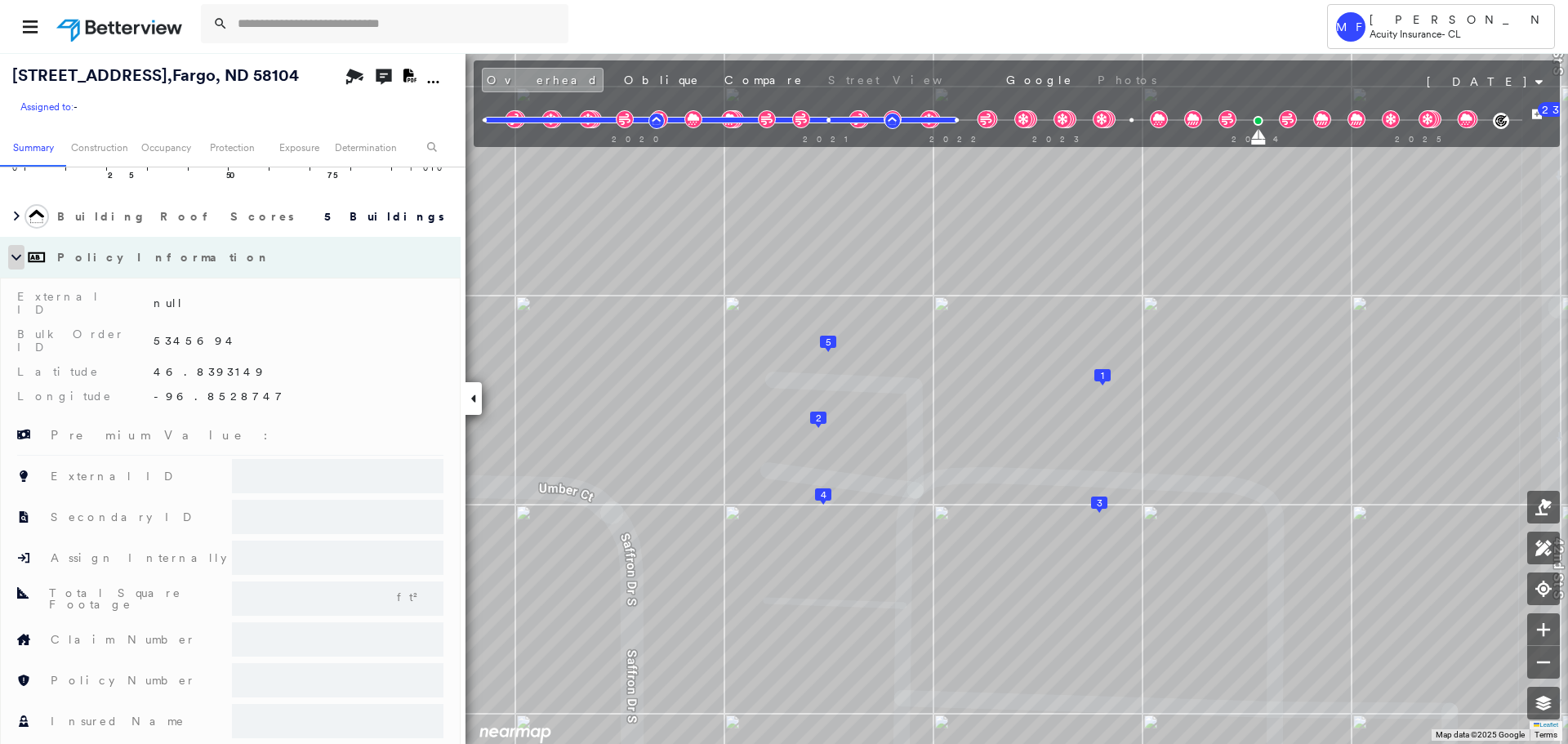 scroll, scrollTop: 197, scrollLeft: 0, axis: vertical 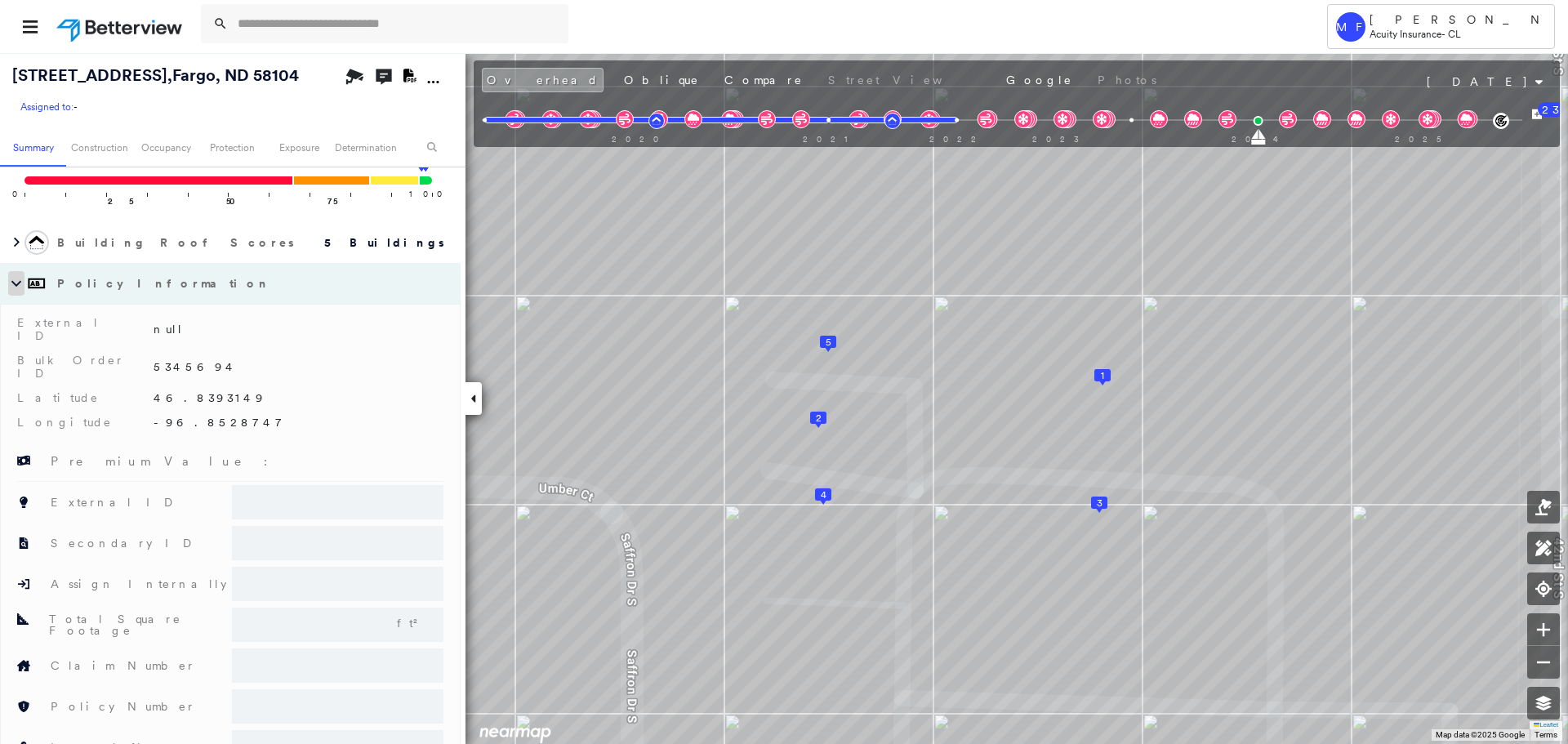 click at bounding box center [16, 283] 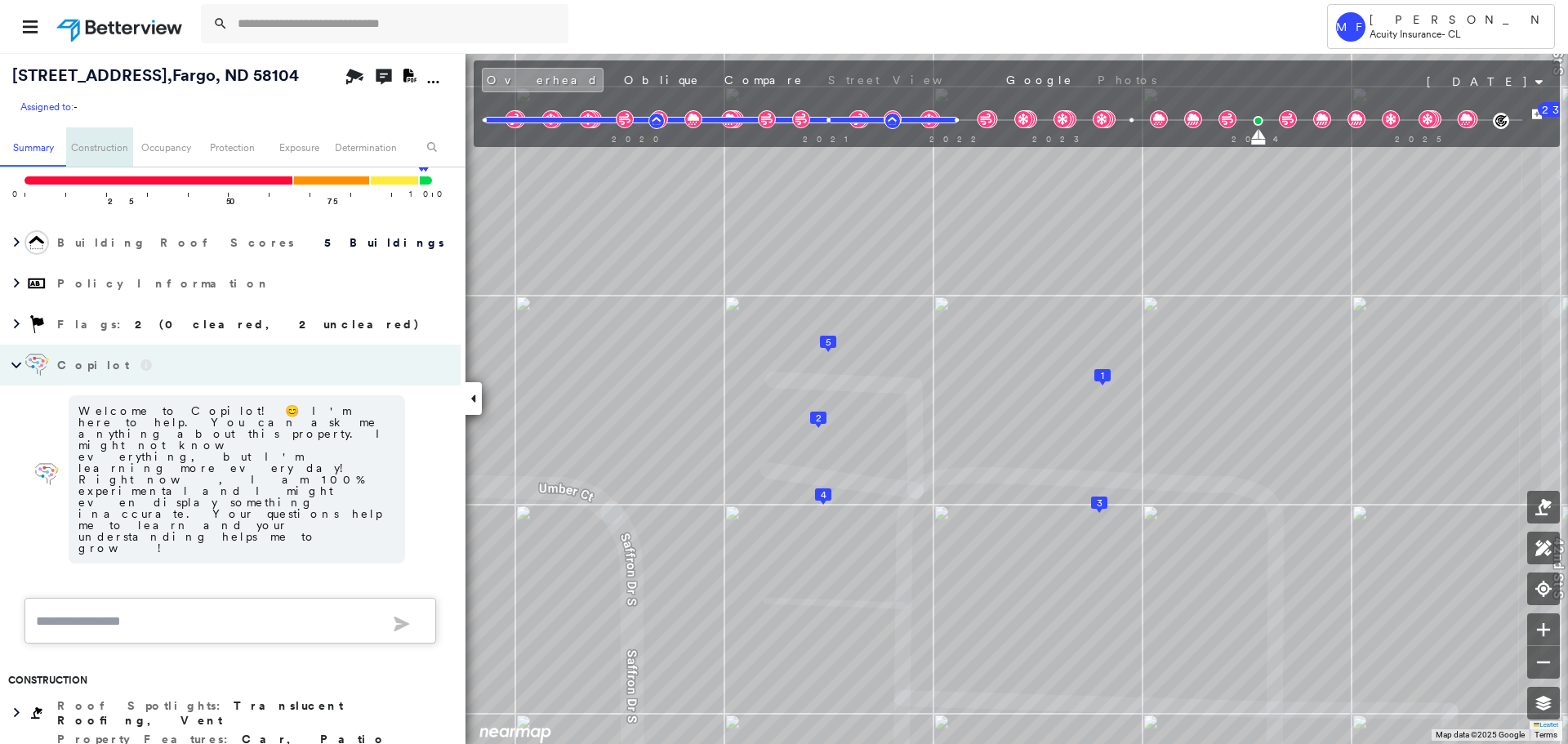 click on "Construction" at bounding box center [99, 147] 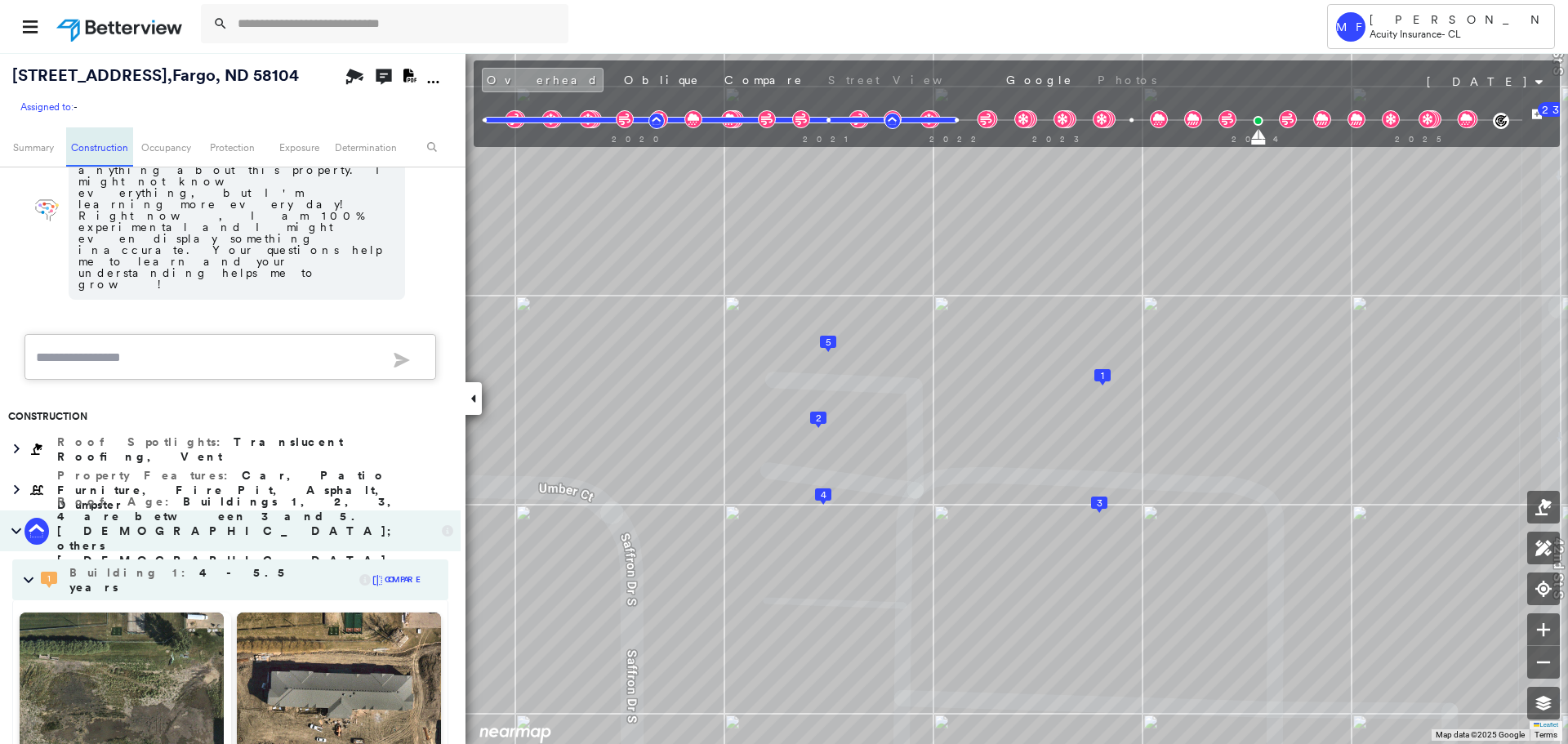scroll, scrollTop: 626, scrollLeft: 0, axis: vertical 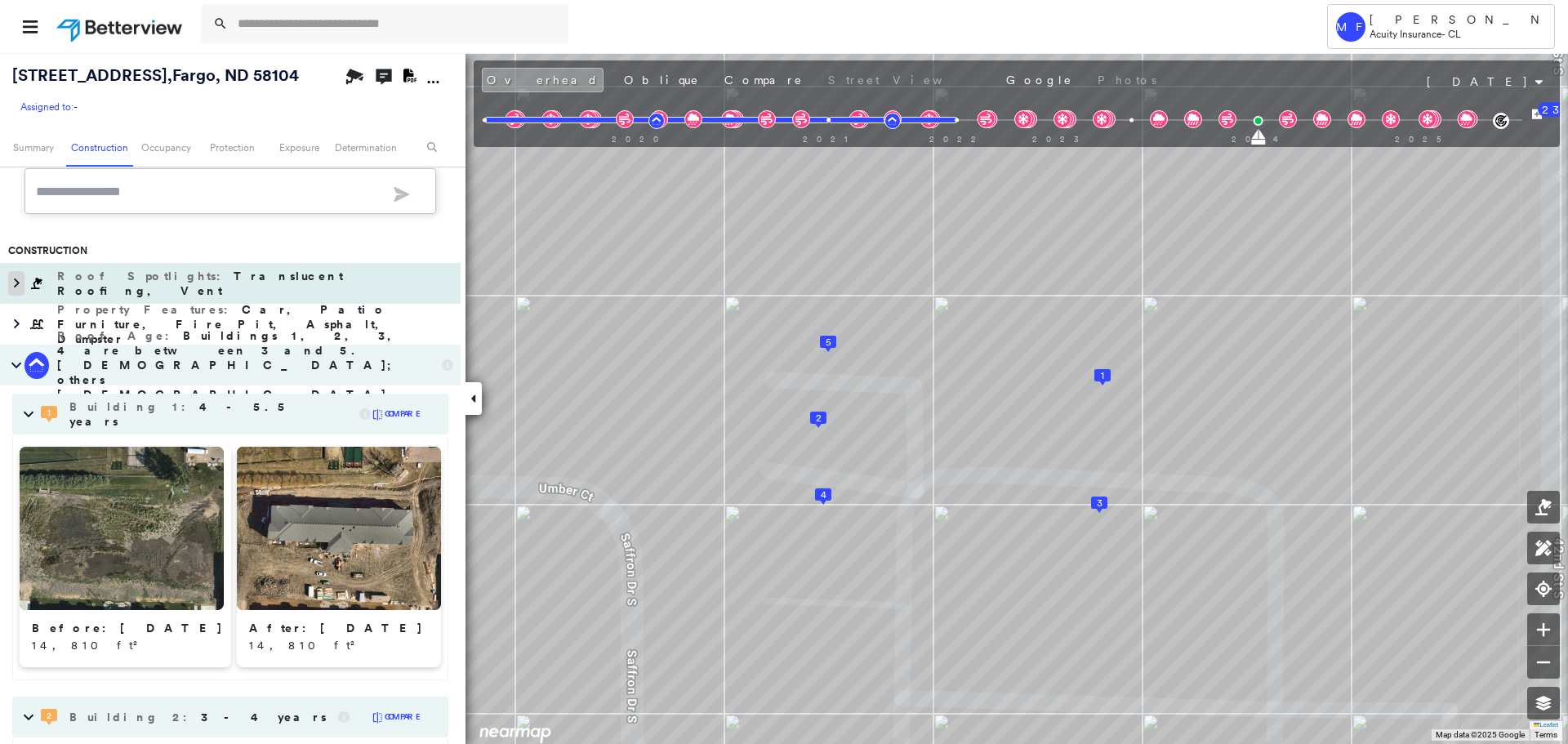 click at bounding box center (16, 283) 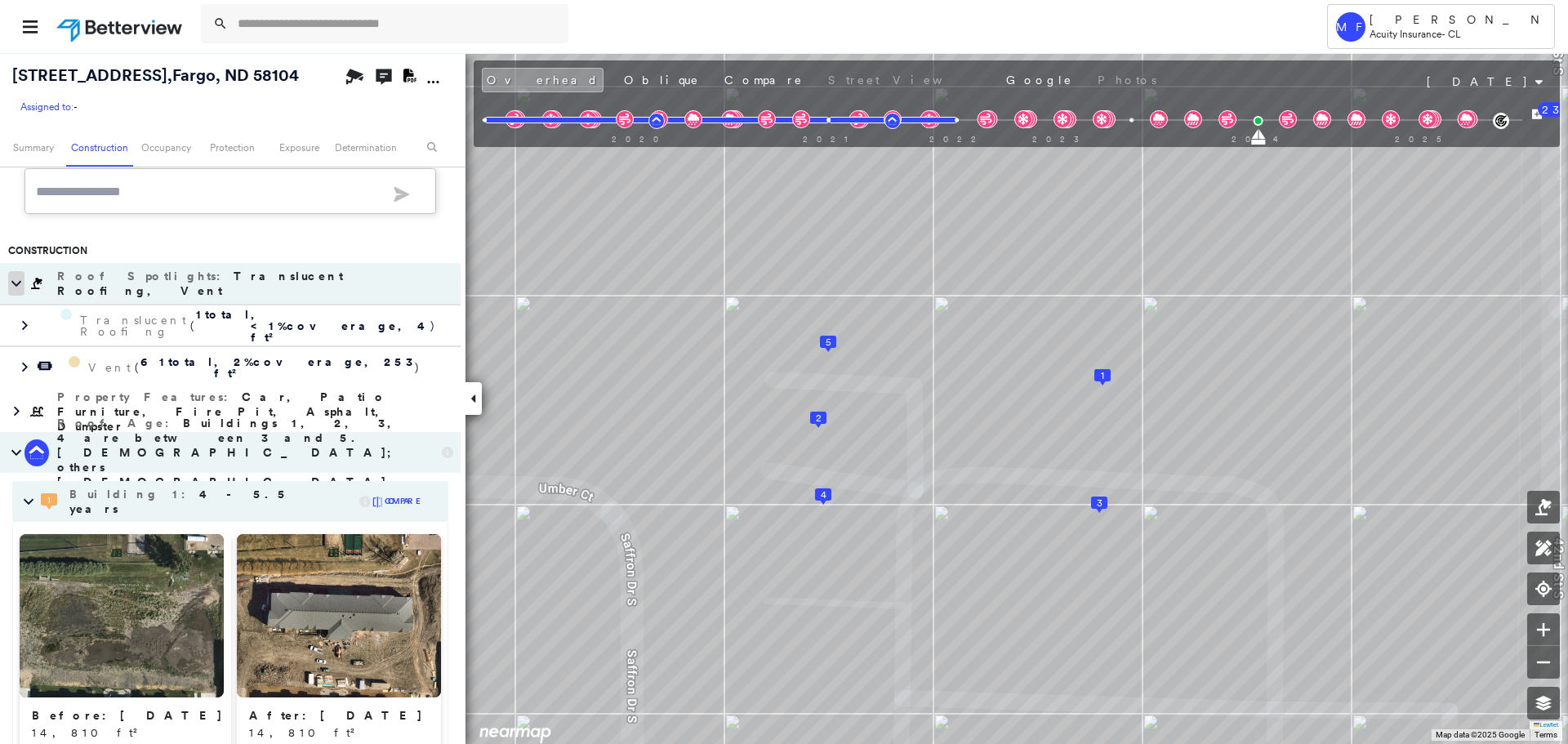 click at bounding box center [16, 283] 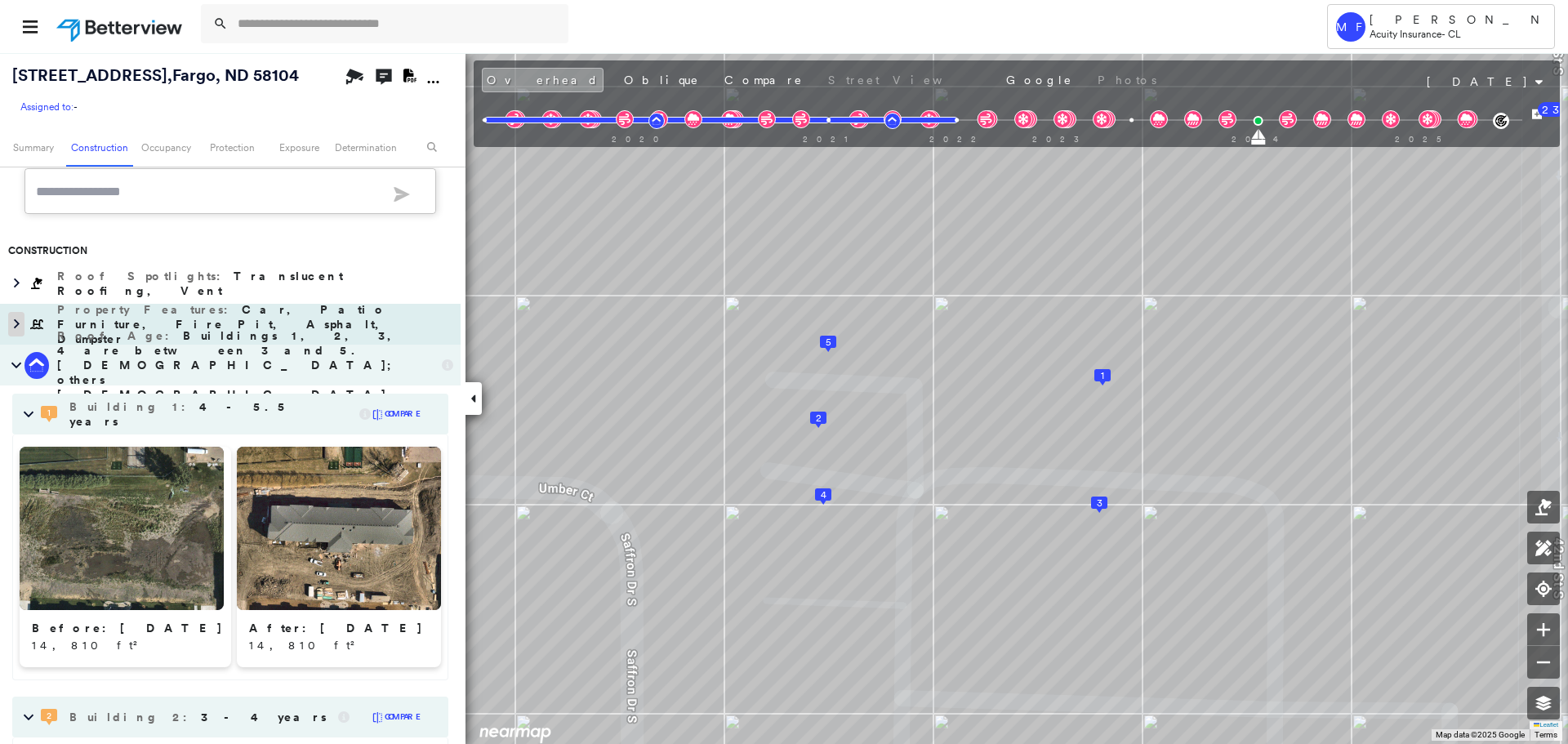 click 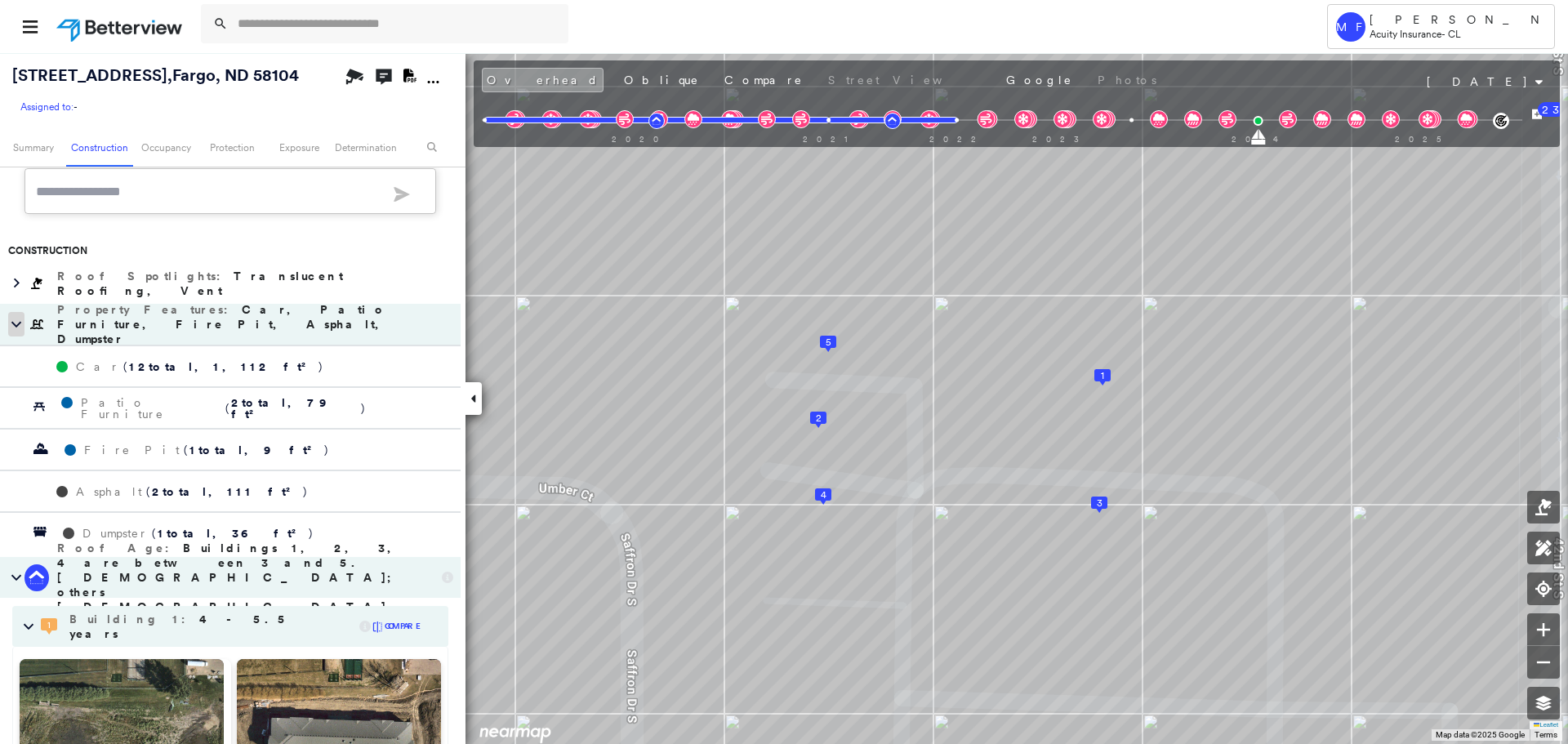 click 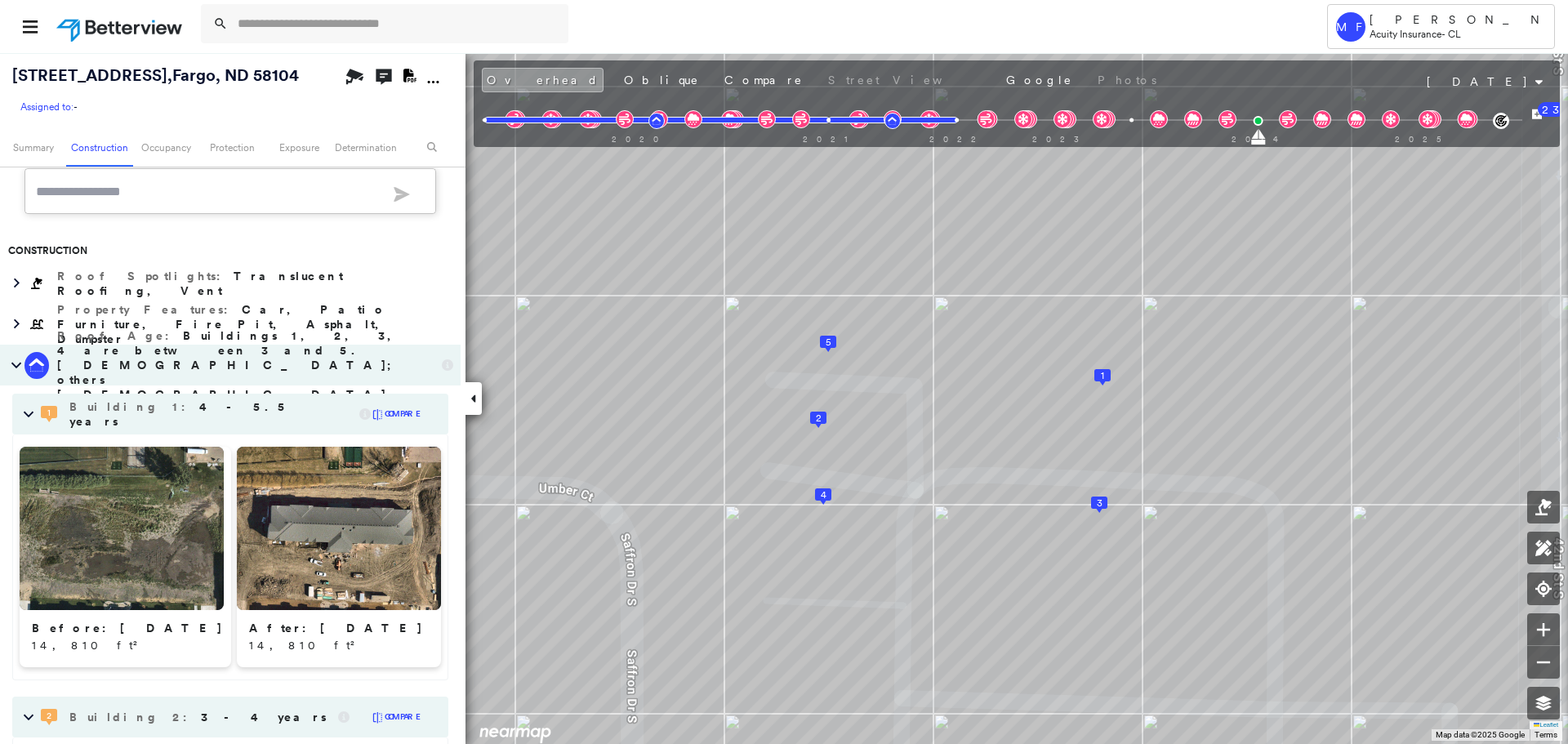 click at bounding box center [12, 365] 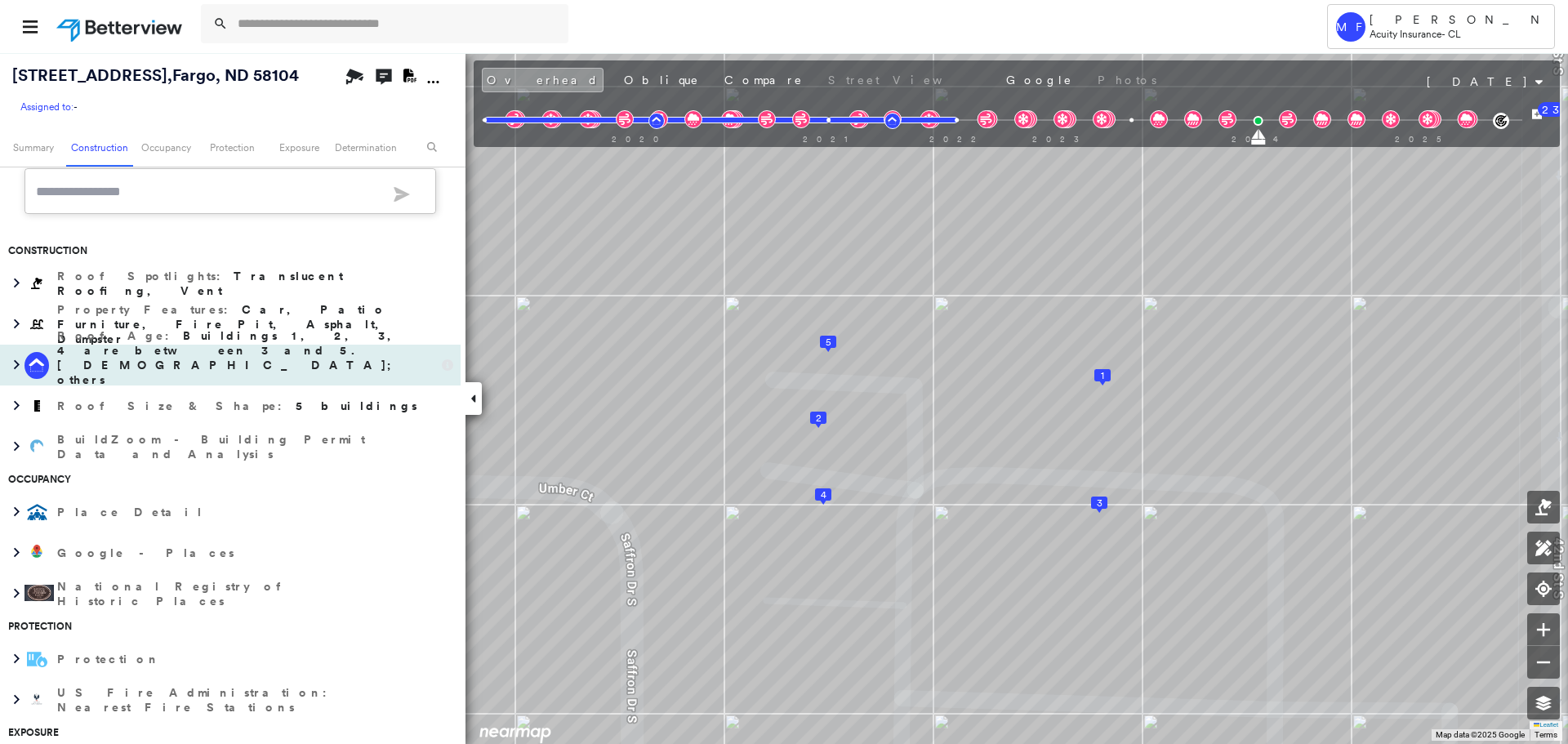 click at bounding box center (12, 365) 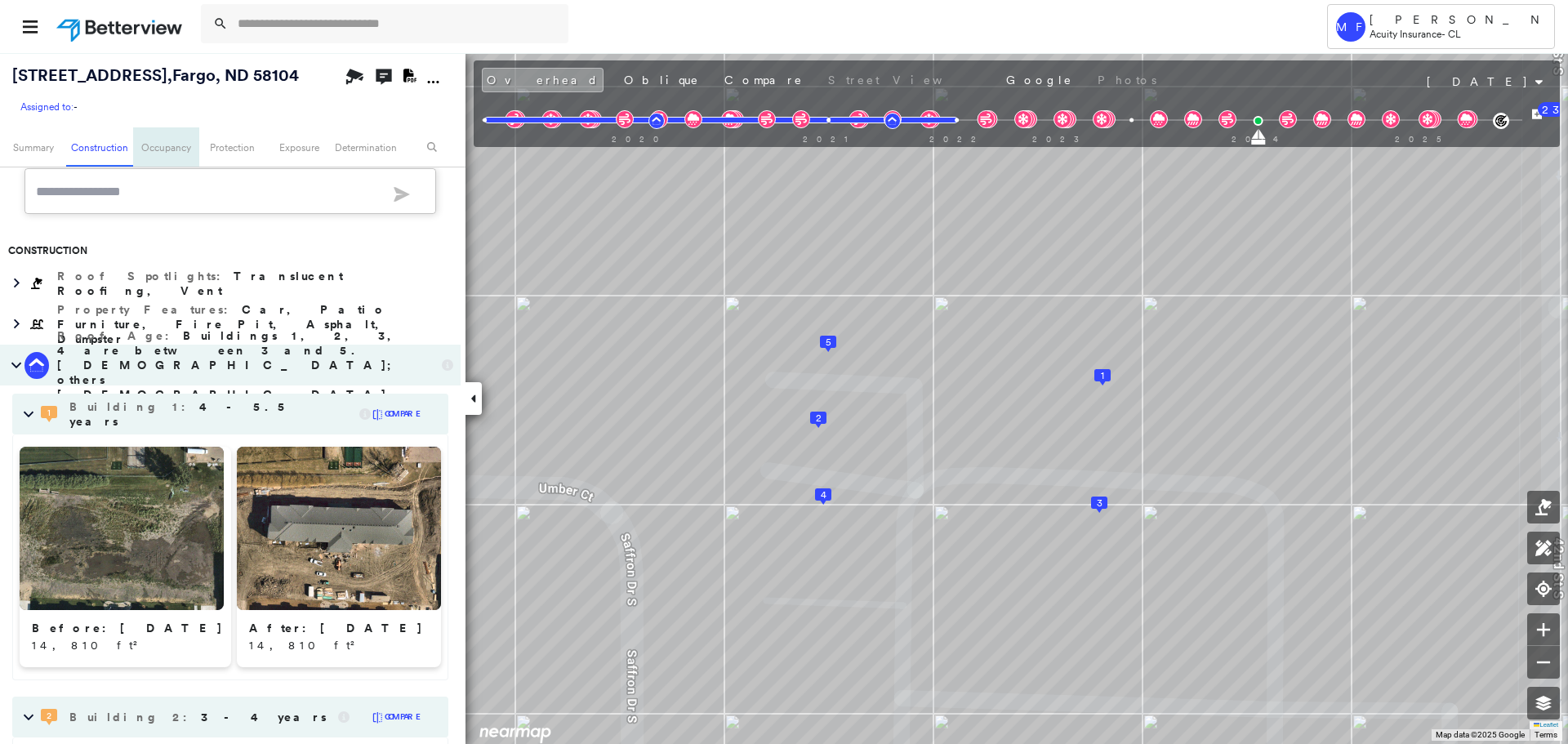 click on "Occupancy" at bounding box center [166, 147] 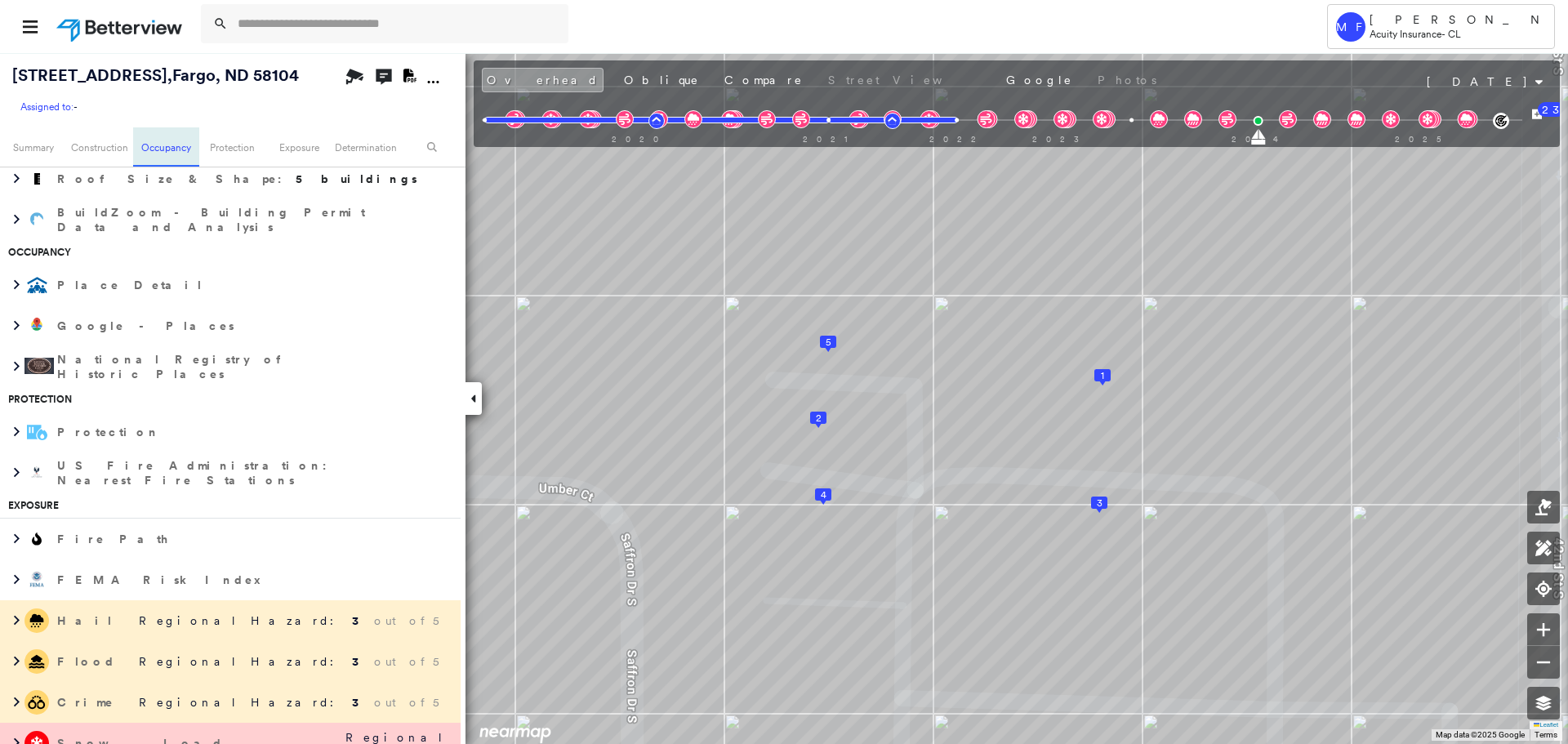 scroll, scrollTop: 2124, scrollLeft: 0, axis: vertical 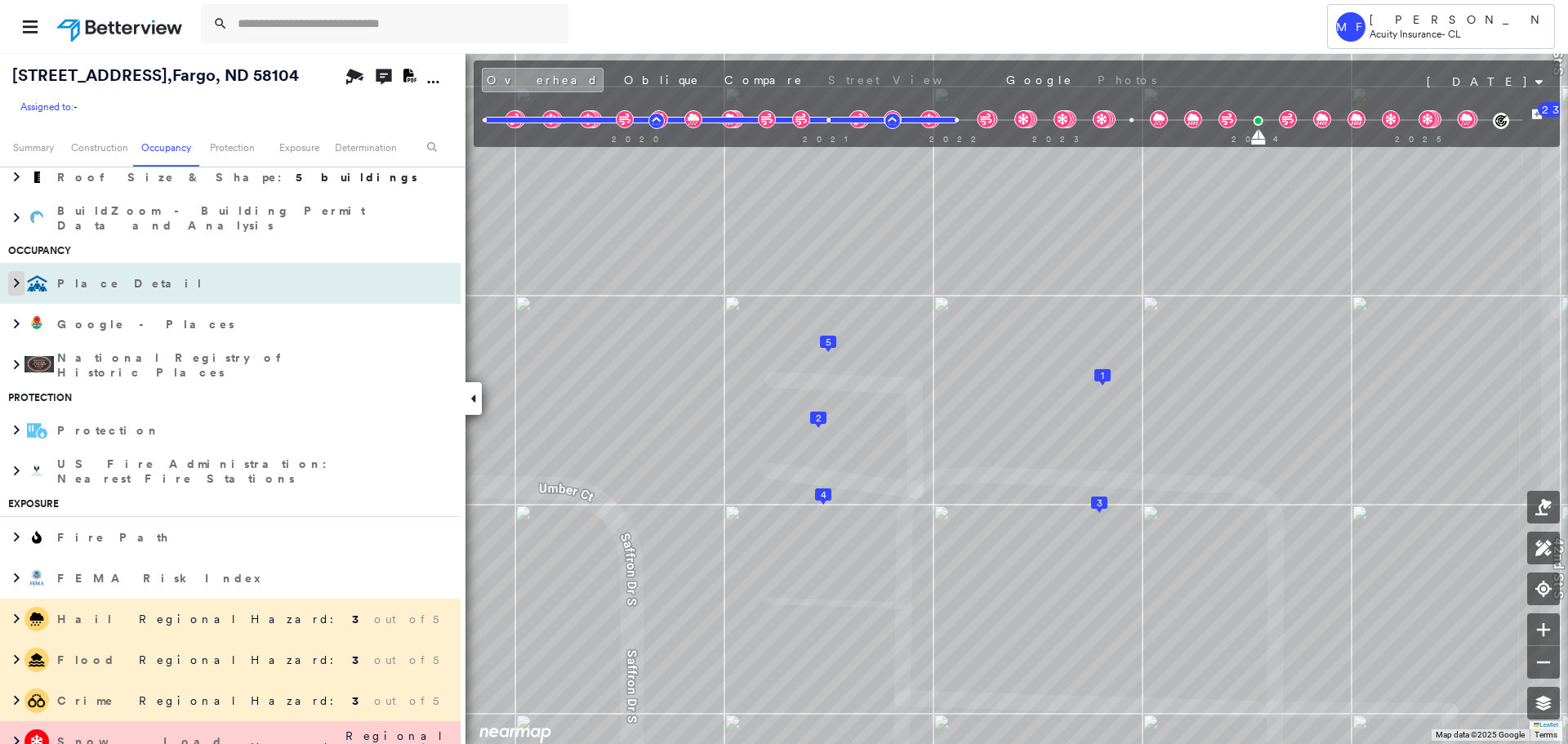 click at bounding box center [16, 283] 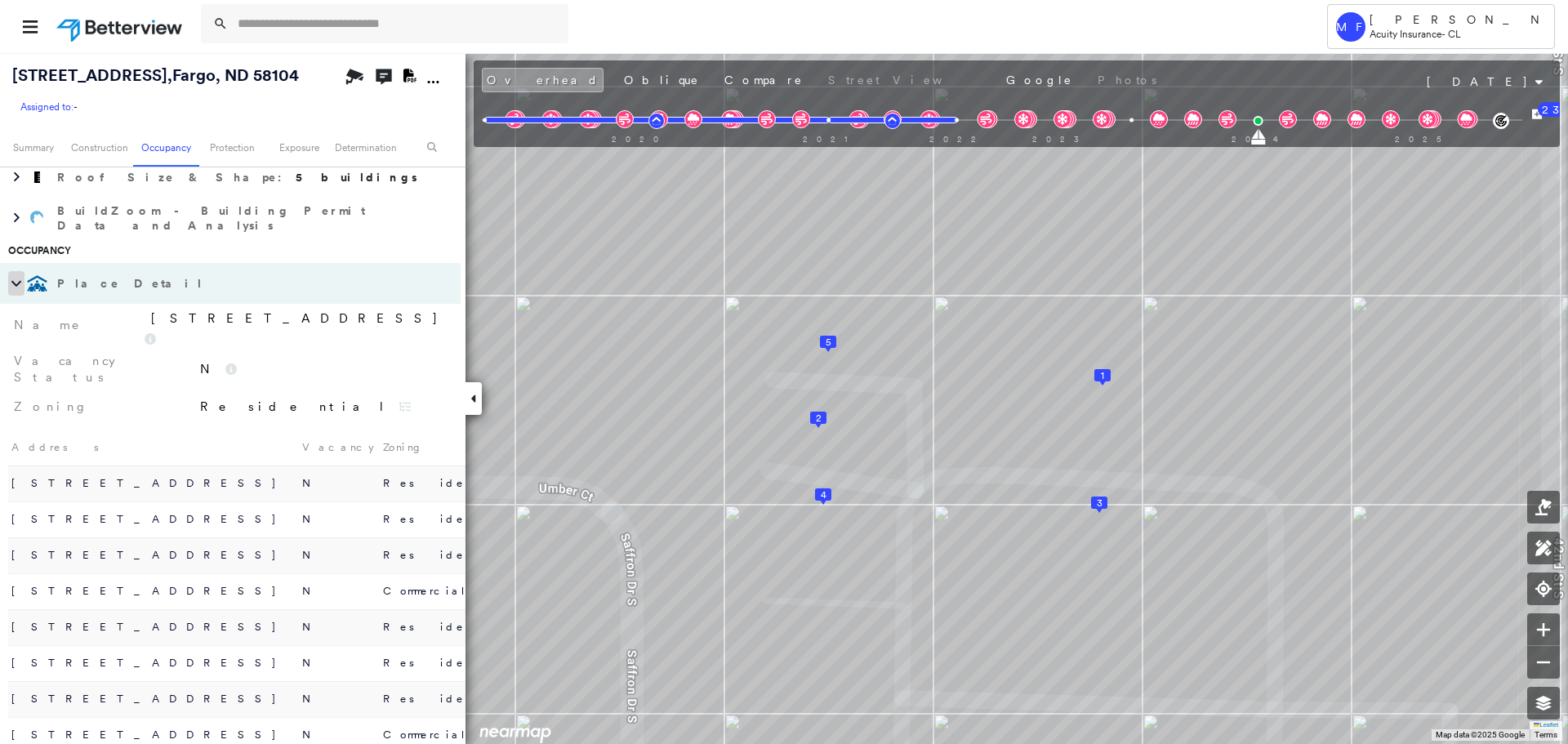 click at bounding box center (16, 283) 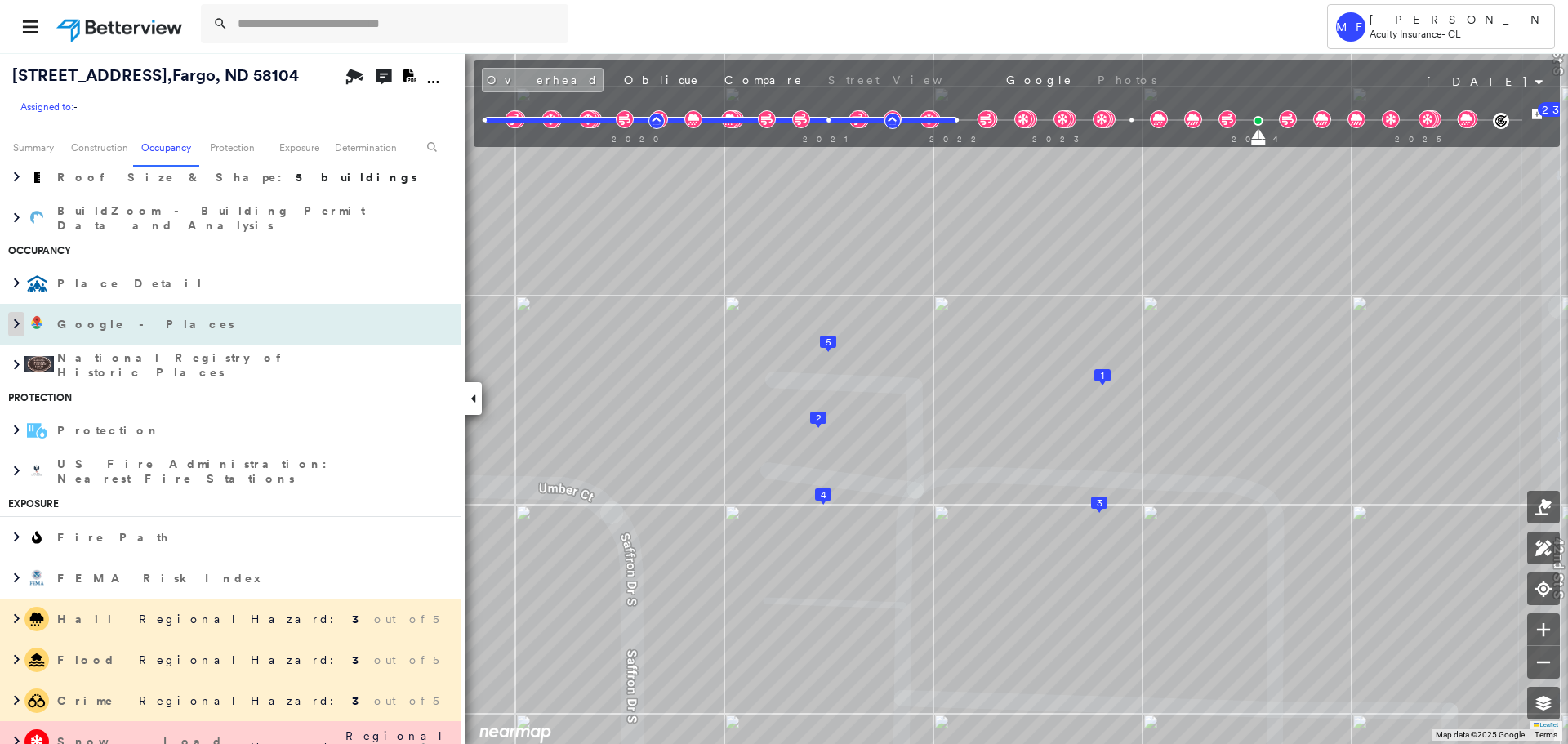 click at bounding box center [16, 324] 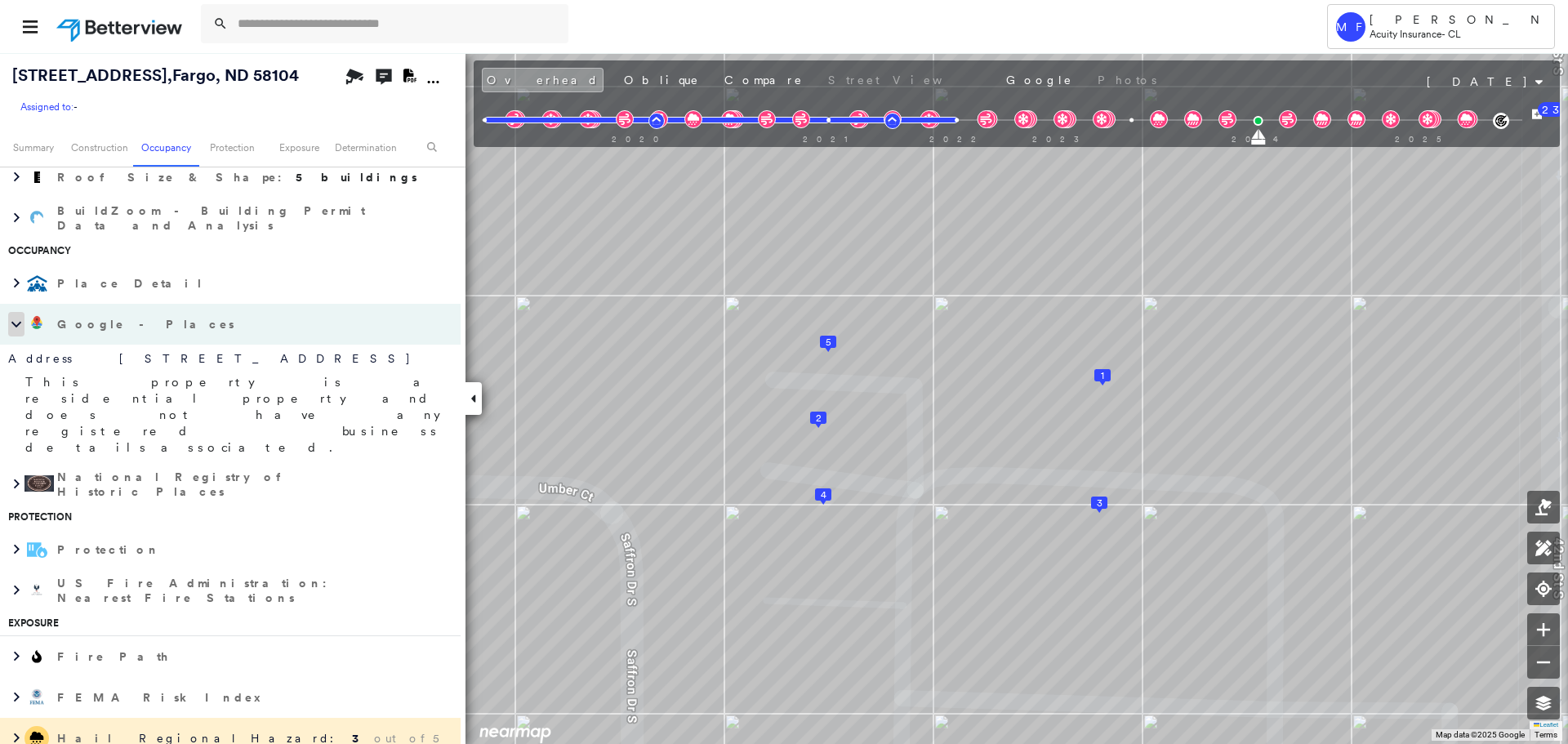 click at bounding box center [16, 324] 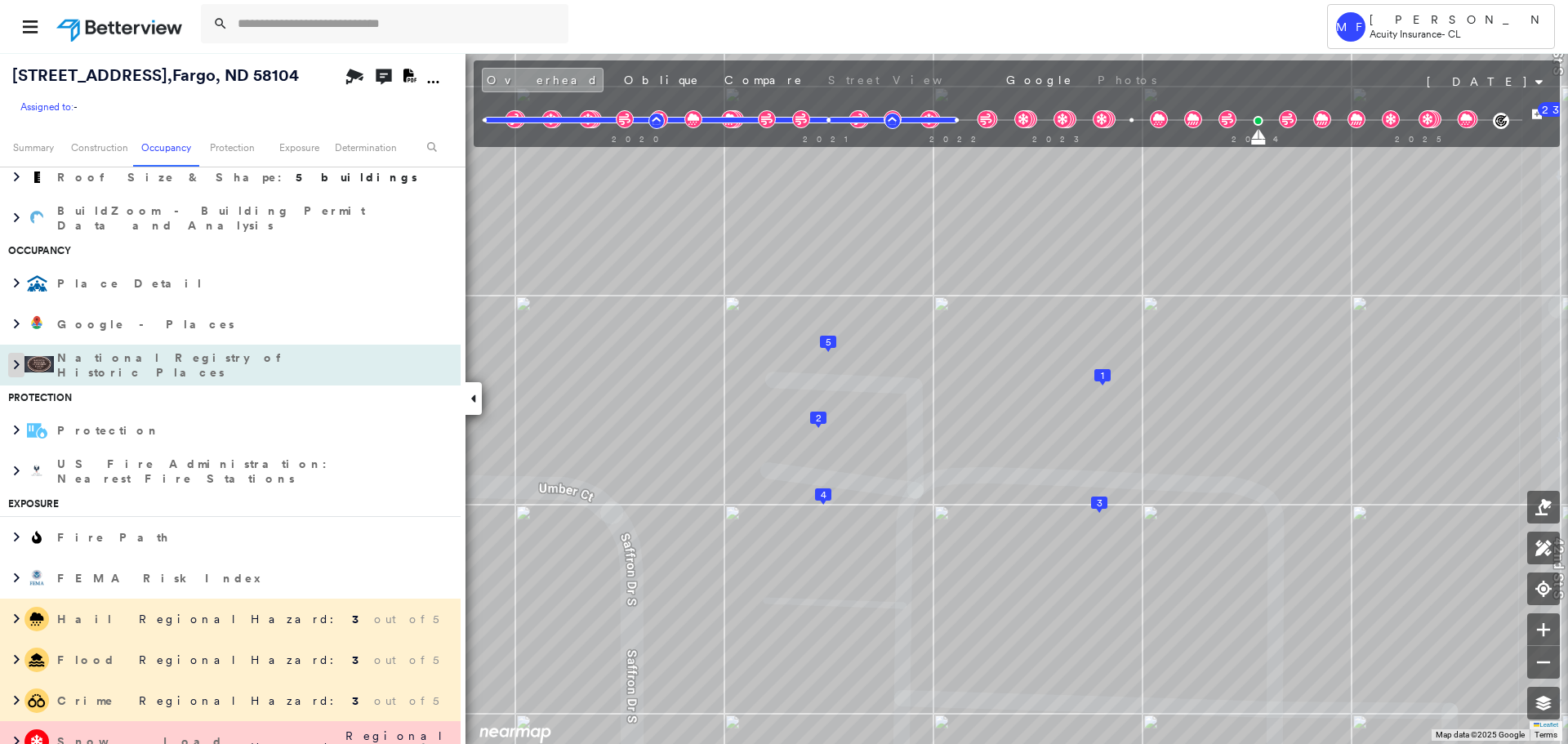 click at bounding box center [16, 365] 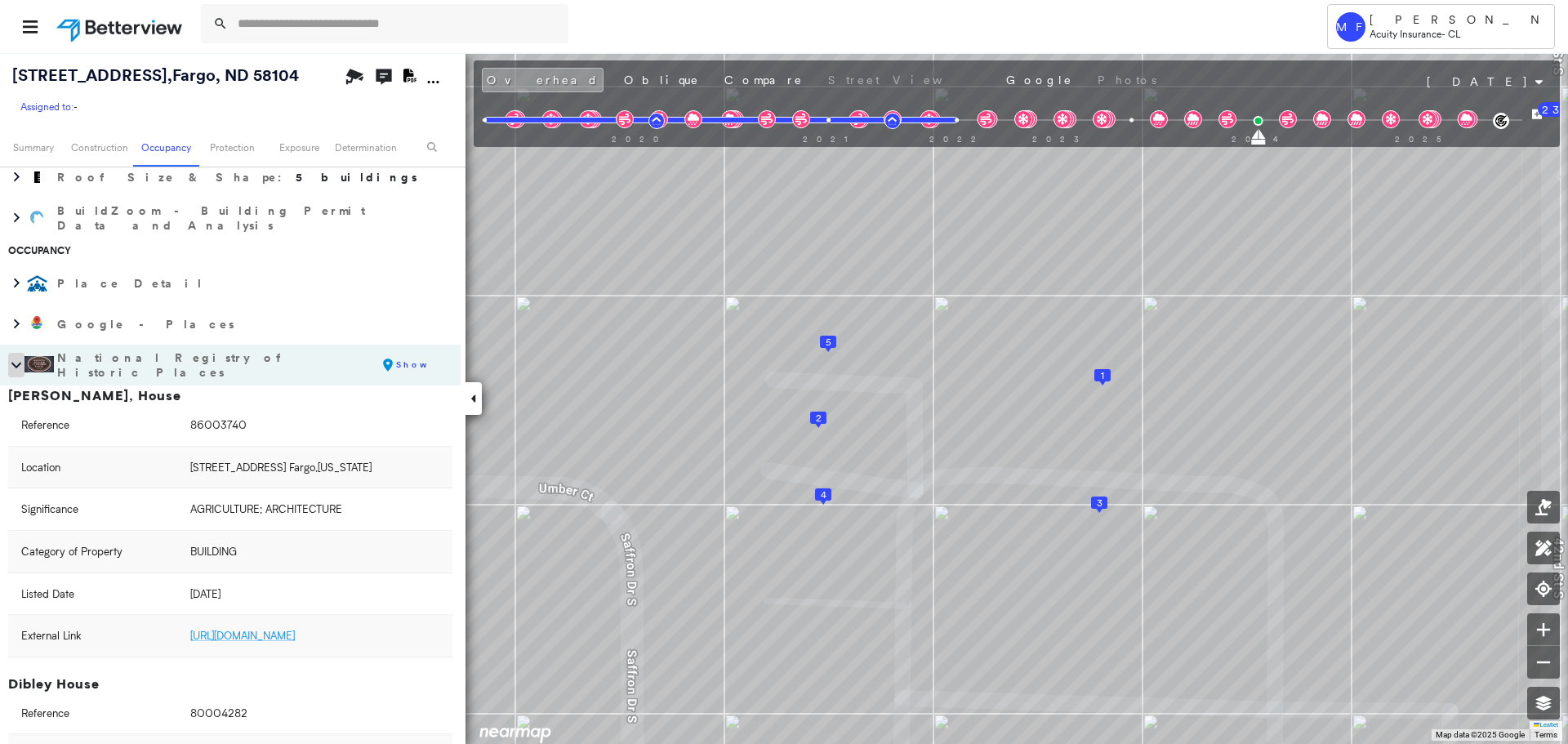 click at bounding box center (16, 365) 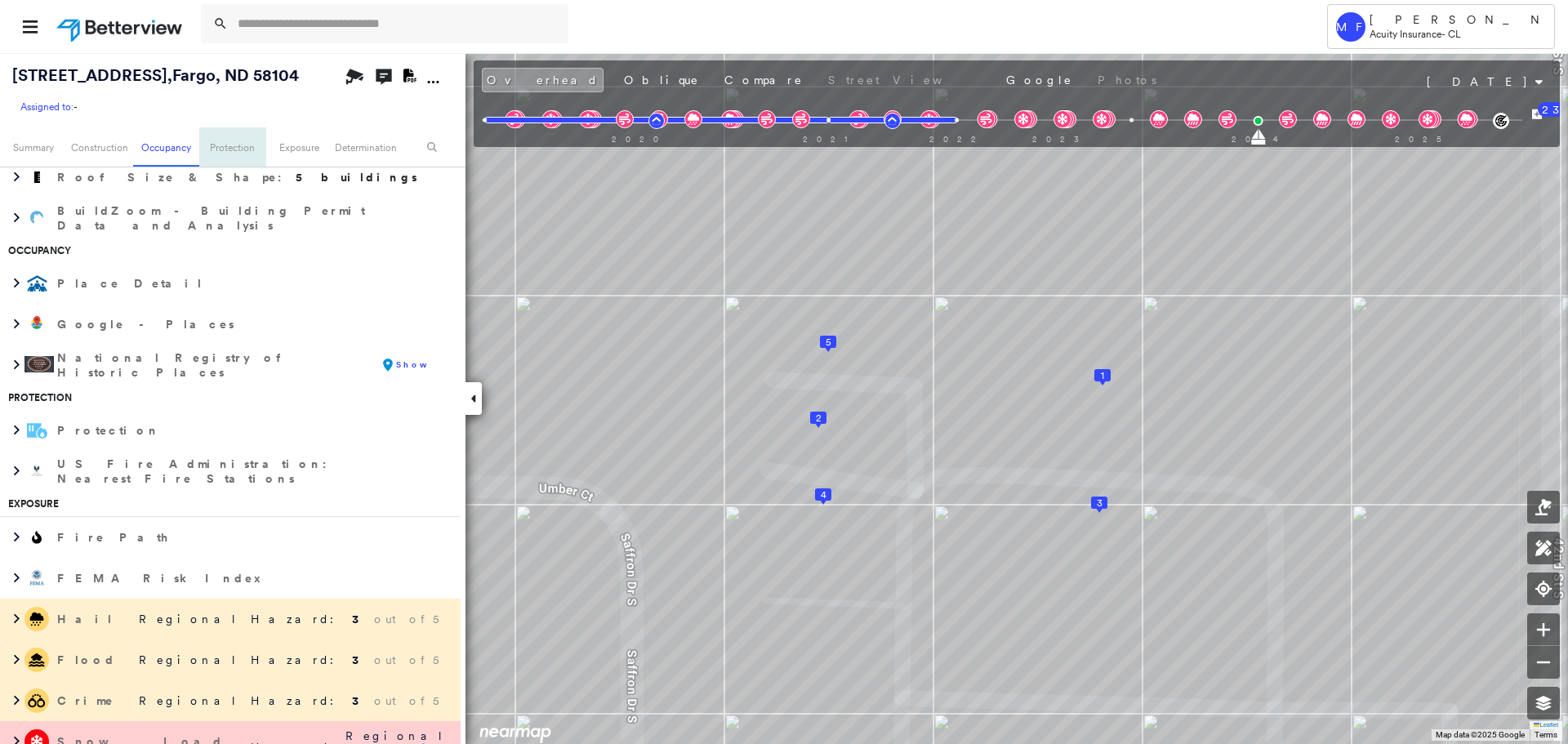 click on "Protection" at bounding box center [232, 147] 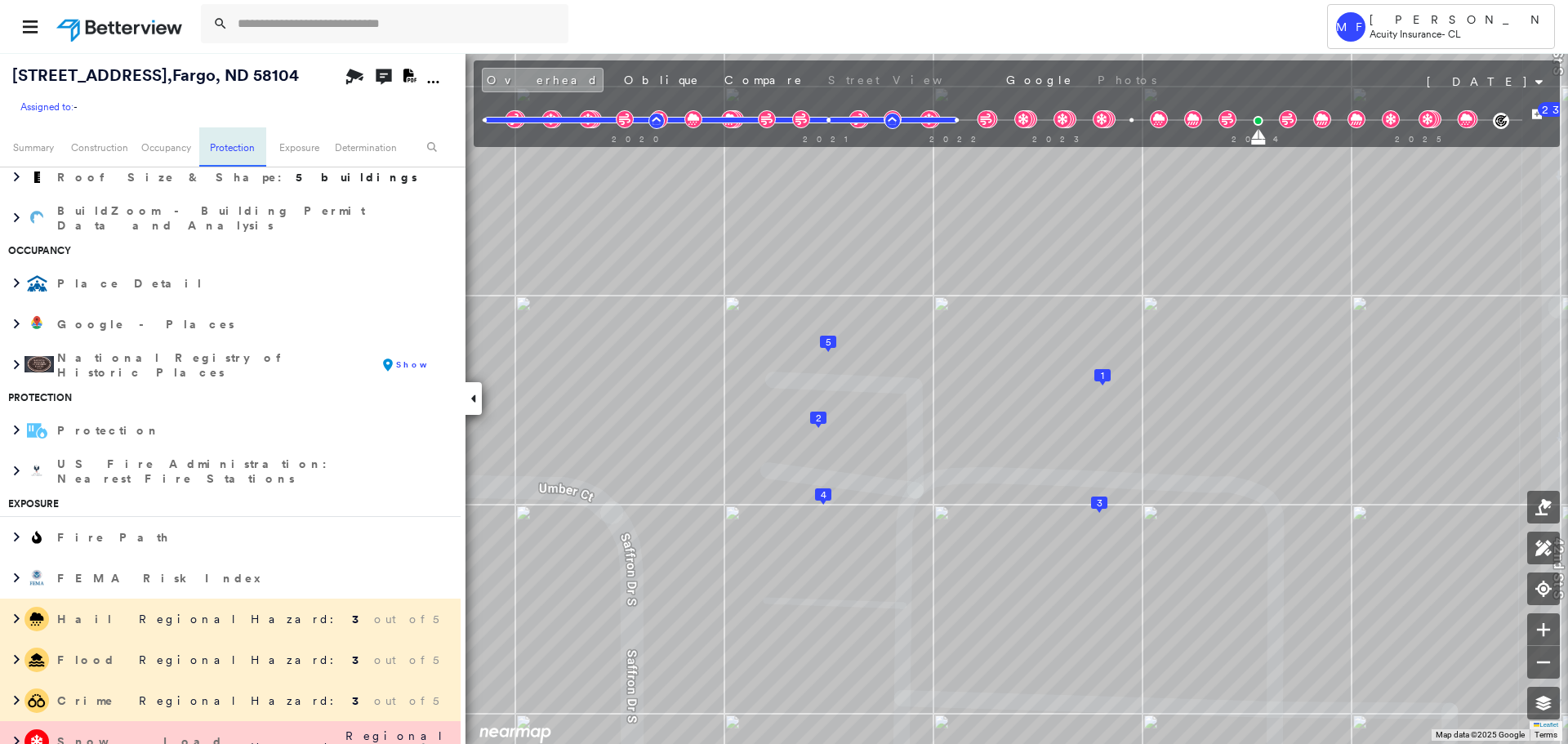 scroll, scrollTop: 2271, scrollLeft: 0, axis: vertical 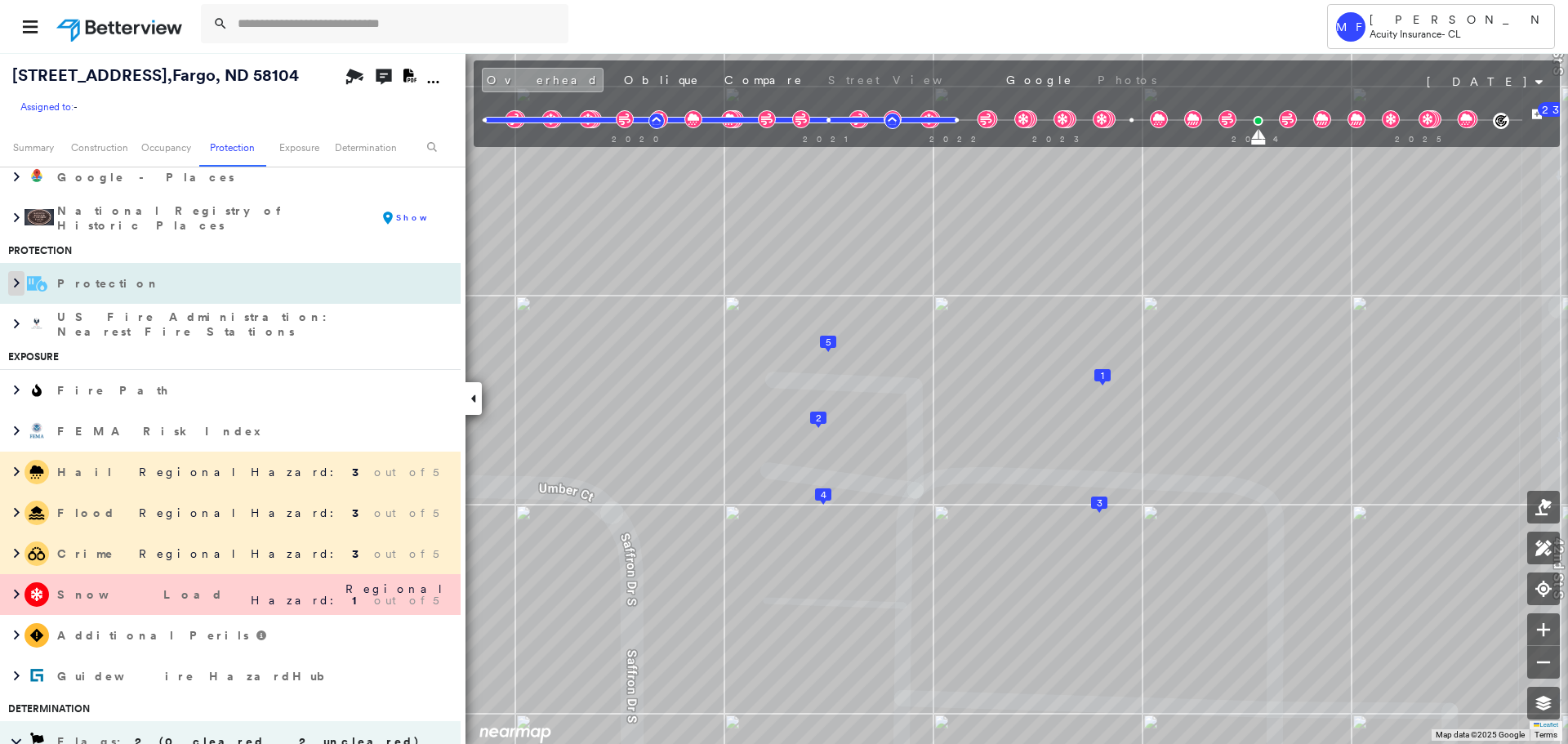 click 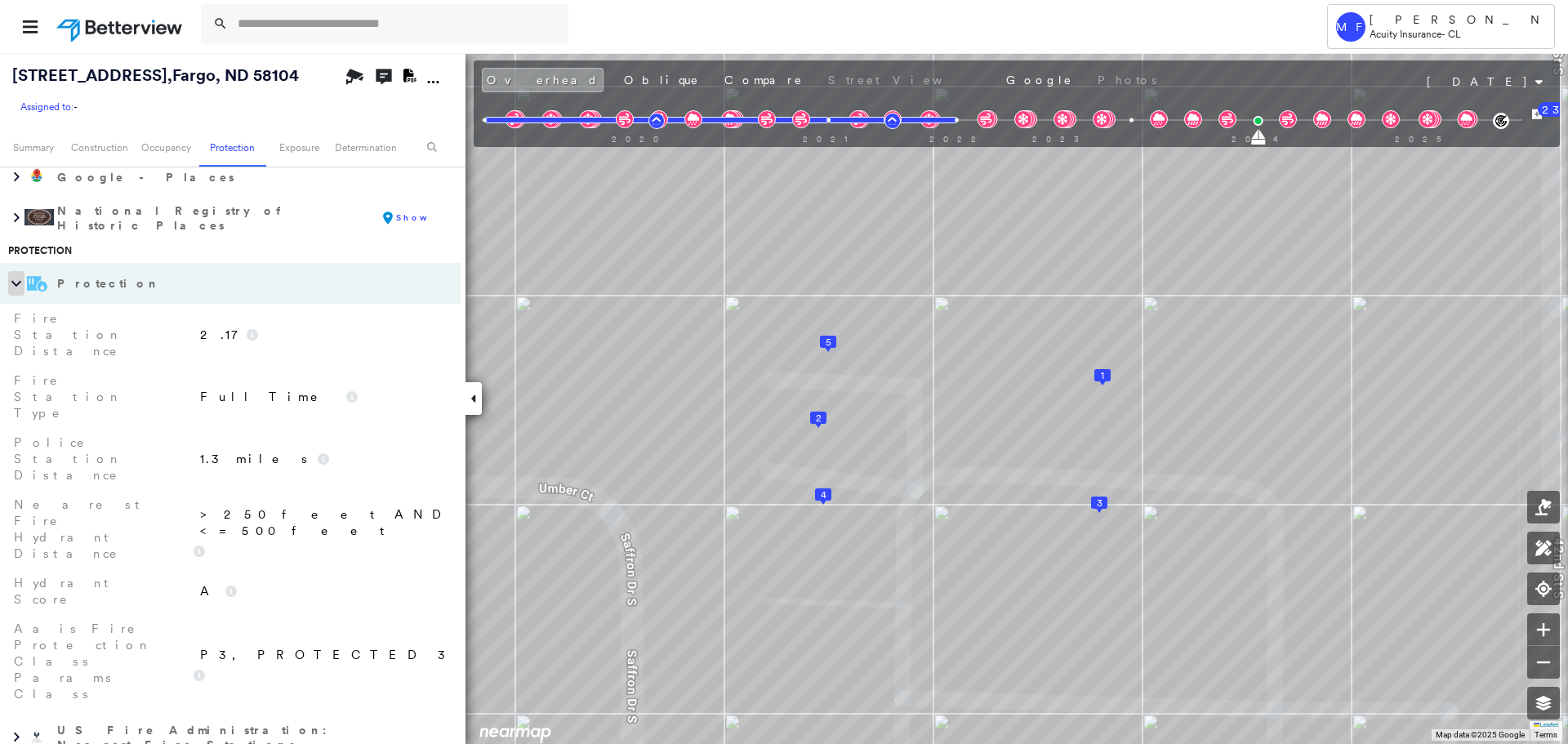click 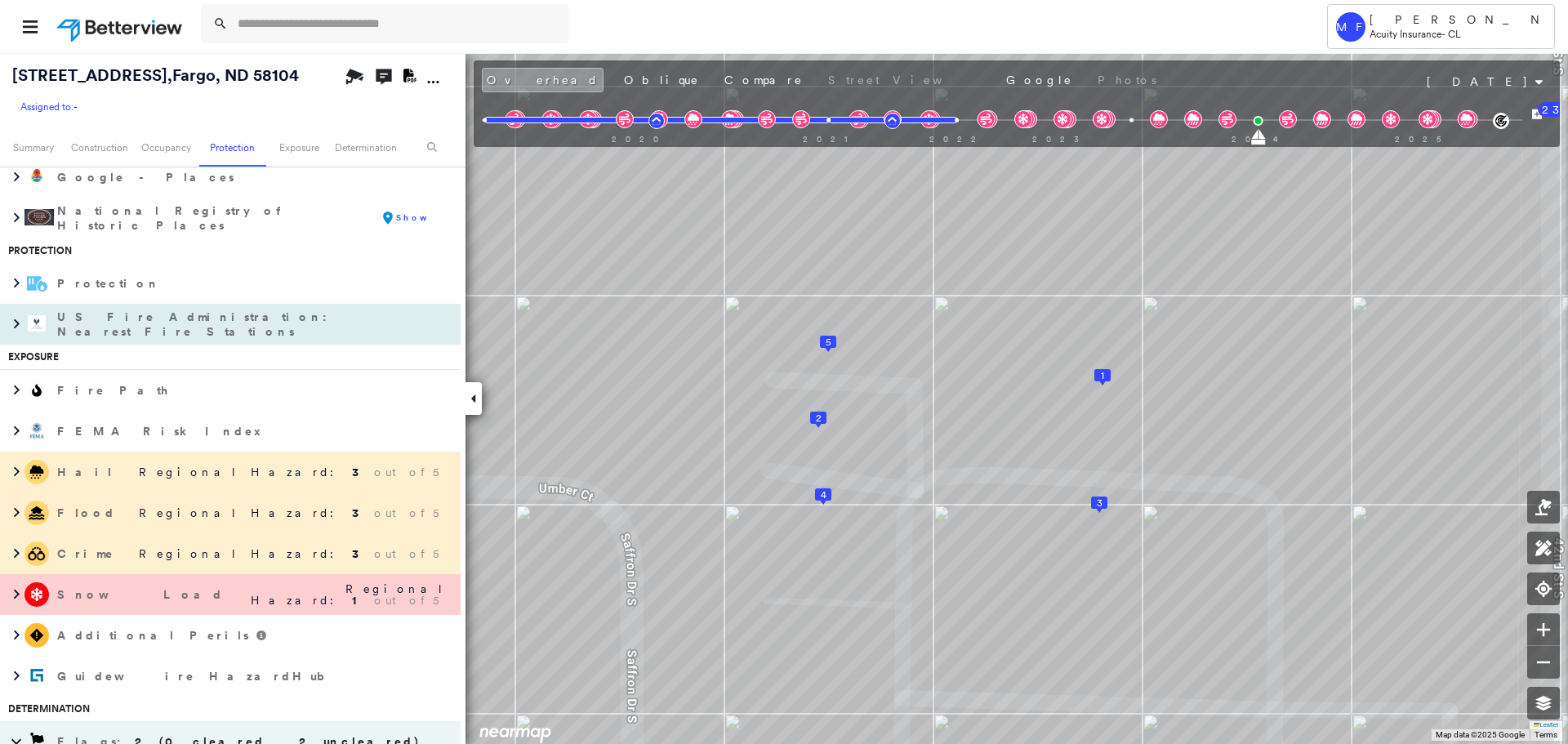 click at bounding box center (12, 324) 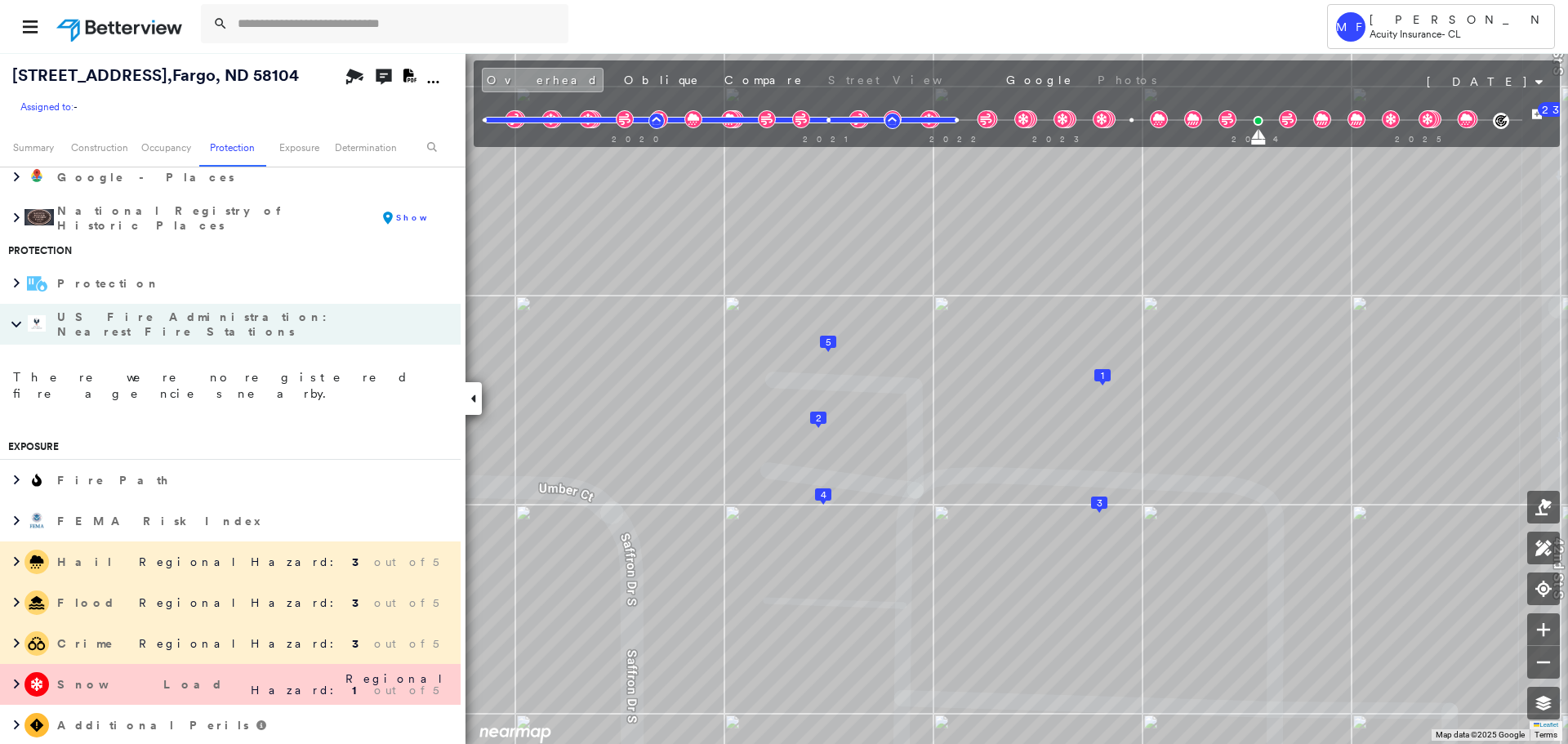click at bounding box center [12, 324] 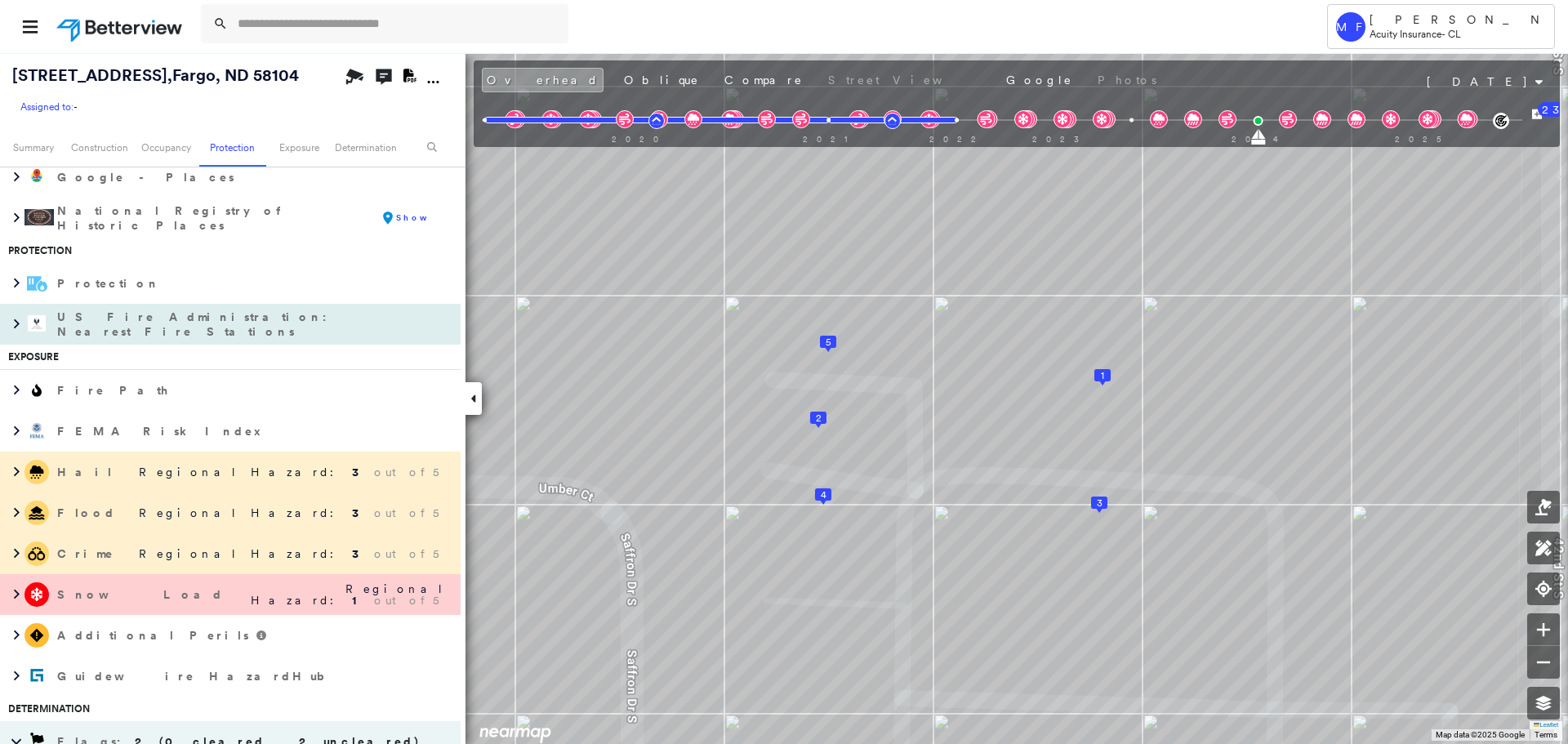 click at bounding box center [12, 324] 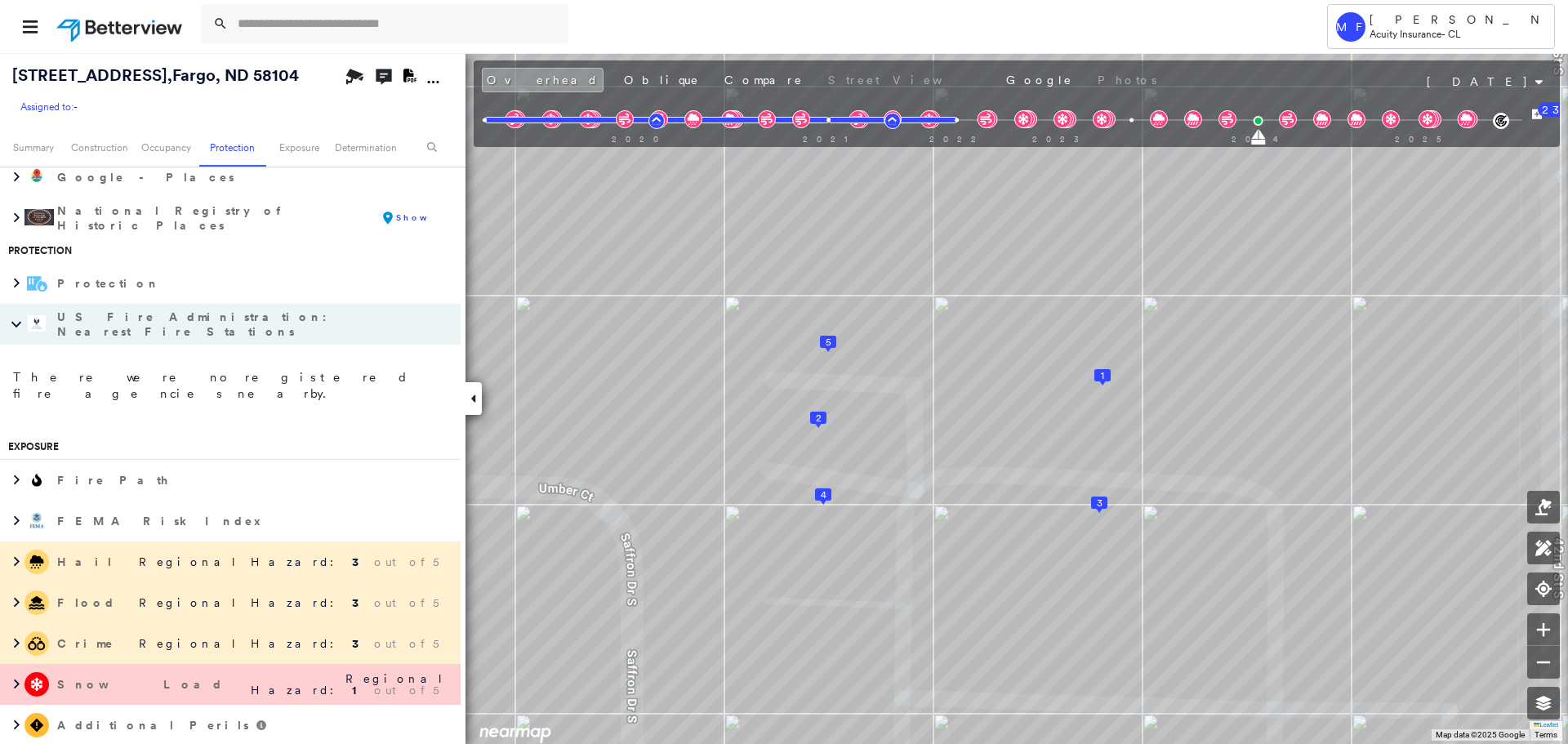 click at bounding box center [12, 324] 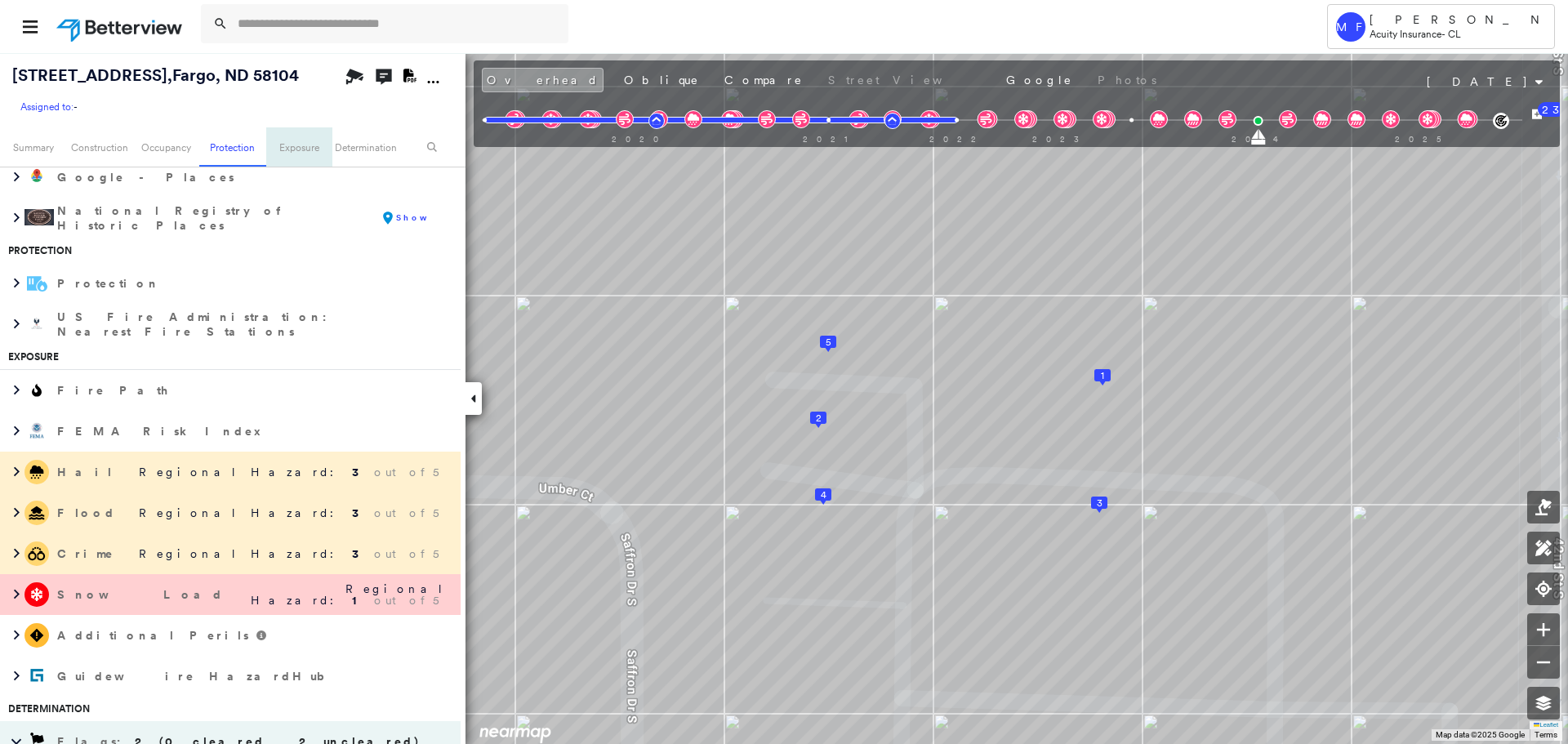 click on "Exposure" at bounding box center [299, 147] 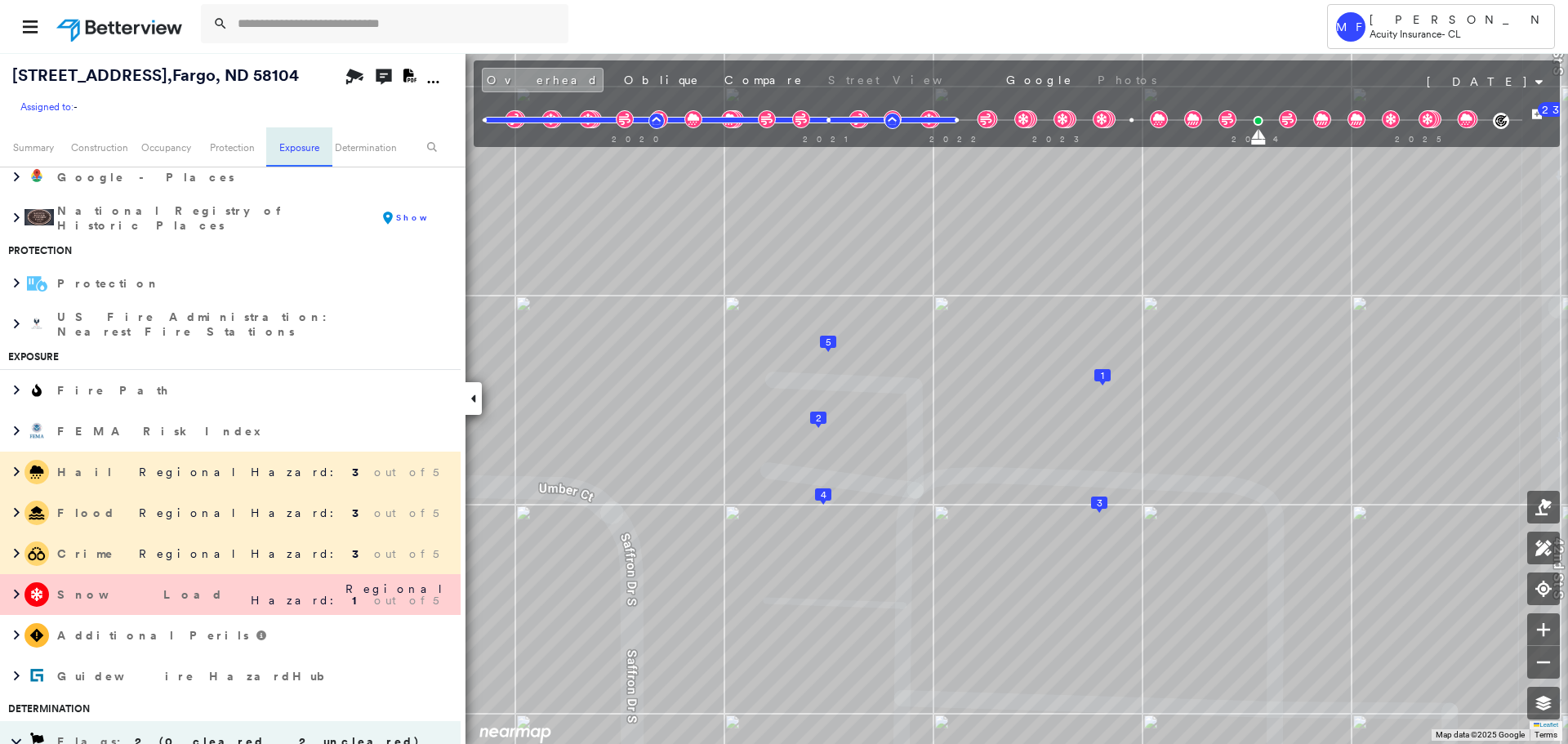 scroll, scrollTop: 2377, scrollLeft: 0, axis: vertical 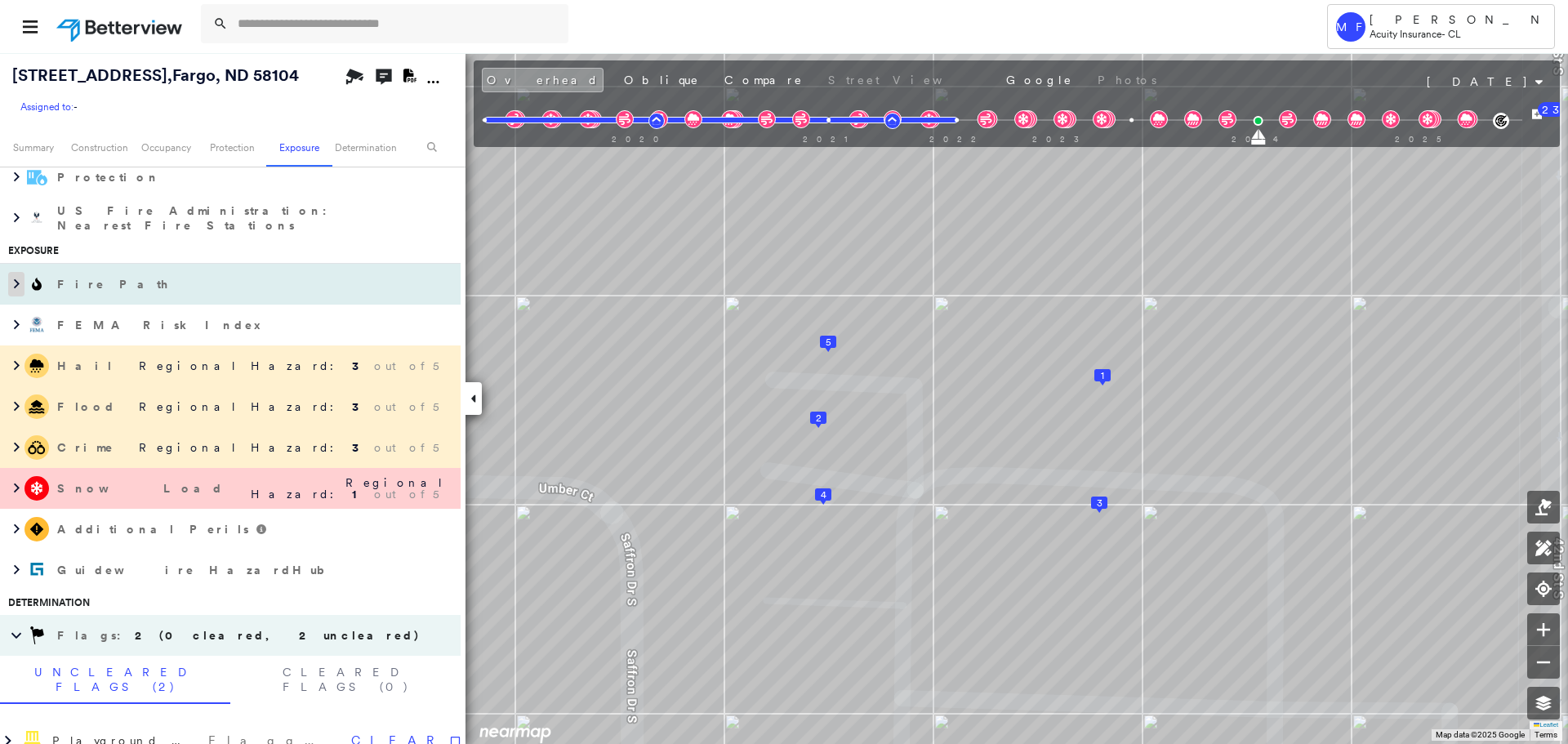 click 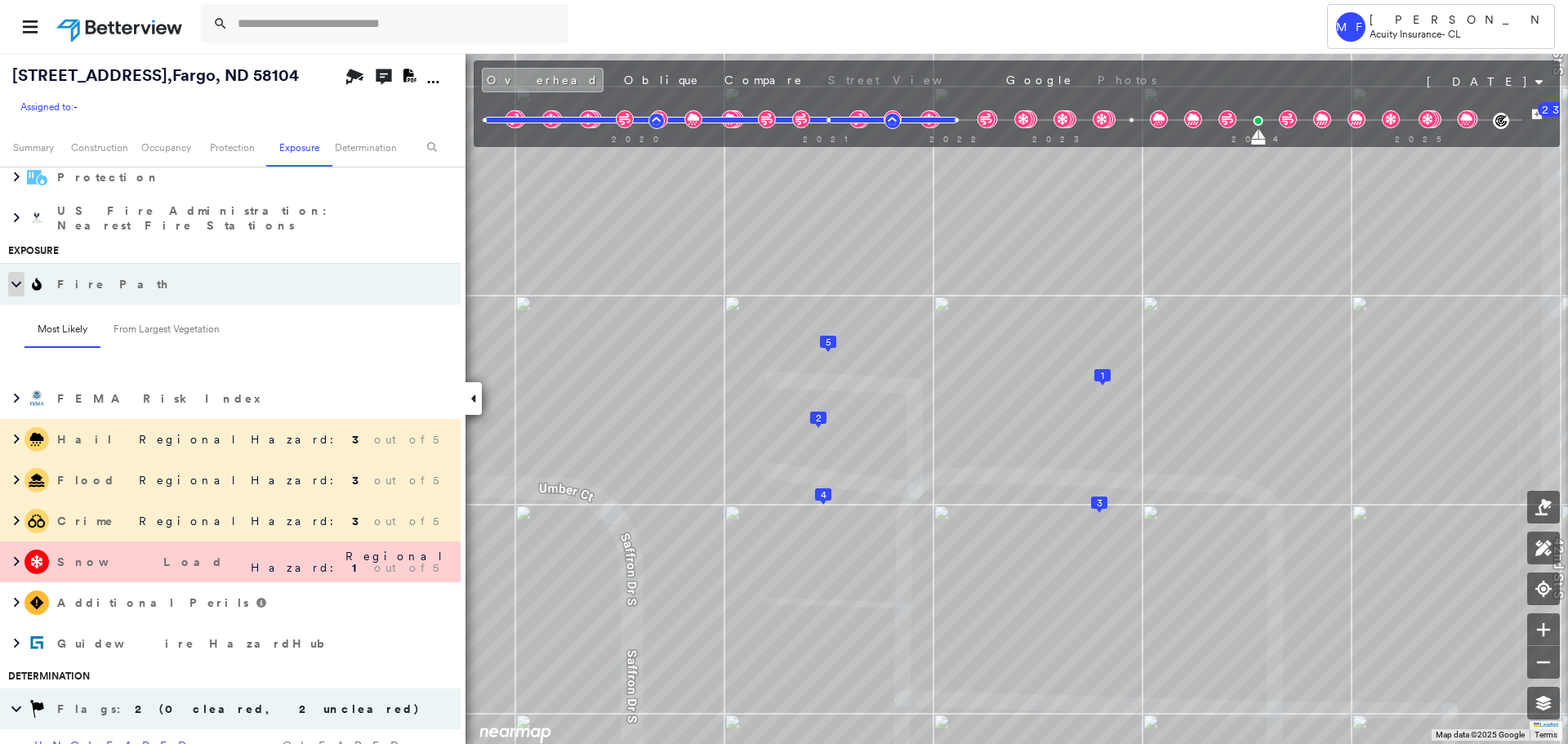 click 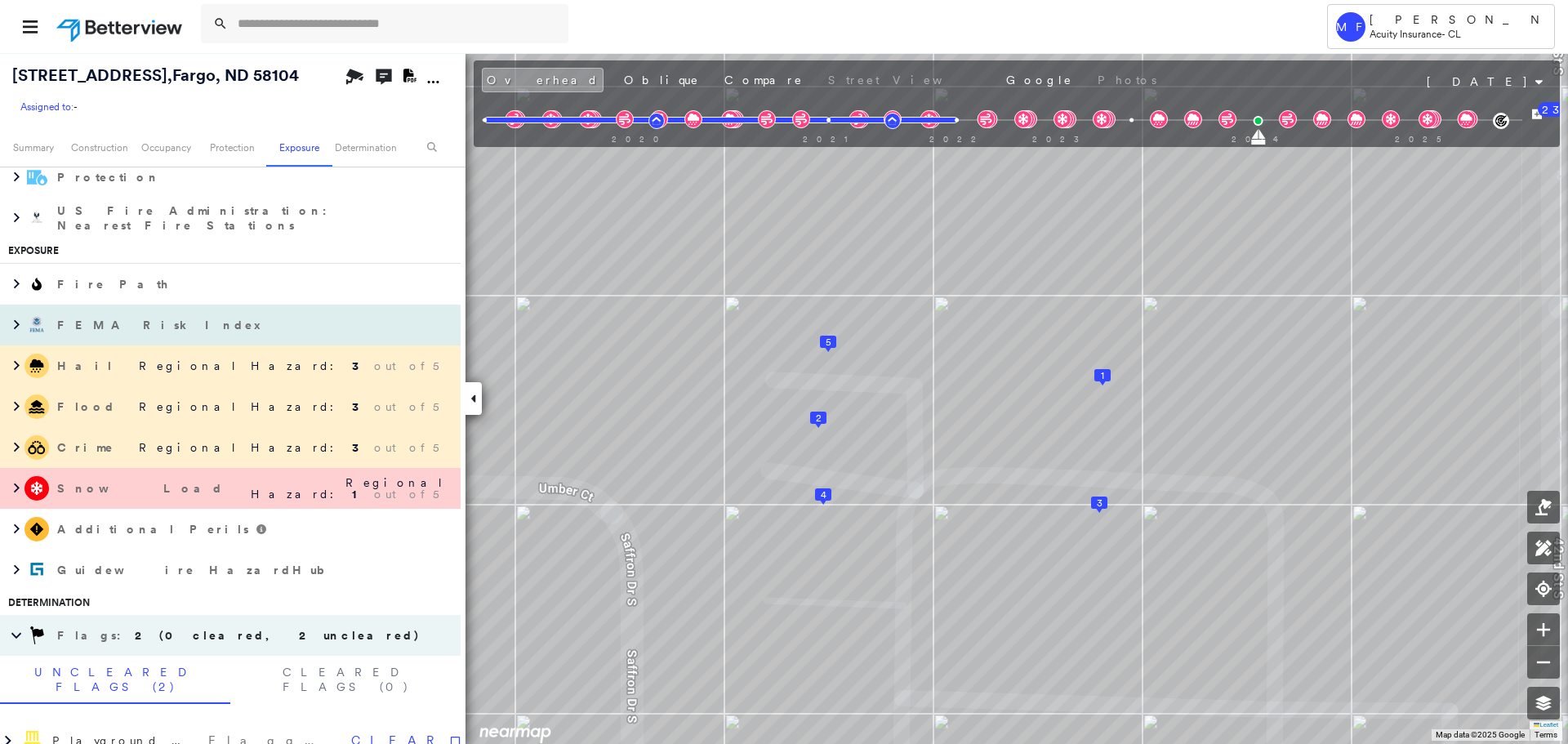 click at bounding box center [12, 325] 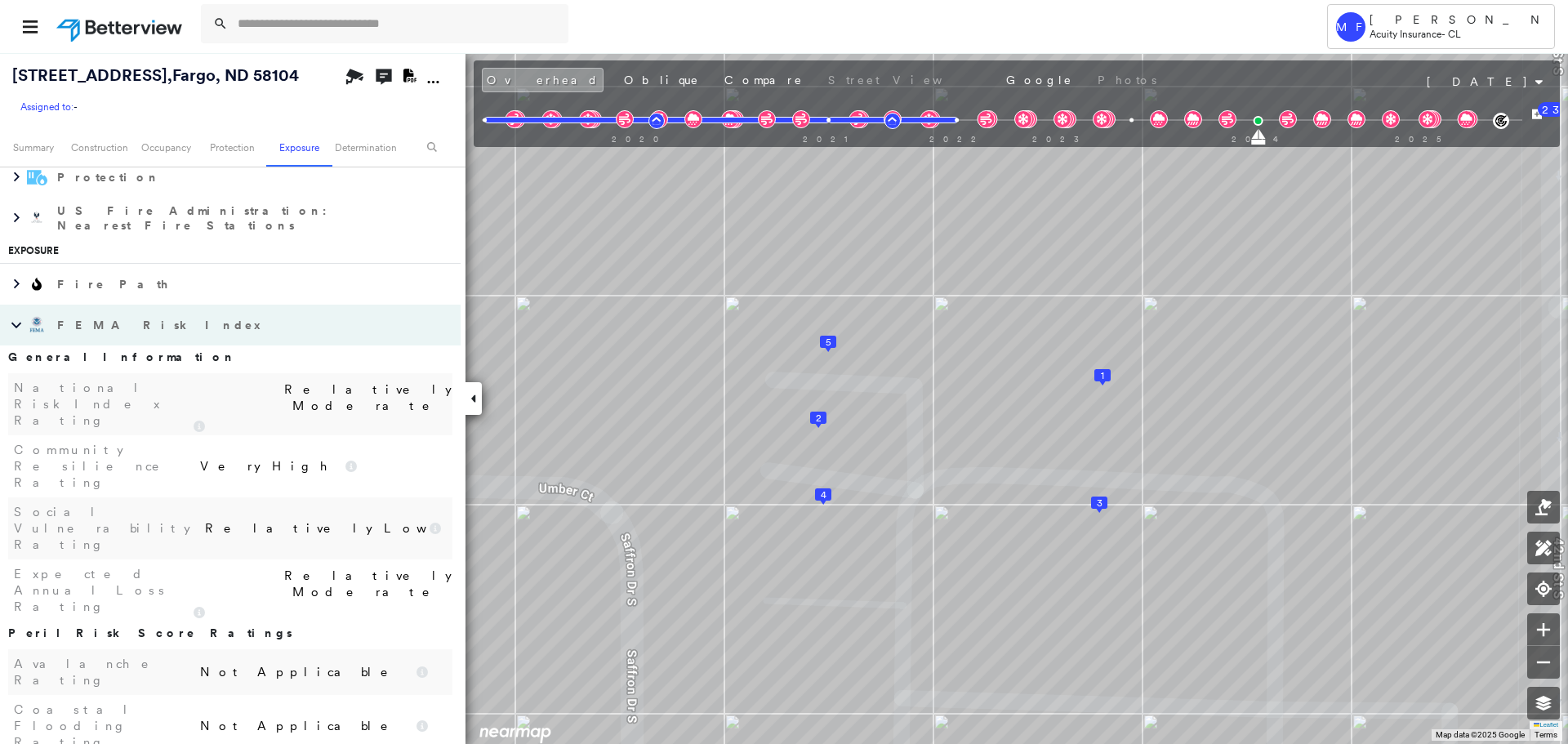 click at bounding box center [12, 325] 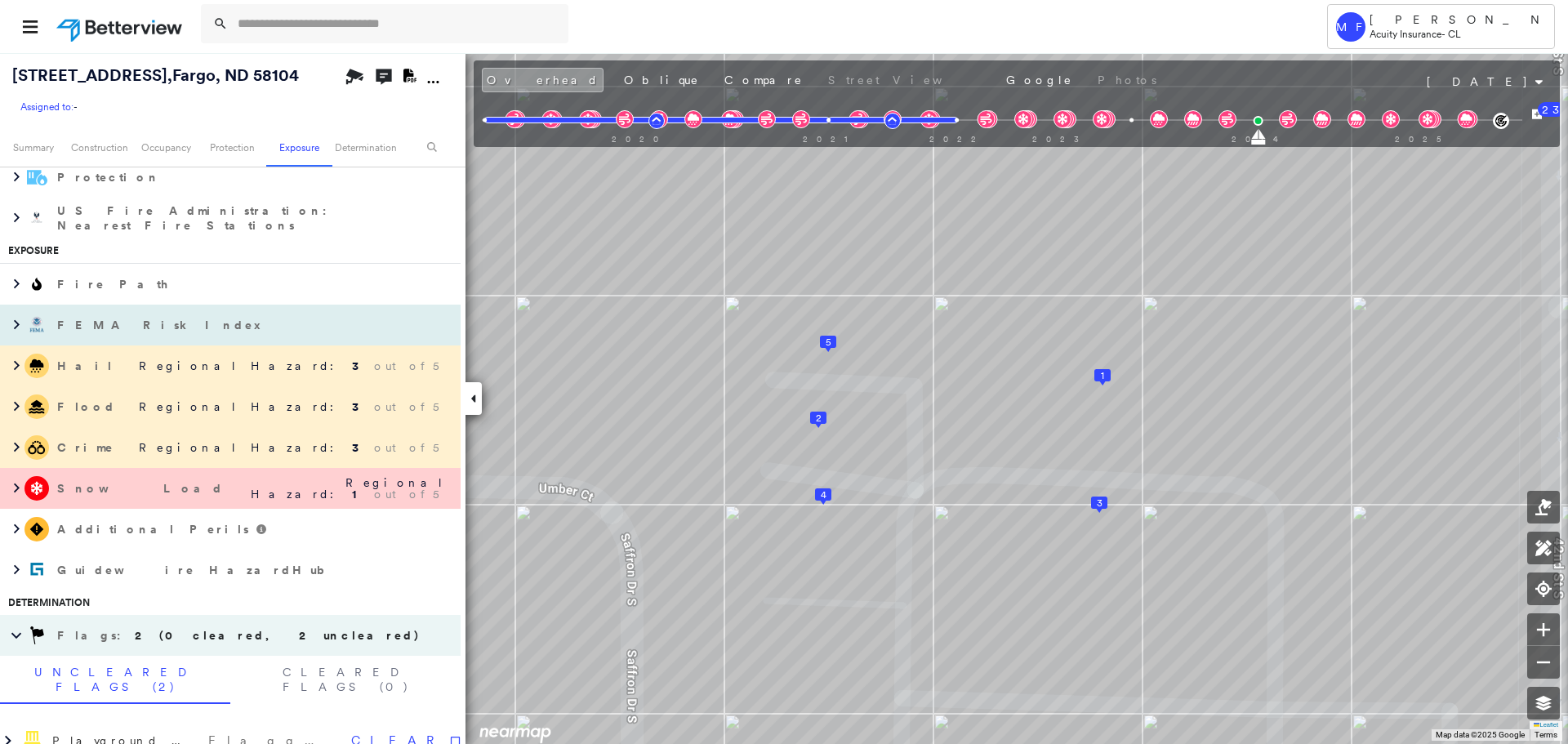 click at bounding box center (12, 325) 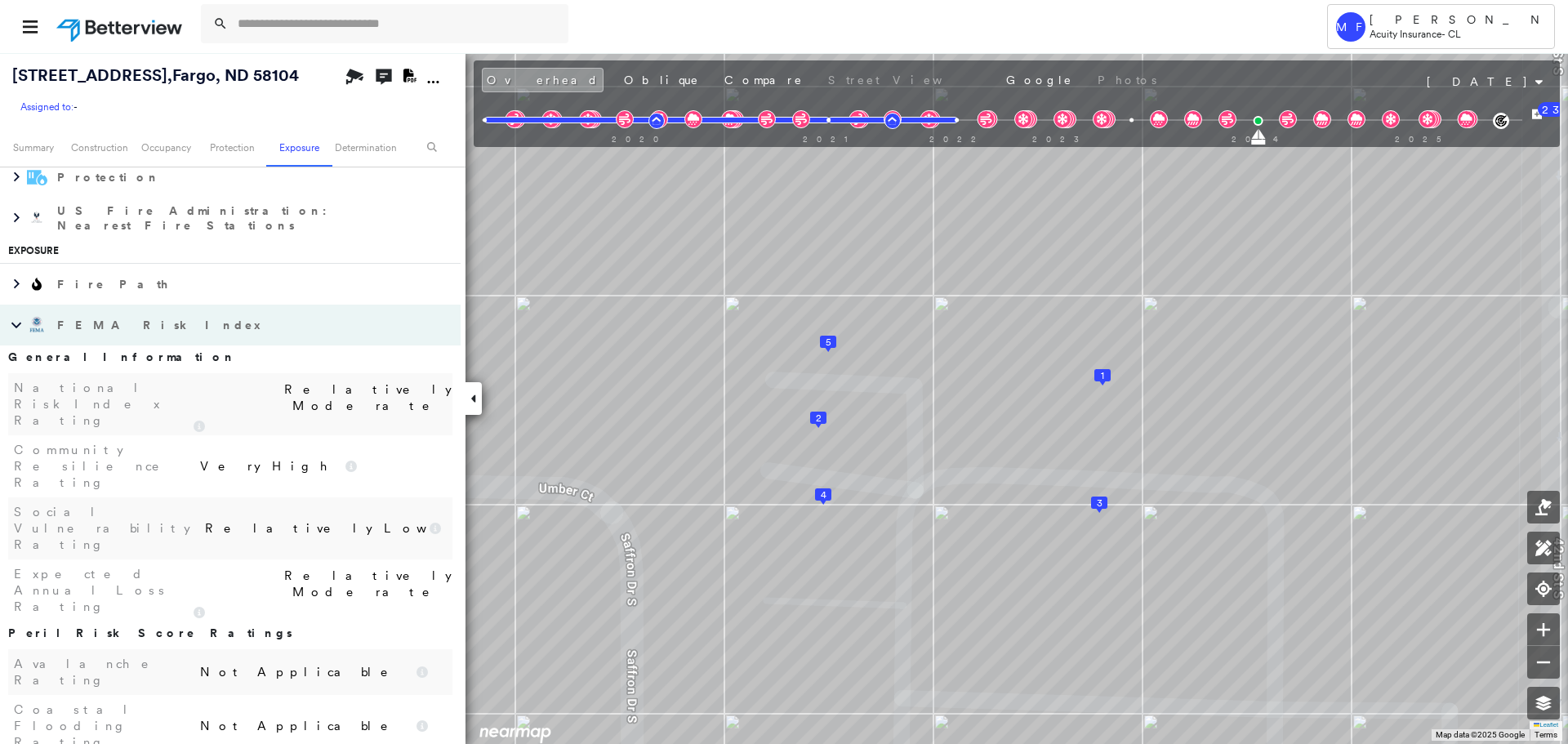 click at bounding box center (12, 325) 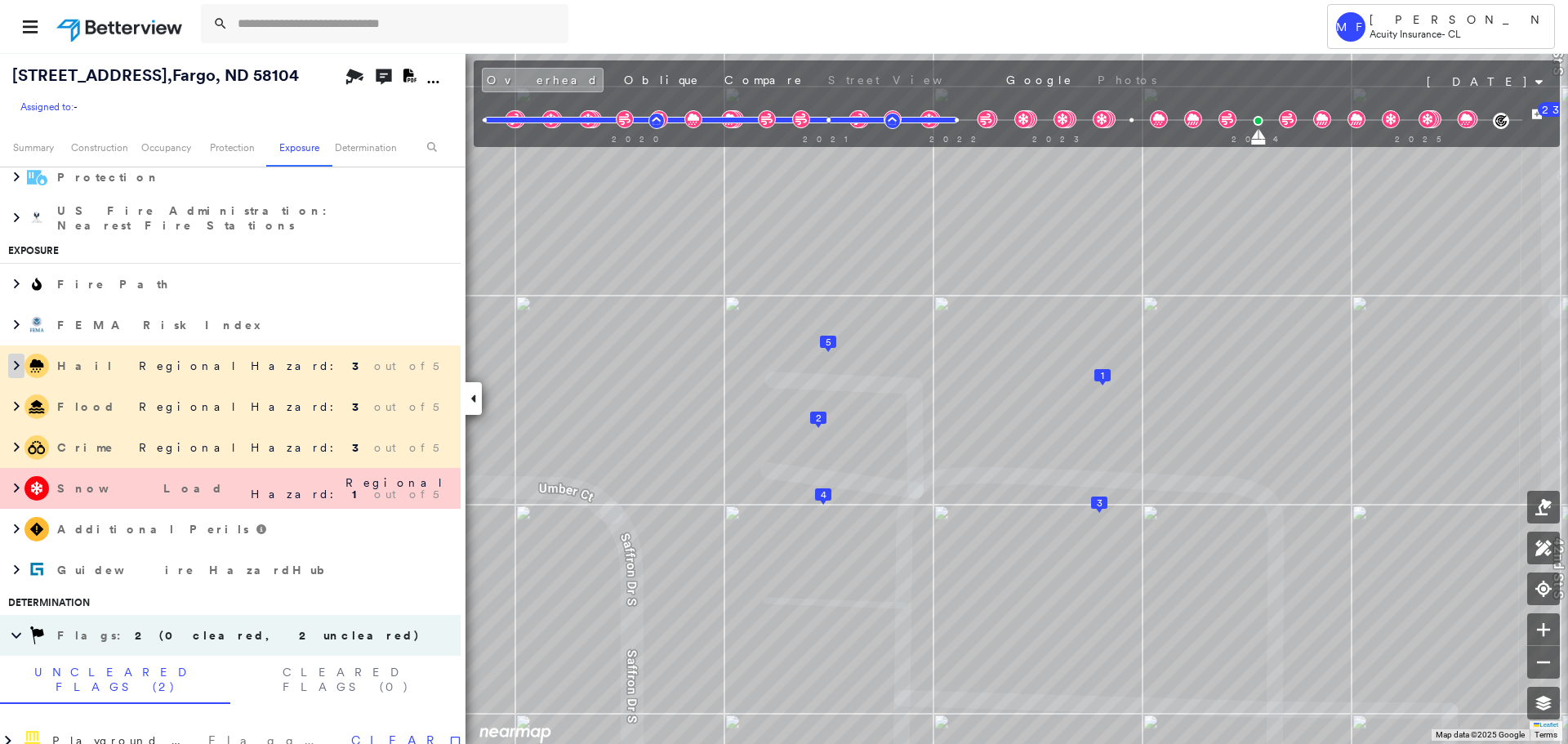 click at bounding box center [16, 366] 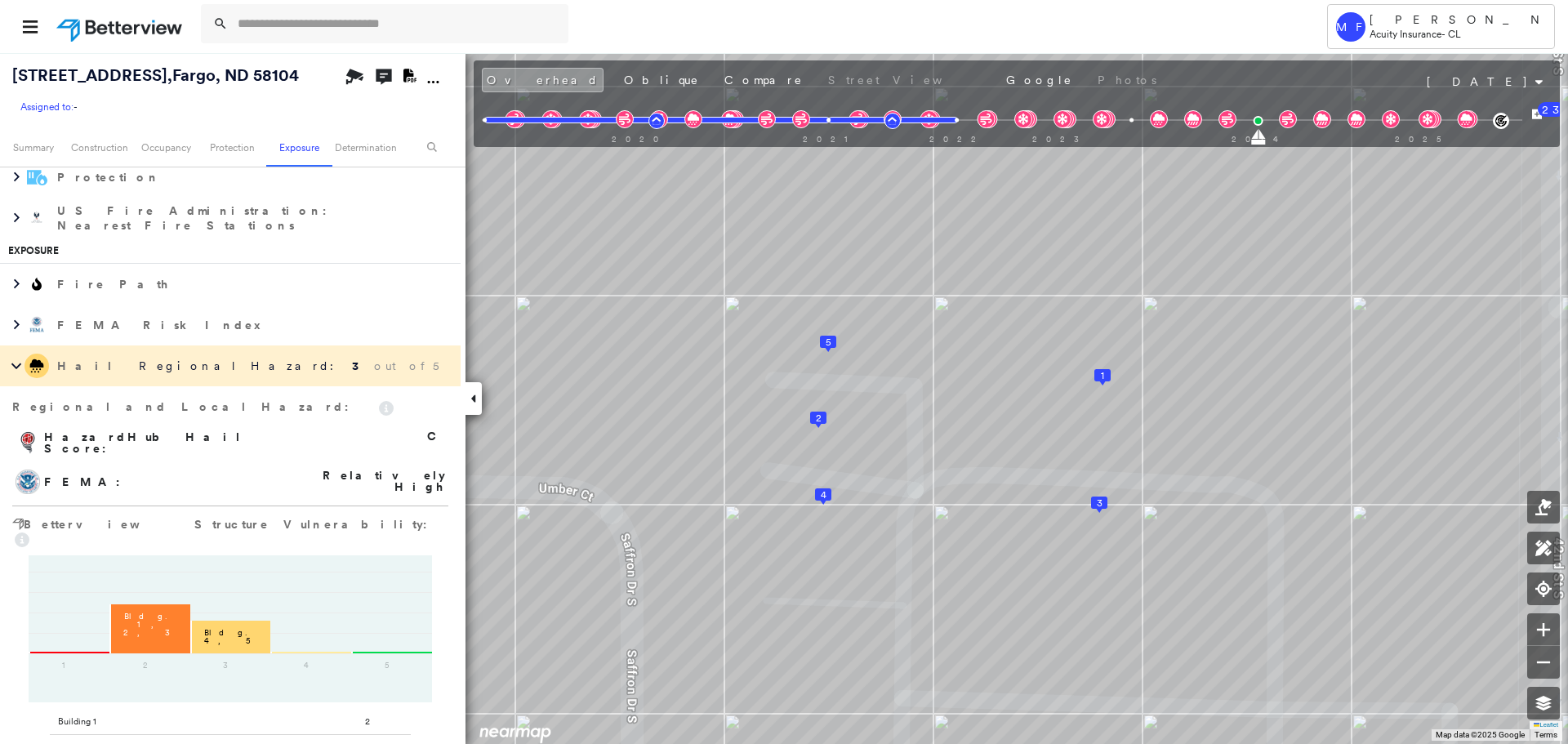scroll, scrollTop: 2459, scrollLeft: 0, axis: vertical 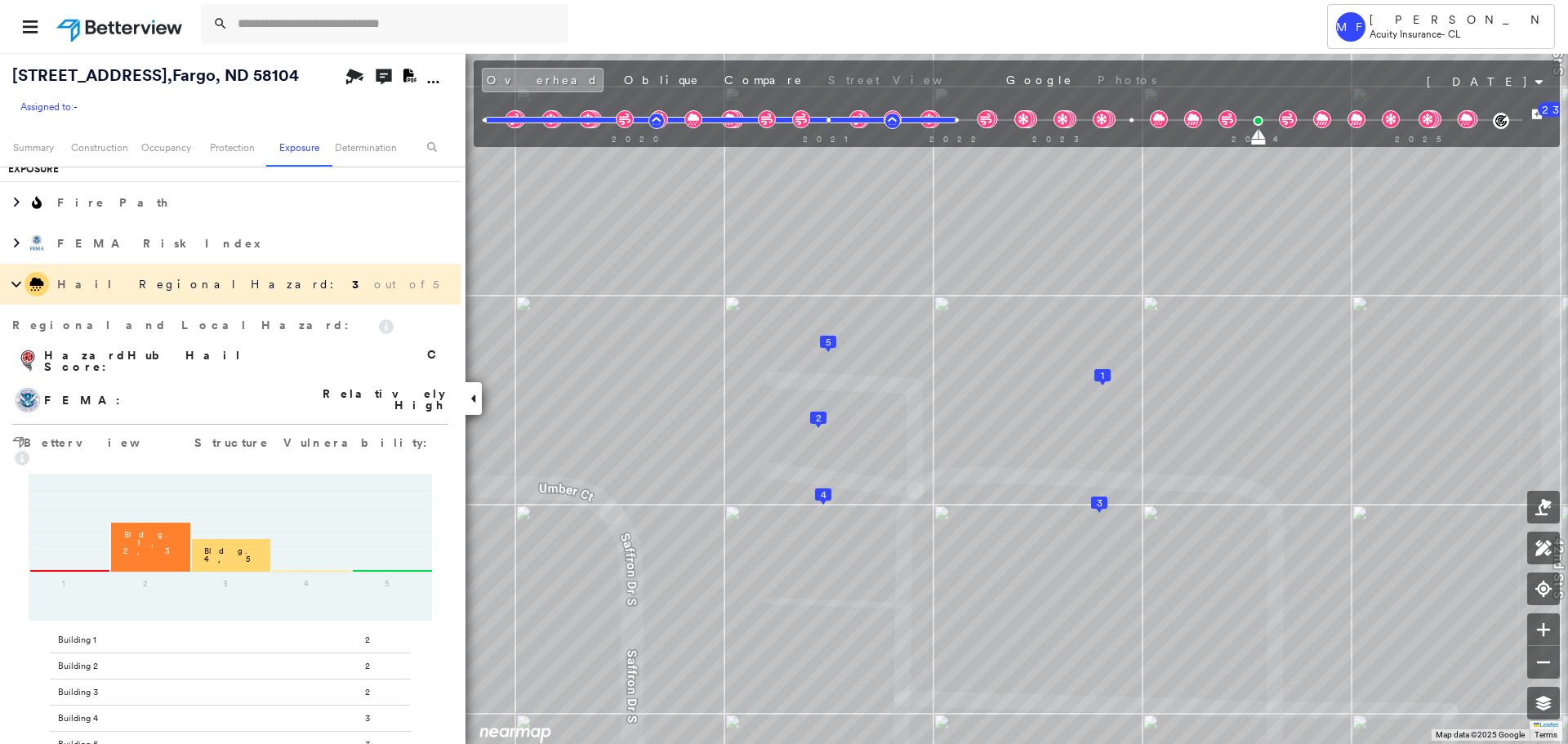 click on "Bldg. 4, 5" at bounding box center (230, 555) 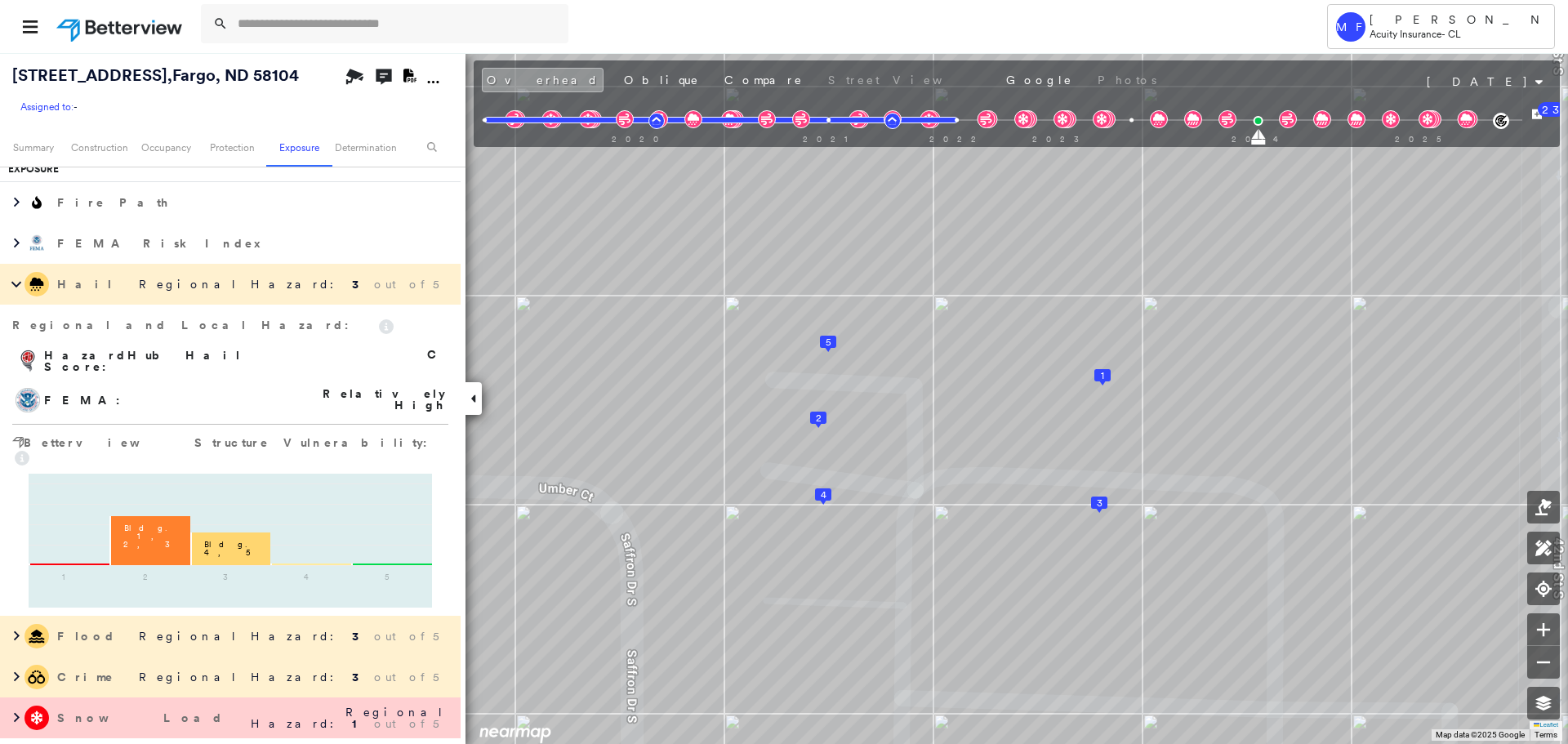 click on "Bldg. 4, 5" at bounding box center (230, 549) 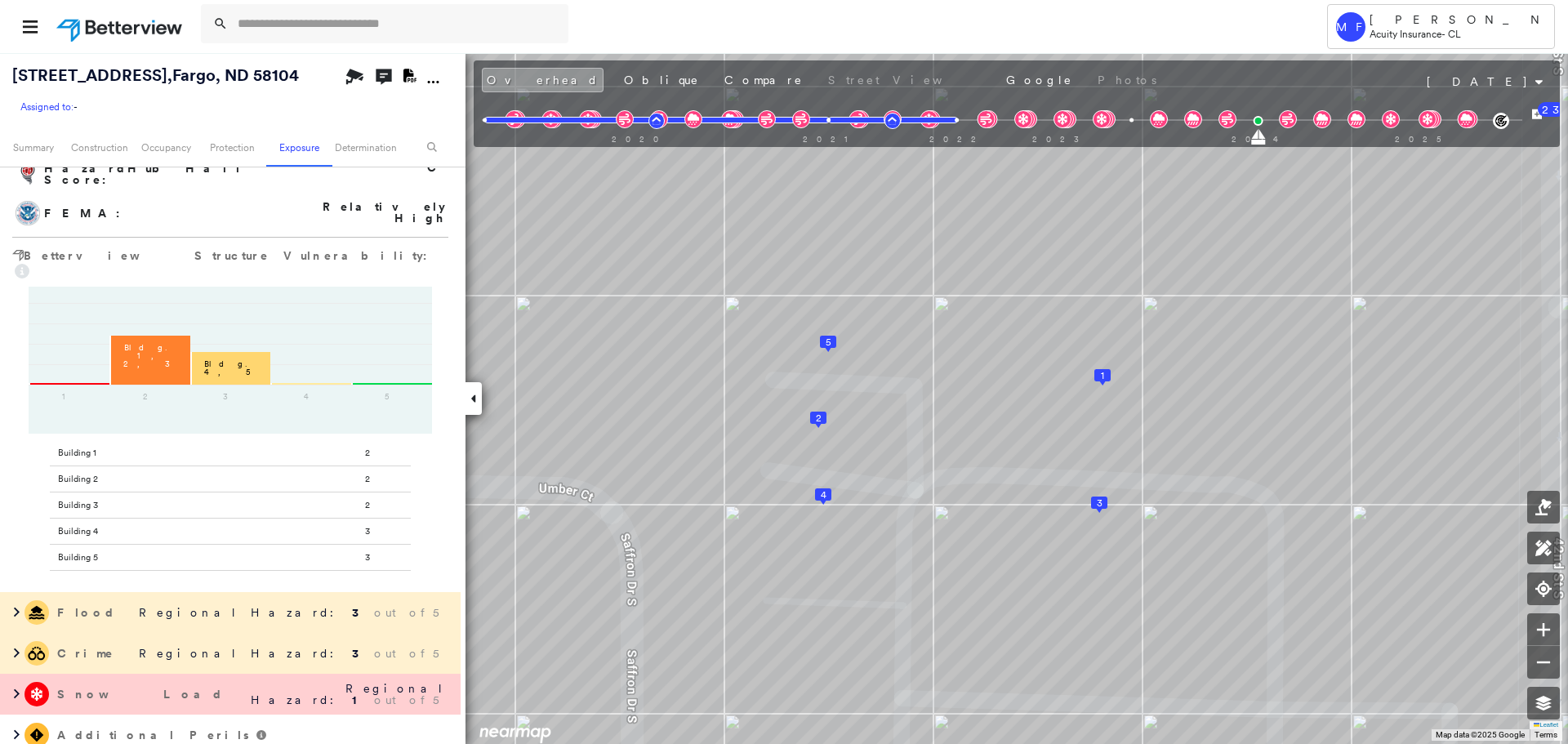 scroll, scrollTop: 2704, scrollLeft: 0, axis: vertical 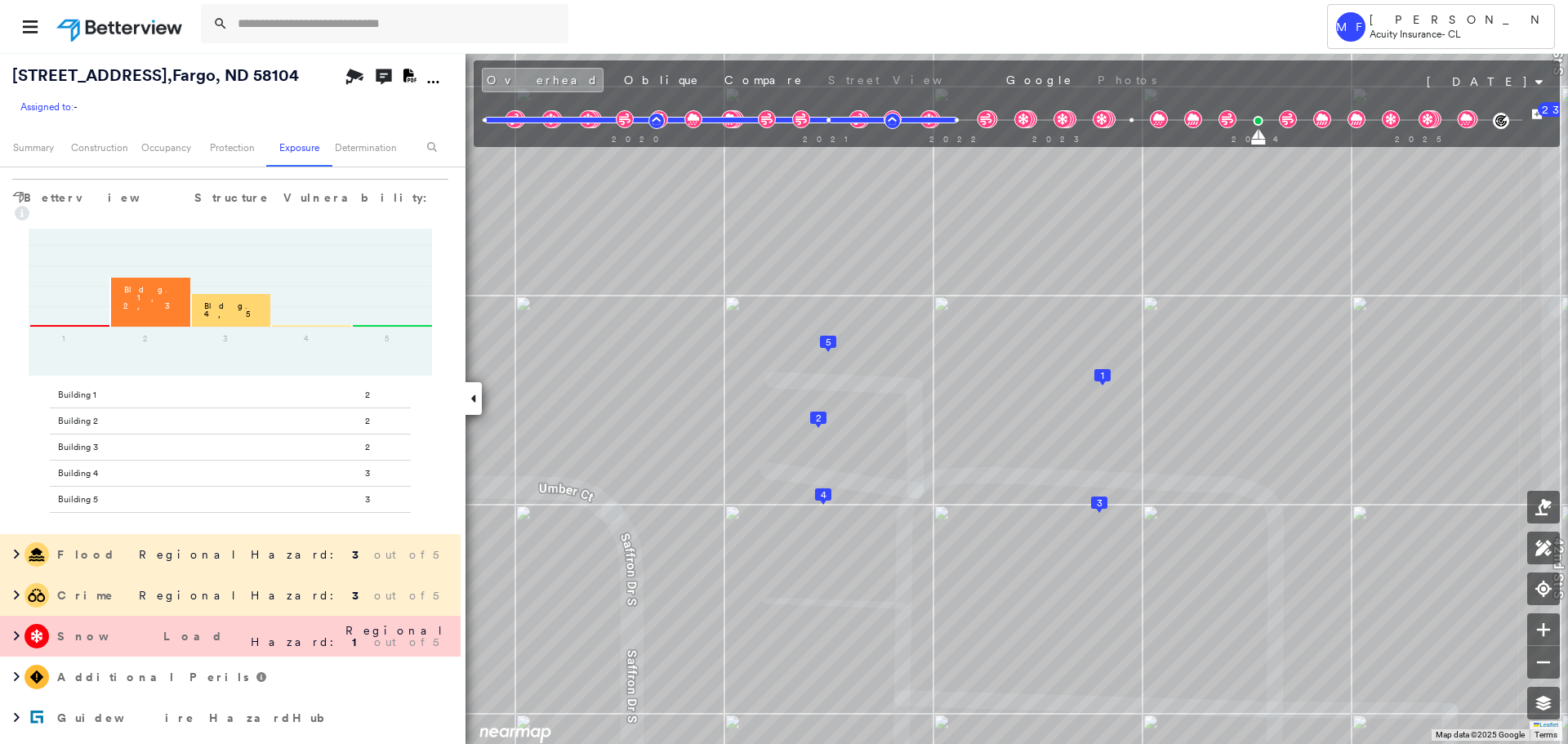 click on "Regional Hazard: 3   out of  5" at bounding box center [288, 555] 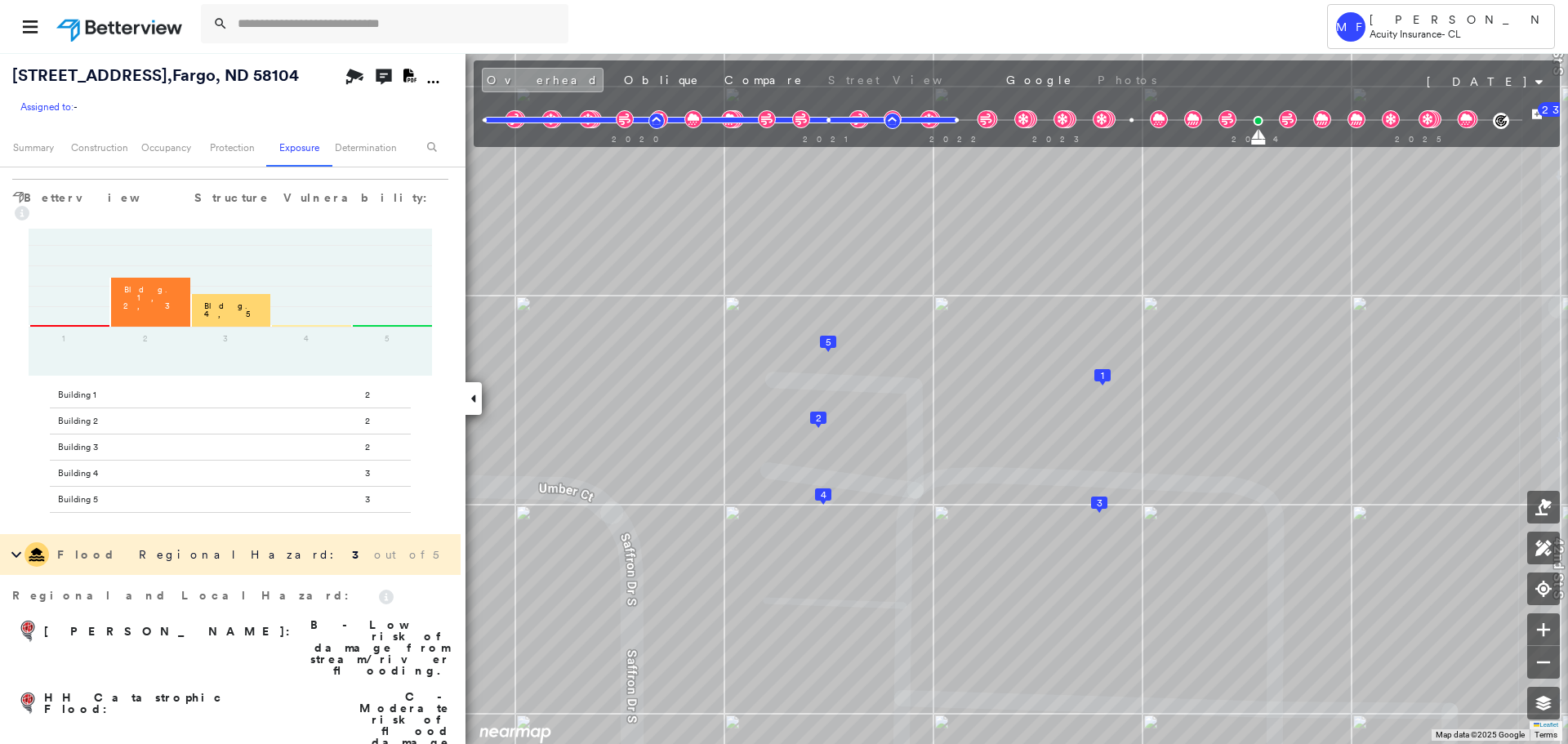 click on "Regional Hazard: 3   out of  5" at bounding box center (288, 555) 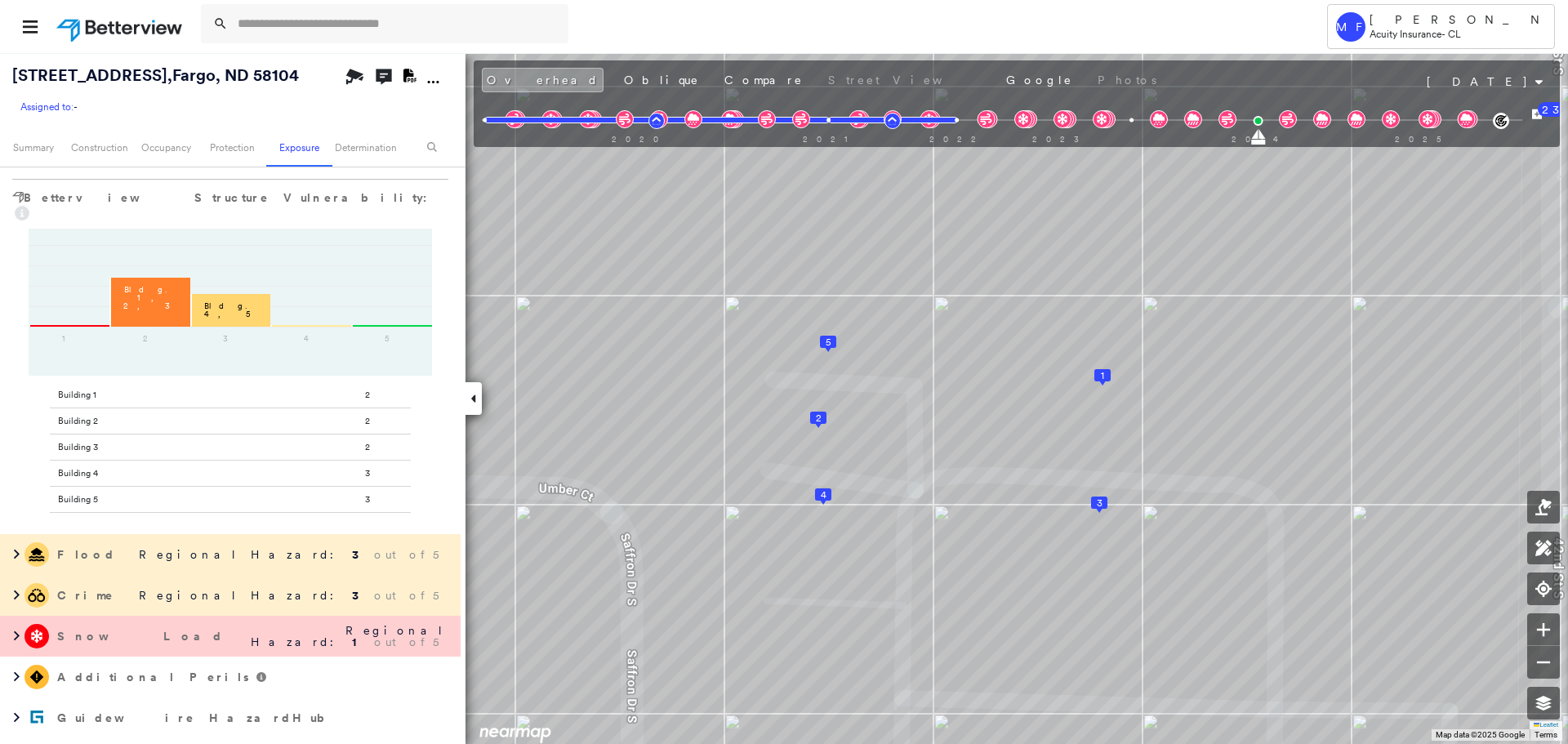 click on "Snow Load Regional Hazard: 1   out of  5" at bounding box center (230, 636) 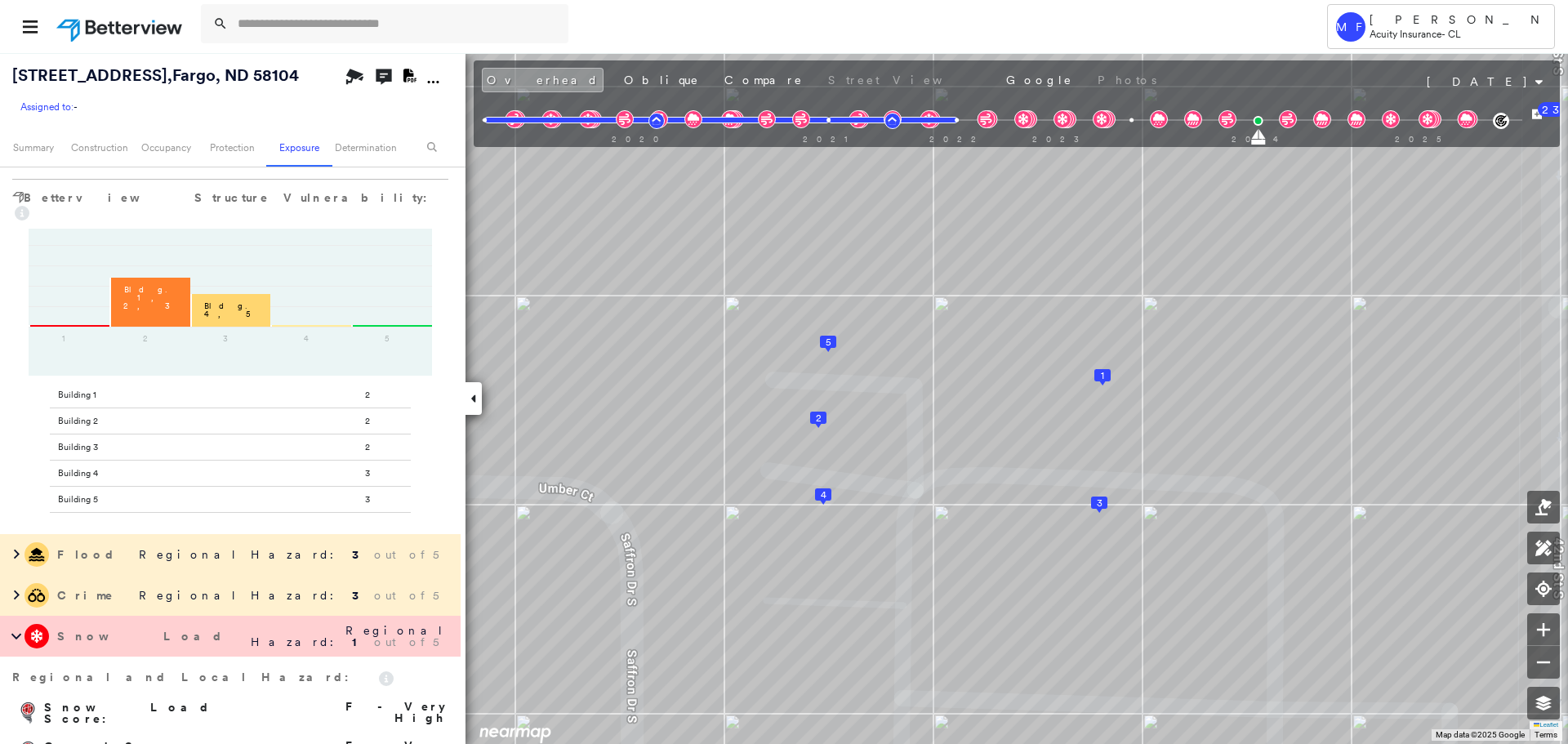 click on "Crime Regional Hazard: 3   out of  5" at bounding box center (230, 595) 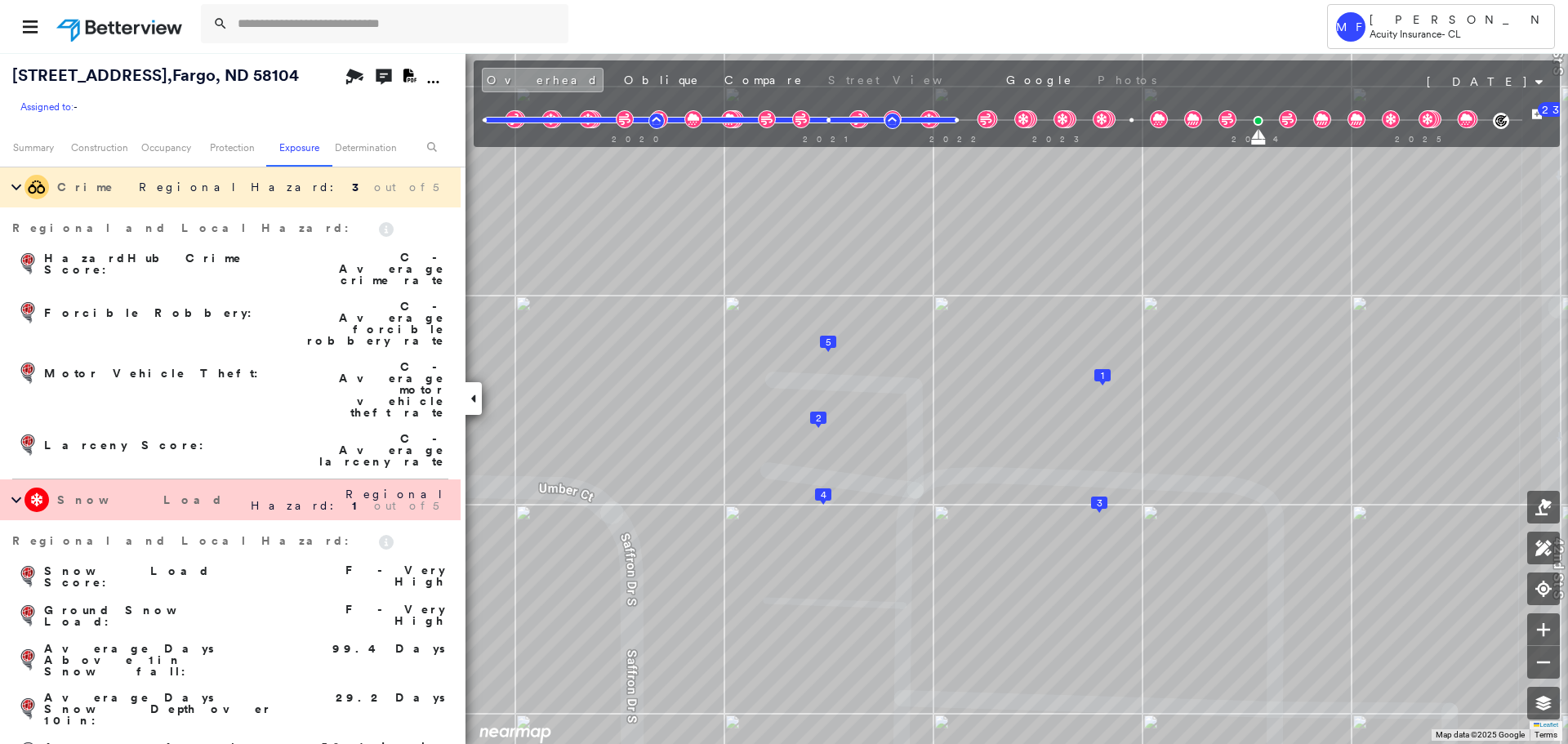 scroll, scrollTop: 3194, scrollLeft: 0, axis: vertical 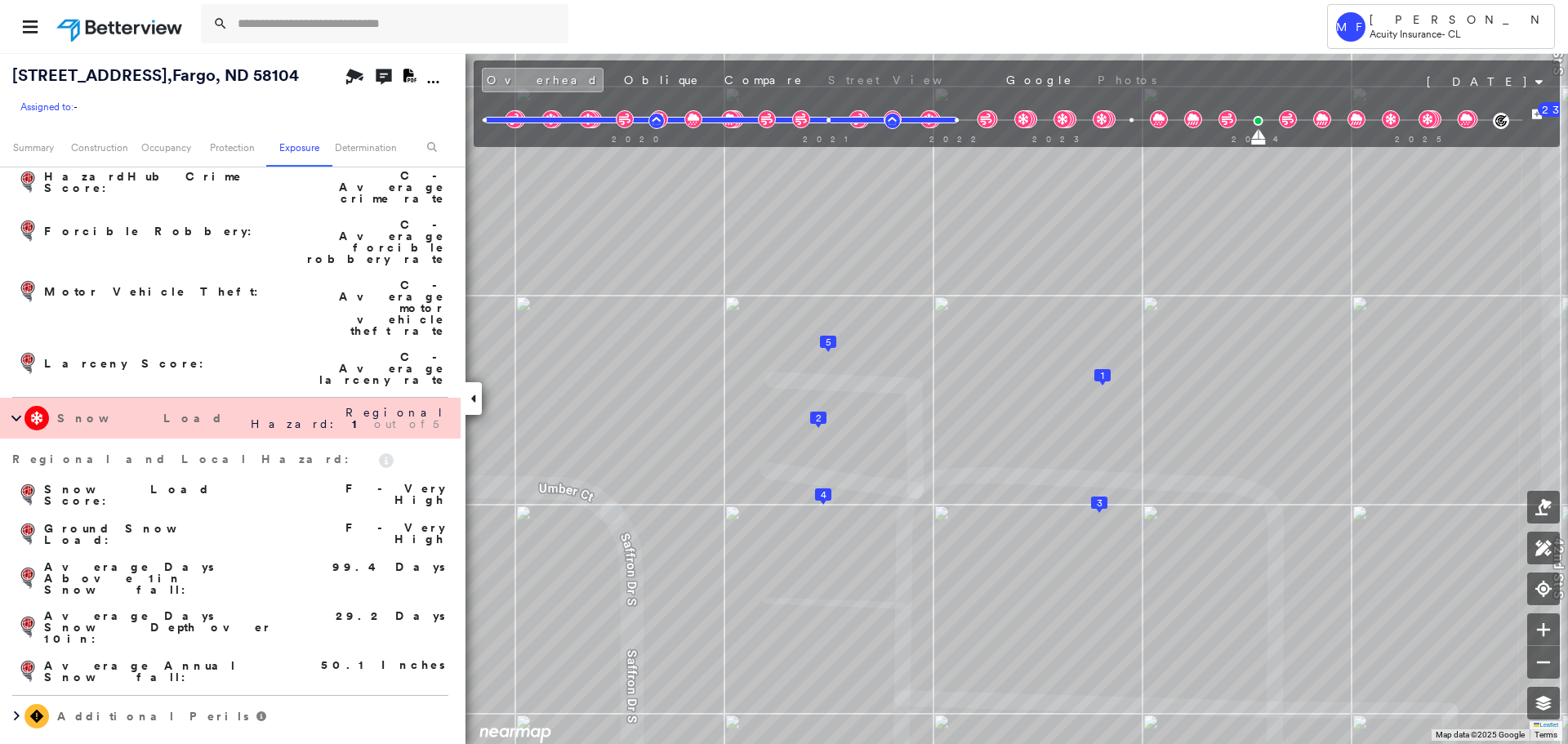 click on "Additional Perils" at bounding box center [230, 716] 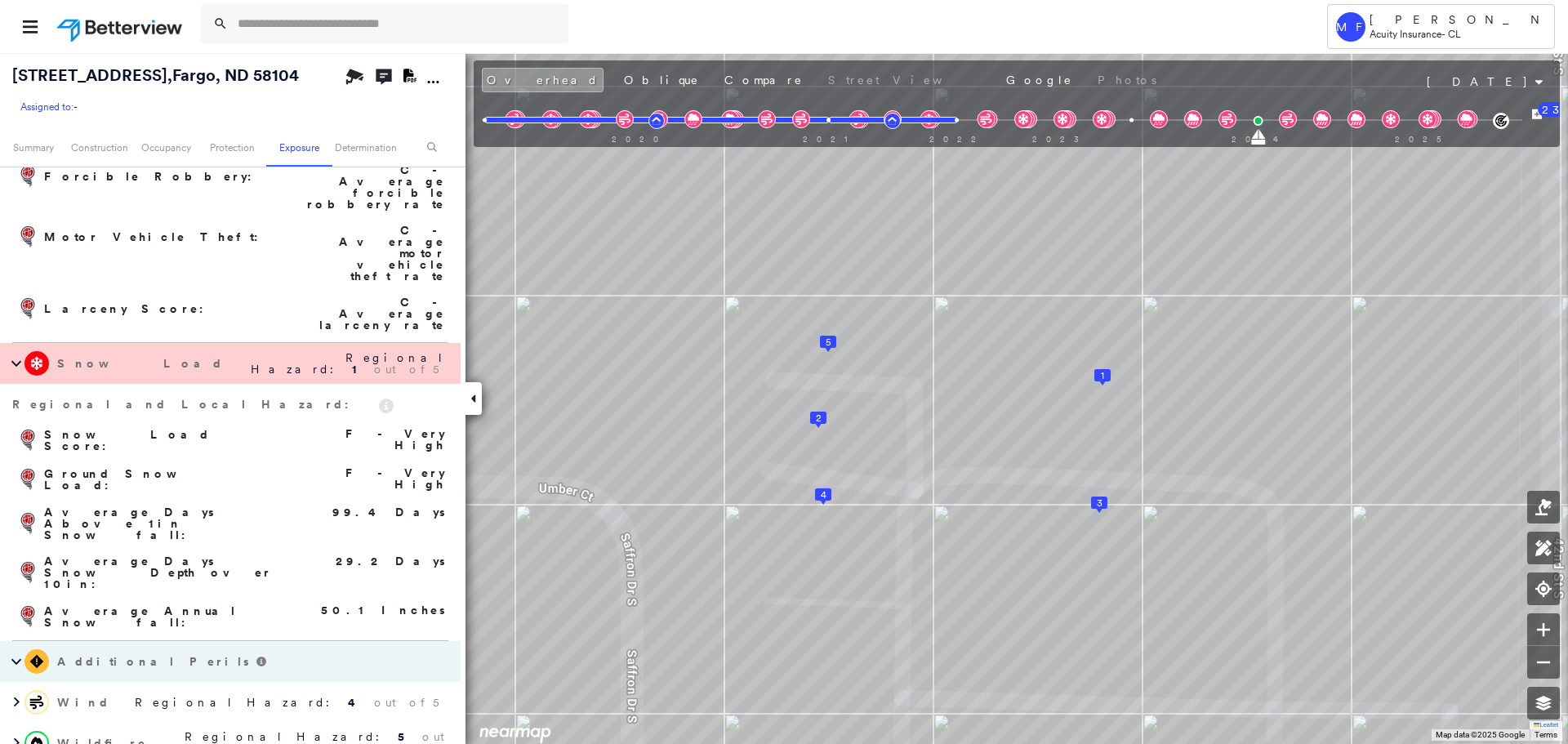 scroll, scrollTop: 3276, scrollLeft: 0, axis: vertical 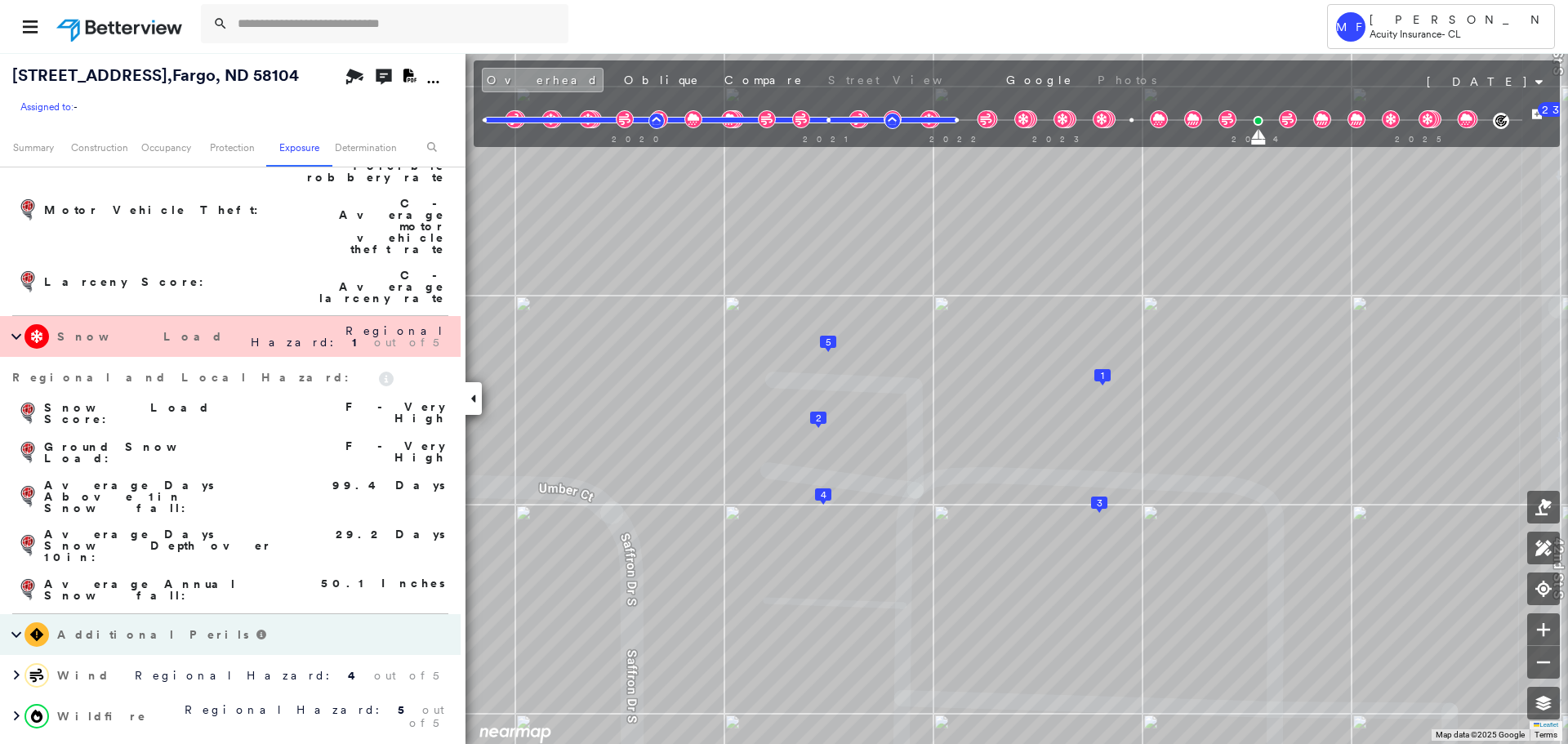 click on "Wildfire Regional Hazard: 5   out of  5" at bounding box center [230, 716] 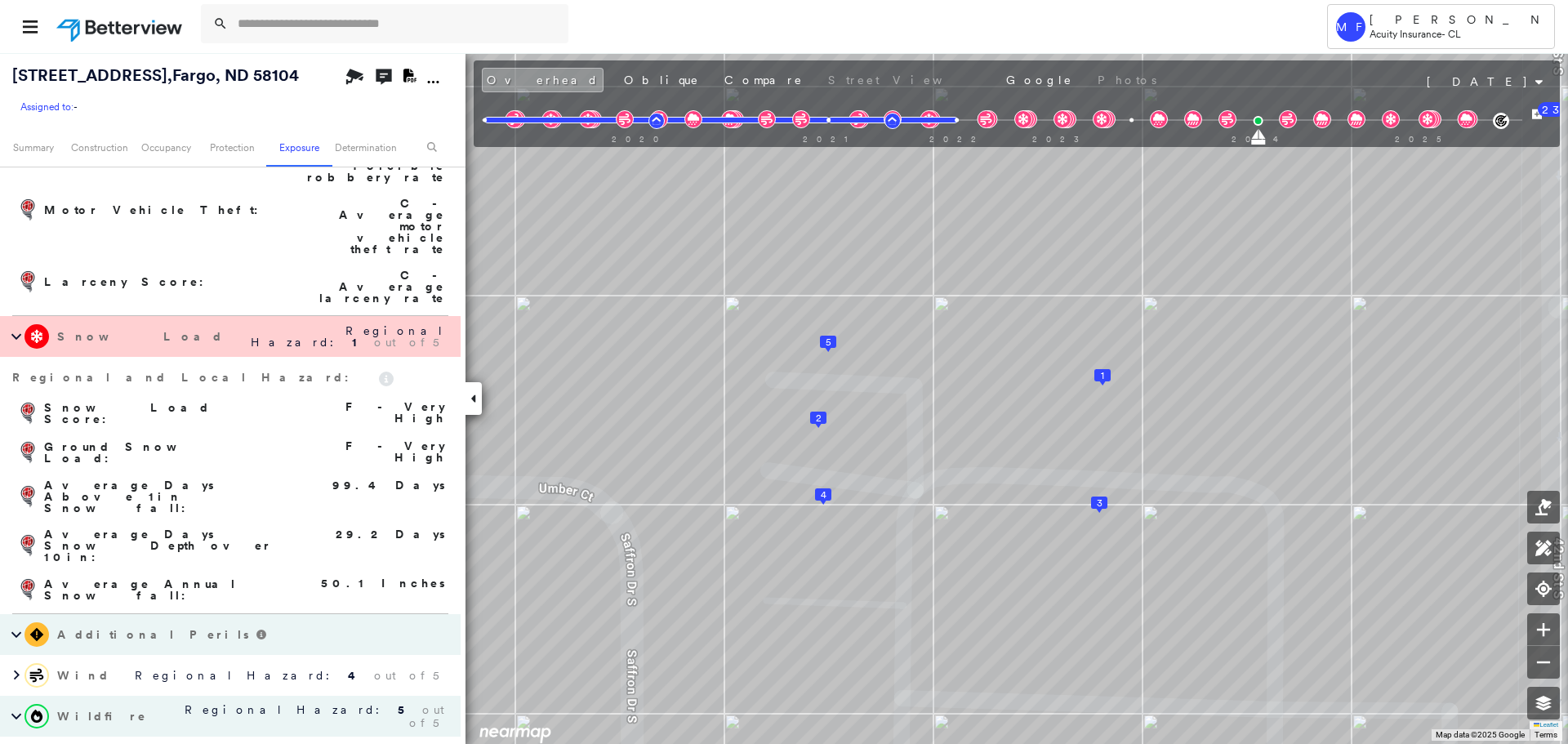 click on "Wildfire Regional Hazard: 5   out of  5" at bounding box center [230, 716] 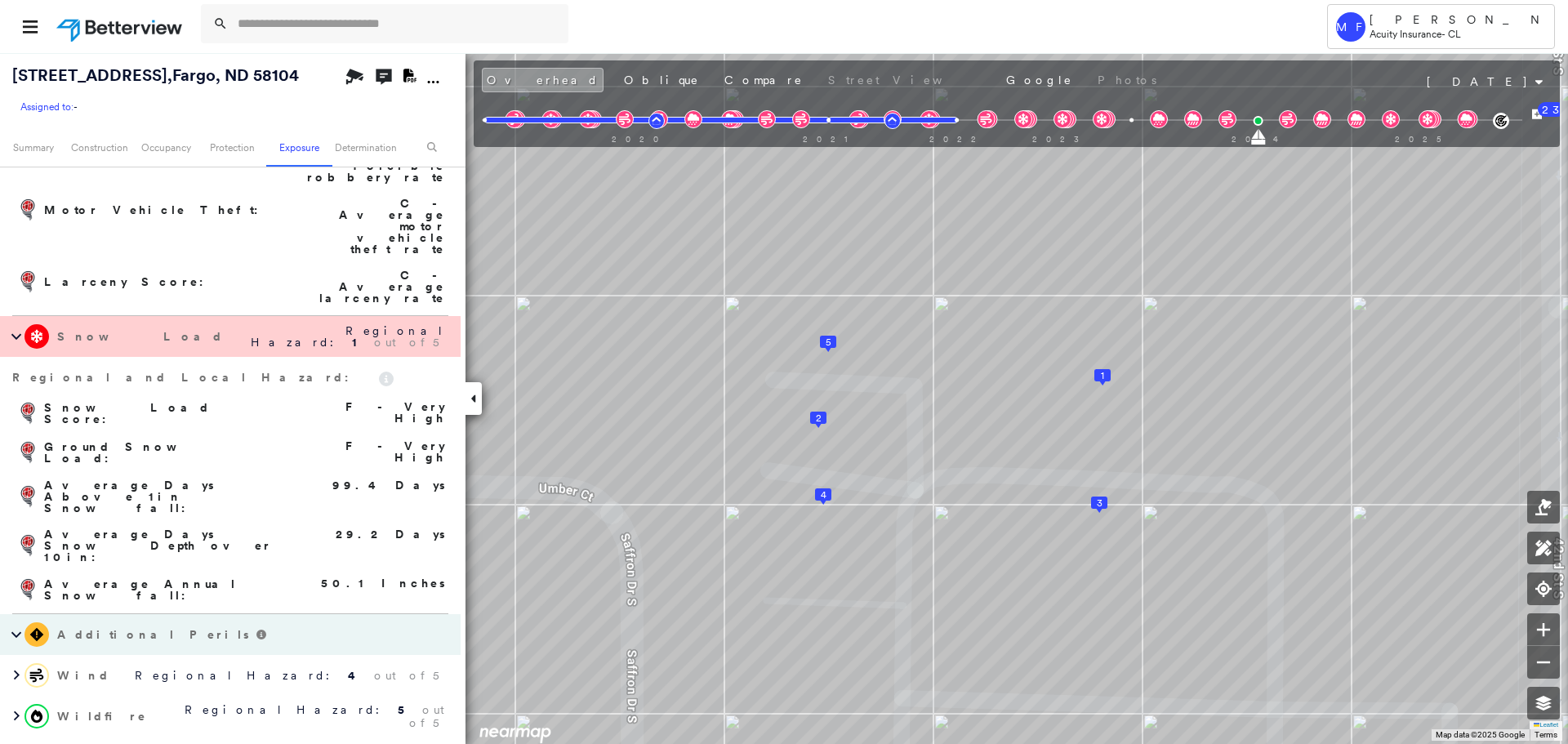 click on "Wildfire Regional Hazard: 5   out of  5" at bounding box center (230, 716) 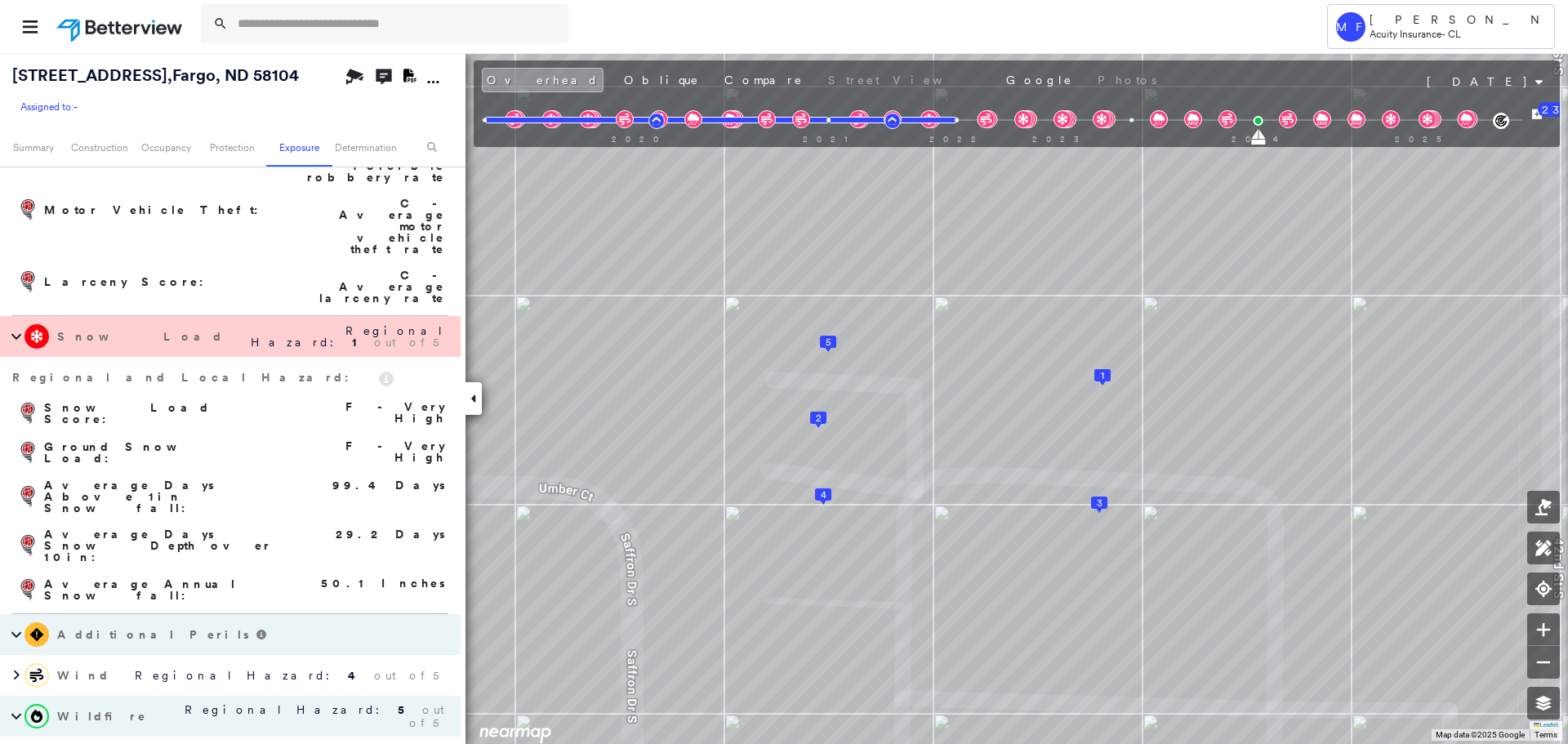 click on "Wildfire Regional Hazard: 5   out of  5" at bounding box center [230, 716] 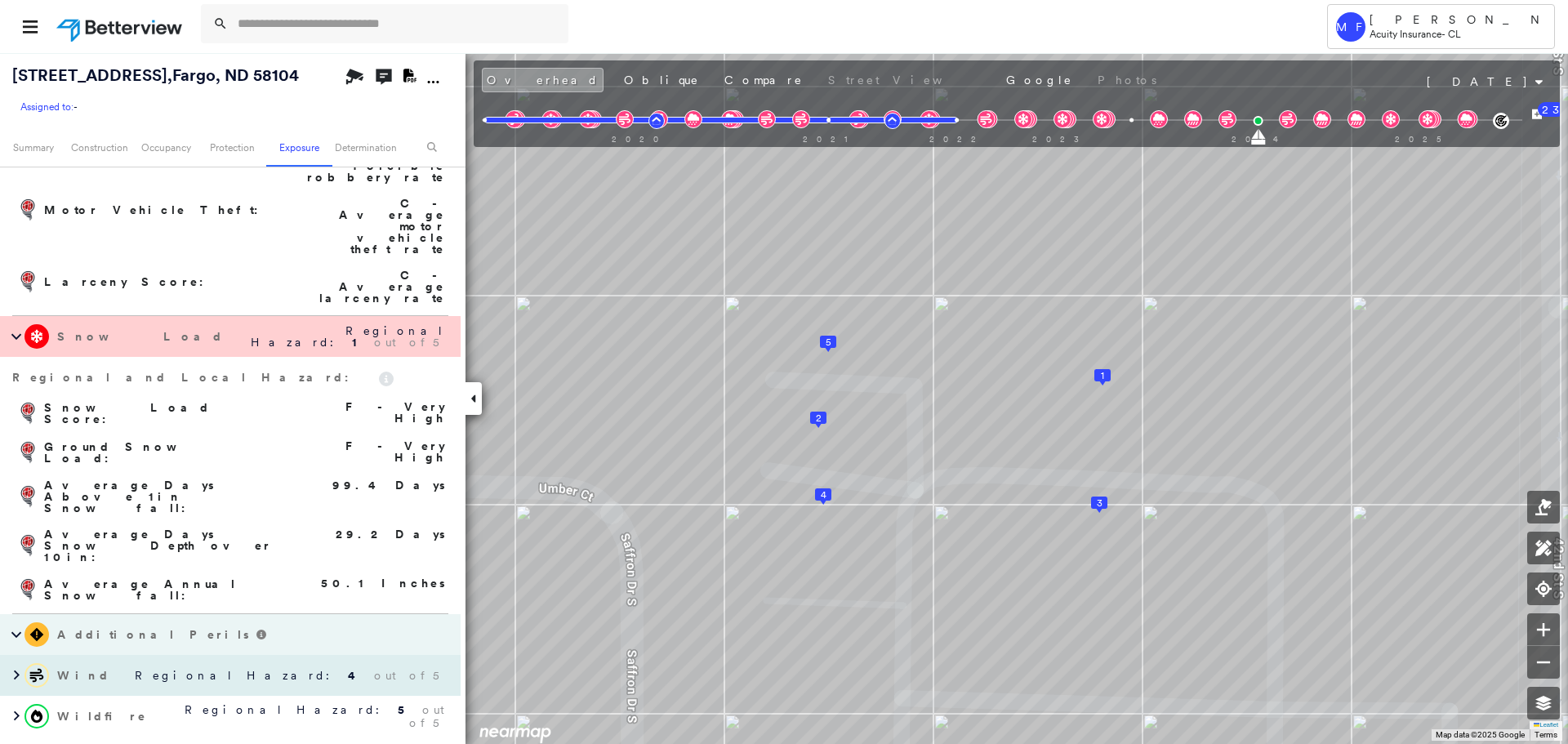 click on "Wind Regional Hazard: 4   out of  5" at bounding box center (230, 675) 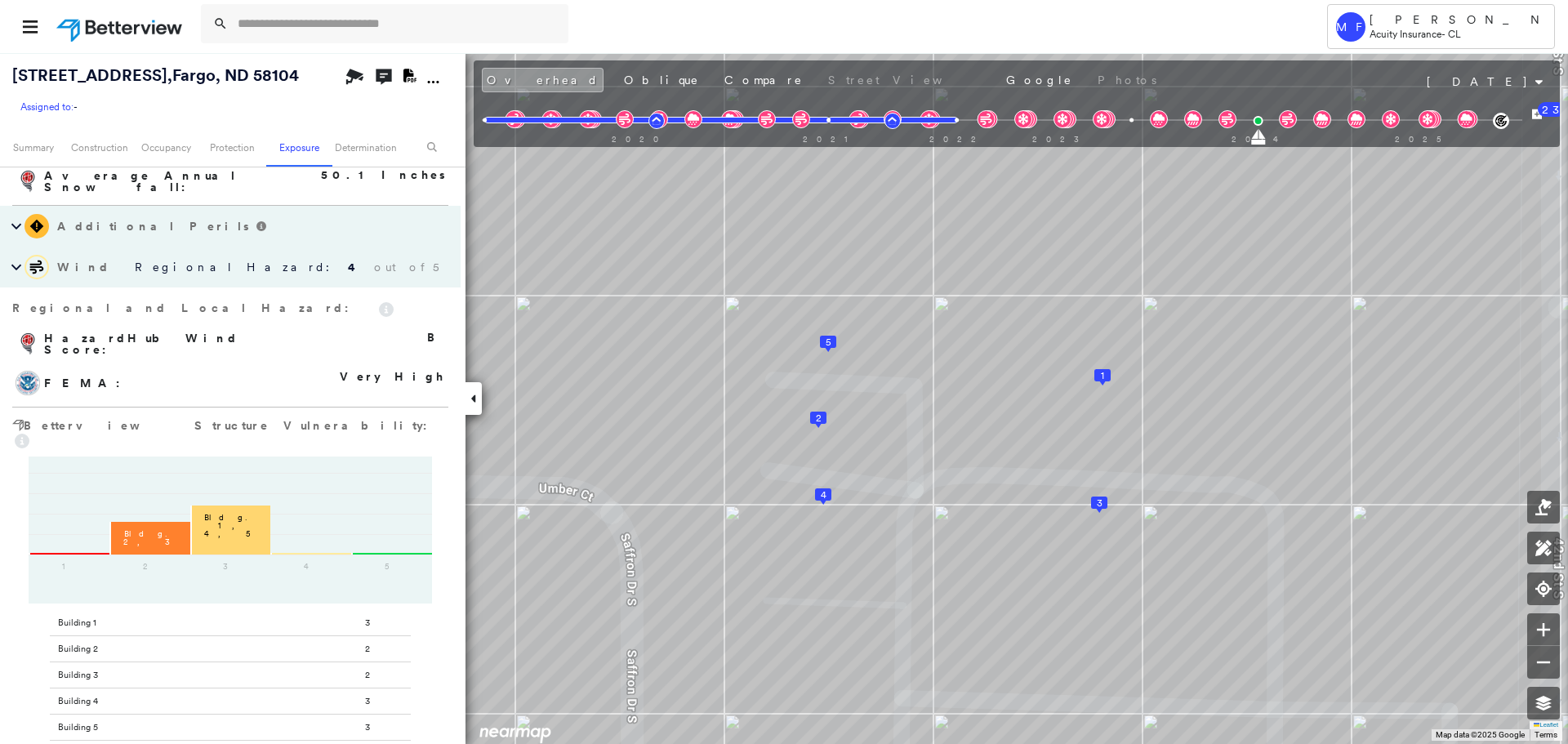scroll, scrollTop: 3521, scrollLeft: 0, axis: vertical 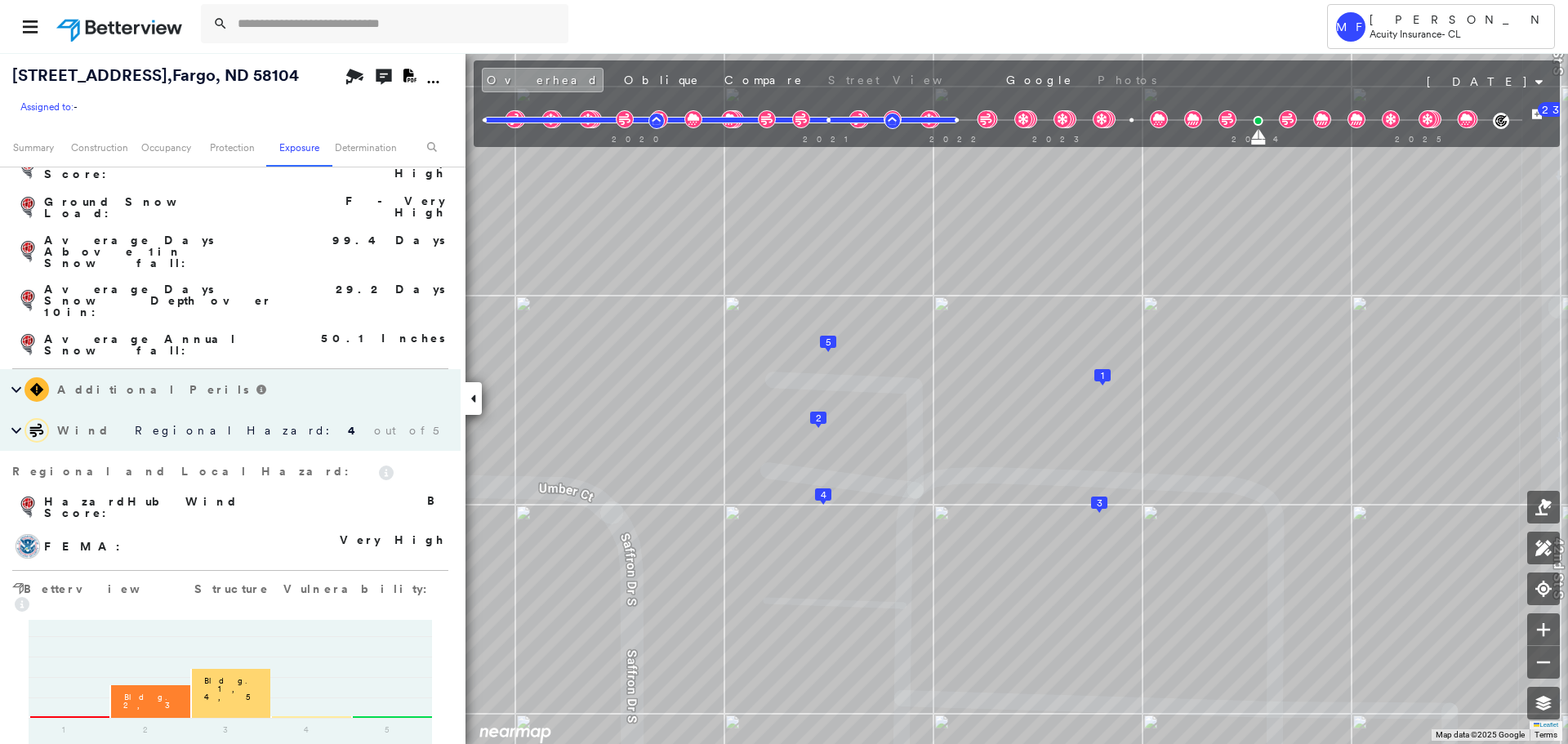 click on "FEMA :" at bounding box center (156, 546) 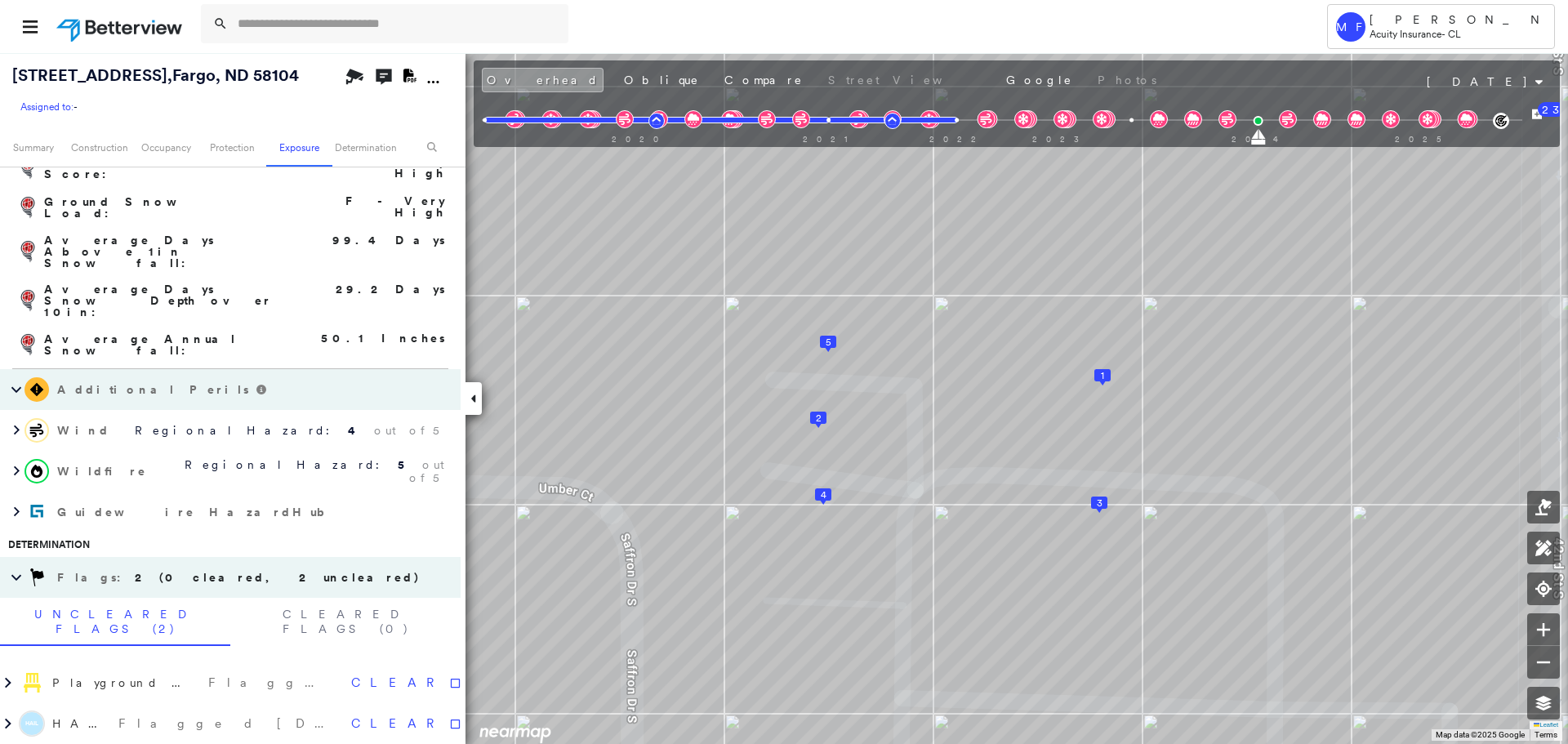 click on "Flags :  2 (0 cleared, 2 uncleared)" at bounding box center [240, 577] 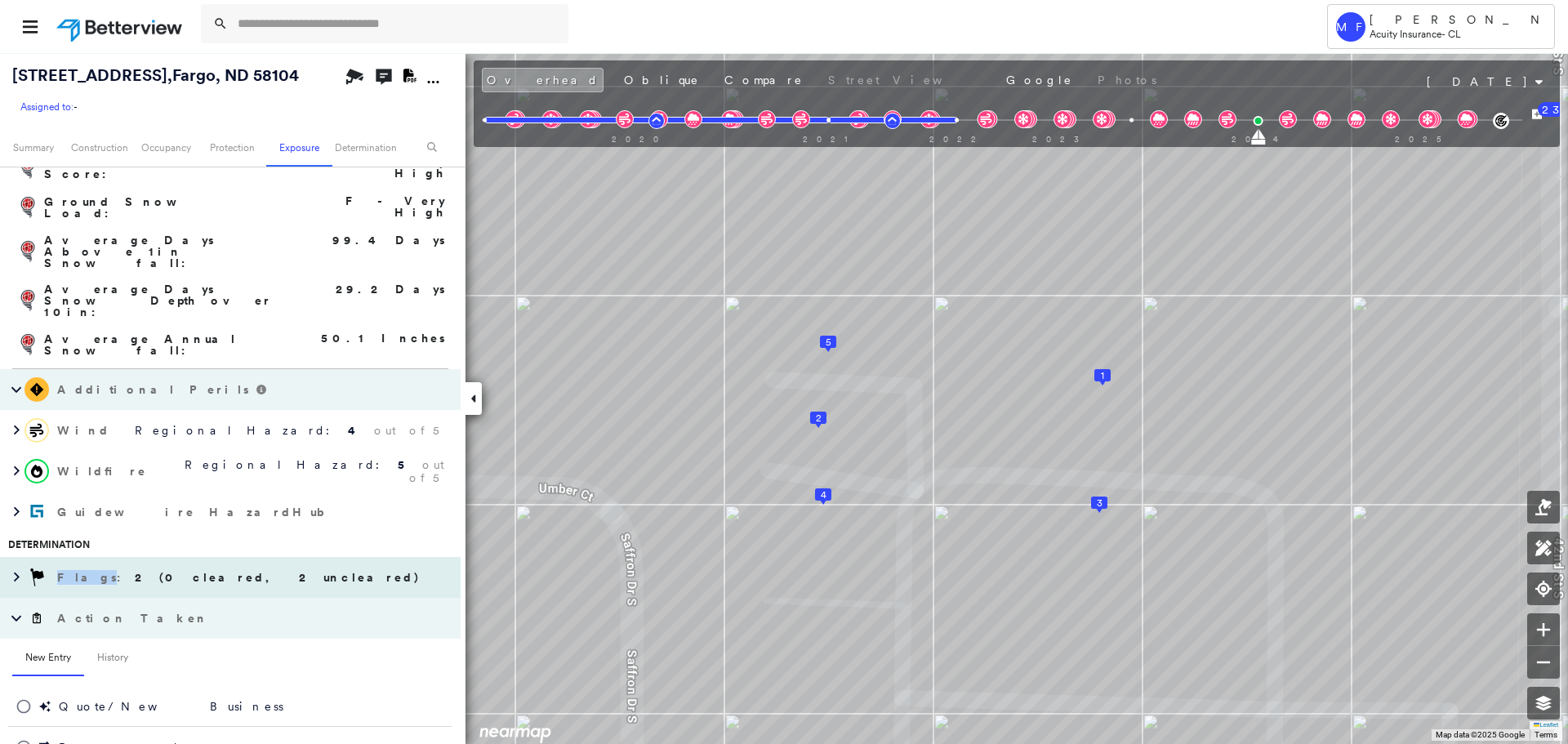click on "Flags :  2 (0 cleared, 2 uncleared)" at bounding box center [240, 577] 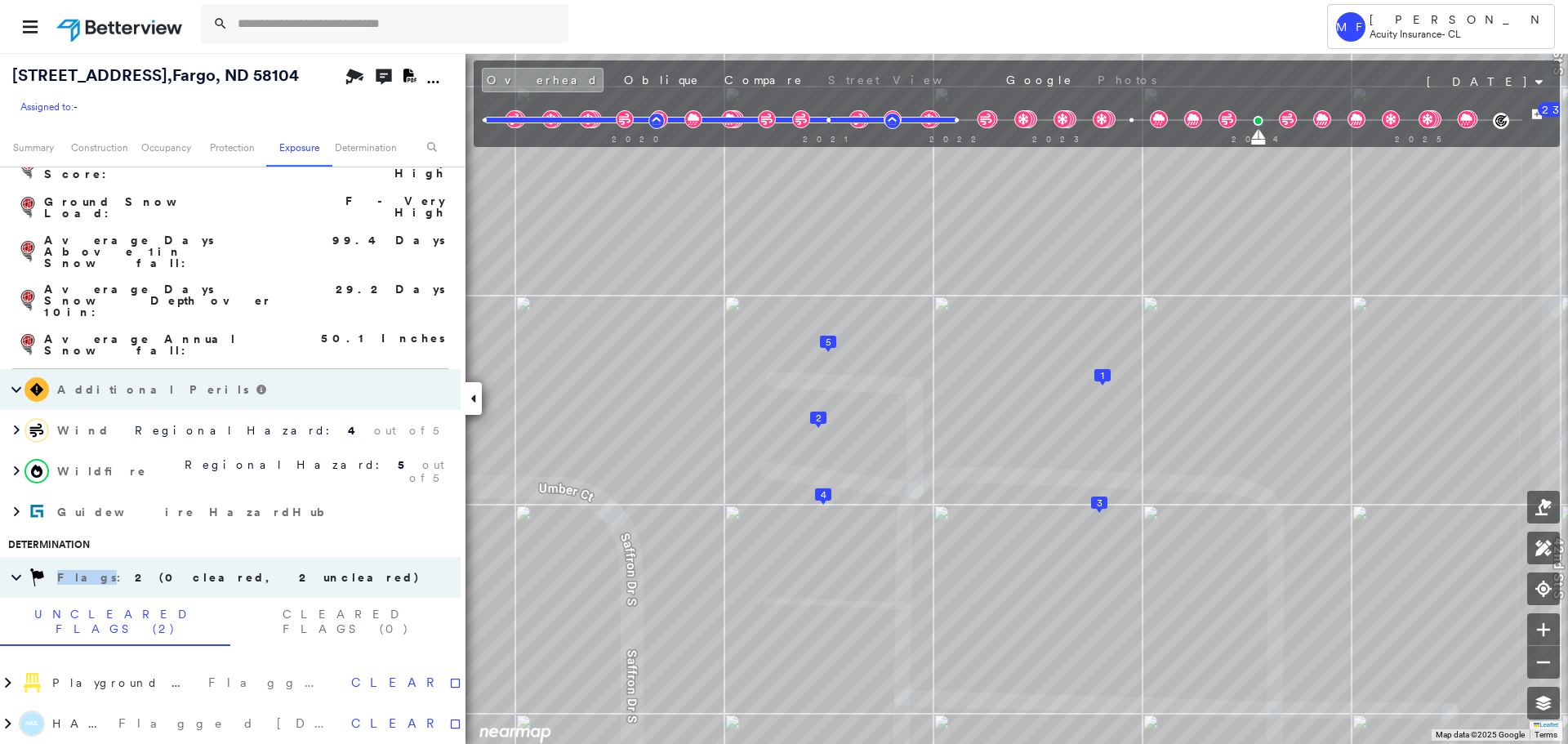 click on "Flags :  2 (0 cleared, 2 uncleared)" at bounding box center [240, 577] 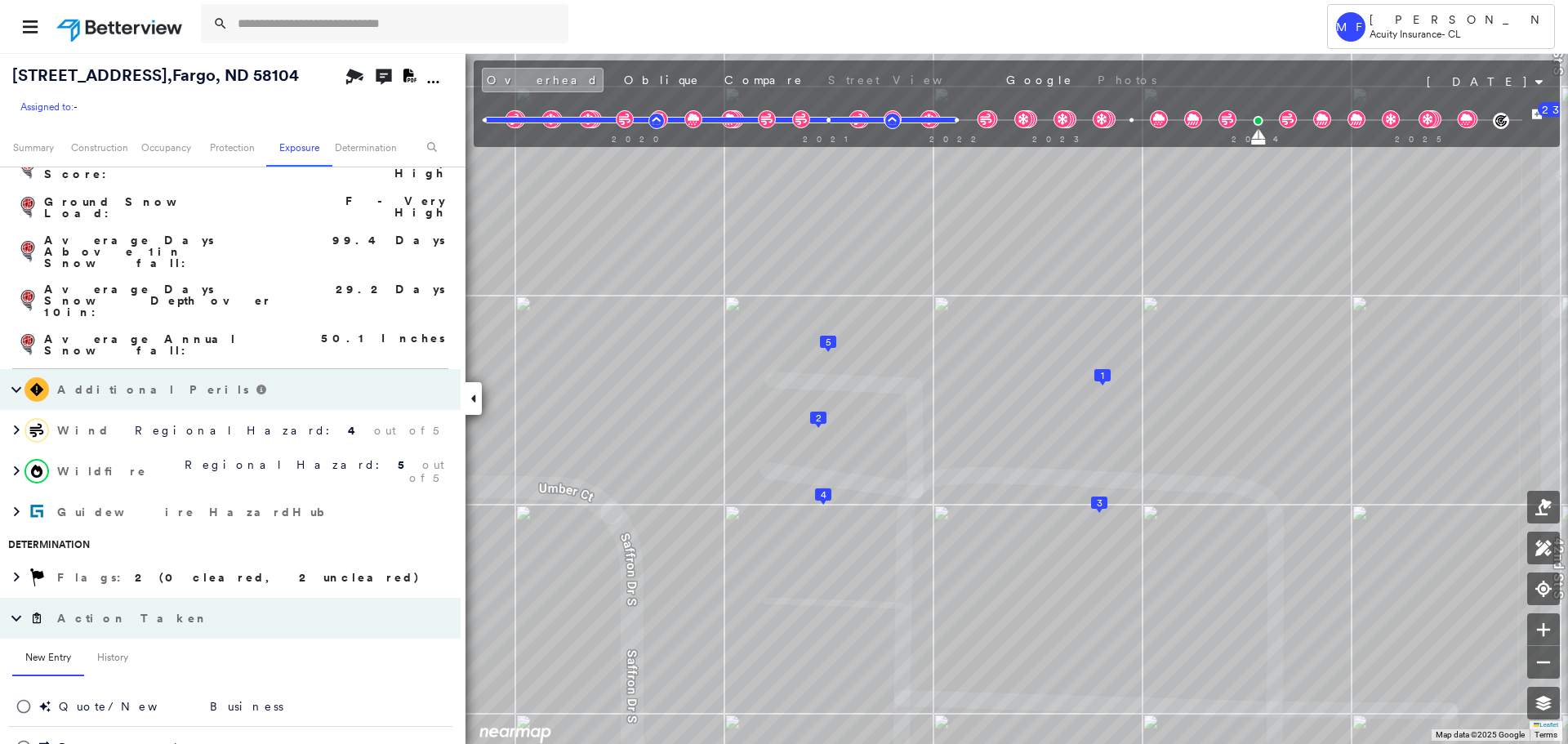 click on "Action Taken" at bounding box center [132, 618] 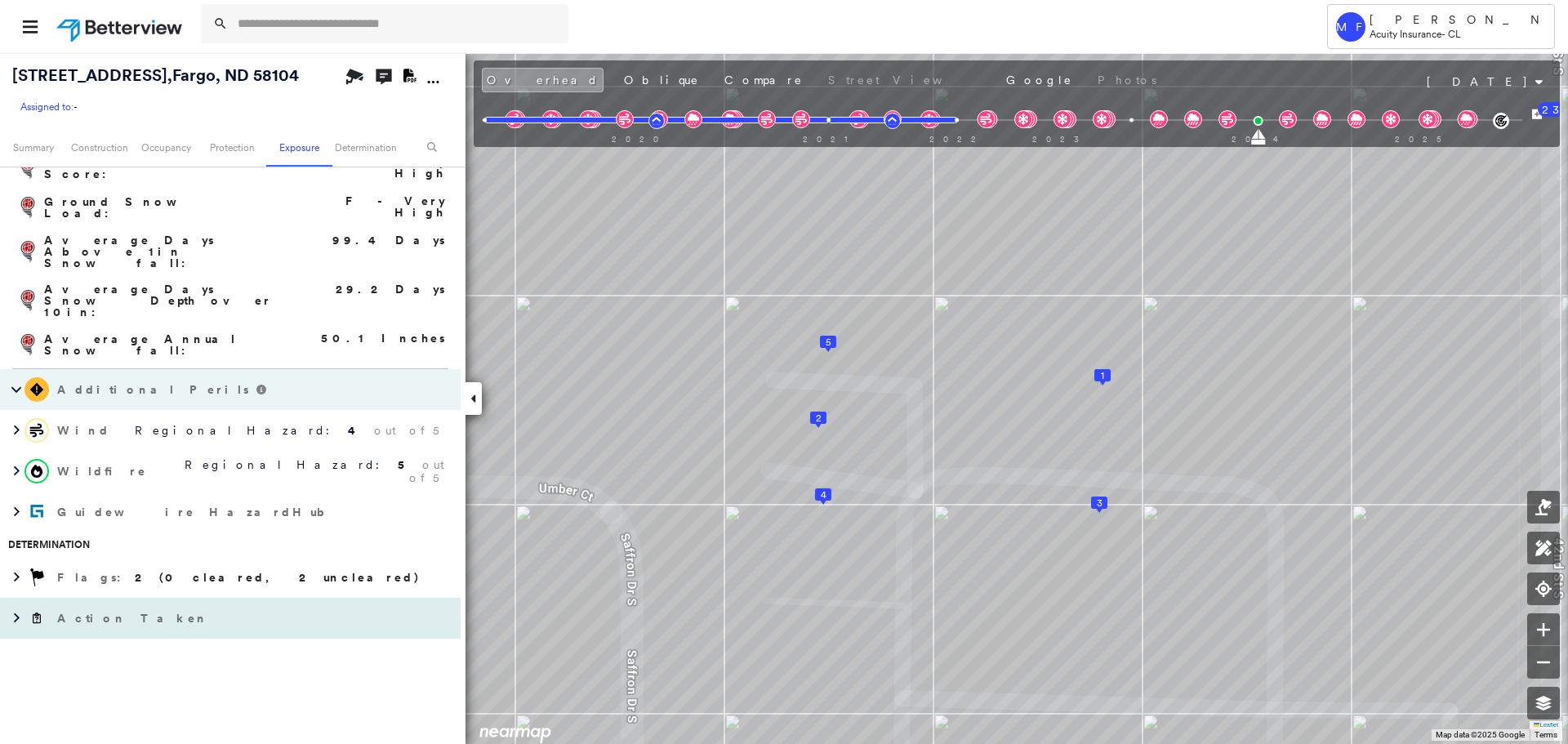 click on "Action Taken" at bounding box center [132, 618] 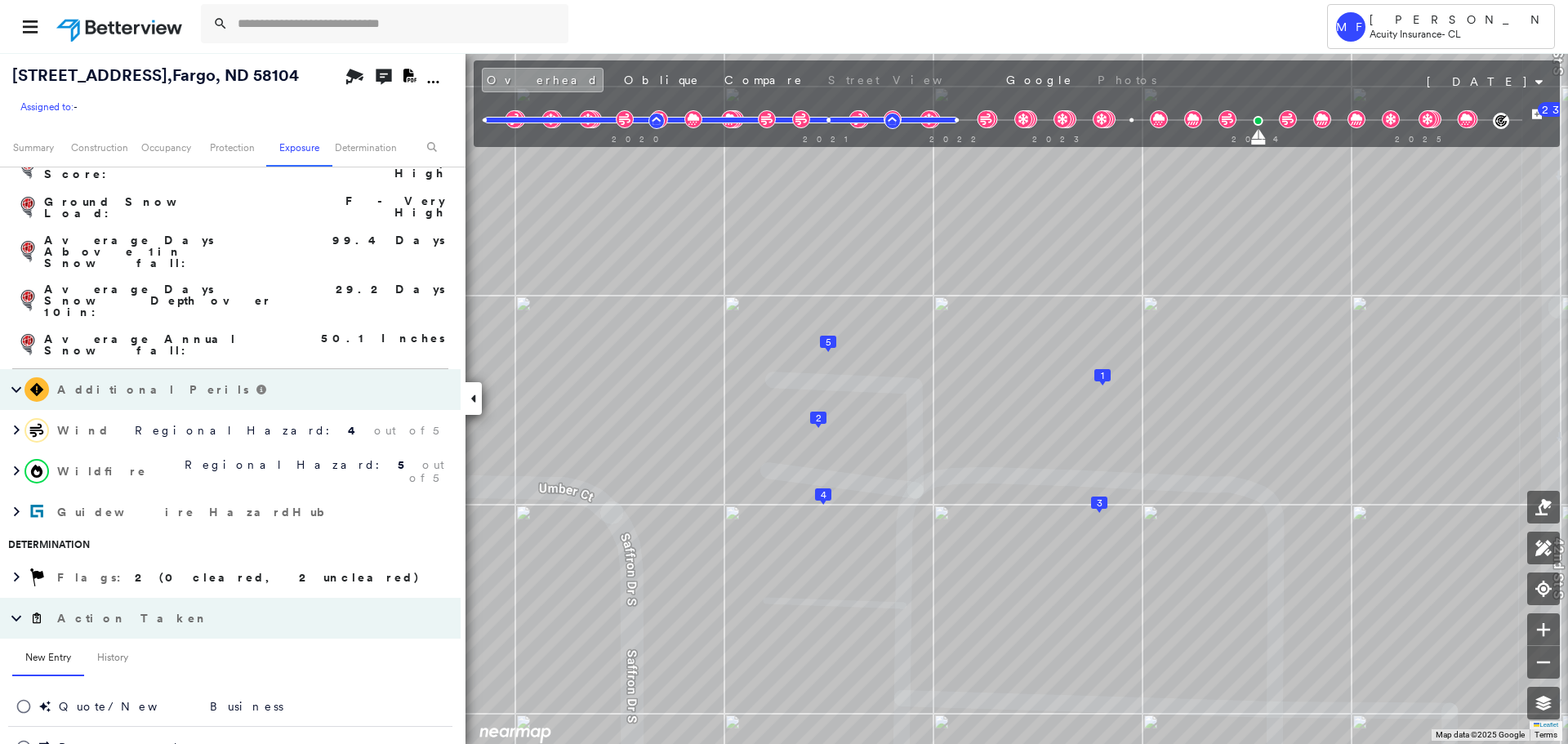 click on "Action Taken" at bounding box center [132, 618] 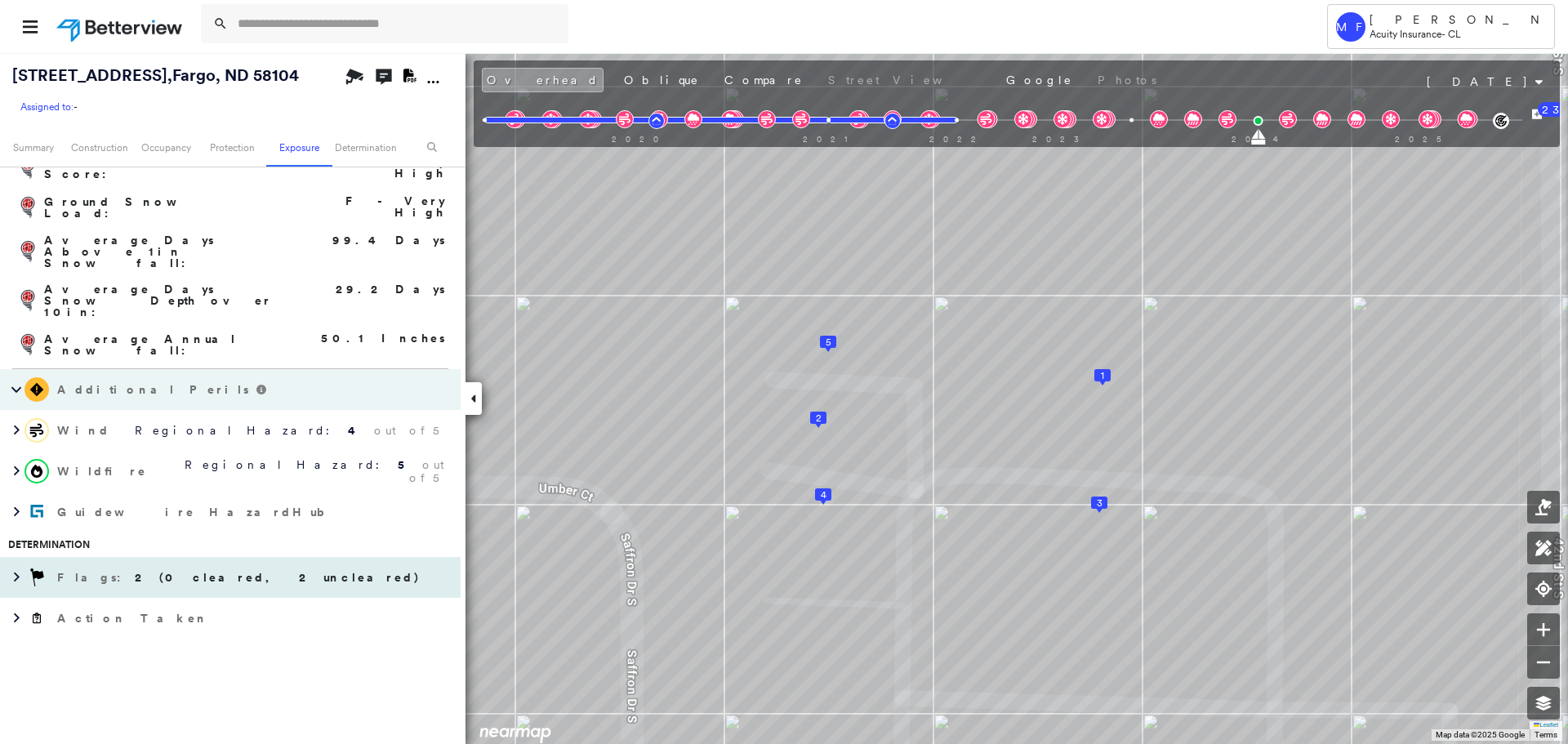 click on "Flags :  2 (0 cleared, 2 uncleared)" at bounding box center (240, 577) 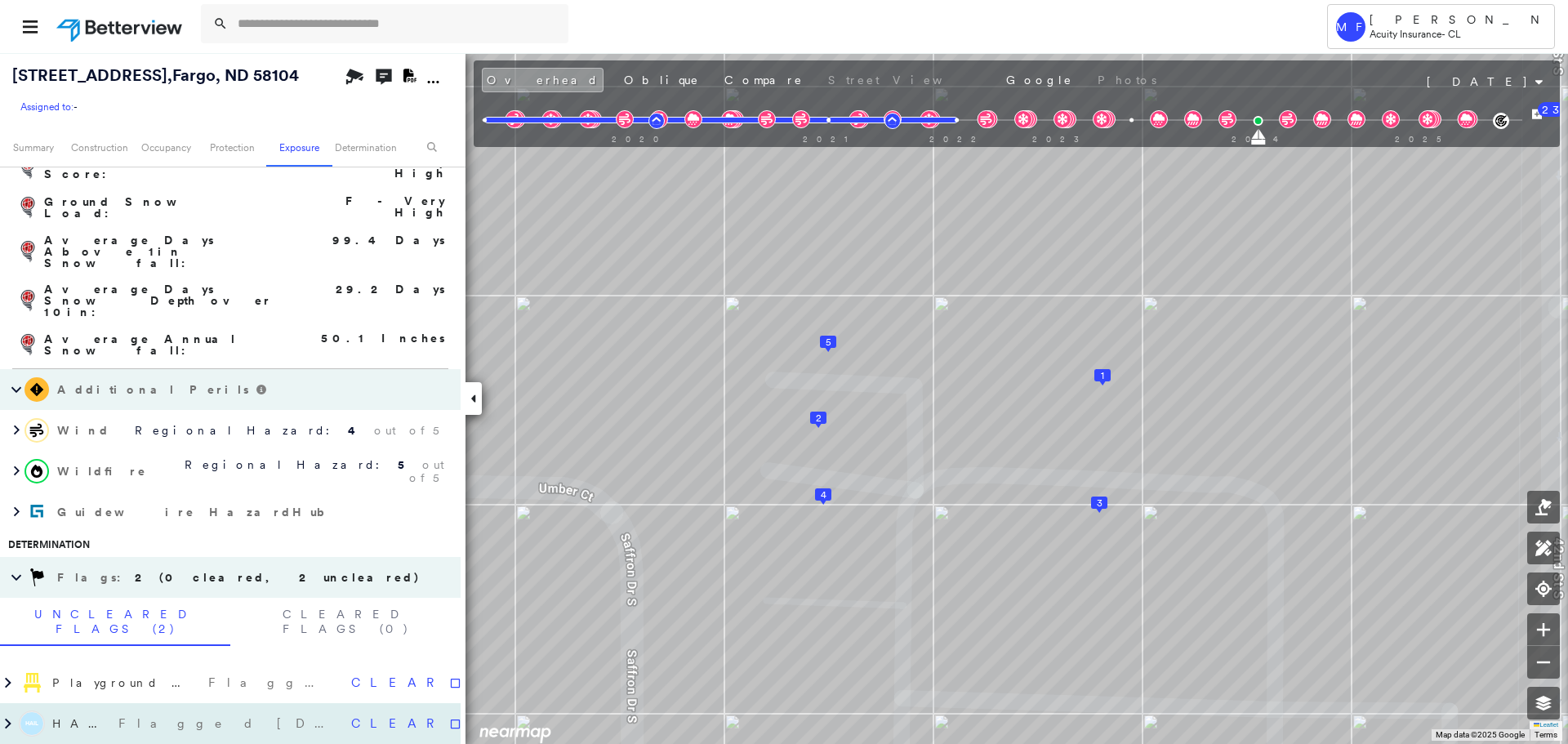 click on "Flagged [DATE]" at bounding box center [228, 724] 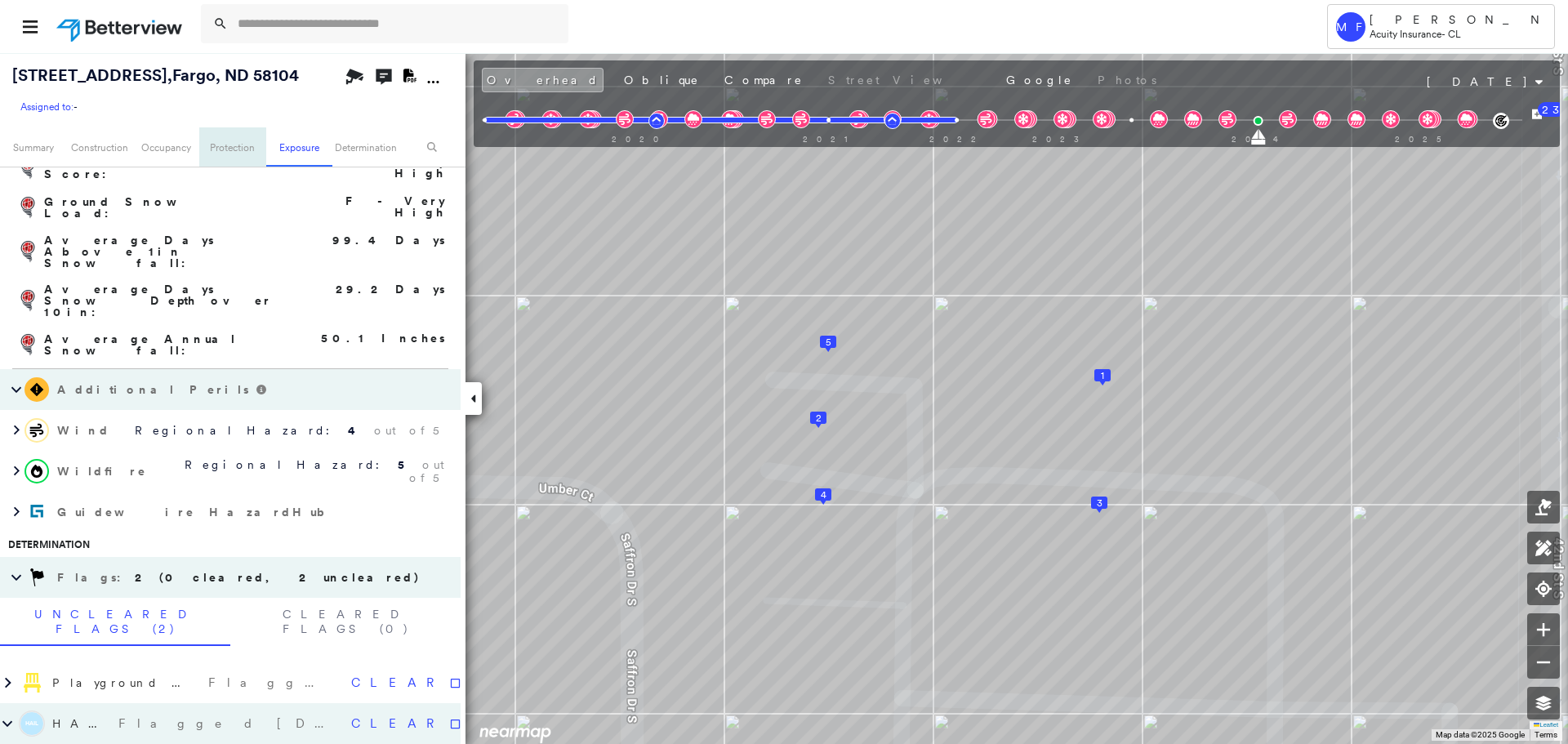 click on "Protection" at bounding box center [232, 147] 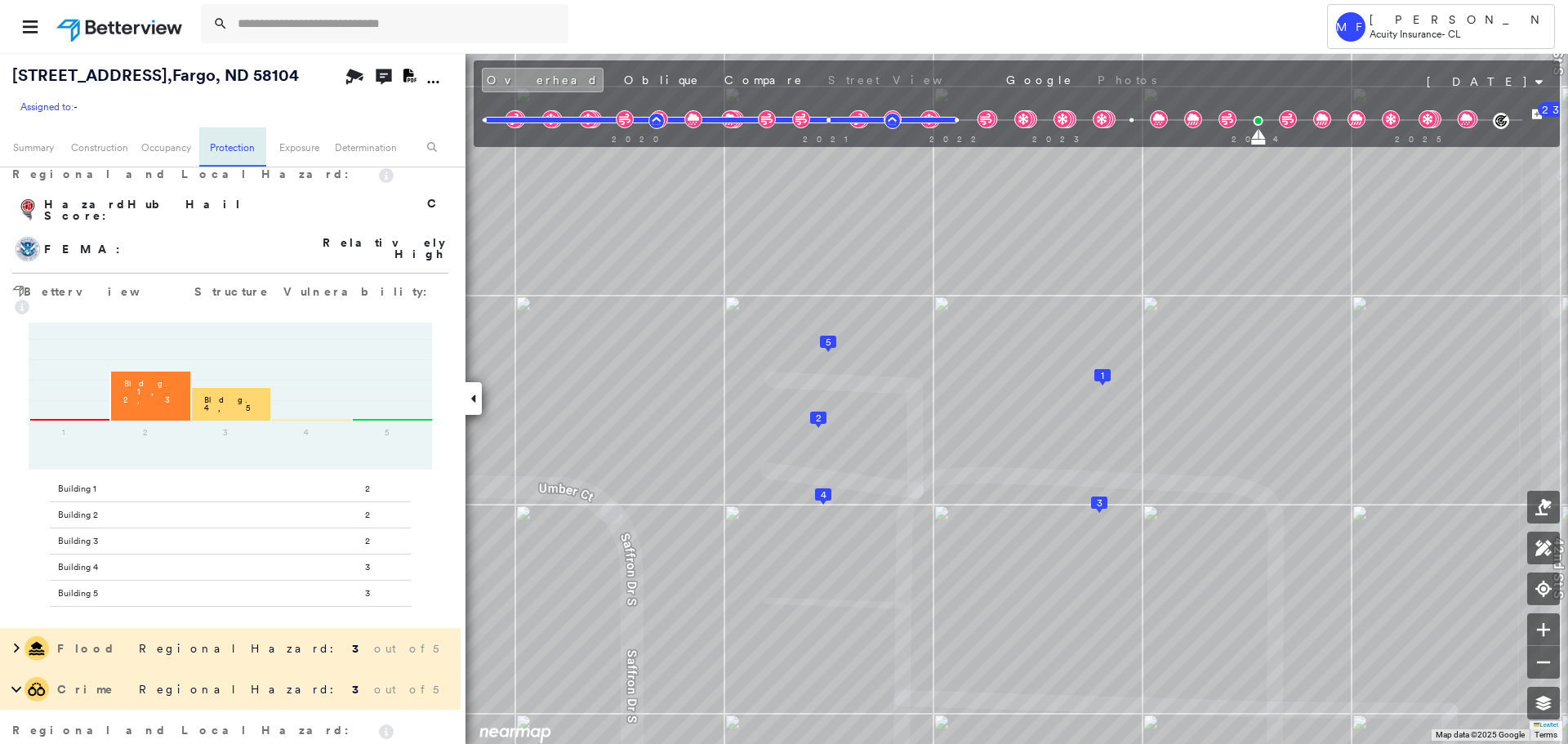 scroll, scrollTop: 2271, scrollLeft: 0, axis: vertical 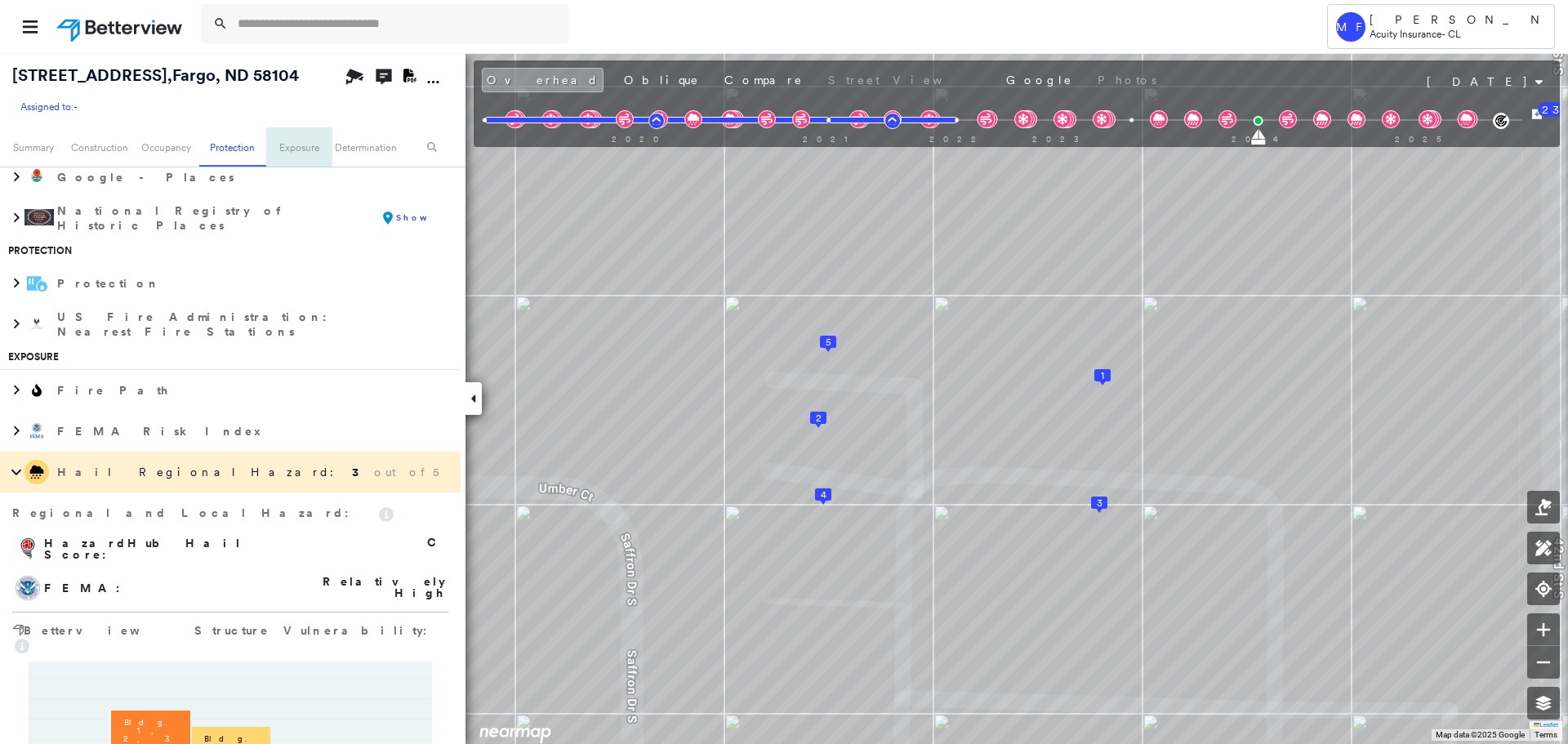 click on "Exposure" at bounding box center (299, 147) 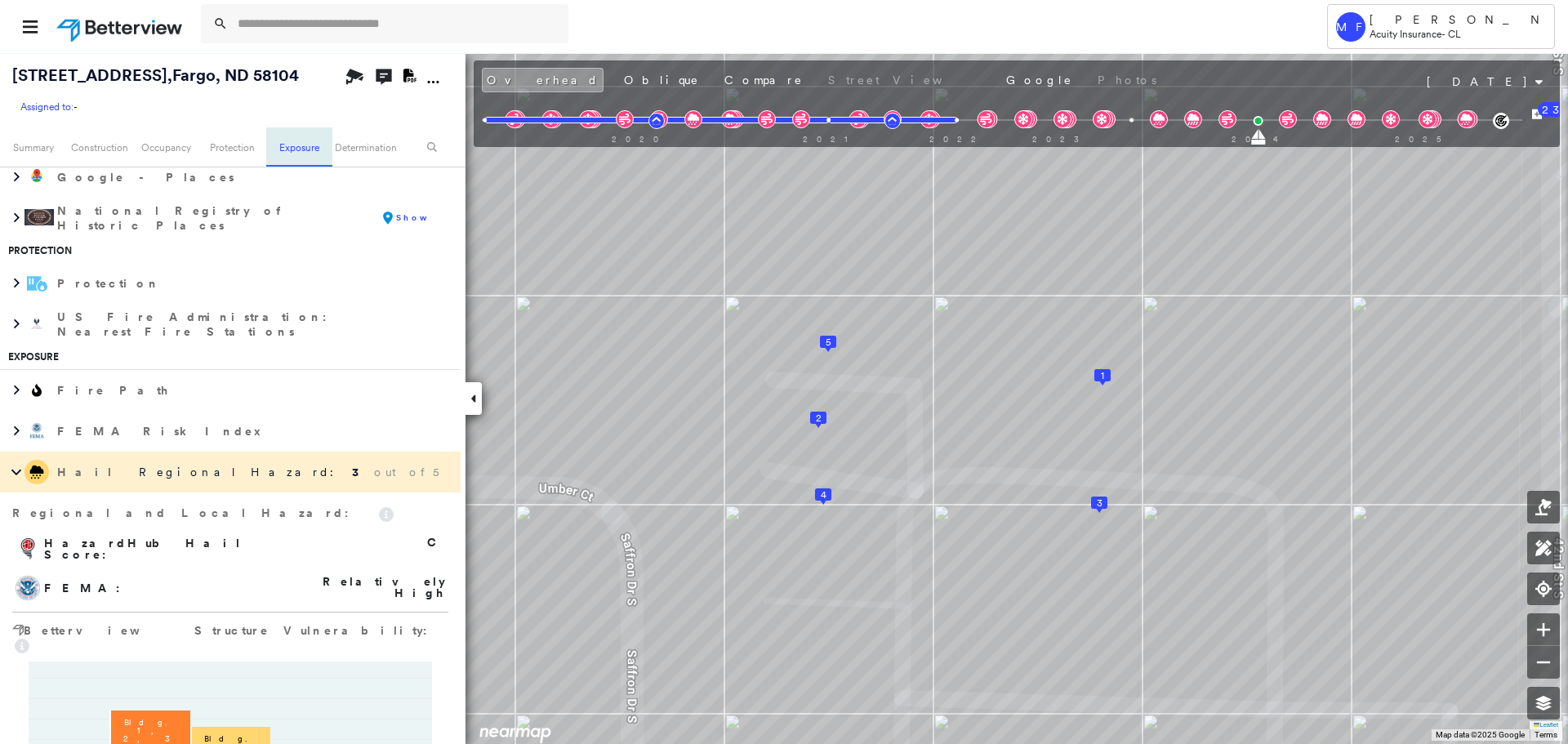 scroll, scrollTop: 2377, scrollLeft: 0, axis: vertical 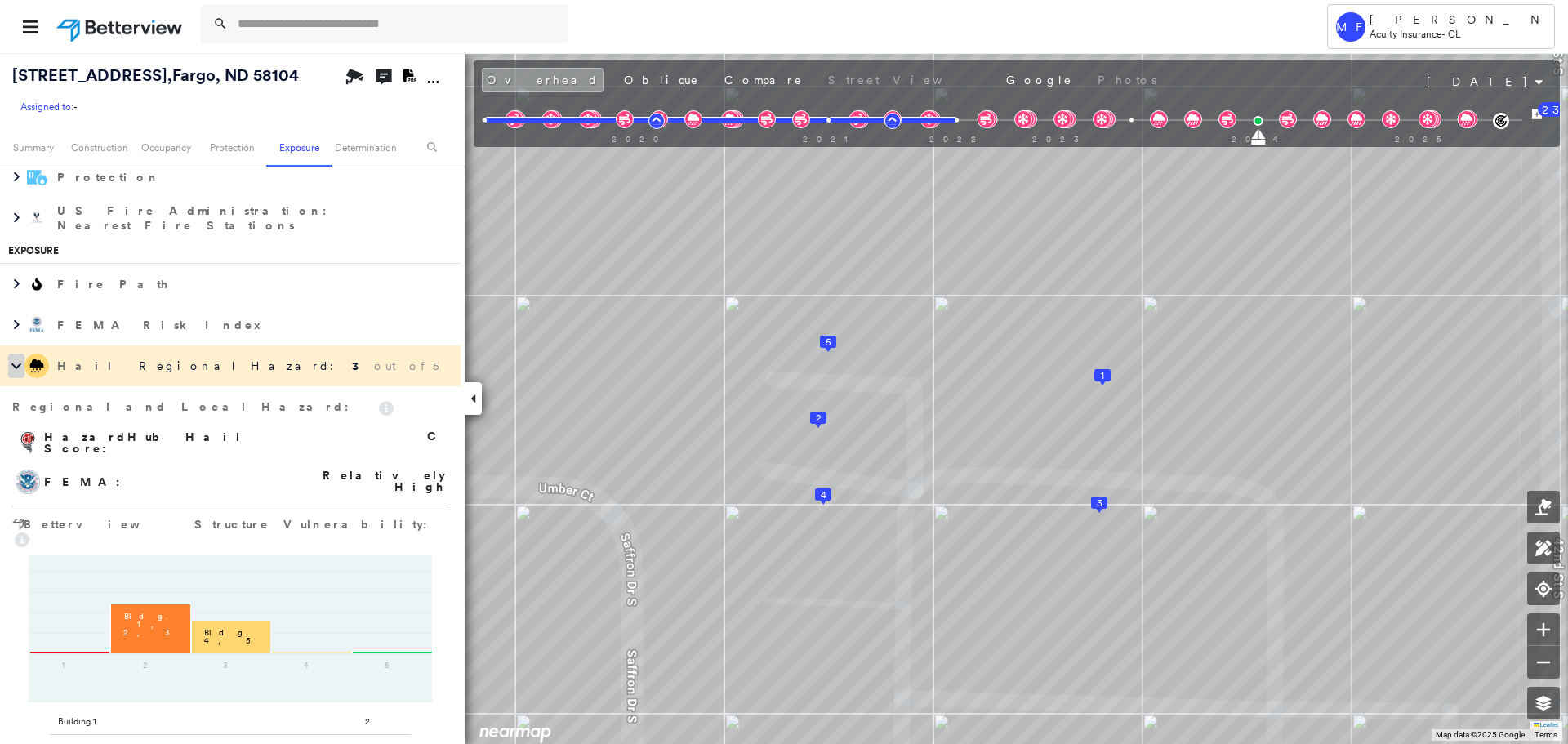 click 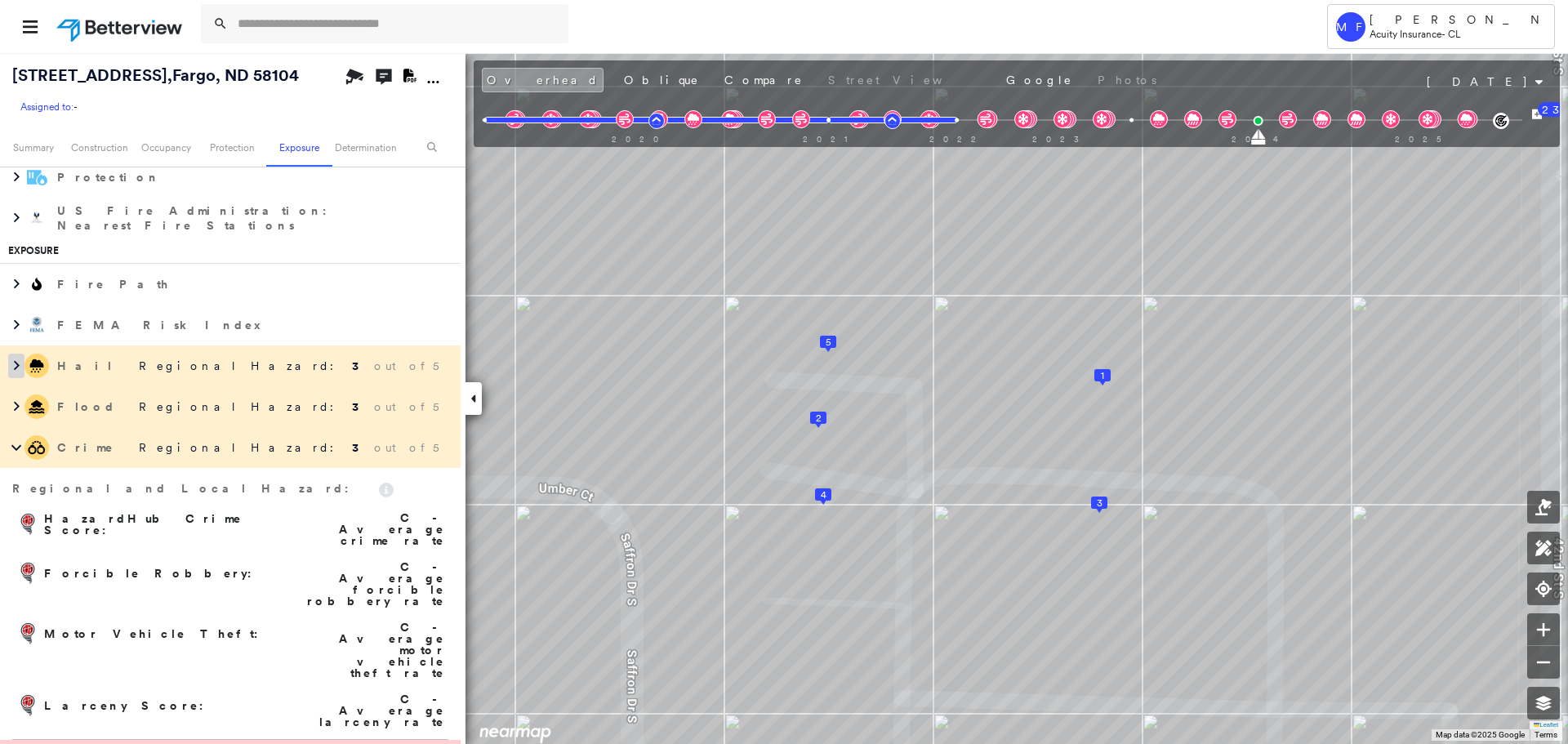 click 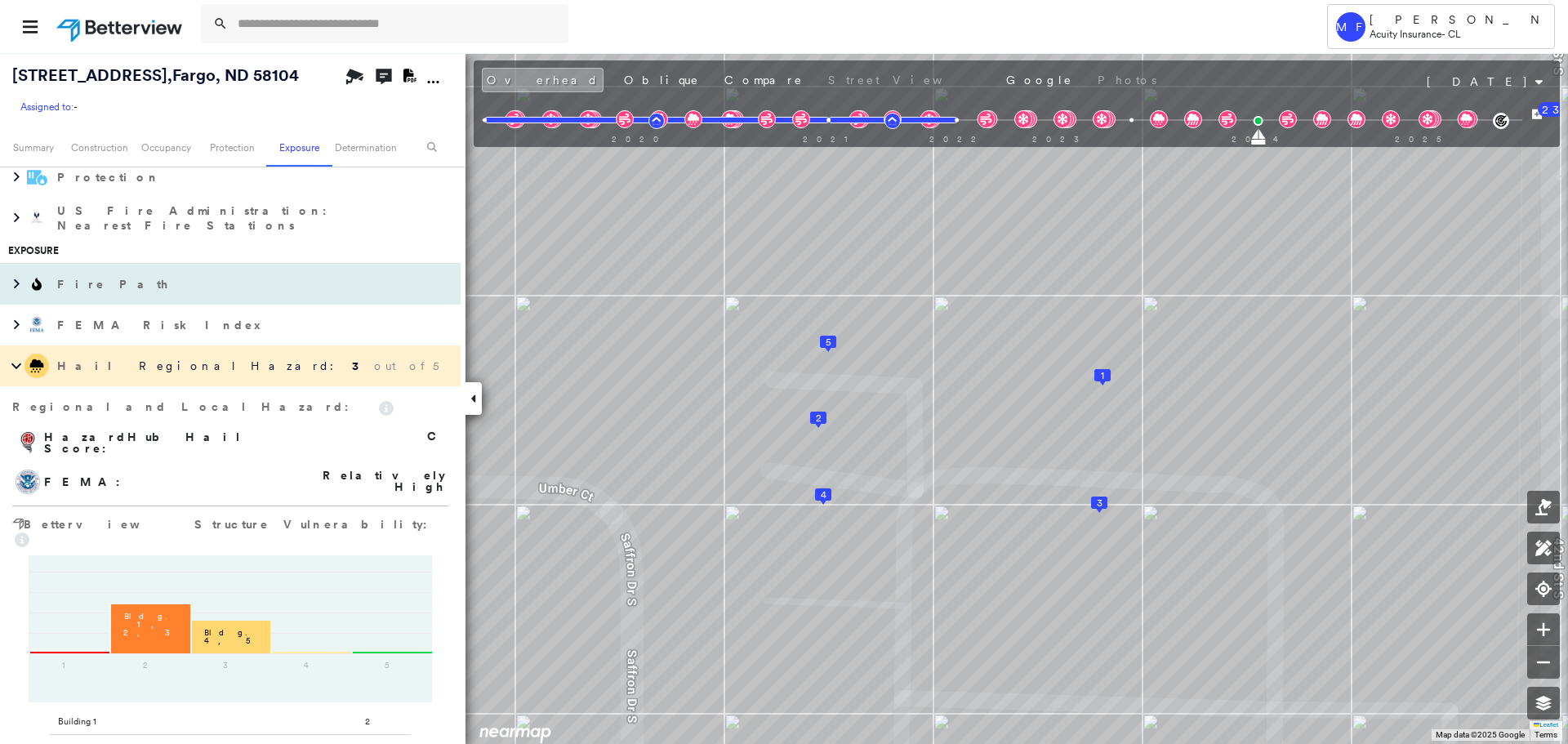 click on "Fire Path" at bounding box center (230, 284) 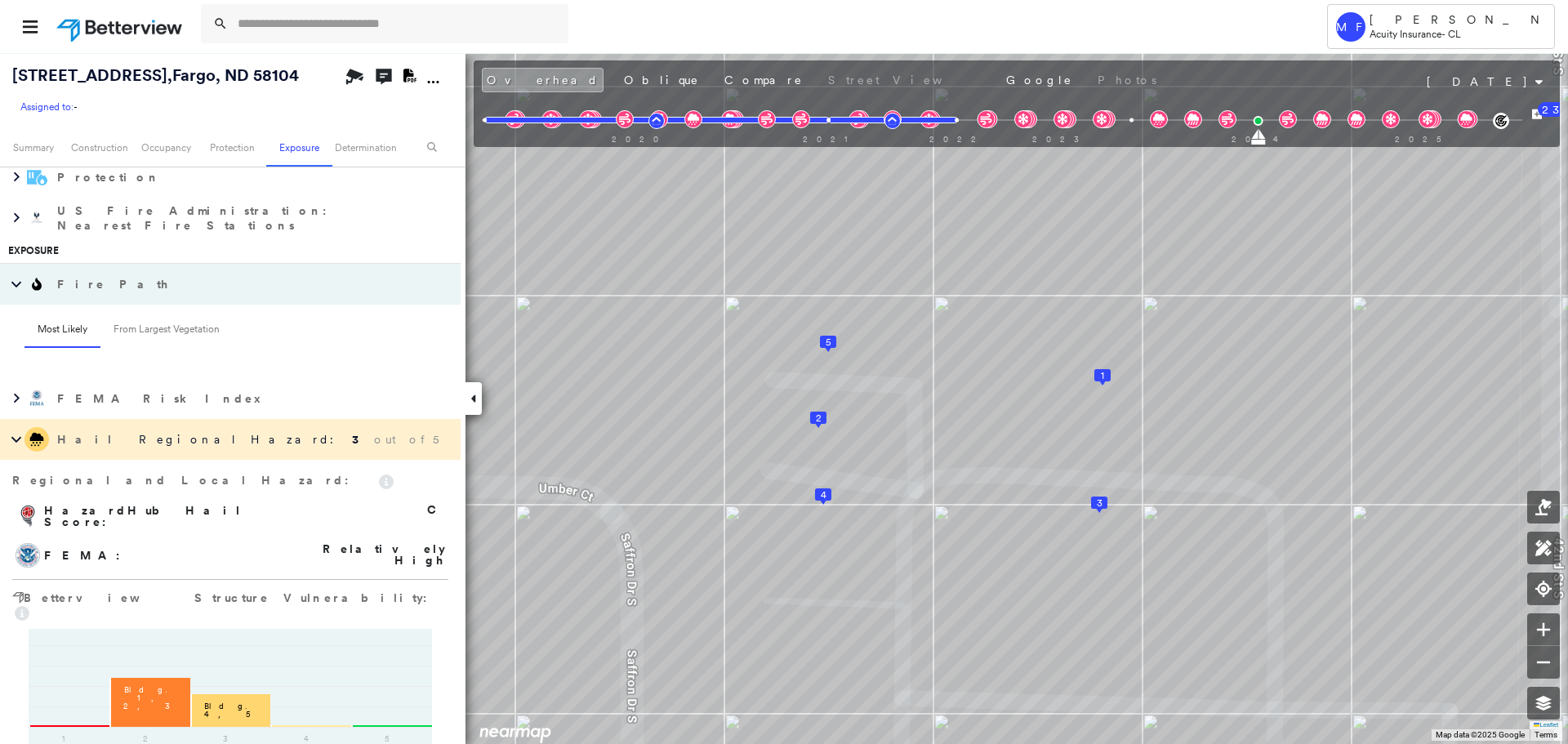 click on "Fire Path" at bounding box center [97, 284] 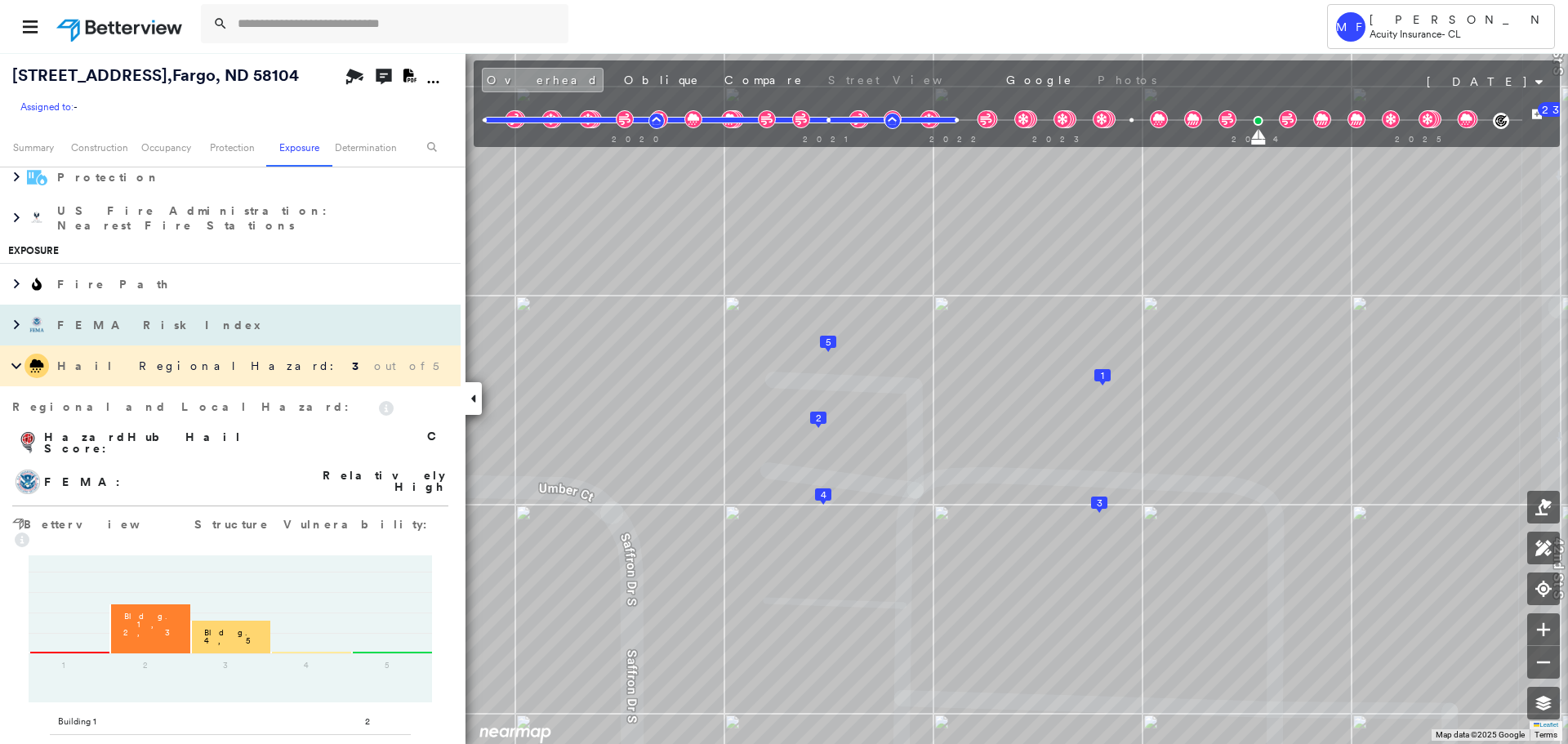 click on "FEMA Risk Index" at bounding box center [198, 325] 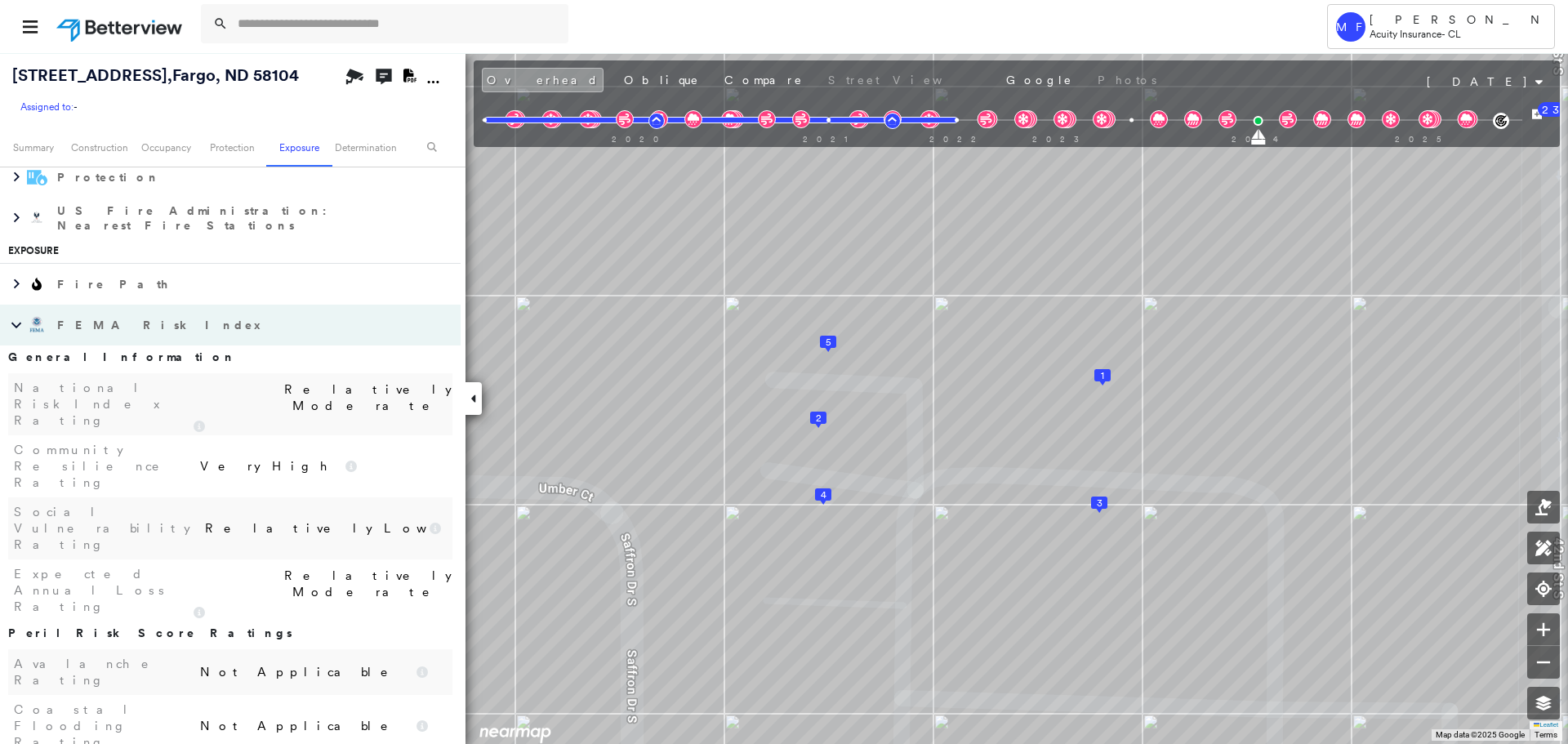 click on "FEMA Risk Index" at bounding box center [198, 325] 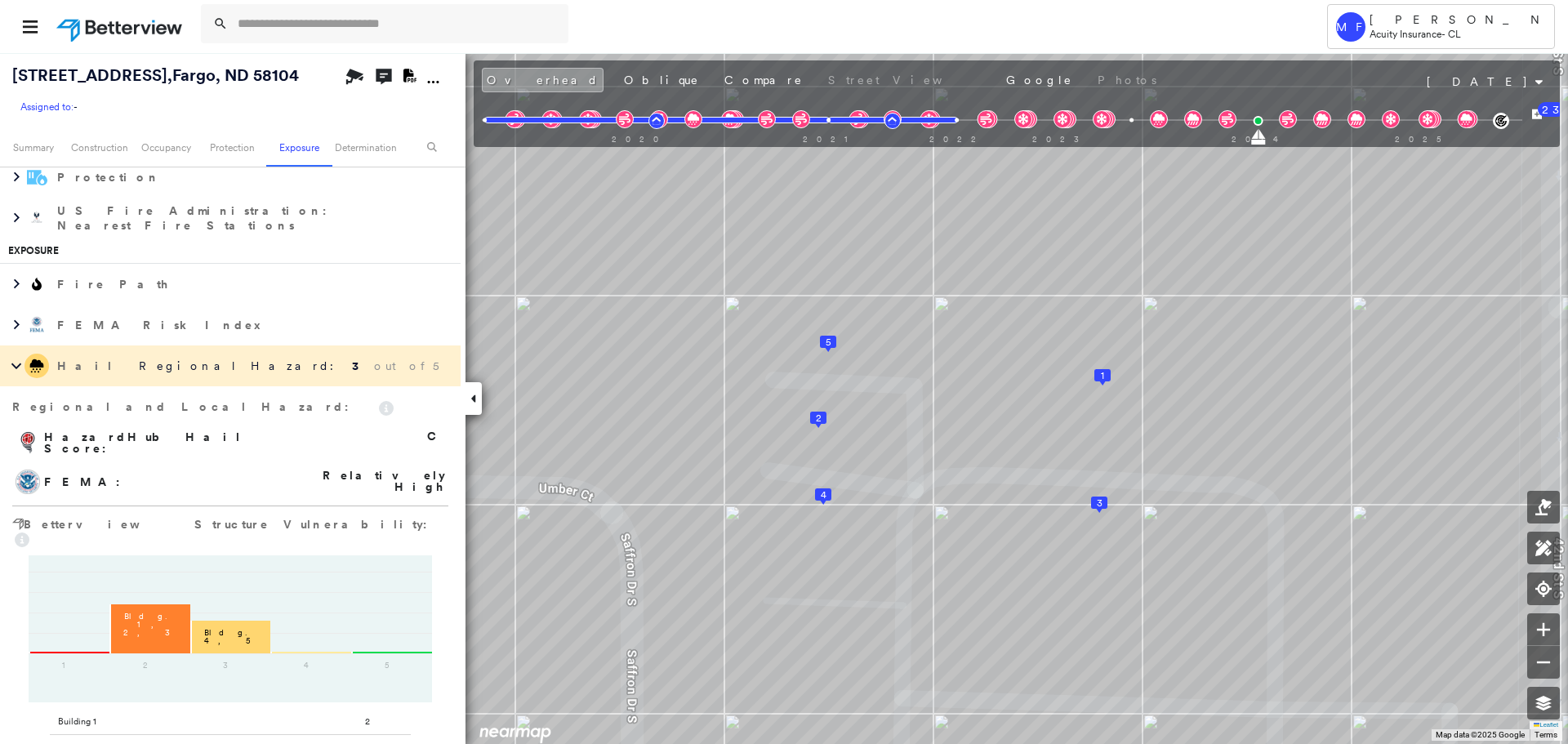click on "Hail" at bounding box center (69, 366) 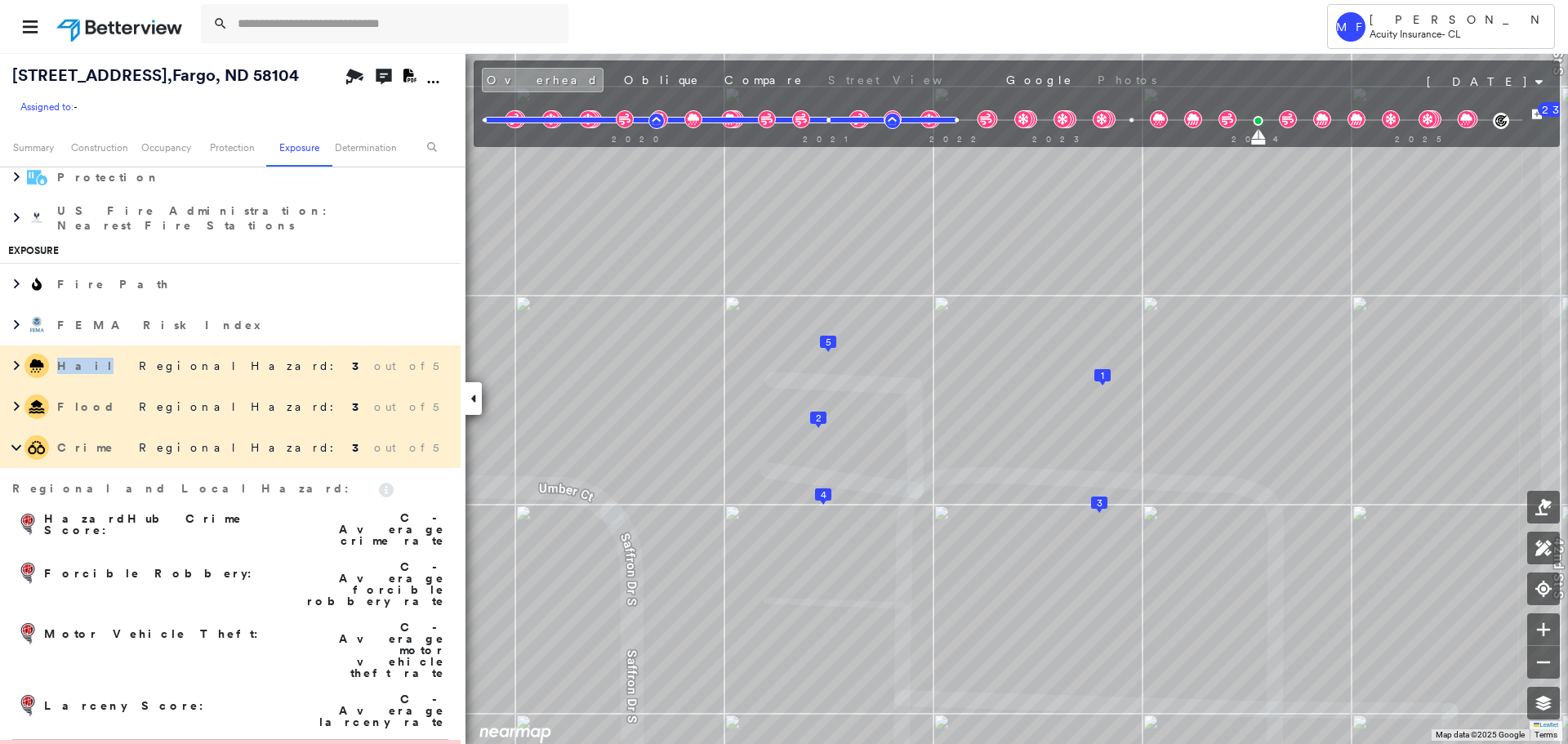 click on "Hail" at bounding box center (69, 366) 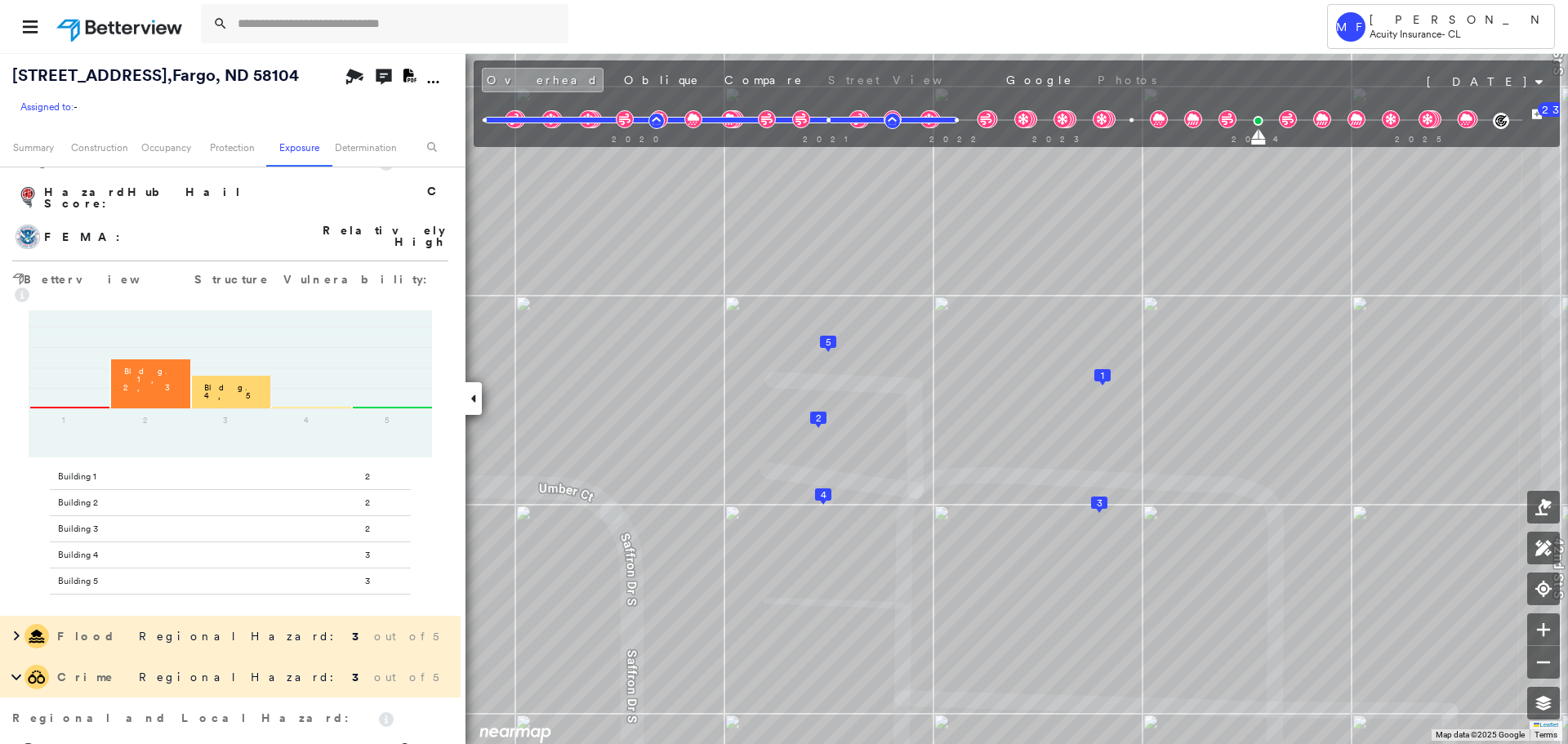 scroll, scrollTop: 2541, scrollLeft: 0, axis: vertical 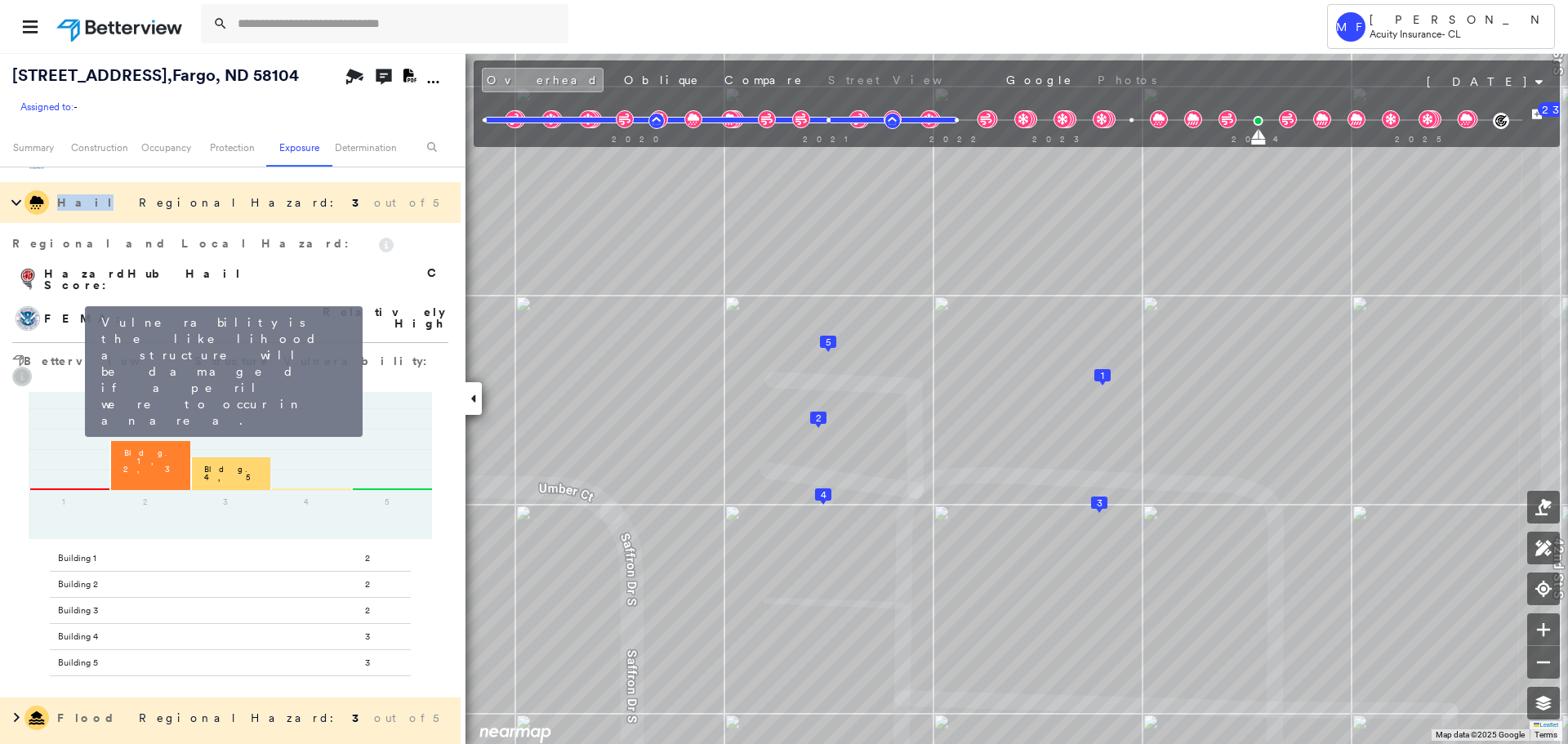 click 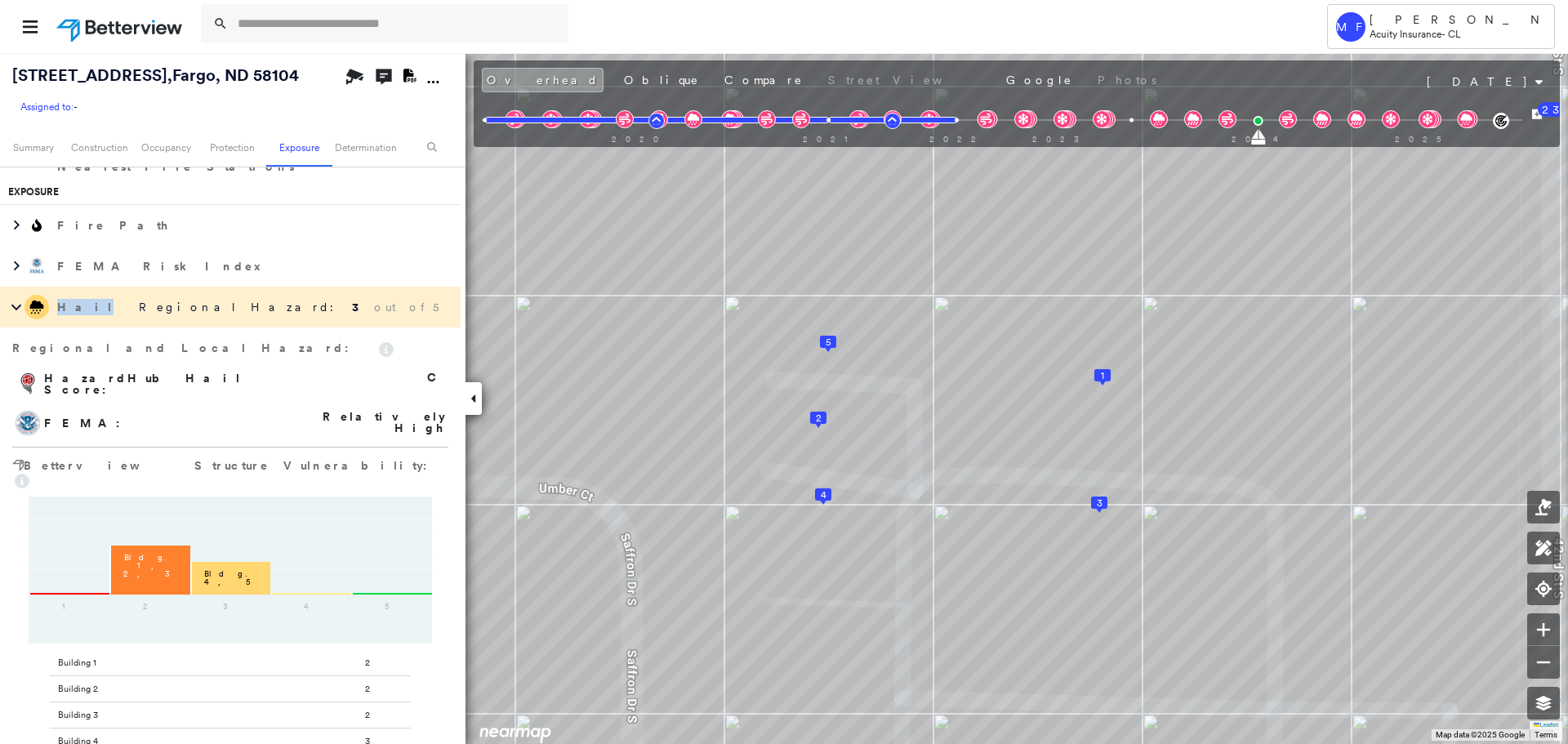 scroll, scrollTop: 2459, scrollLeft: 0, axis: vertical 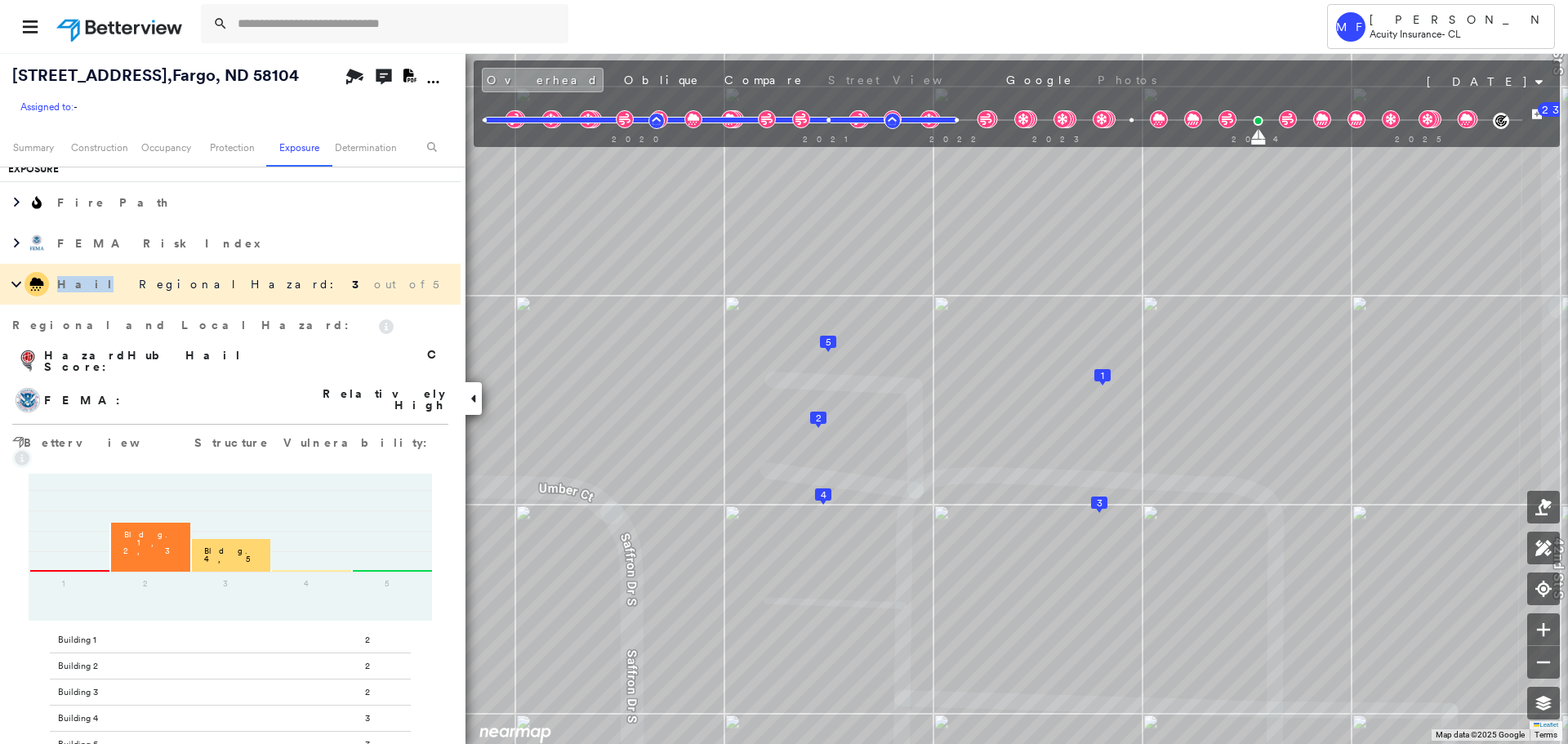 click at bounding box center [22, 458] 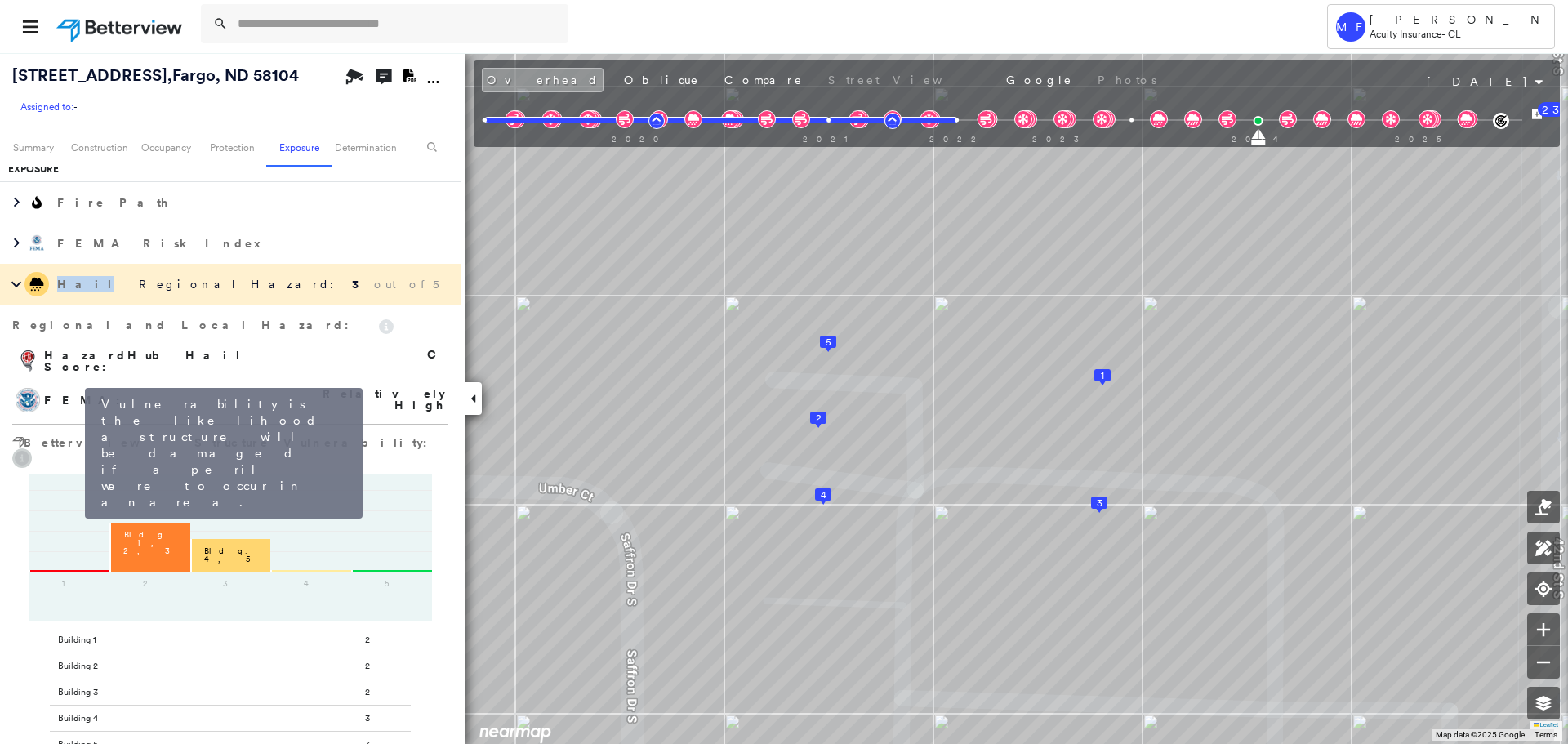 click at bounding box center (22, 458) 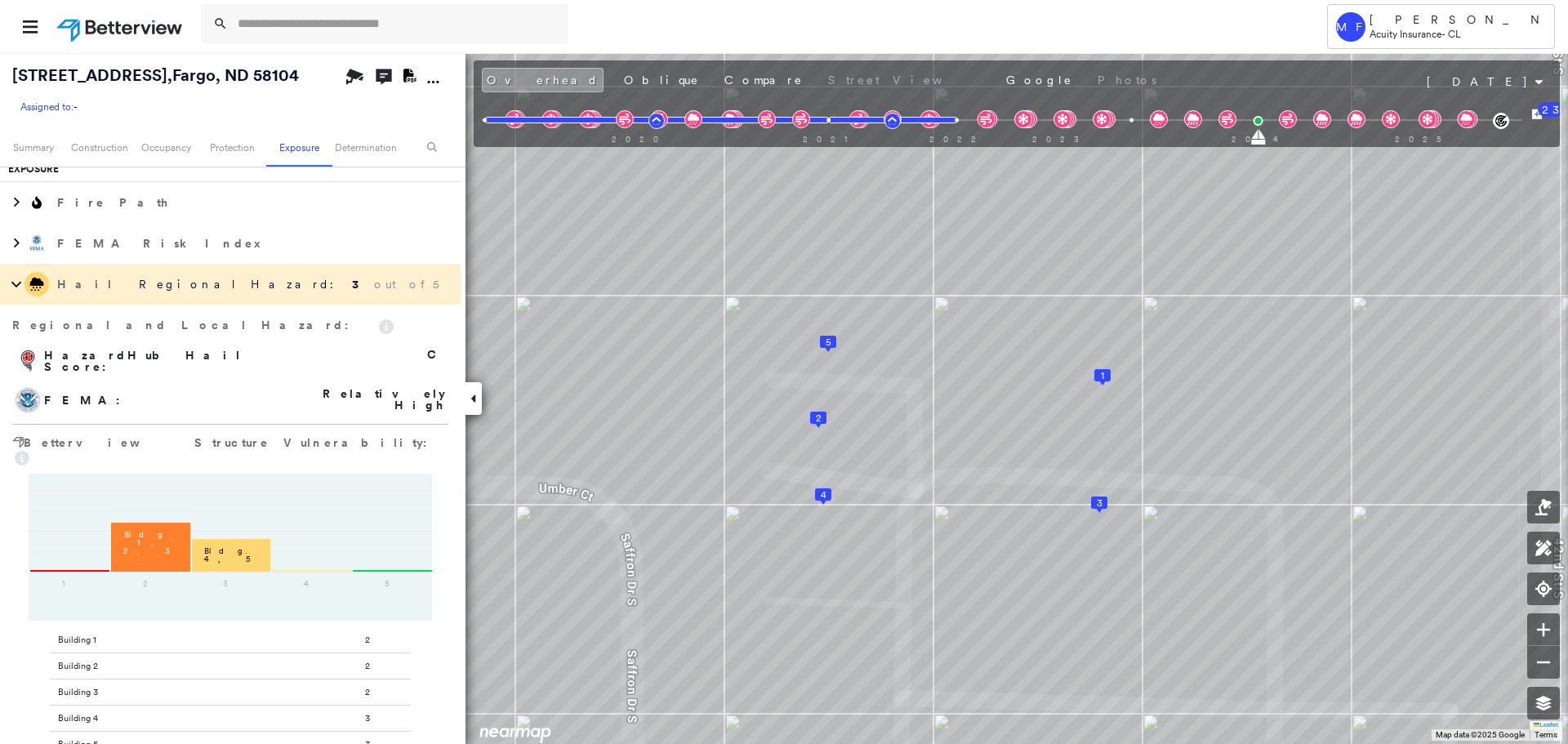 click on "Regional and Local Hazard:   HazardHub  Hail Score : C   FEMA : Relatively High    Betterview Structure Vulnerability:       Bldg. 1, 2, 3   Bldg. 4, 5     1 2 3 4 5 Building 1 2 Building 2 2 Building 3 2 Building 4 3 Building 5 3" at bounding box center (230, 541) 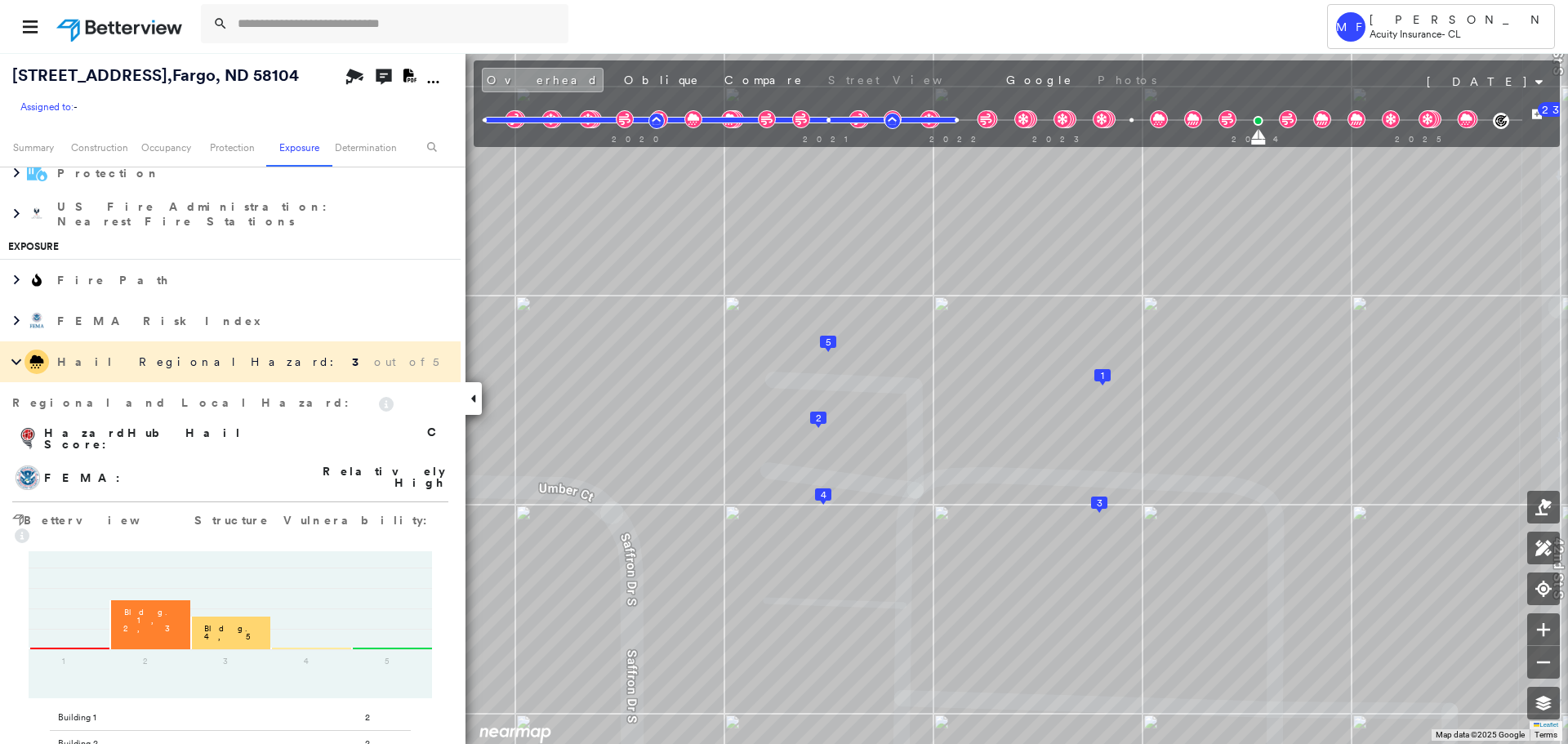 scroll, scrollTop: 2377, scrollLeft: 0, axis: vertical 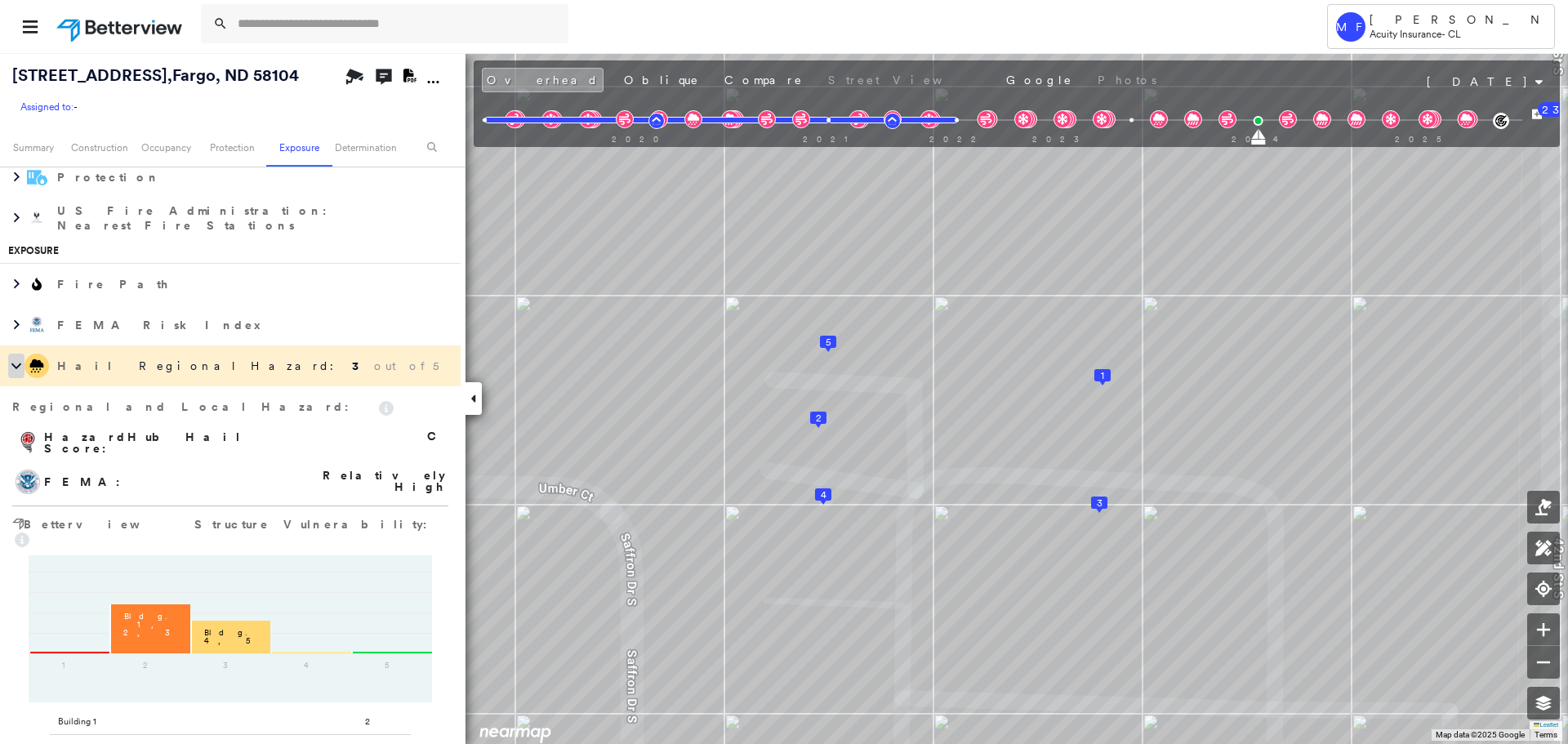 click 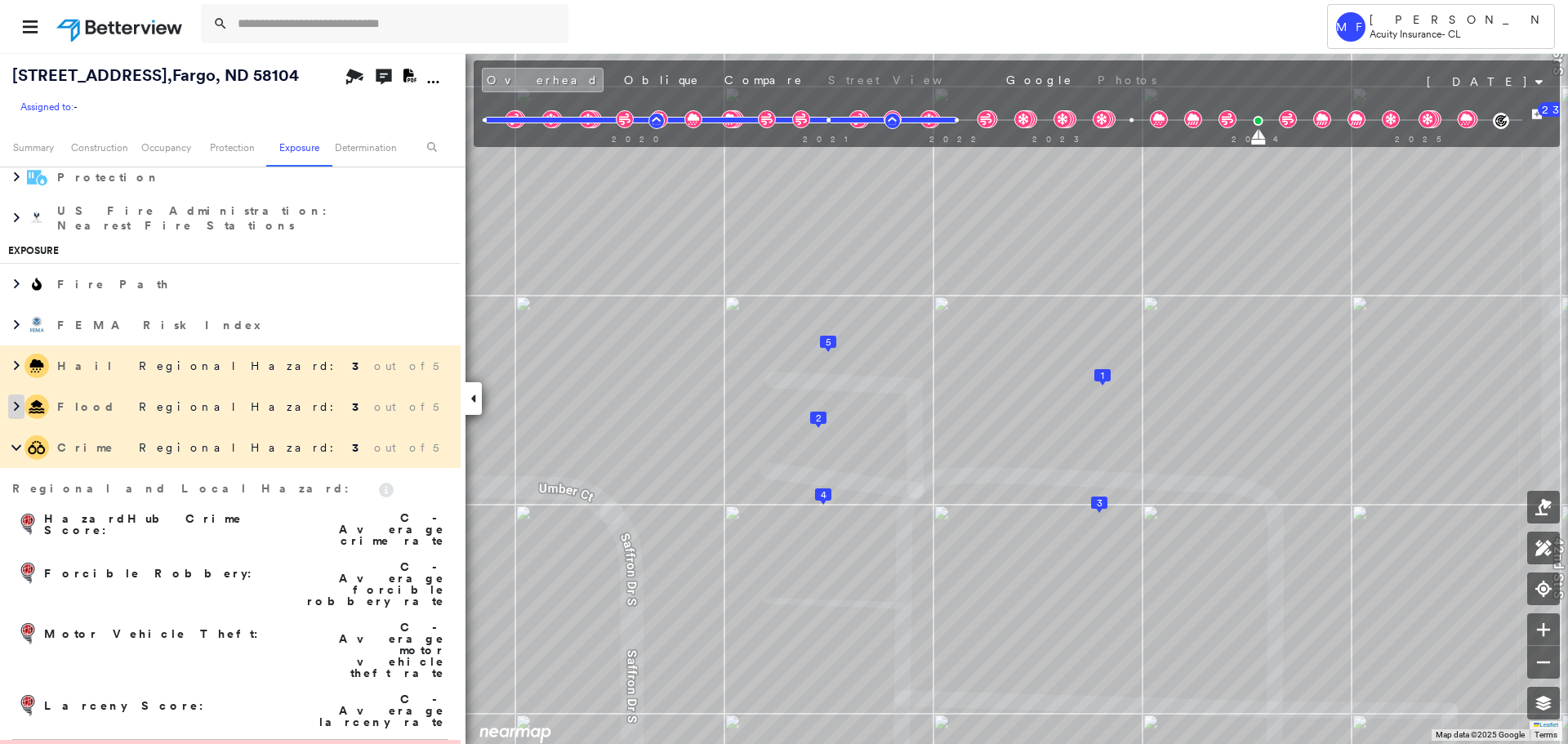 click at bounding box center [16, 407] 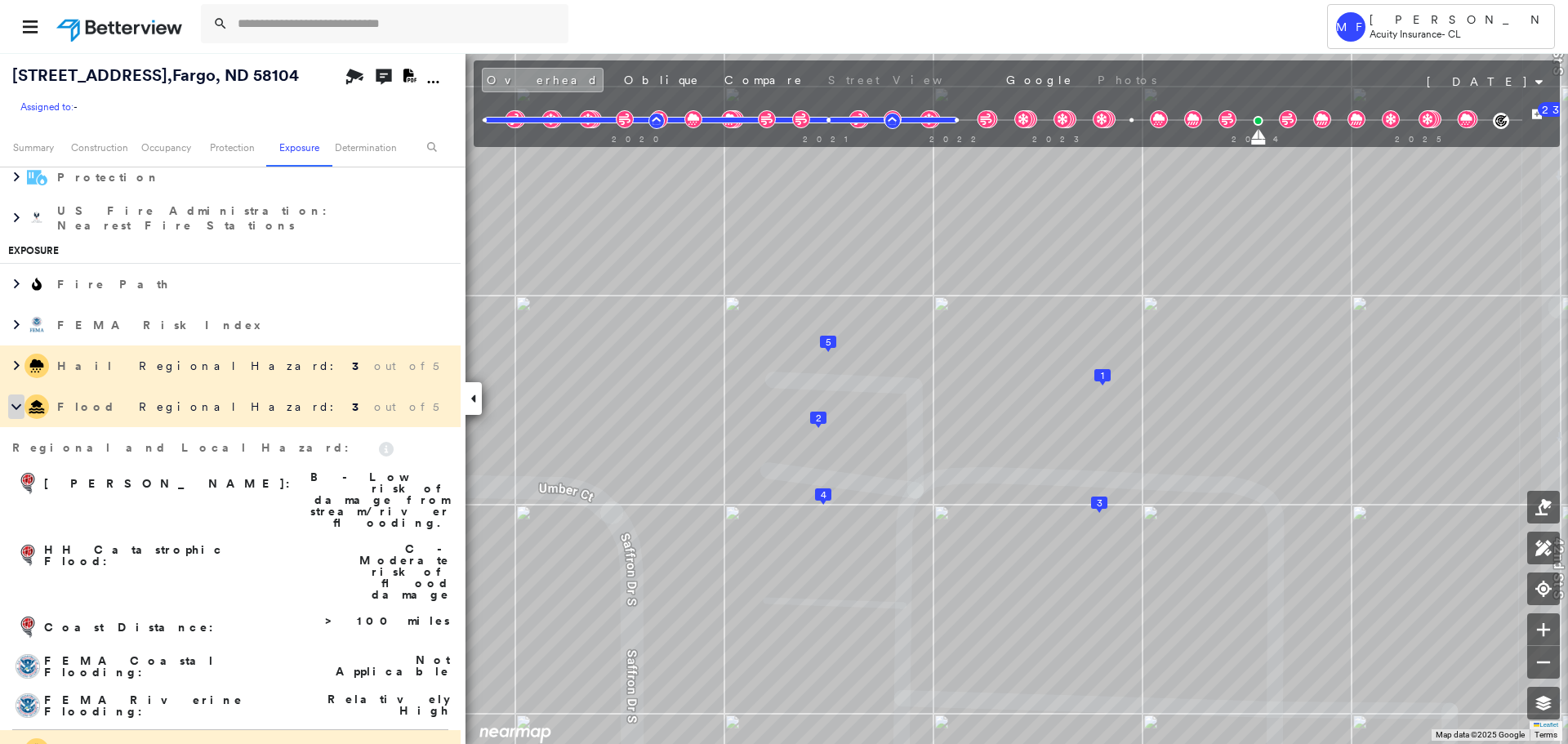click at bounding box center [16, 407] 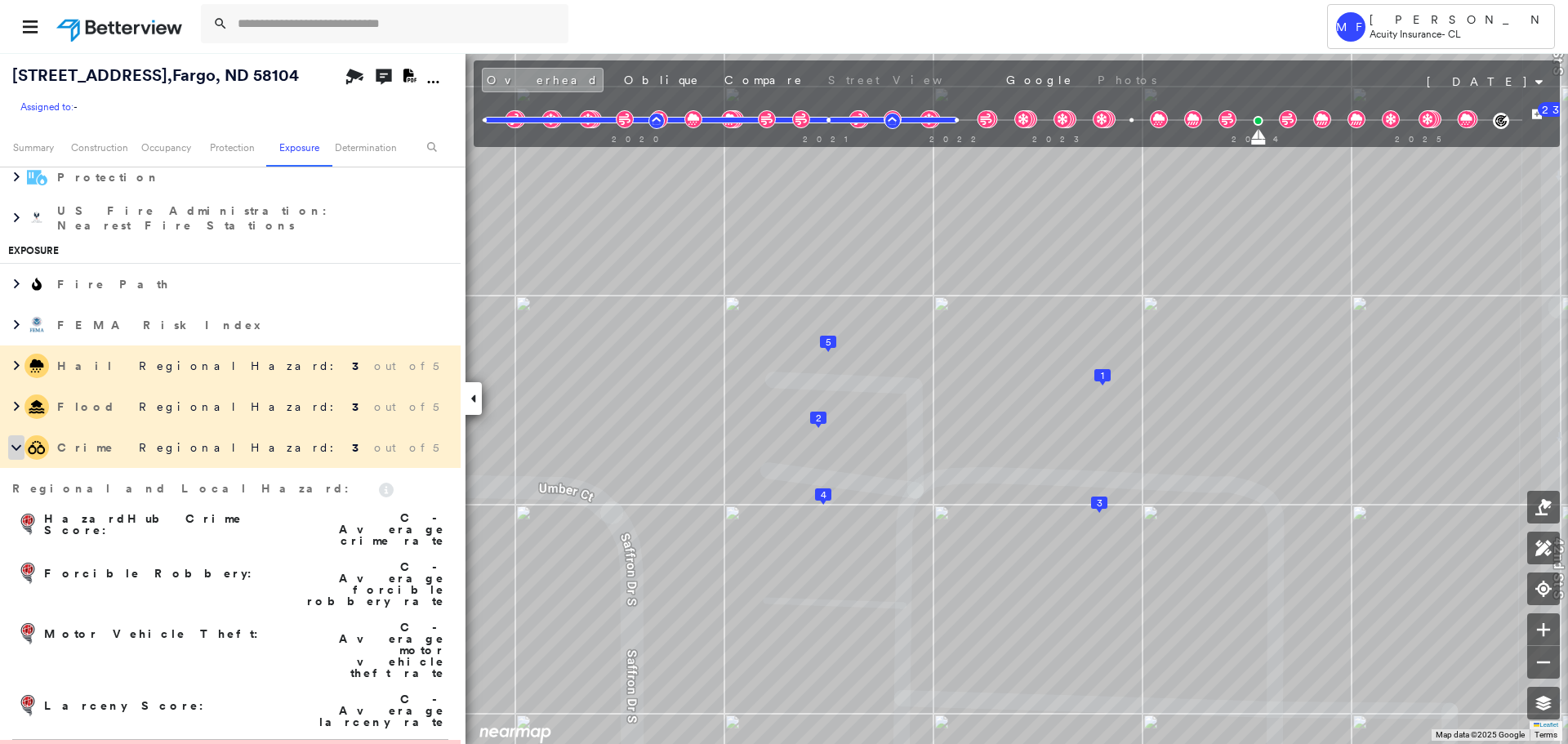 click at bounding box center [16, 448] 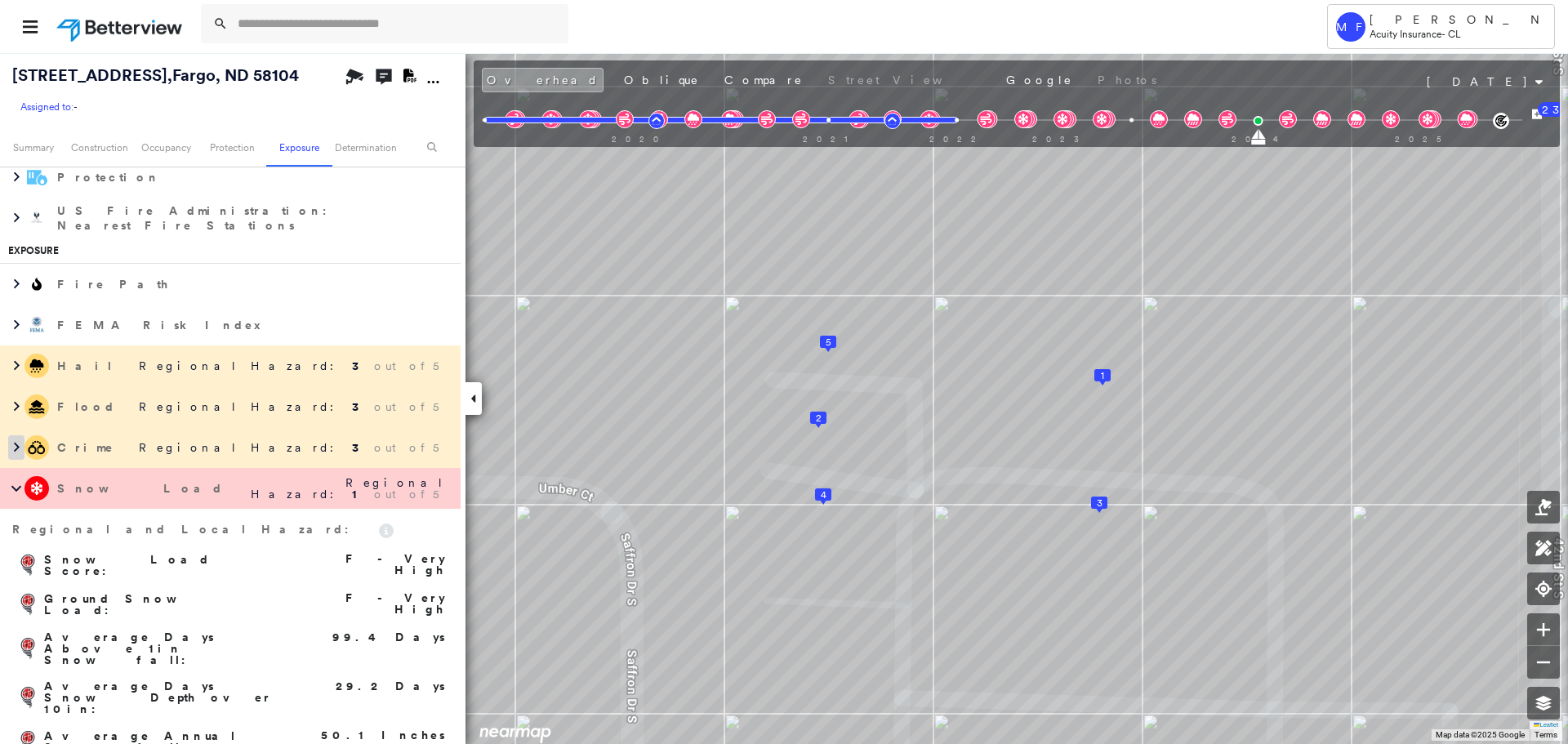 click at bounding box center (16, 448) 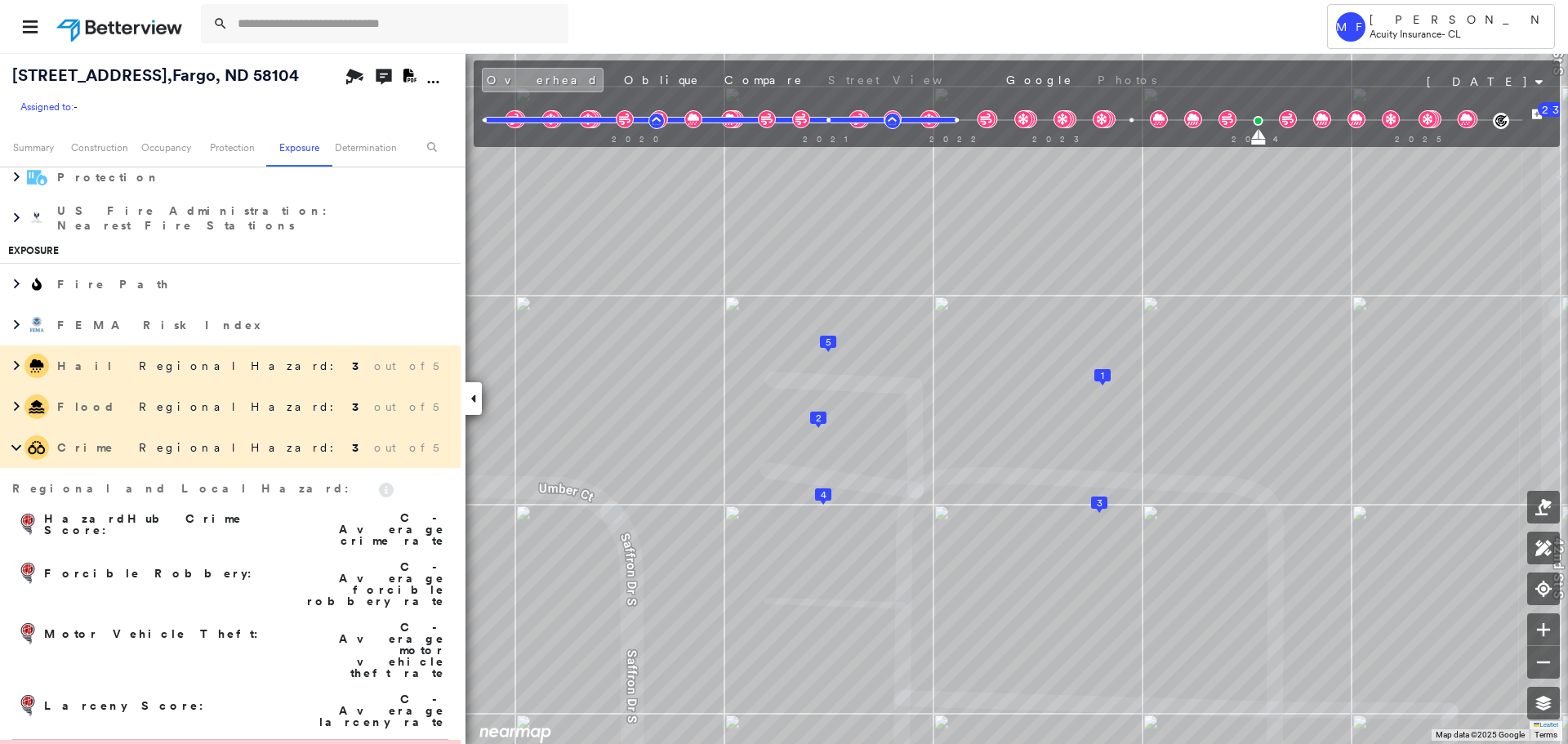 click on "Crime Regional Hazard: 3   out of  5" at bounding box center [230, 448] 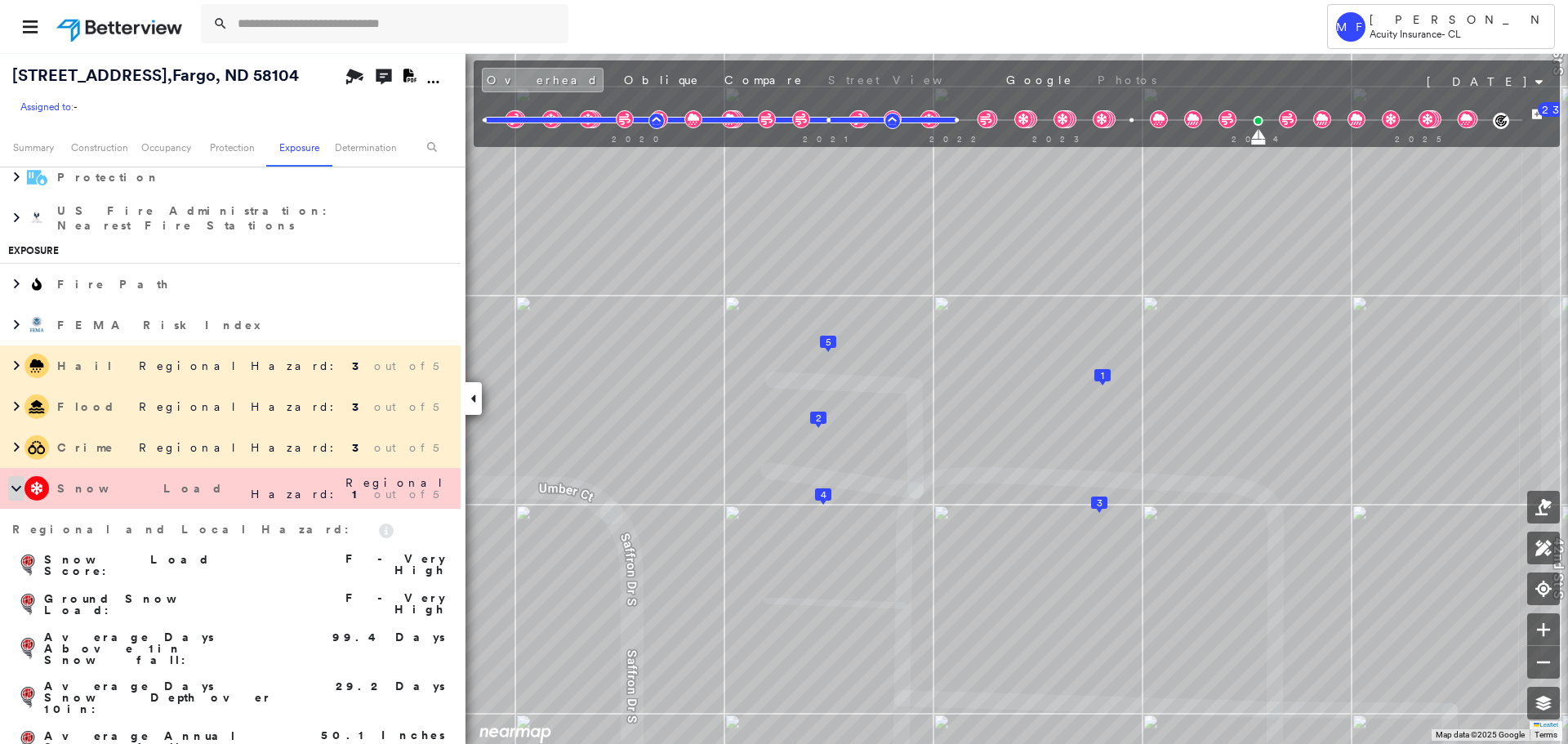 click at bounding box center (16, 488) 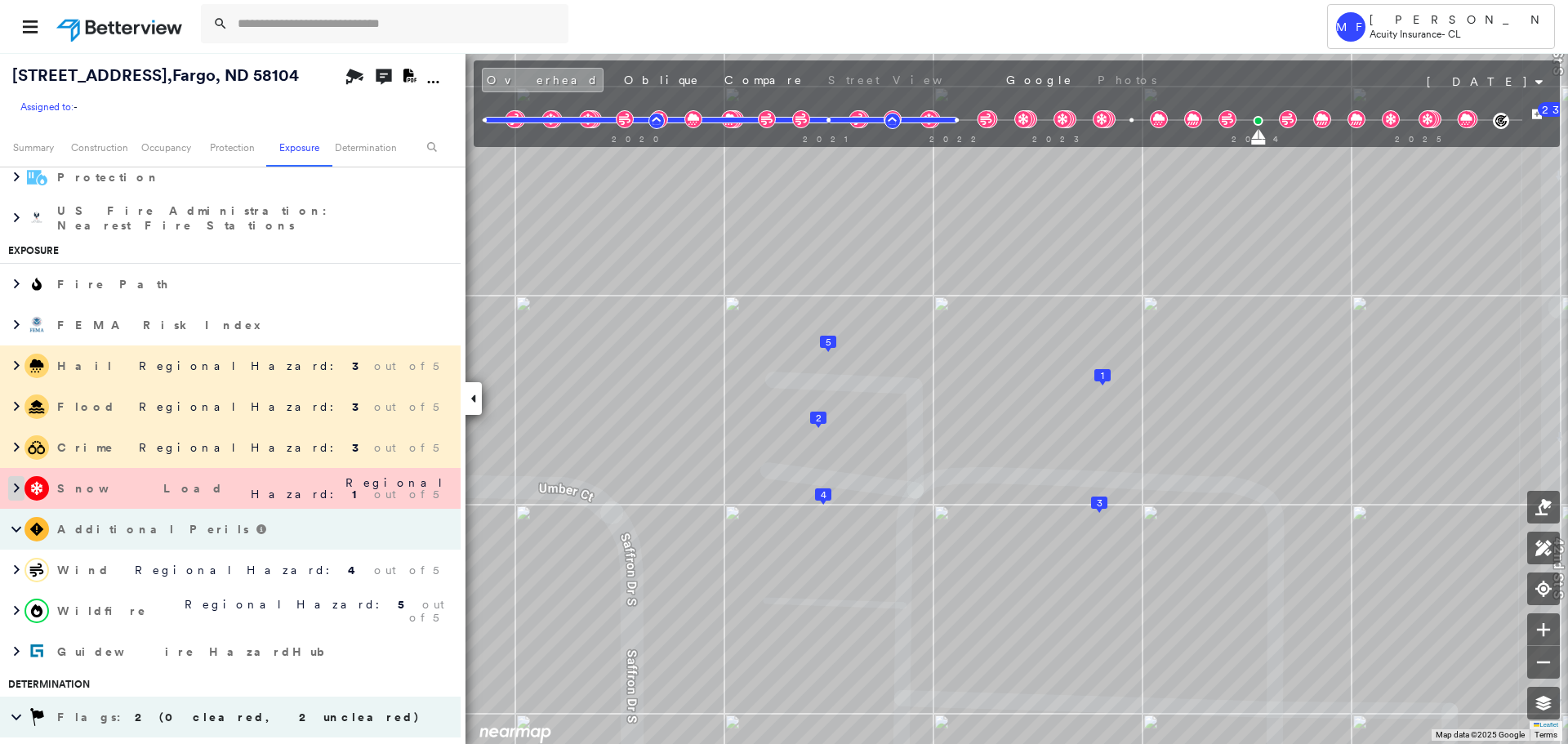 click at bounding box center (16, 488) 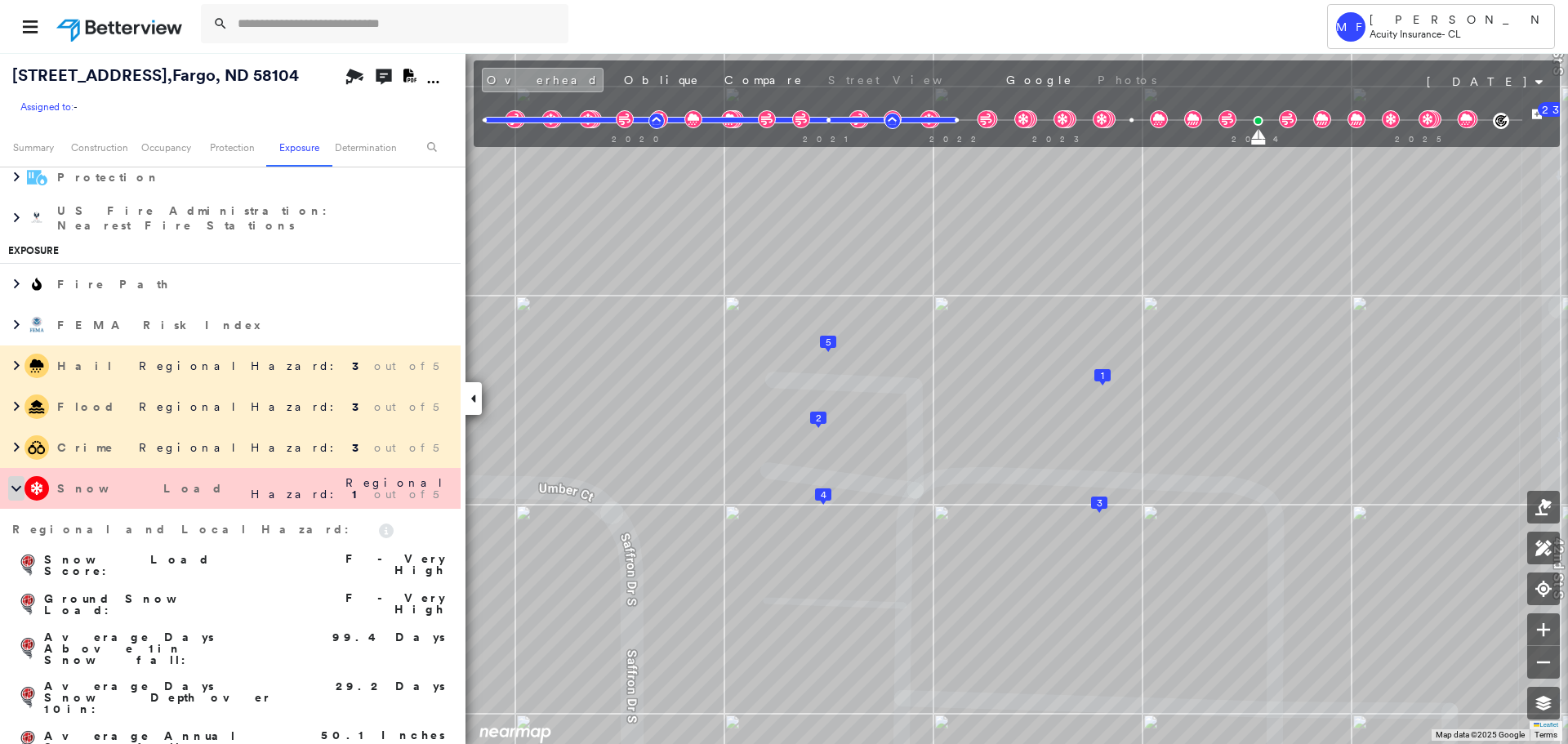 click at bounding box center [16, 488] 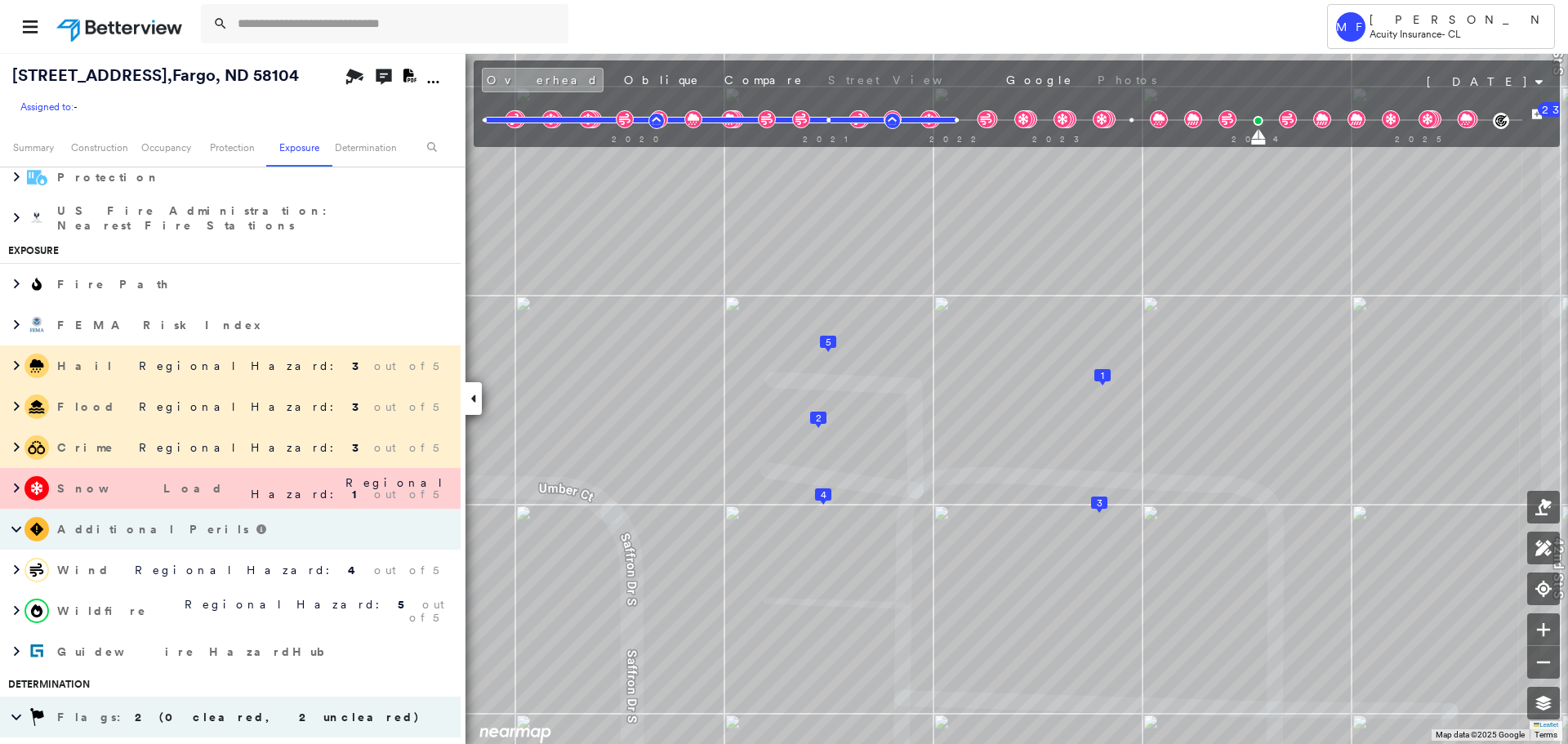 click on "Additional Perils" at bounding box center [230, 529] 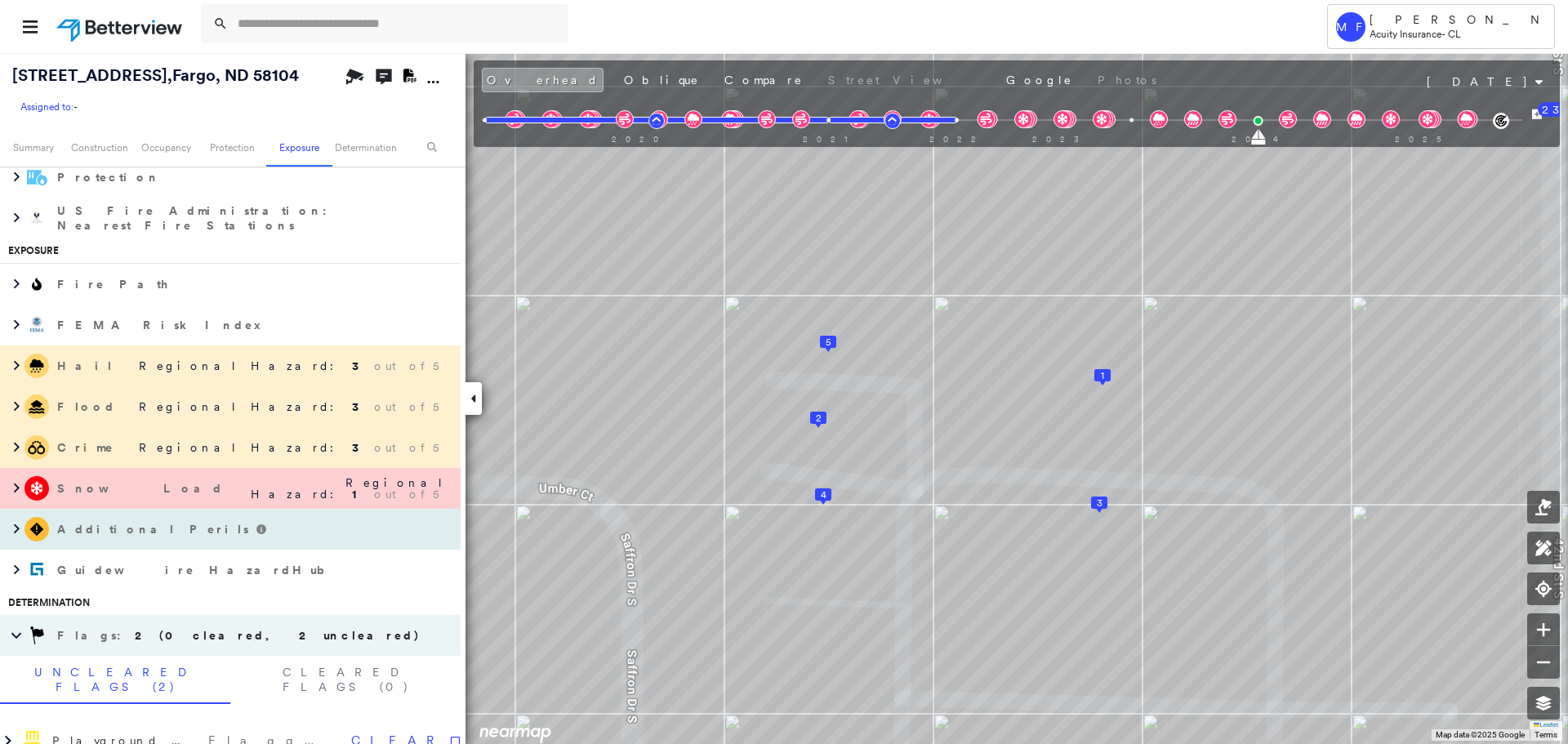 click at bounding box center [12, 529] 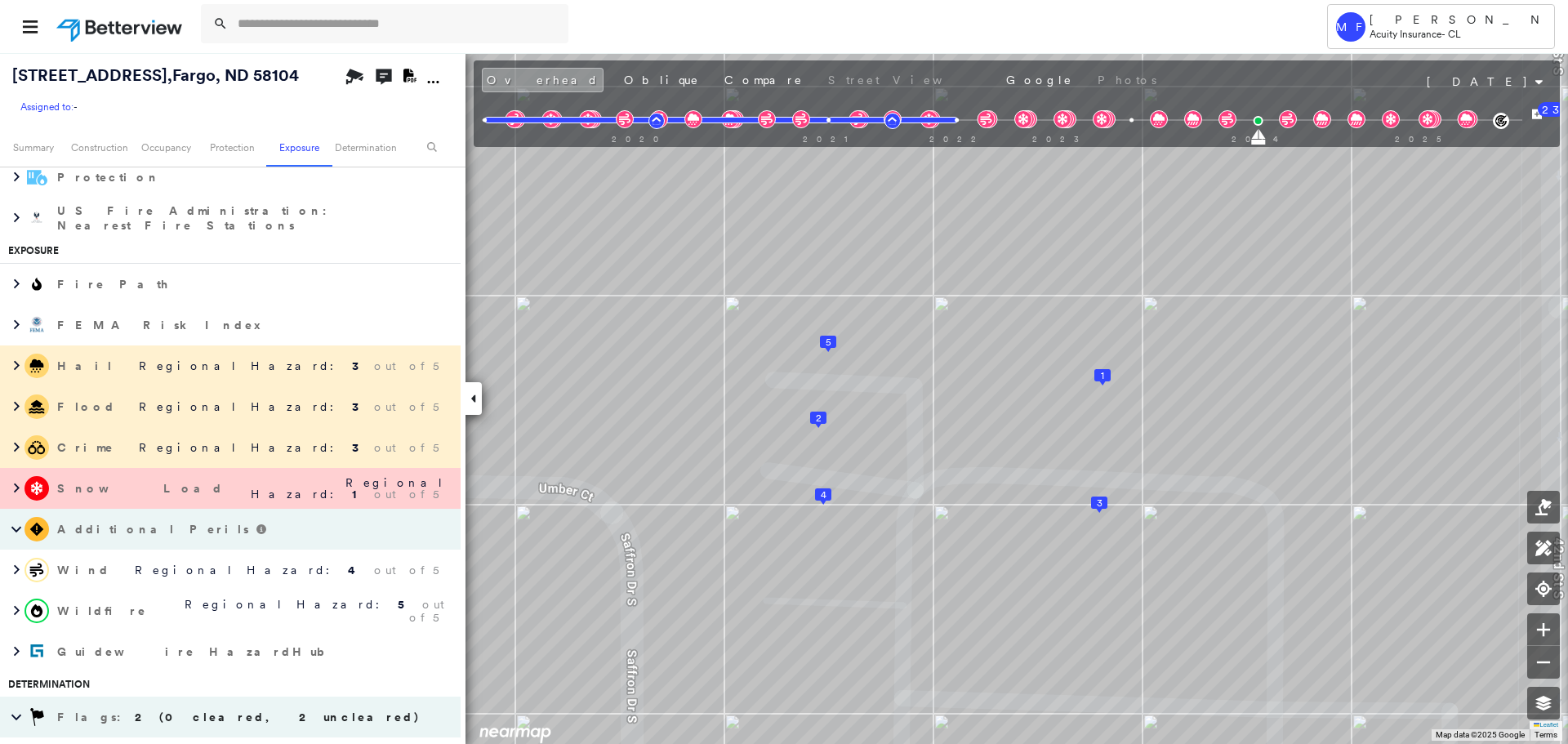 click at bounding box center [12, 529] 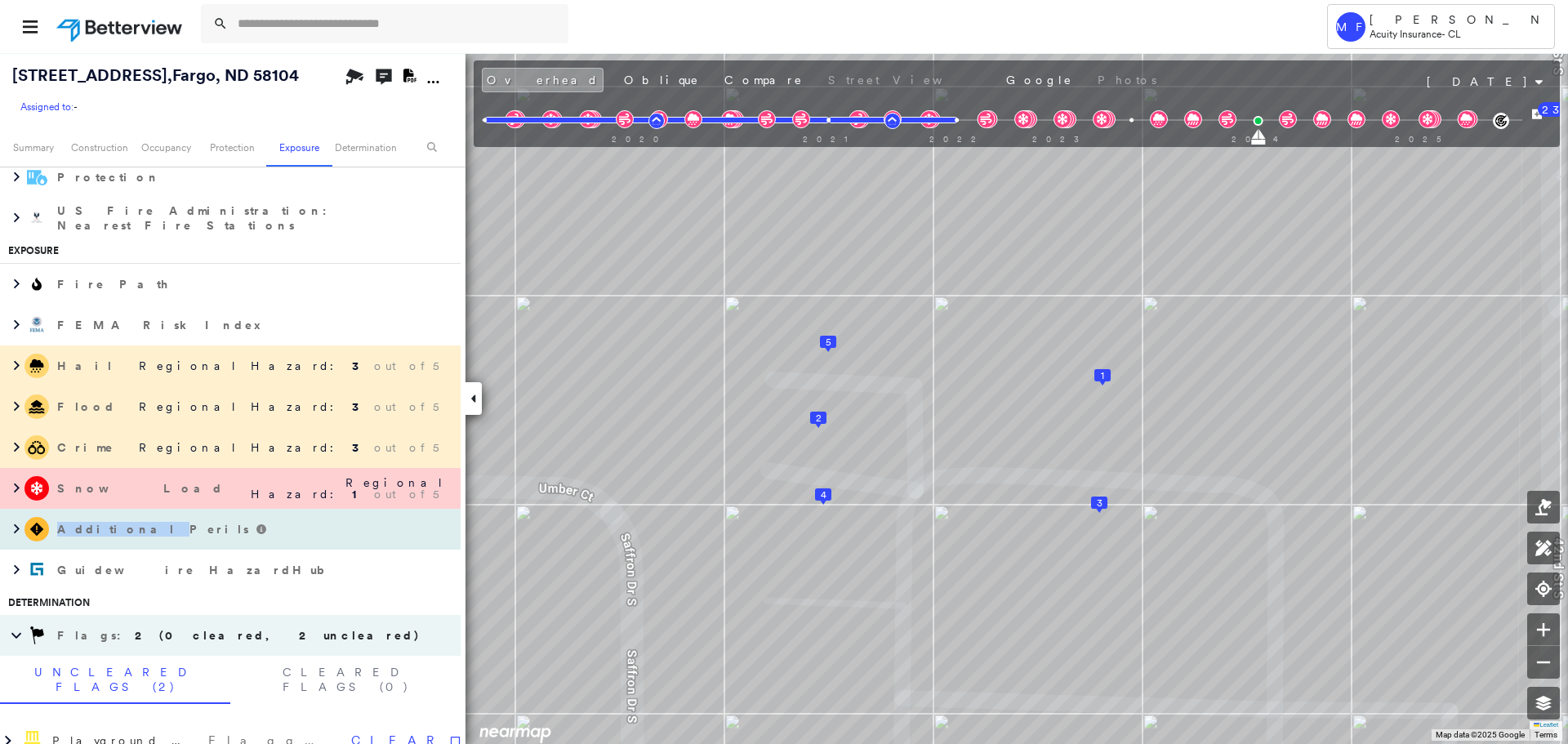 click at bounding box center [12, 529] 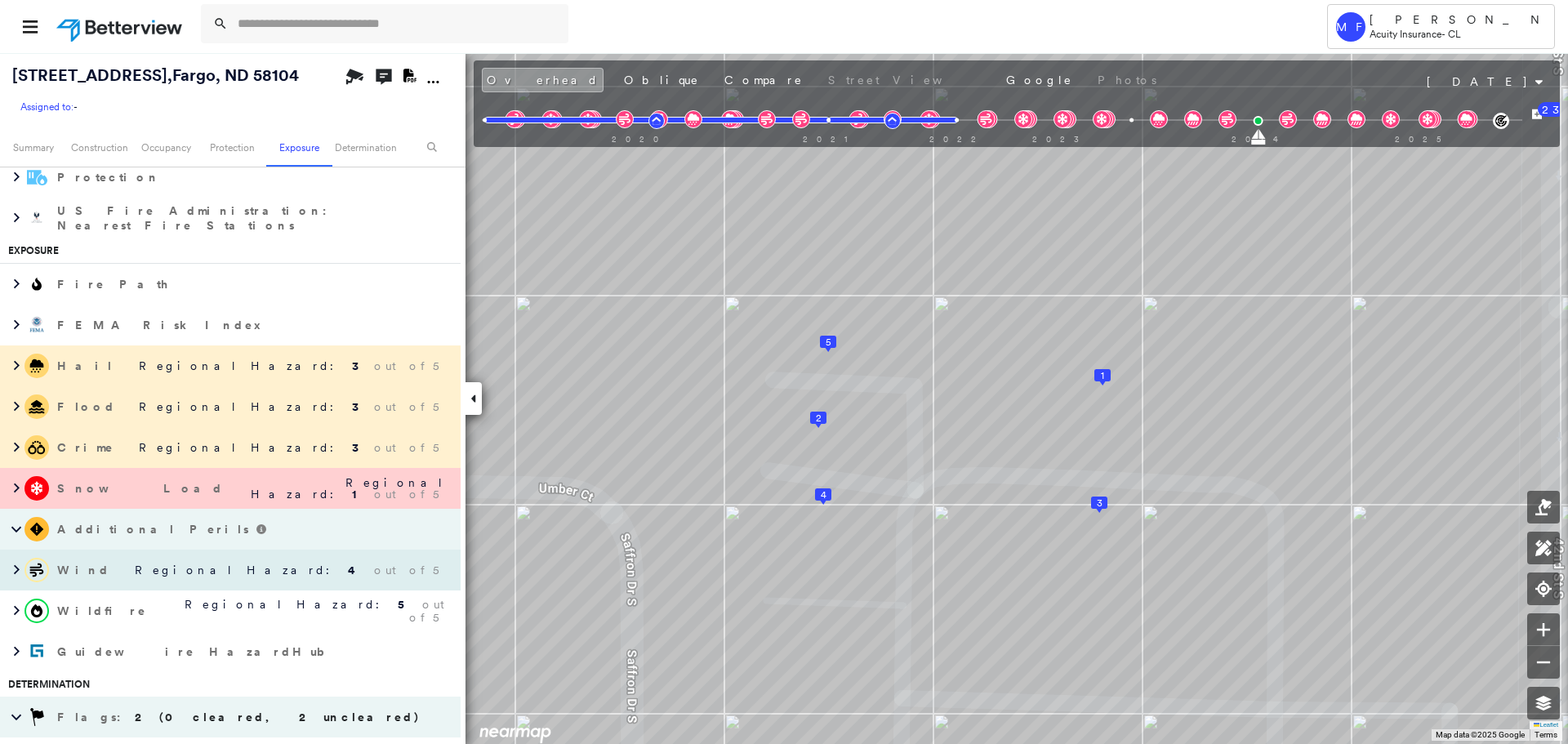 click on "Wind" at bounding box center (83, 570) 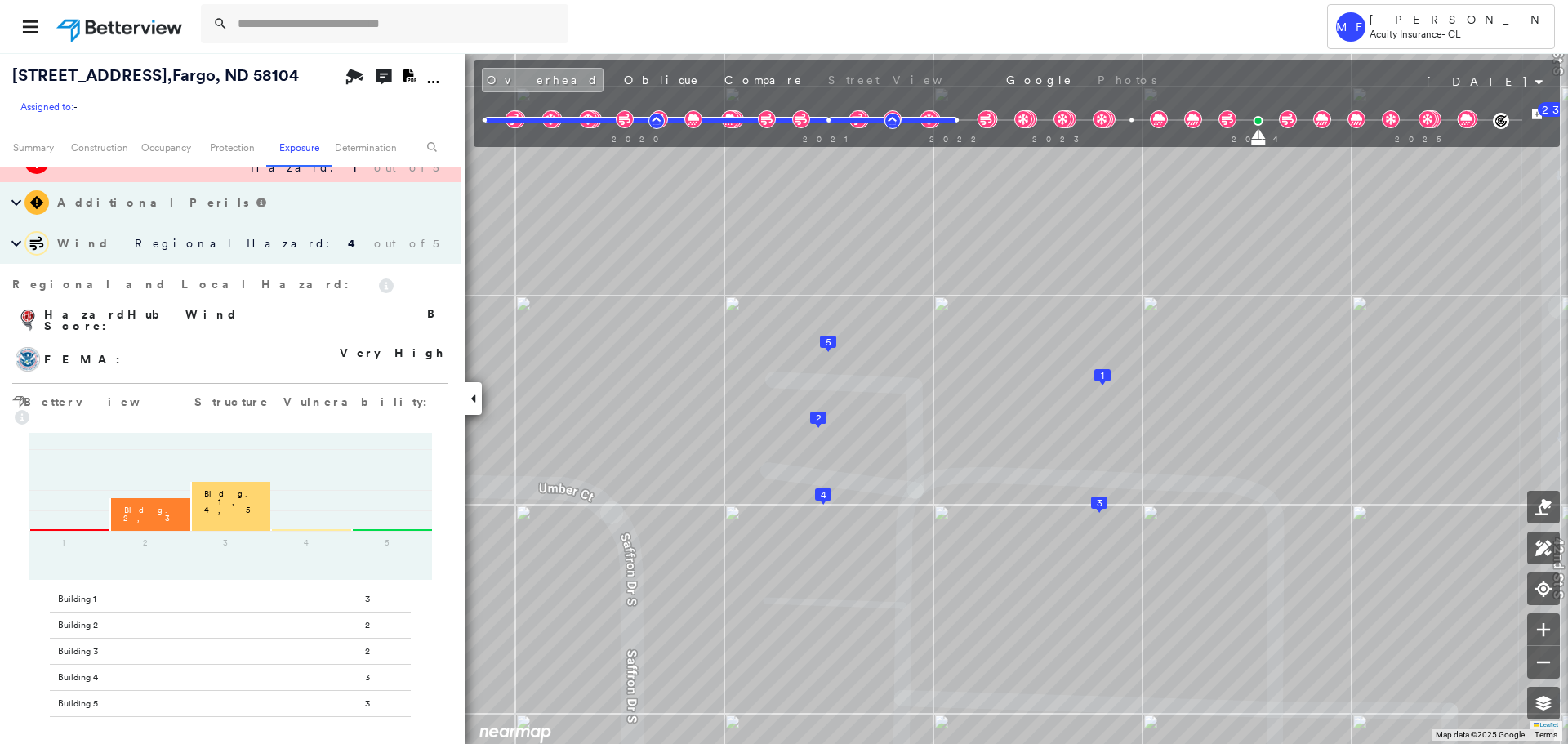 scroll, scrollTop: 2541, scrollLeft: 0, axis: vertical 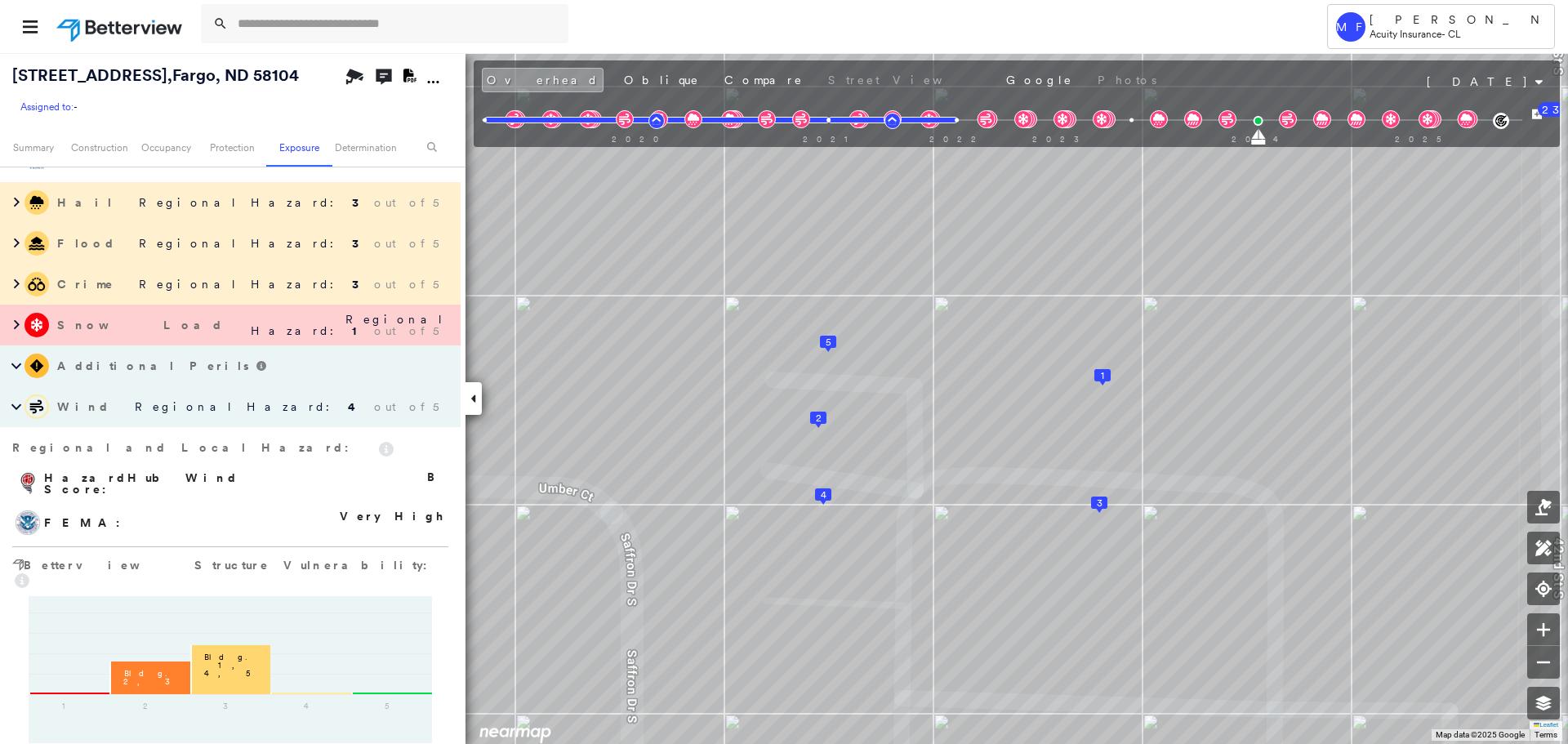 click on "Wind Regional Hazard: 4   out of  5" at bounding box center [230, 407] 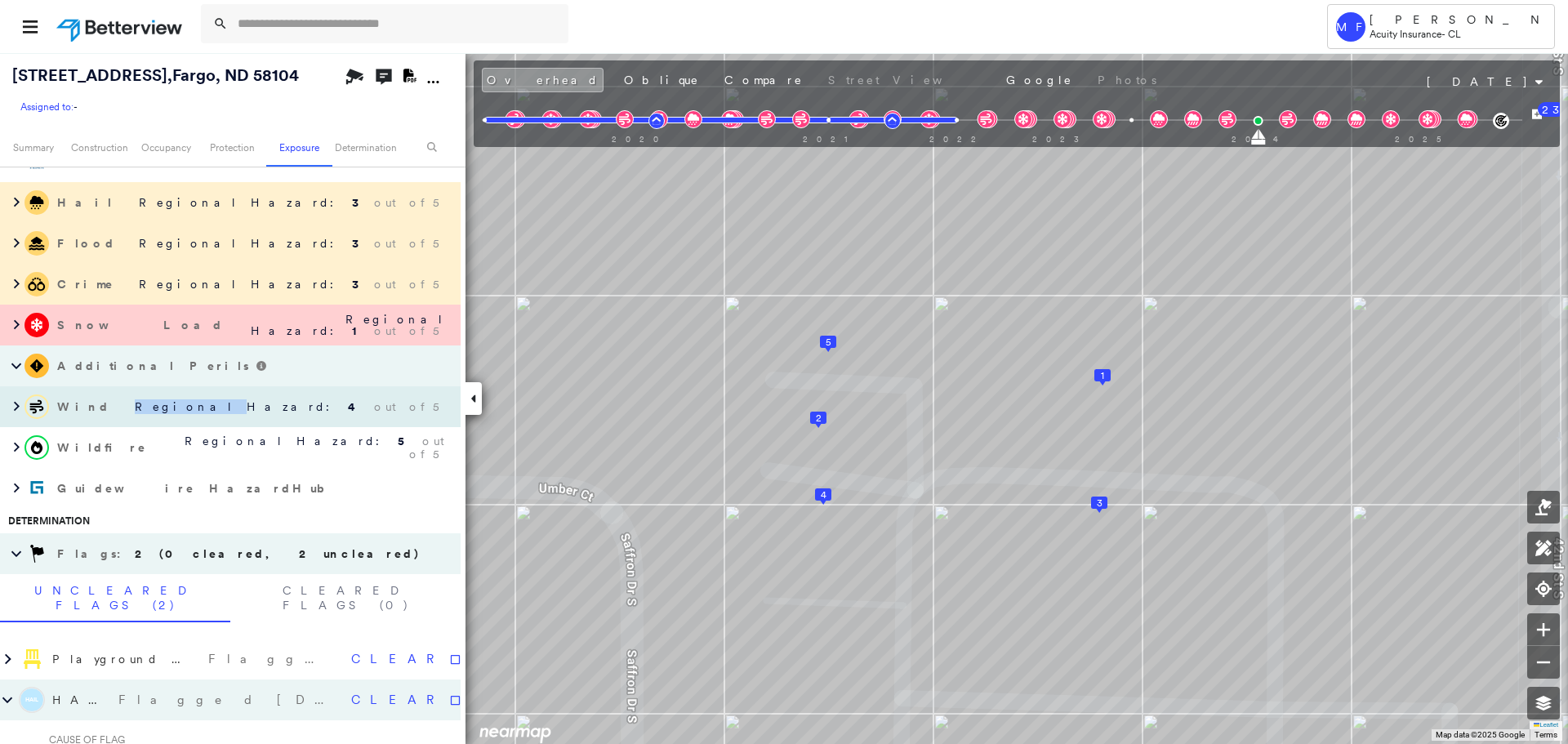 click on "Wind Regional Hazard: 4   out of  5" at bounding box center [230, 407] 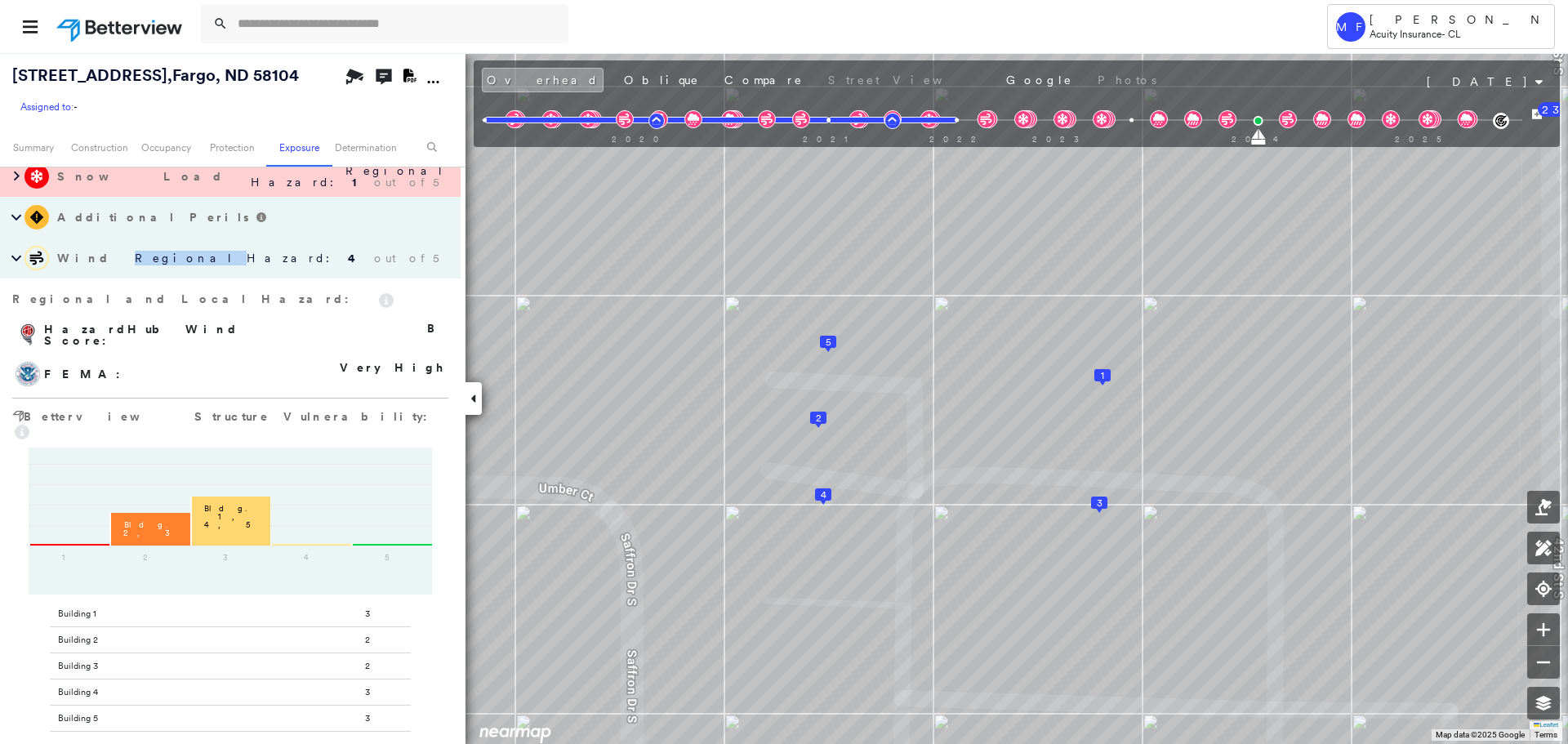 scroll, scrollTop: 2704, scrollLeft: 0, axis: vertical 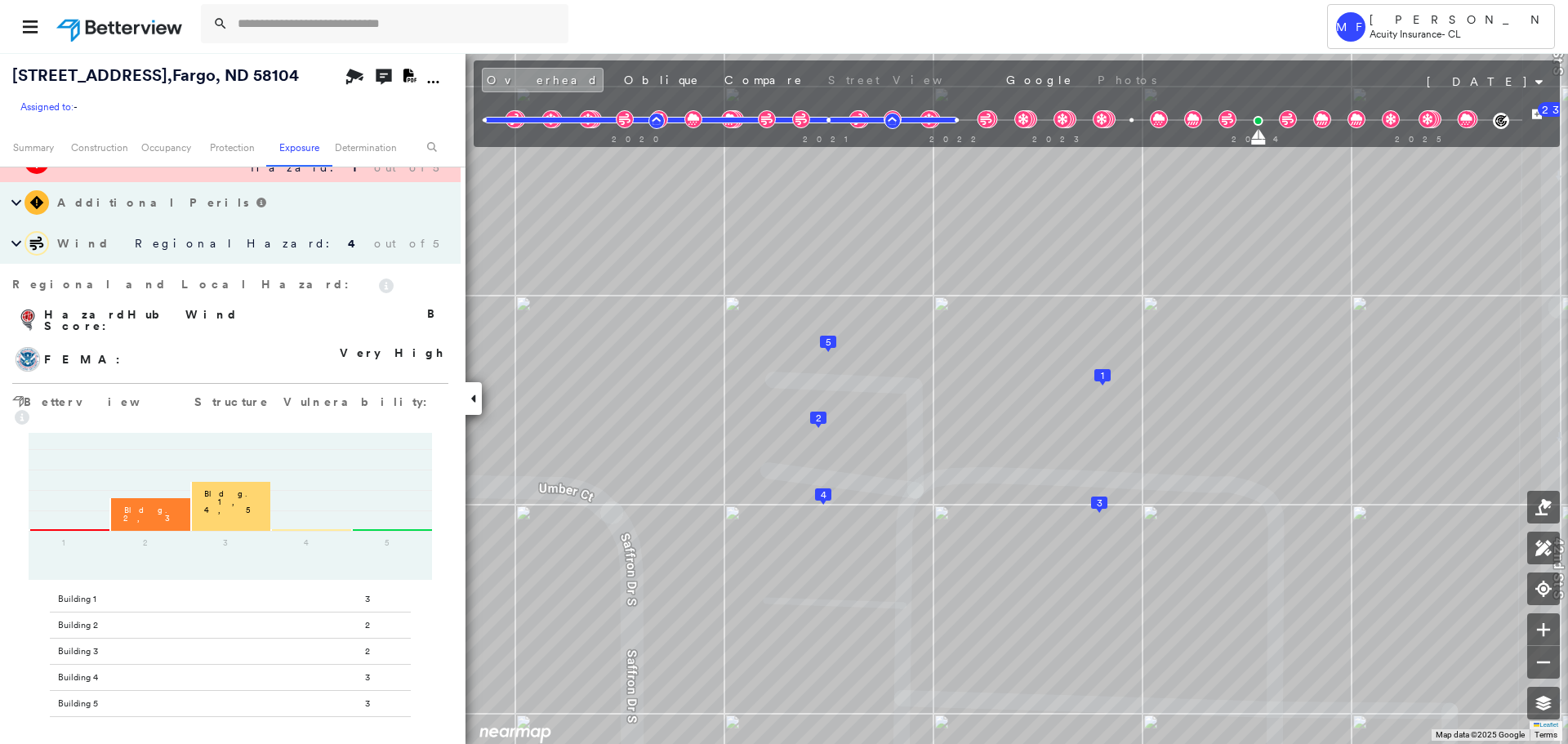 click on "Regional and Local Hazard:" at bounding box center (230, 286) 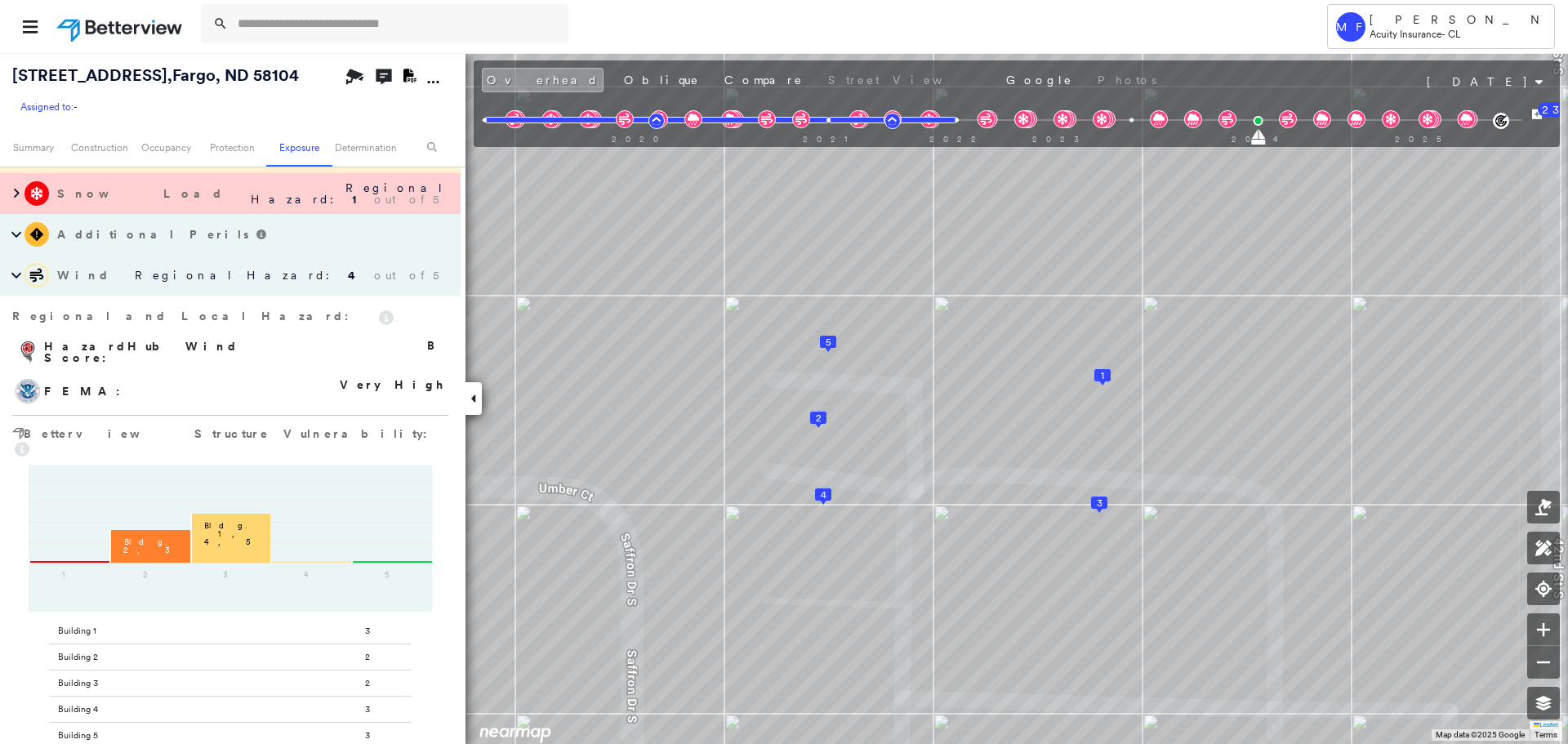 scroll, scrollTop: 2622, scrollLeft: 0, axis: vertical 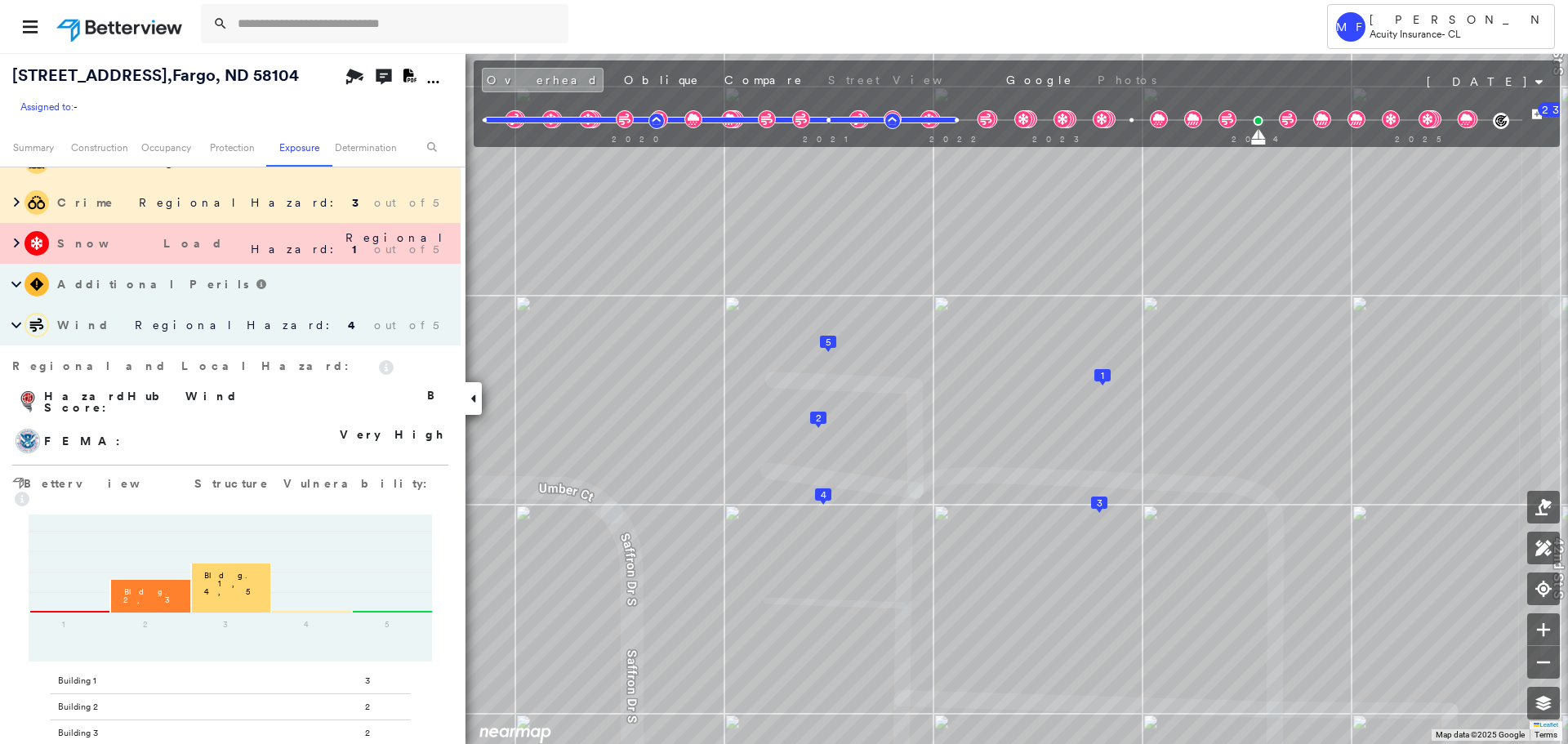 click on "Wind Regional Hazard: 4   out of  5" at bounding box center [230, 325] 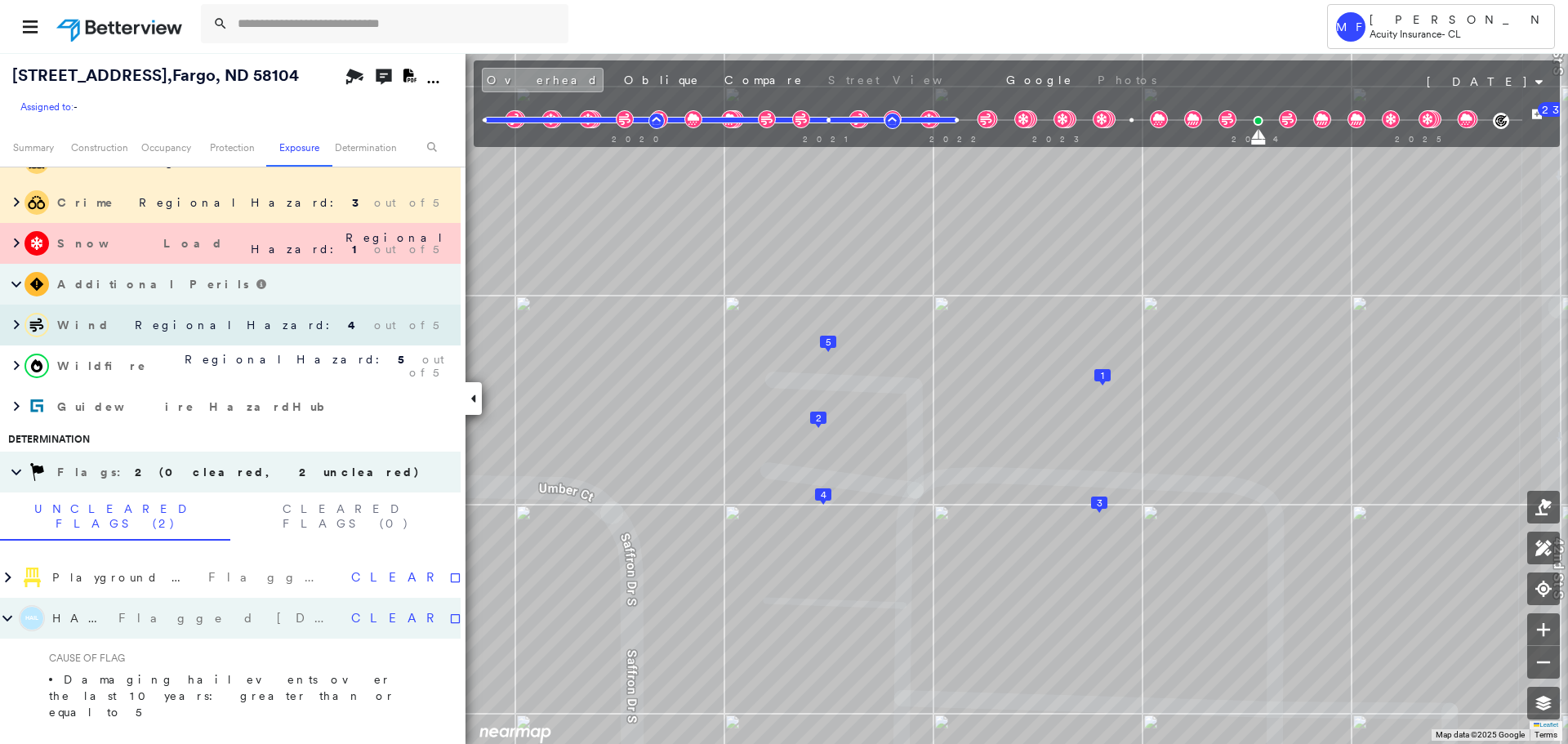 click on "Wind Regional Hazard: 4   out of  5" at bounding box center (230, 325) 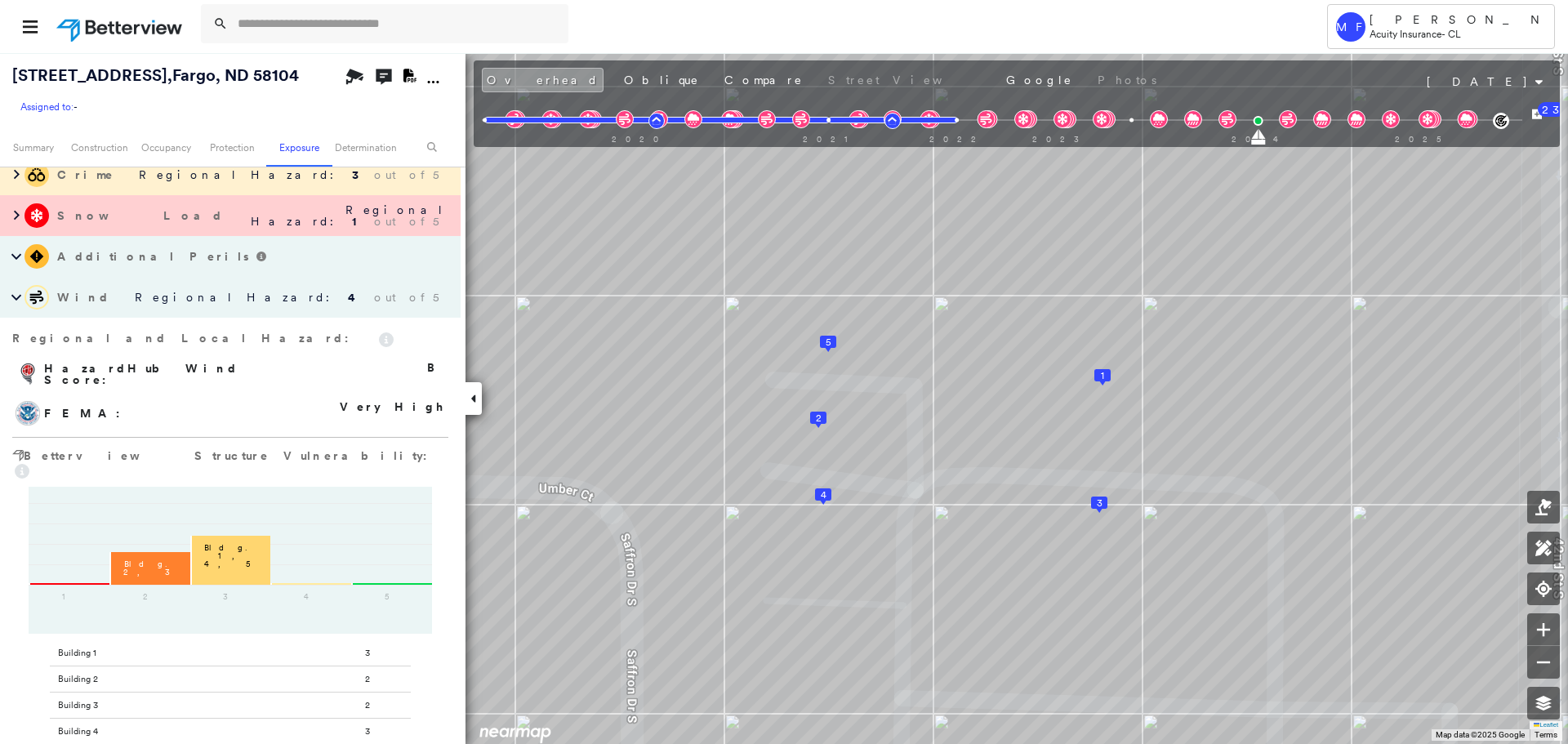 scroll, scrollTop: 2622, scrollLeft: 0, axis: vertical 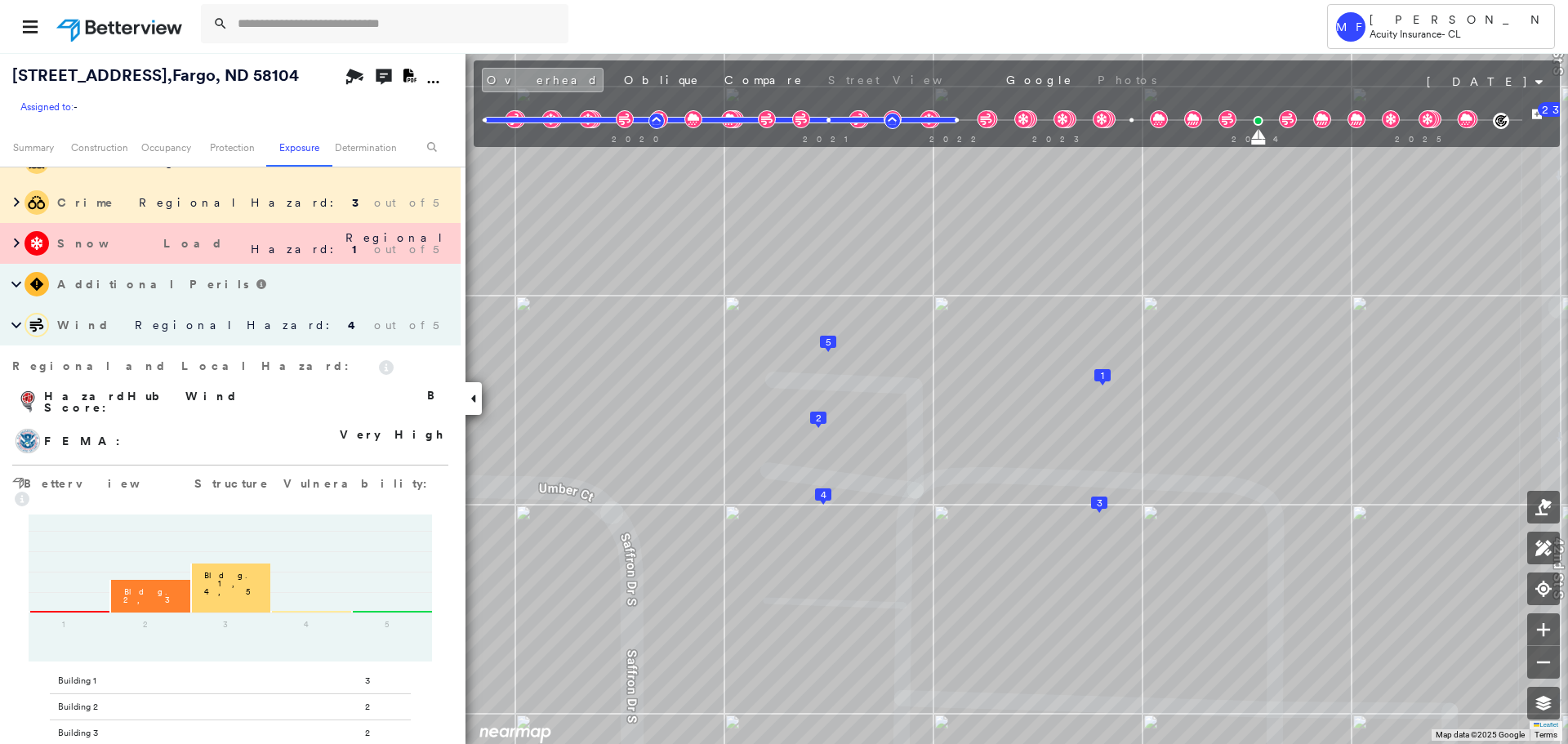 click on "Wind" at bounding box center (83, 325) 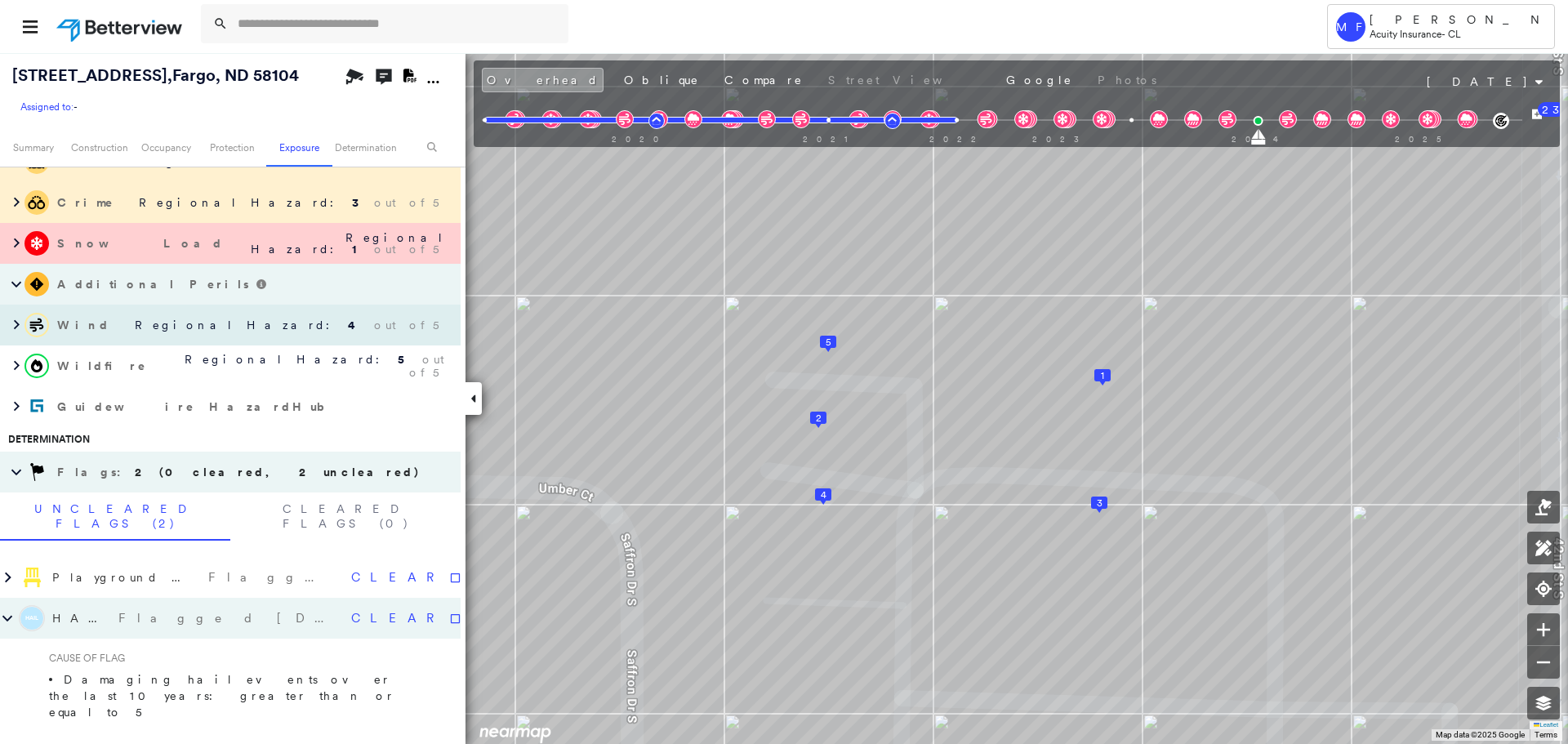 click on "Wind" at bounding box center (83, 325) 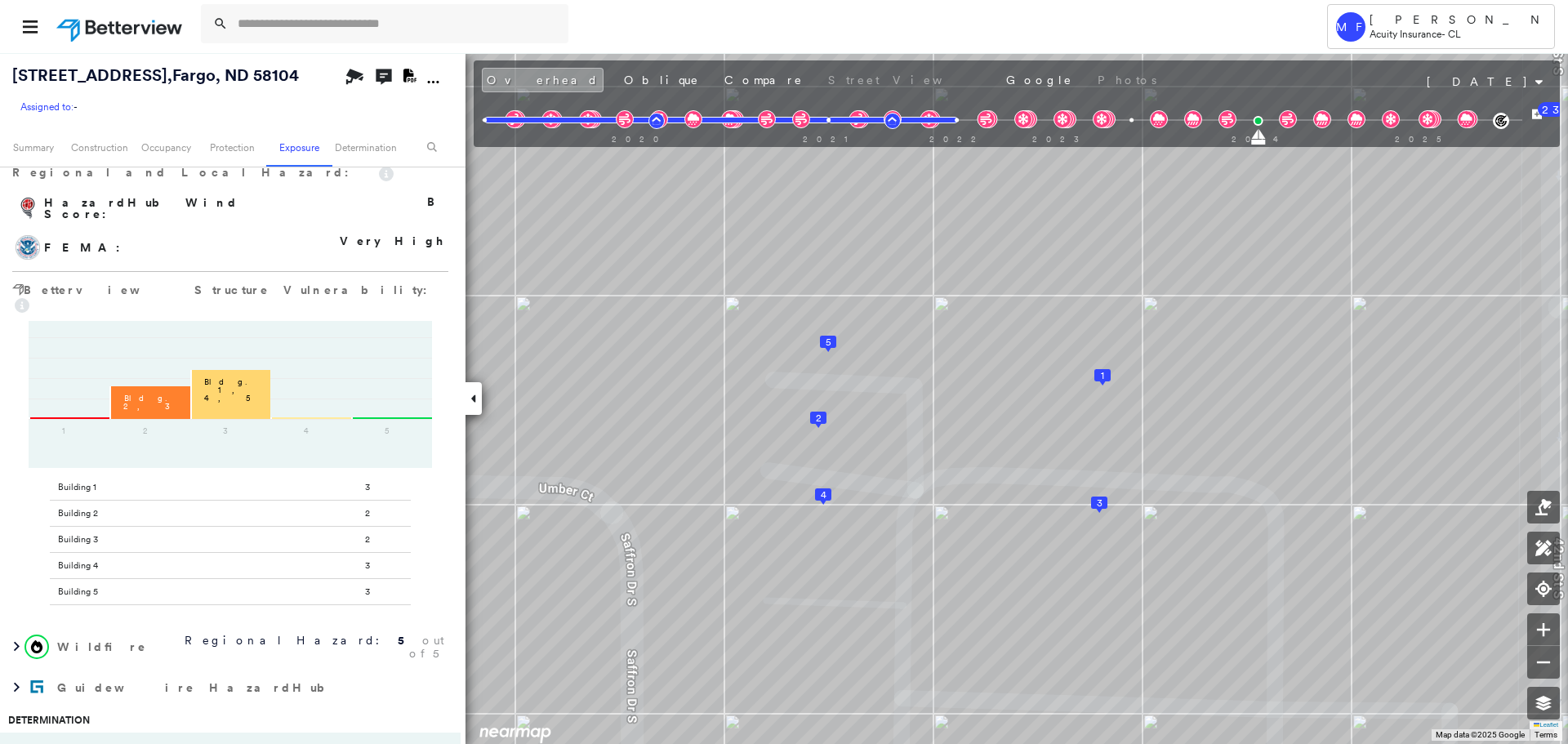 scroll, scrollTop: 2867, scrollLeft: 0, axis: vertical 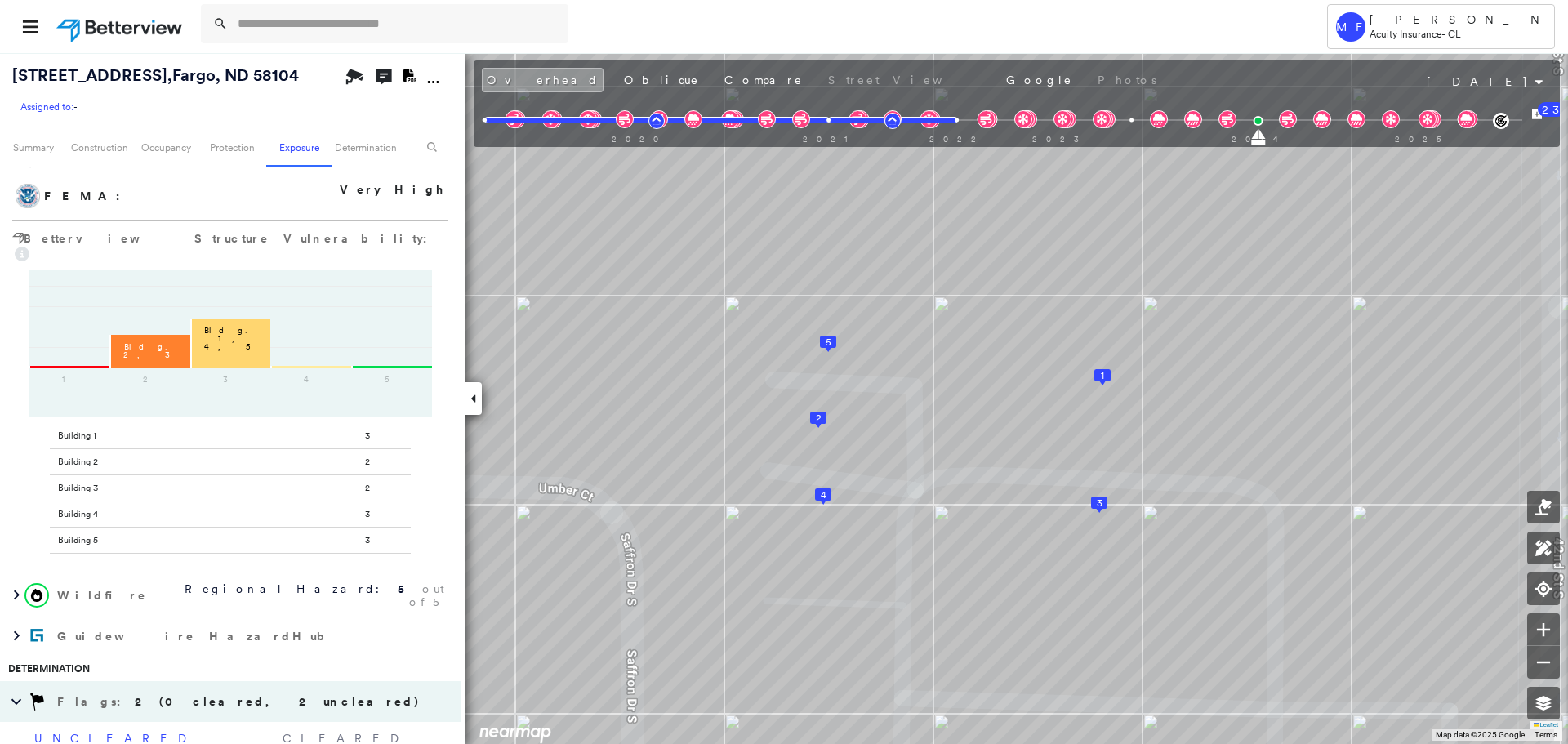 click on "Wildfire Regional Hazard: 5   out of  5" at bounding box center [230, 595] 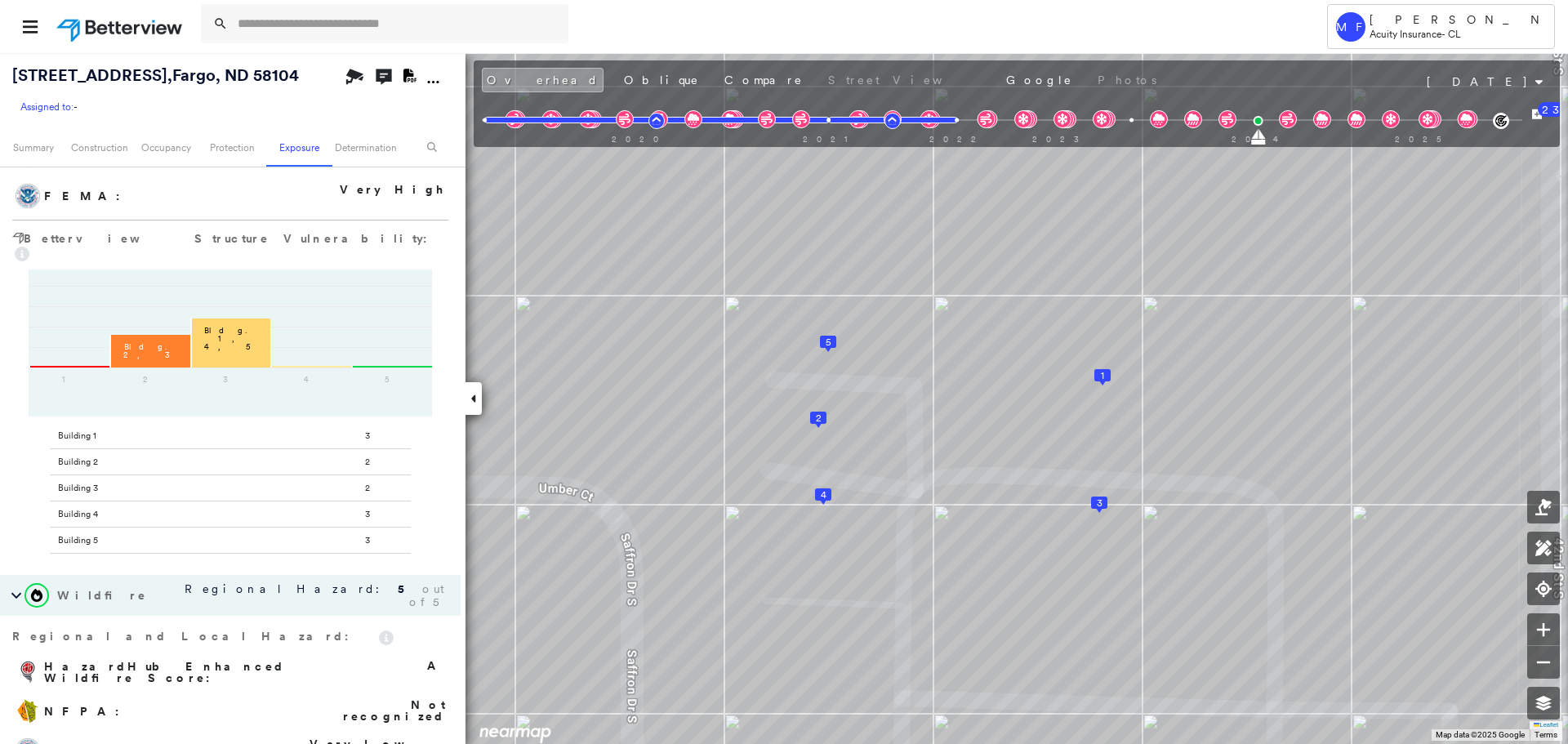 click on "Wildfire Regional Hazard: 5   out of  5" at bounding box center [230, 595] 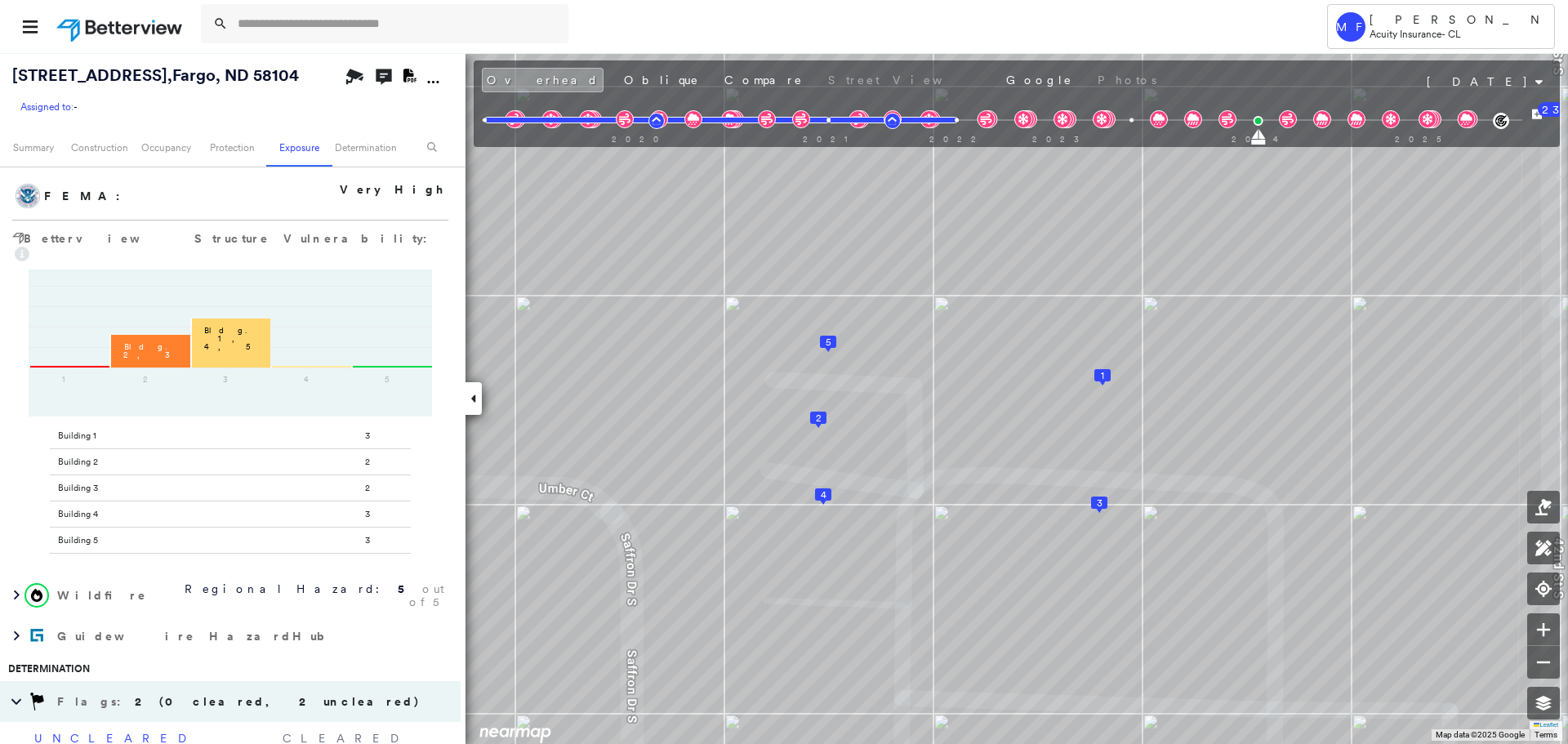 click on "Wildfire Regional Hazard: 5   out of  5" at bounding box center [230, 595] 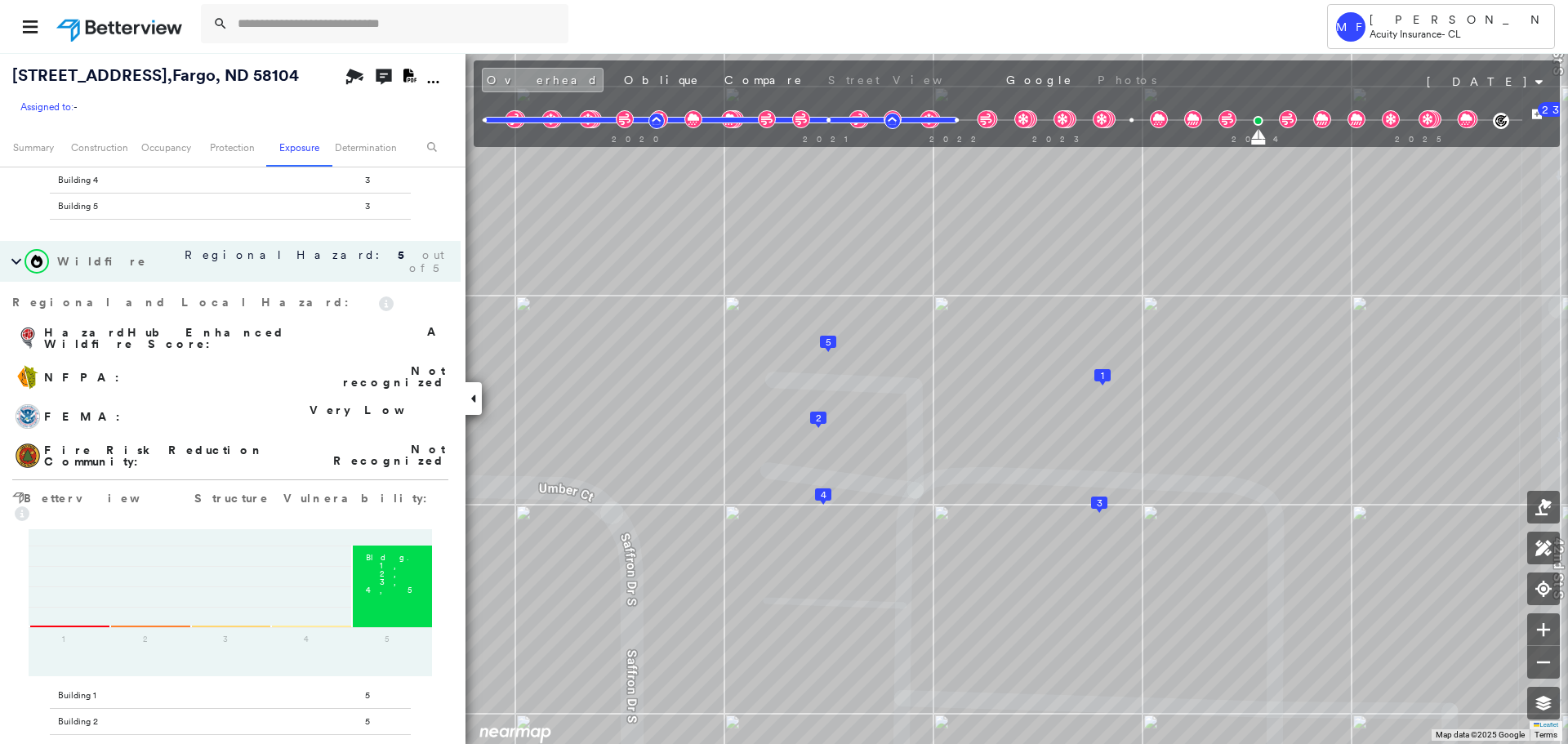 scroll, scrollTop: 3112, scrollLeft: 0, axis: vertical 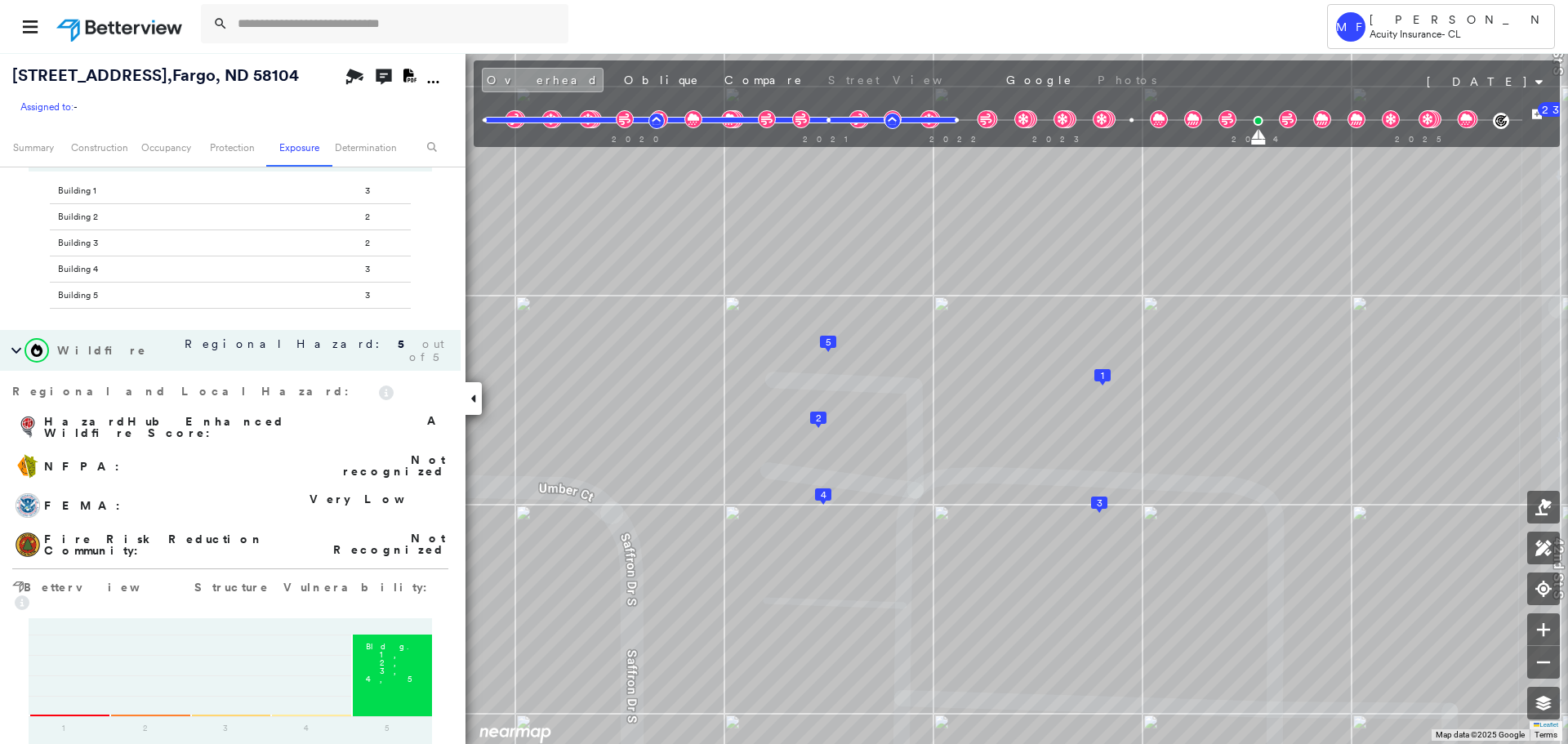 click on "Regional and Local Hazard:   HazardHub Enhanced Wildfire Score : A   NFPA : Not recognized   FEMA : Very Low   Fire Risk Reduction Community : Not Recognized    Betterview Structure Vulnerability:             Bldg. 1, 2, 3, 4, 5 1 2 3 4 5 Building 1 5 Building 2 5 Building 3 5 Building 4 5 Building 5 5 Relevant Details  Defensible Space Total:  77% Defensible Space 77 % Total The area of the property free from vegetation, yard debris, and other structures. Zone 0 Zone 1 Zone 2 Total Property Defensible Space : 77%   Vegetation Overhang : 0.00%   Roof debris : 0.00%   Building With Least Defensible Space : Building: 3 - 55%   Building Breakdown Building  1 expand more Overhang 0  % 0   ft² Roof Debris 0  % 0   ft² Zone 0 Defensible Space 100  % 3,155 ft² Vegetation coverage 0  % 0 ft² Other buildings coverage 0  % 0 ft² Yard debris coverage 0  % 0 ft² Zone 1 Defensible Space 97  % 17,284 ft² Vegetation coverage 3  % 545 ft² Other buildings coverage 0  % 0 ft² Yard debris coverage 0  % 0 ft² Zone 2 80" at bounding box center (230, 1120) 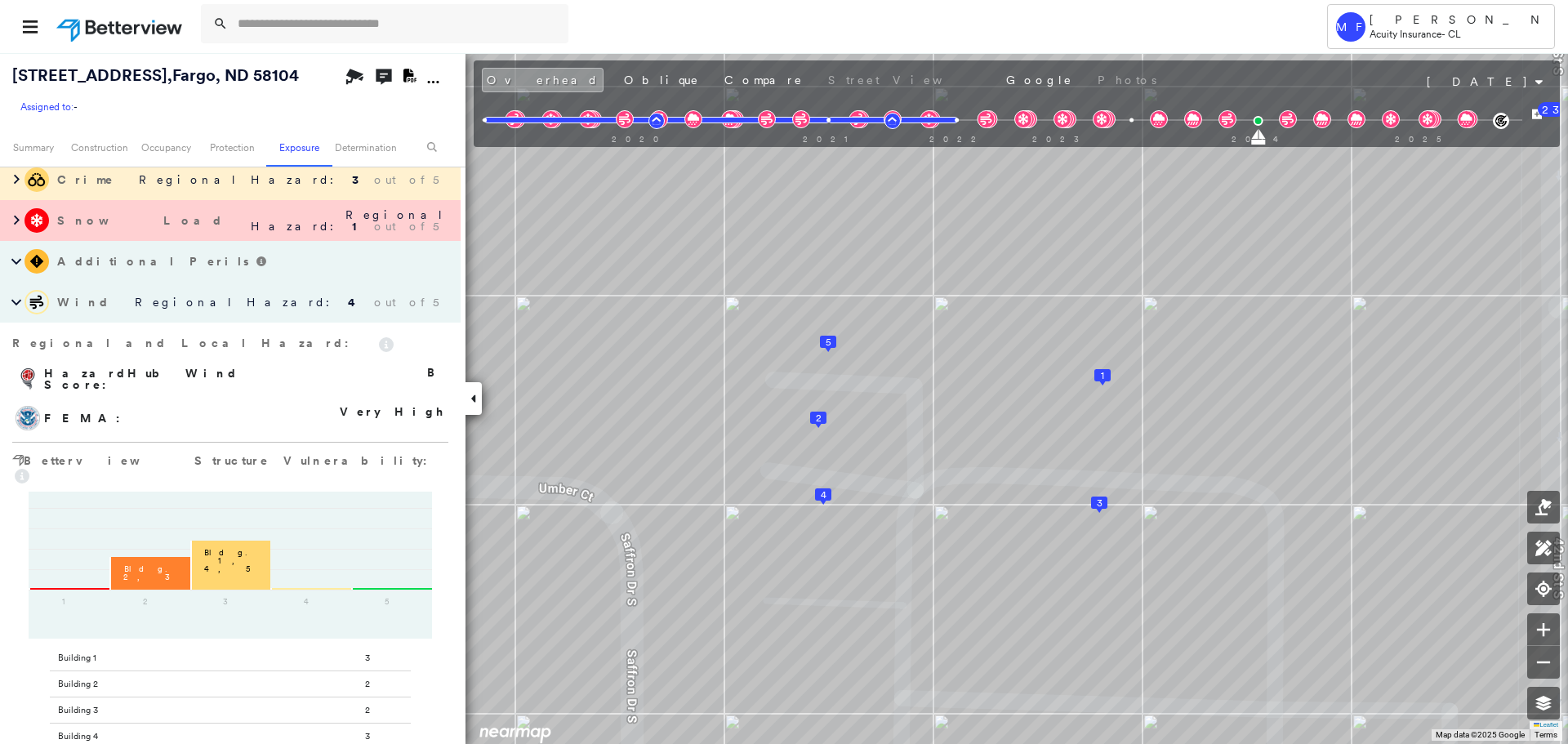 scroll, scrollTop: 2622, scrollLeft: 0, axis: vertical 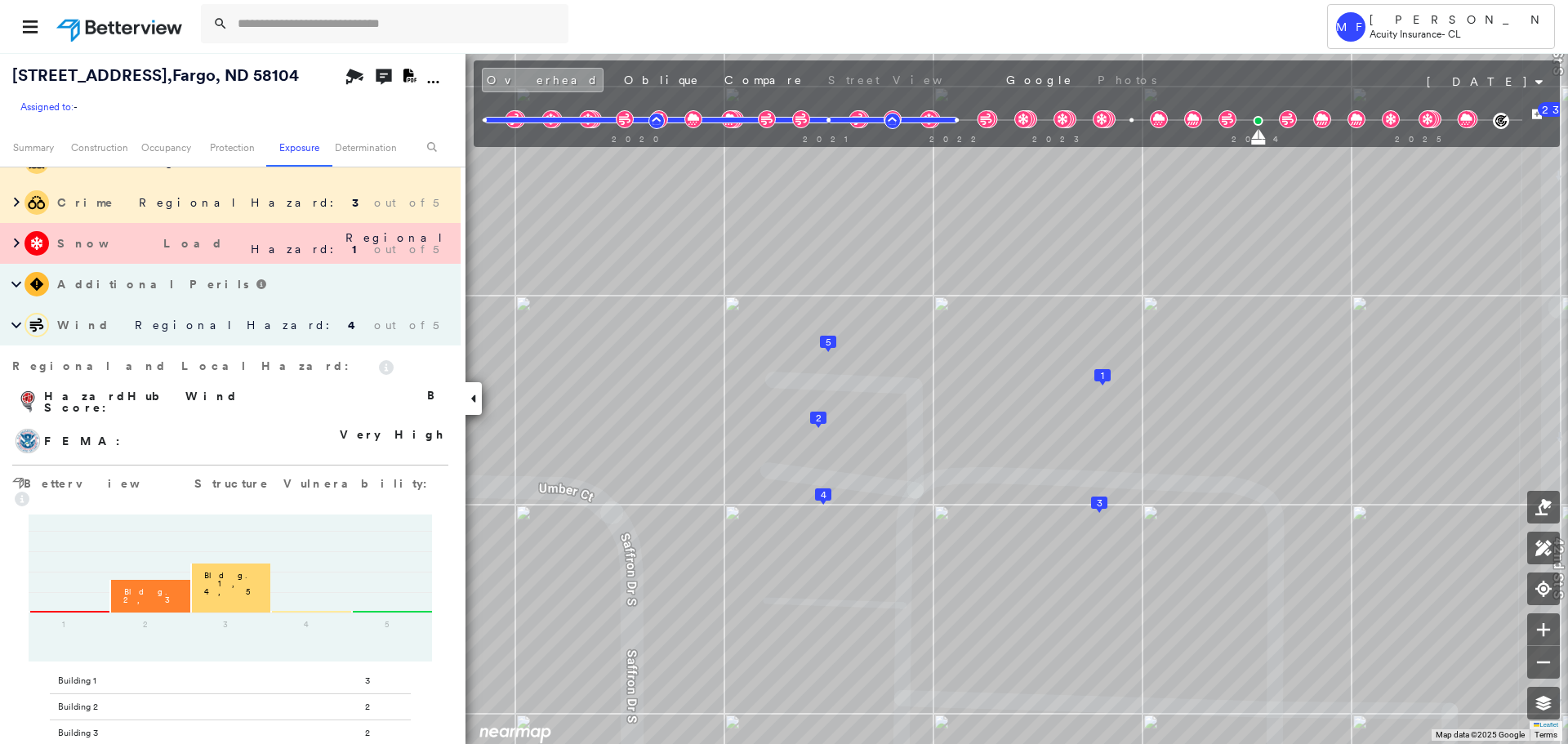 click on "Wind Regional Hazard: 4   out of  5" at bounding box center [230, 325] 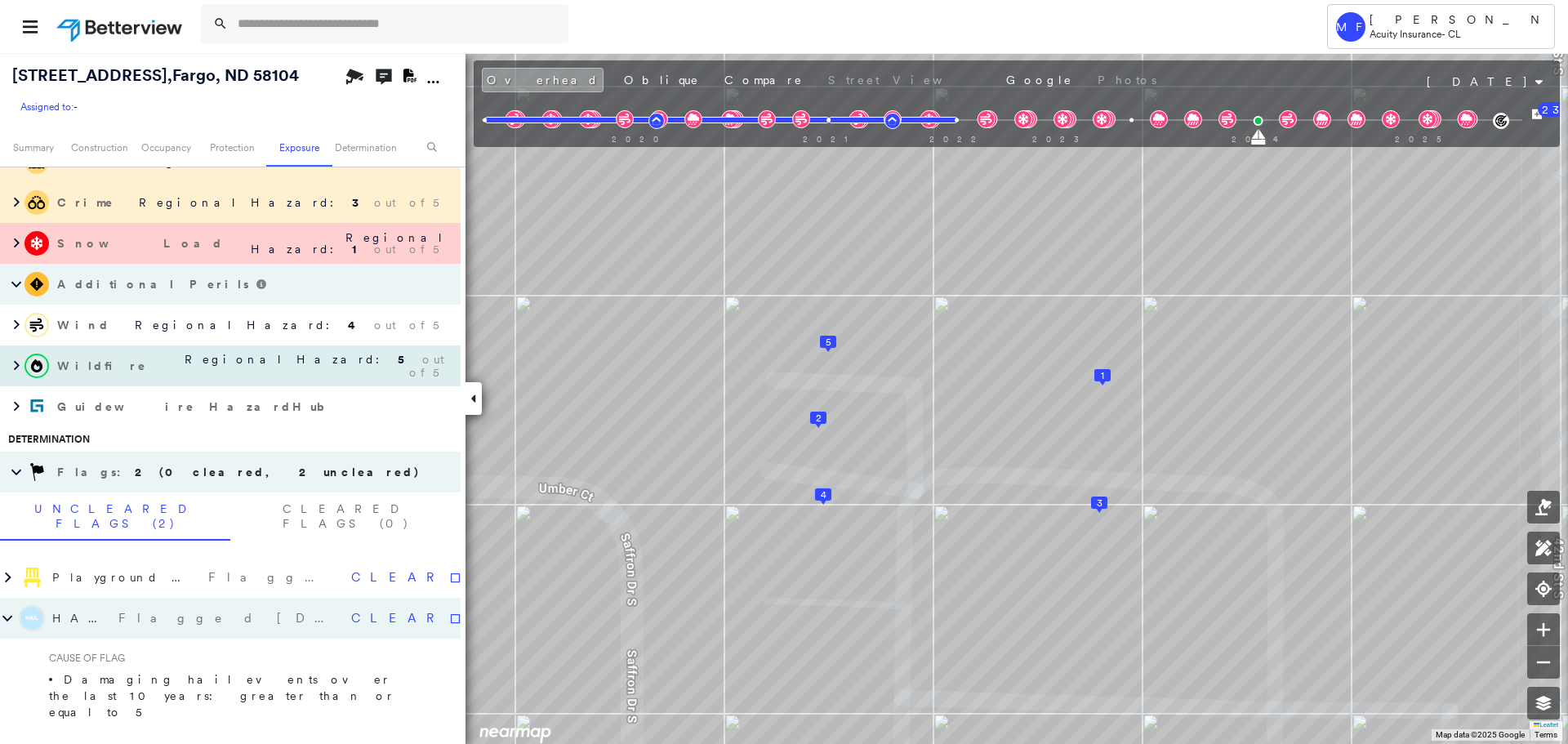 scroll, scrollTop: 2459, scrollLeft: 0, axis: vertical 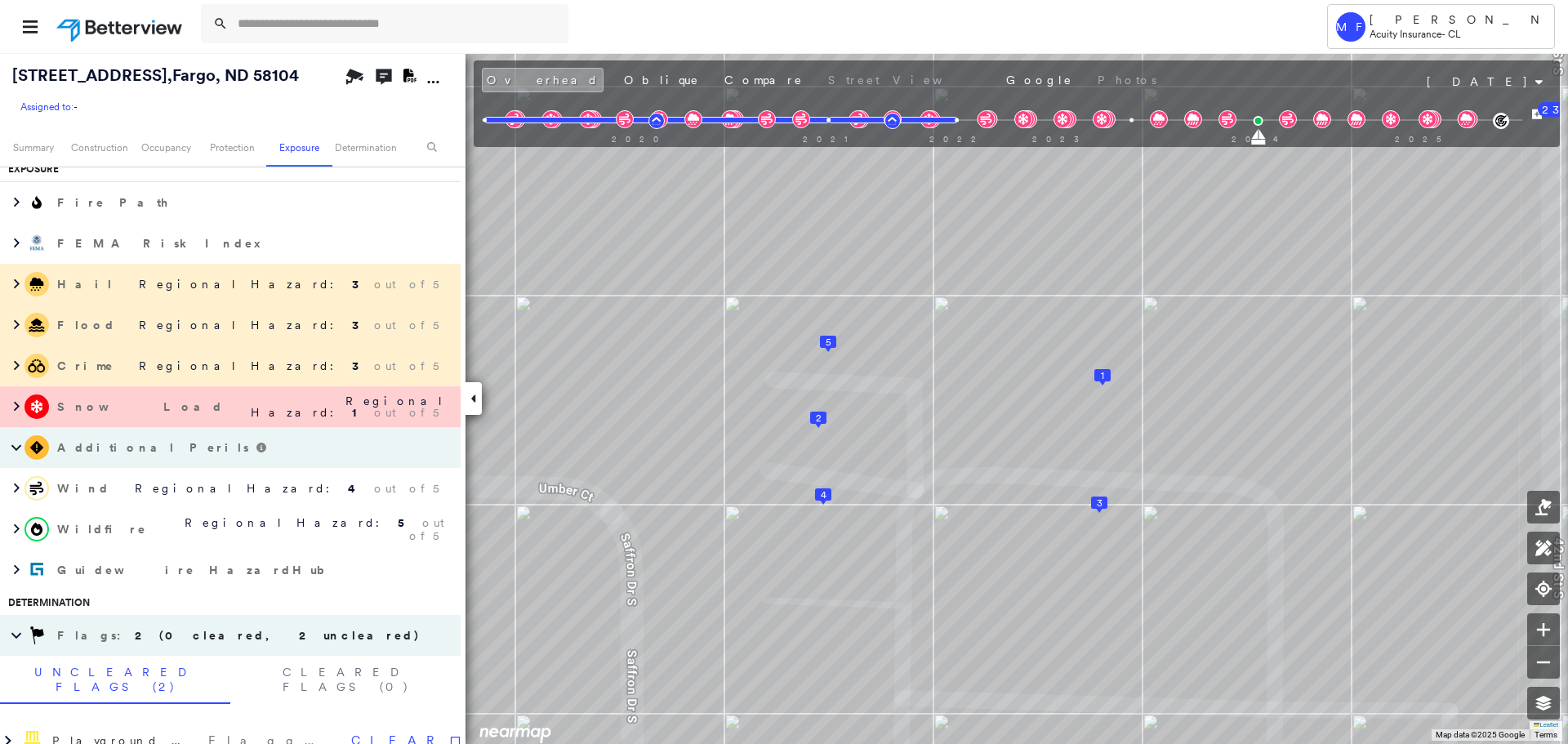 click on "Snow Load Regional Hazard: 1   out of  5" at bounding box center (230, 407) 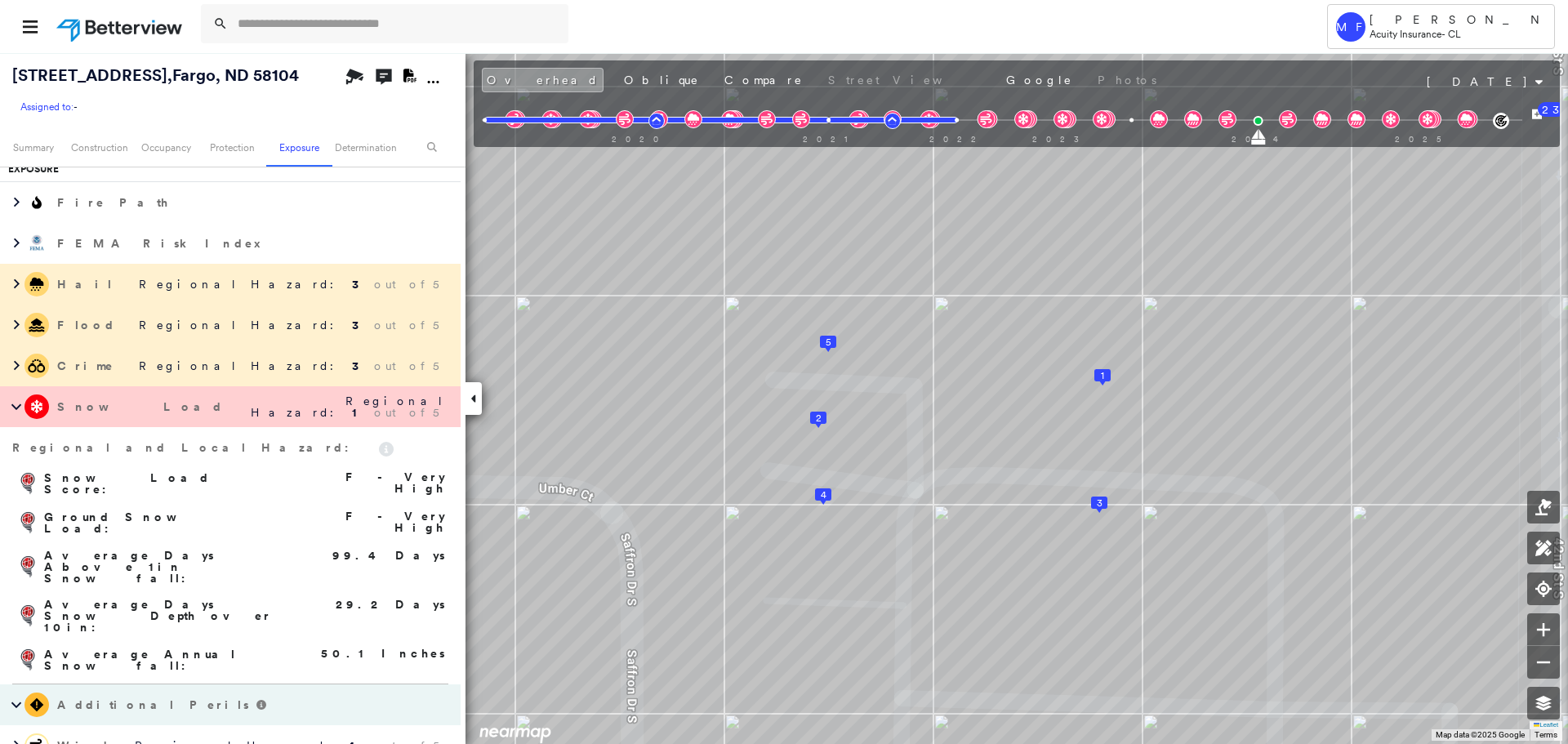 scroll, scrollTop: 2541, scrollLeft: 0, axis: vertical 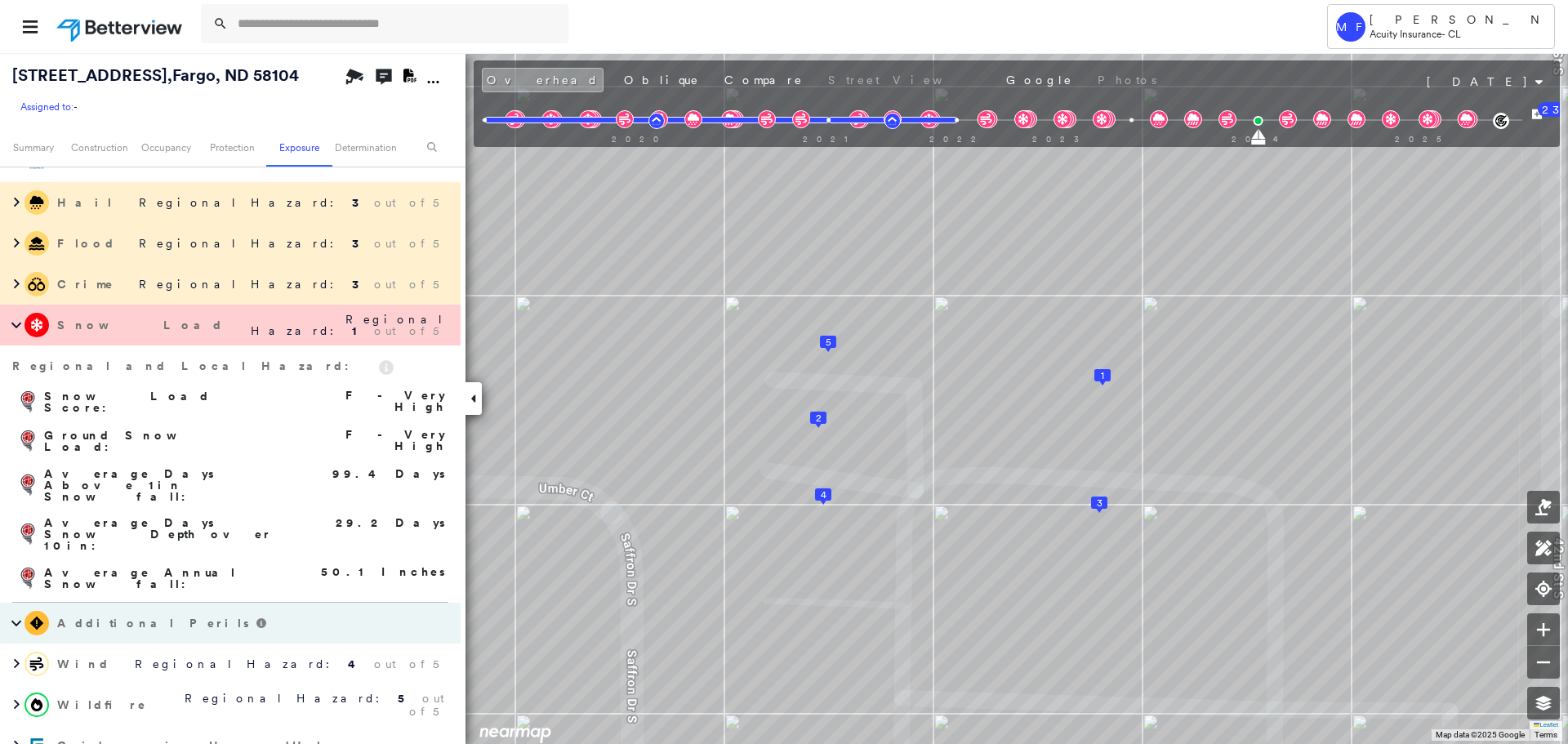 click on "Snow Load" at bounding box center (140, 325) 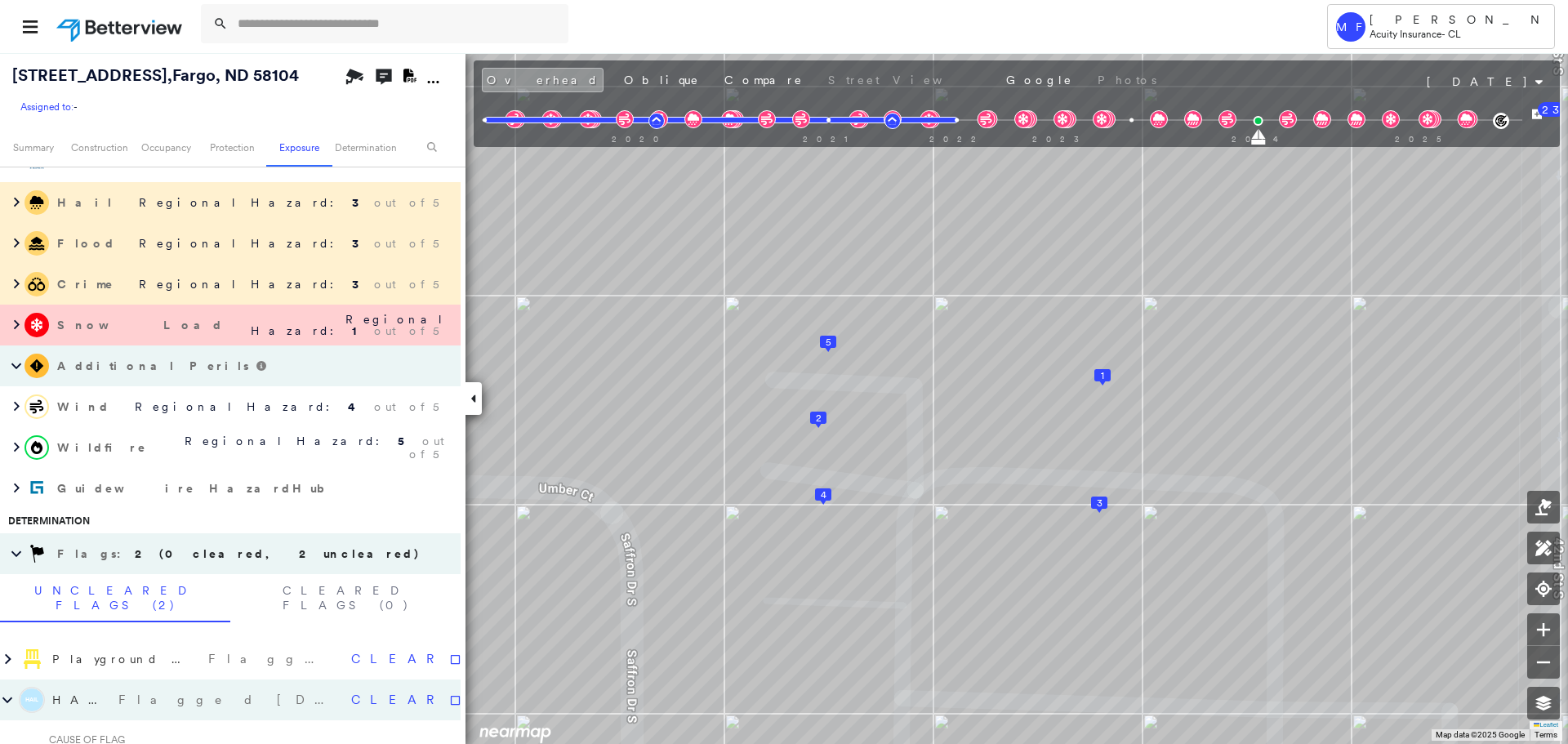 click on "Additional Perils" at bounding box center (154, 366) 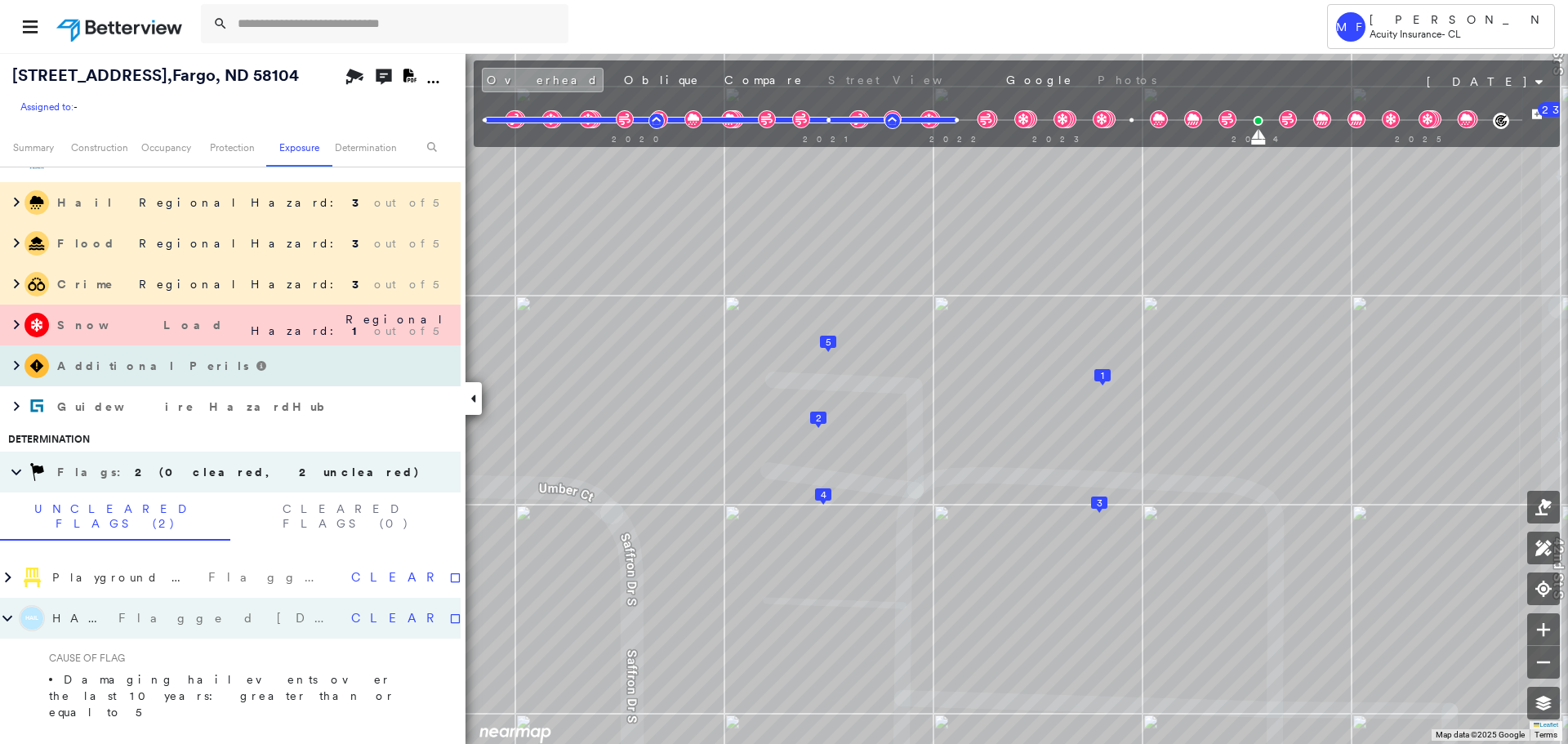 click on "Additional Perils" at bounding box center (154, 366) 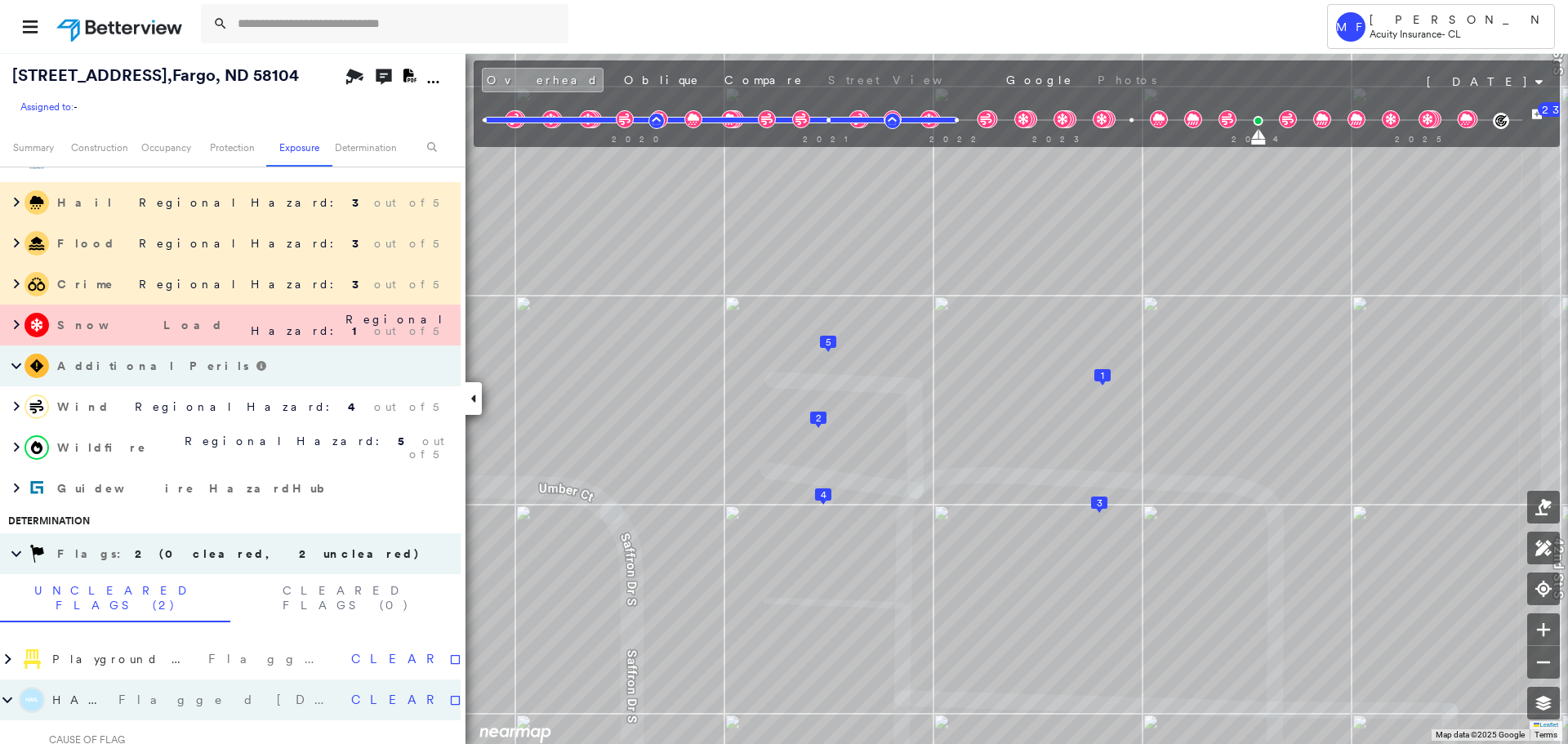click on "Additional Perils" at bounding box center [154, 366] 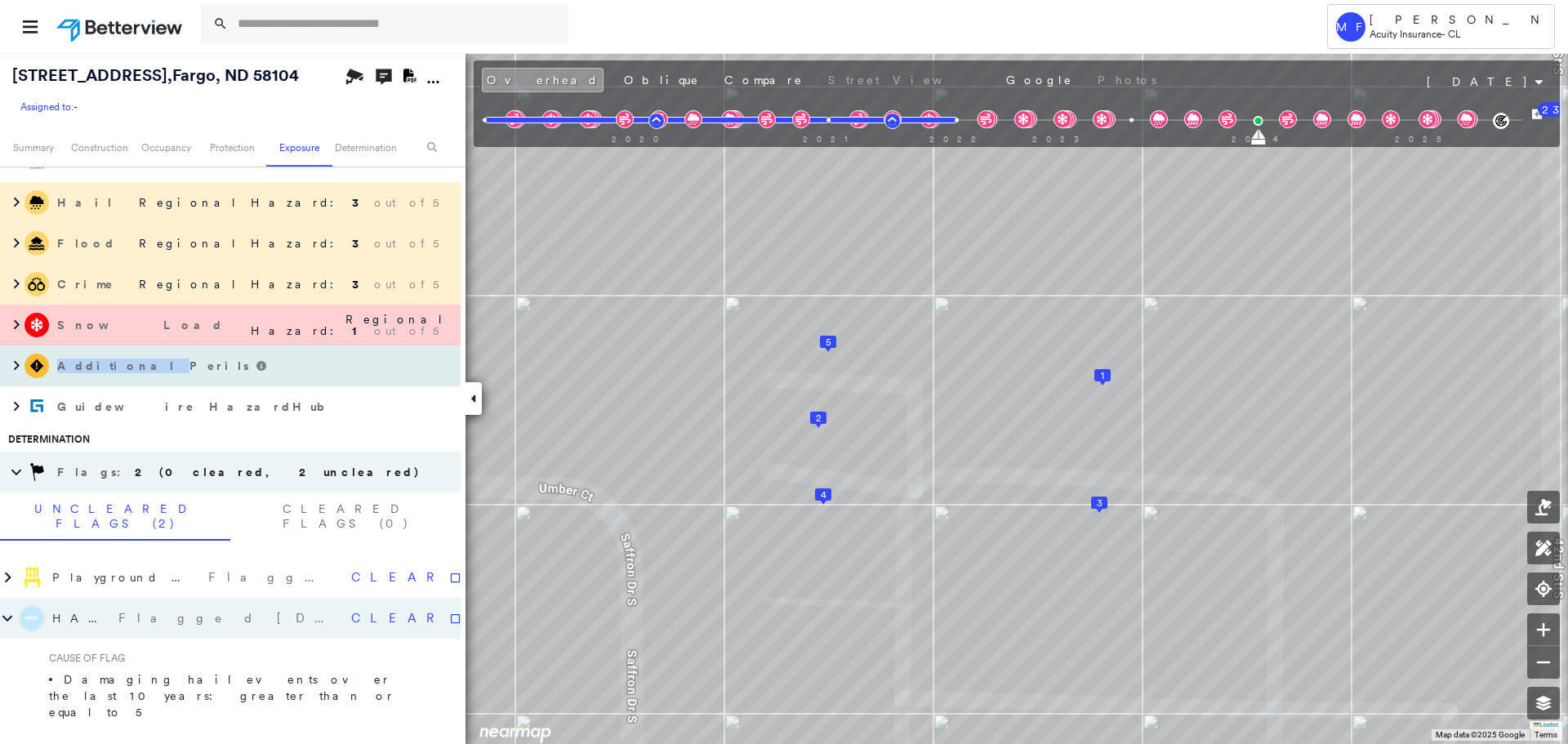 click on "Additional Perils" at bounding box center [154, 366] 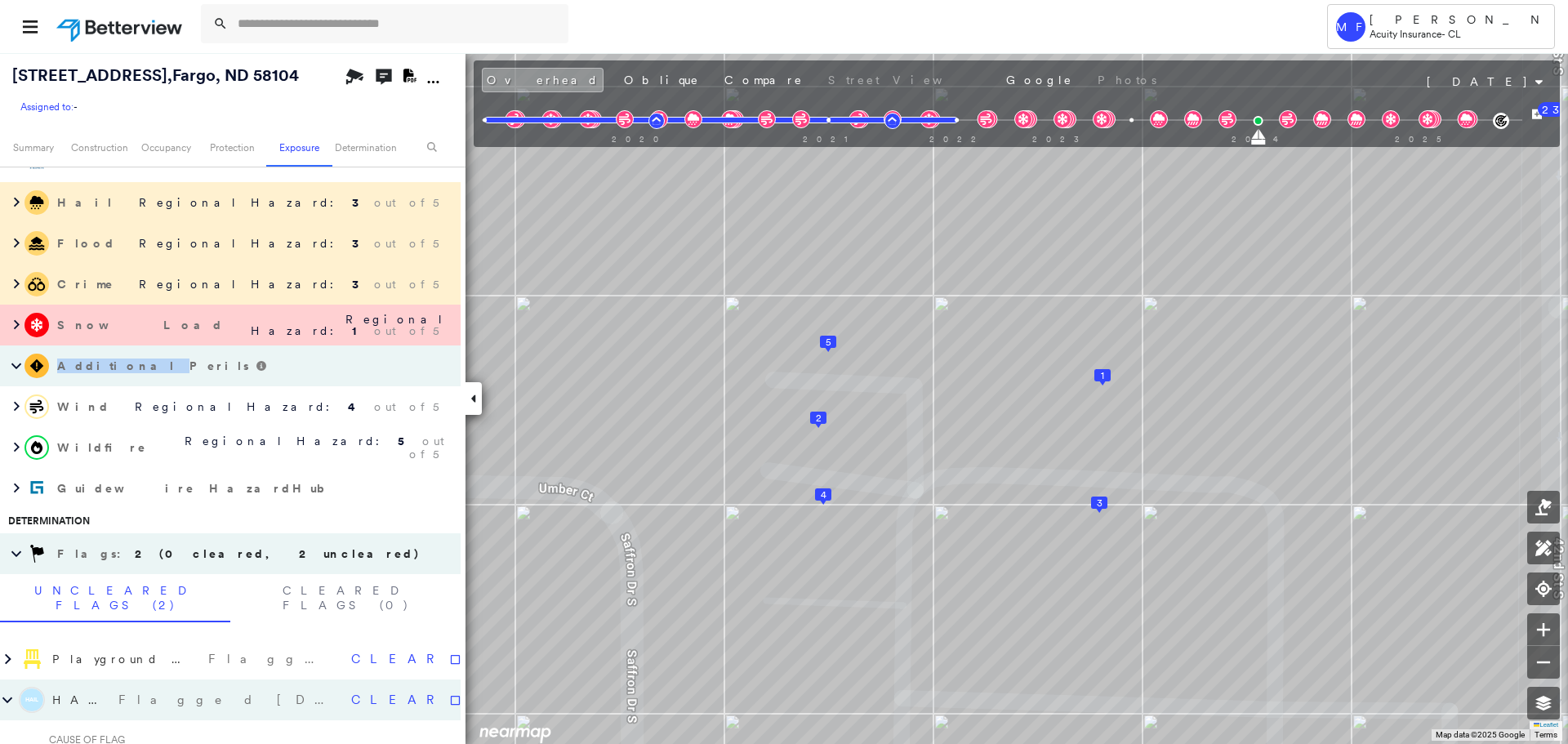 click on "Additional Perils" at bounding box center [154, 366] 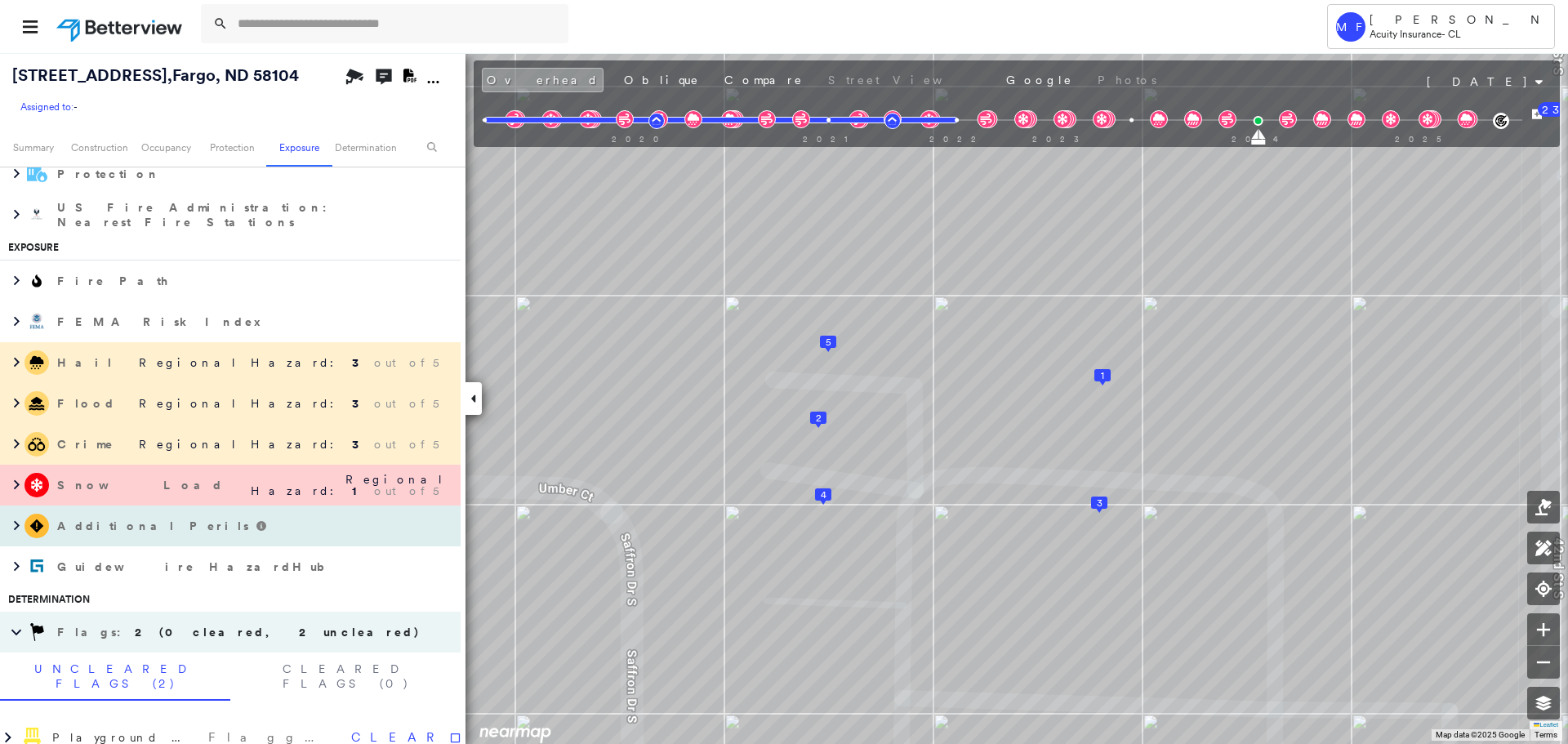 scroll, scrollTop: 2377, scrollLeft: 0, axis: vertical 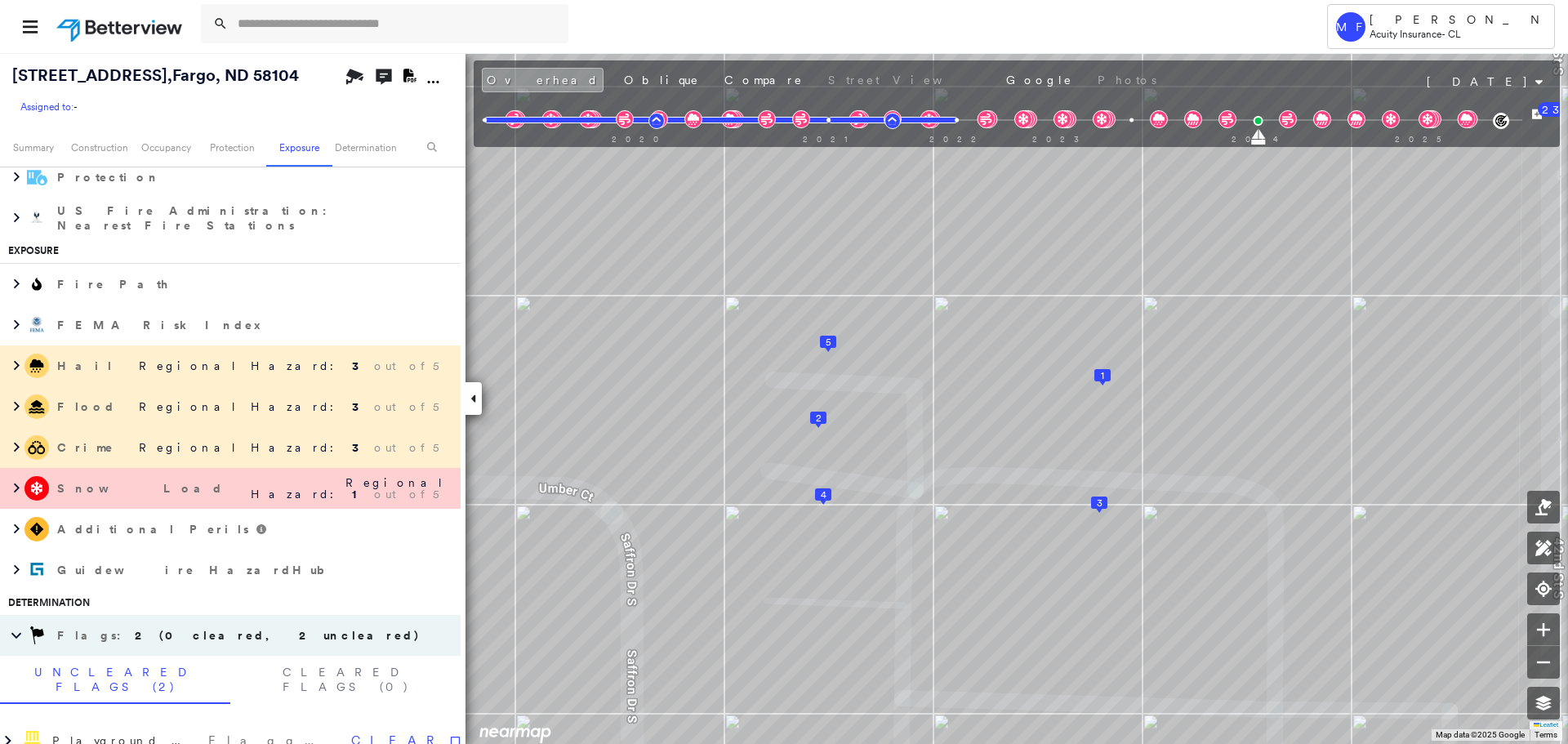 click on "Regional Hazard: 3   out of  5" at bounding box center [287, 448] 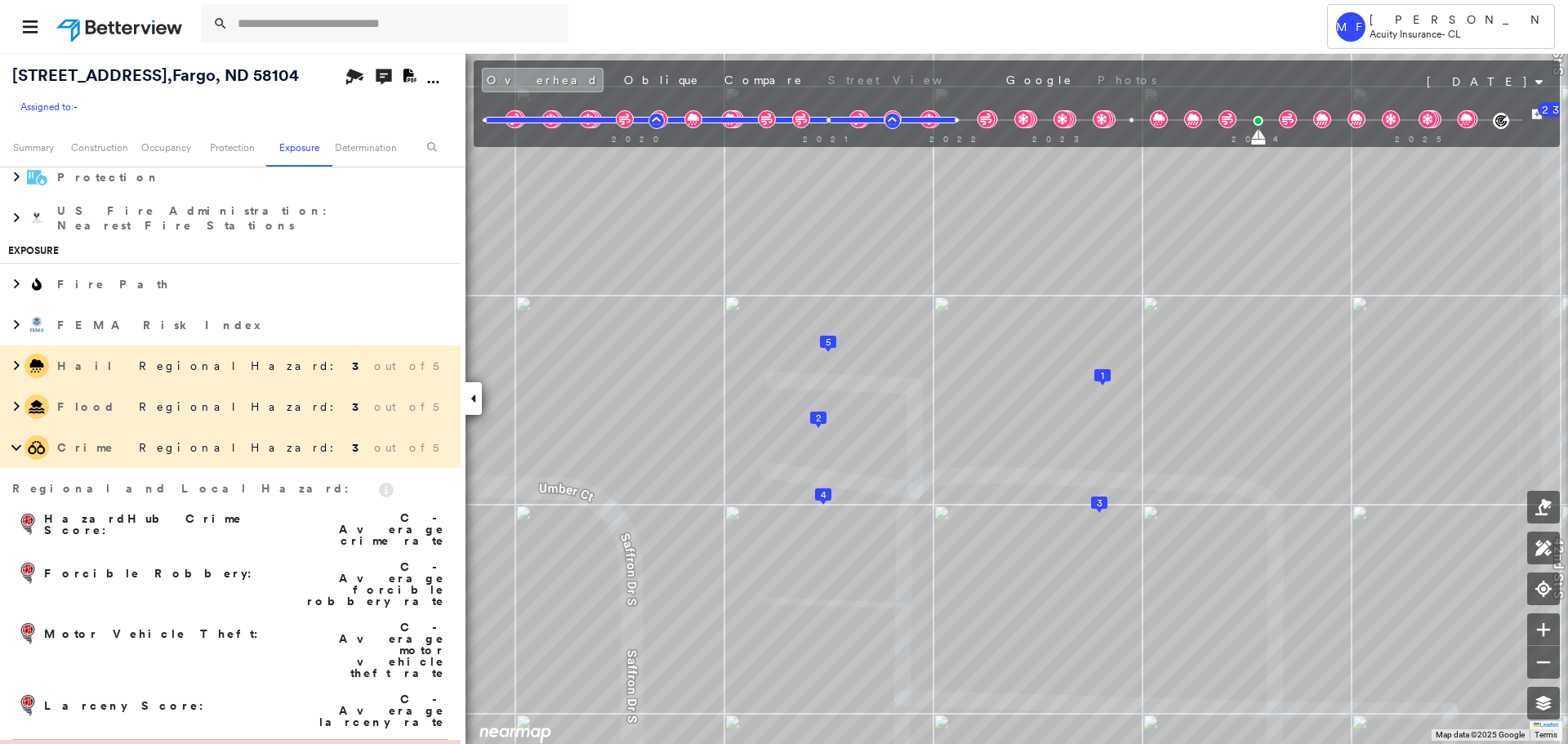 click on "Regional Hazard: 3   out of  5" at bounding box center (287, 448) 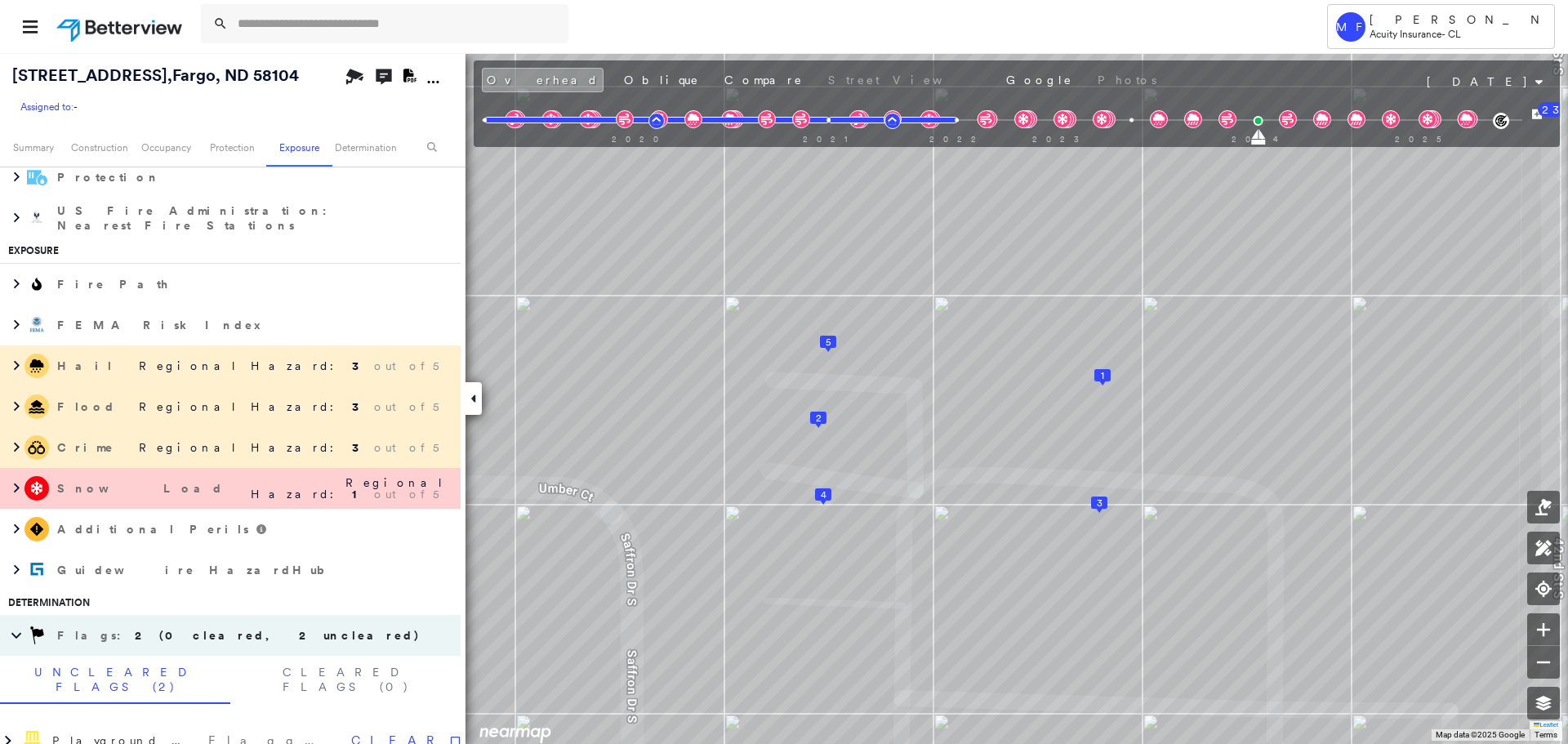click on "Regional Hazard: 3   out of  5" at bounding box center [288, 407] 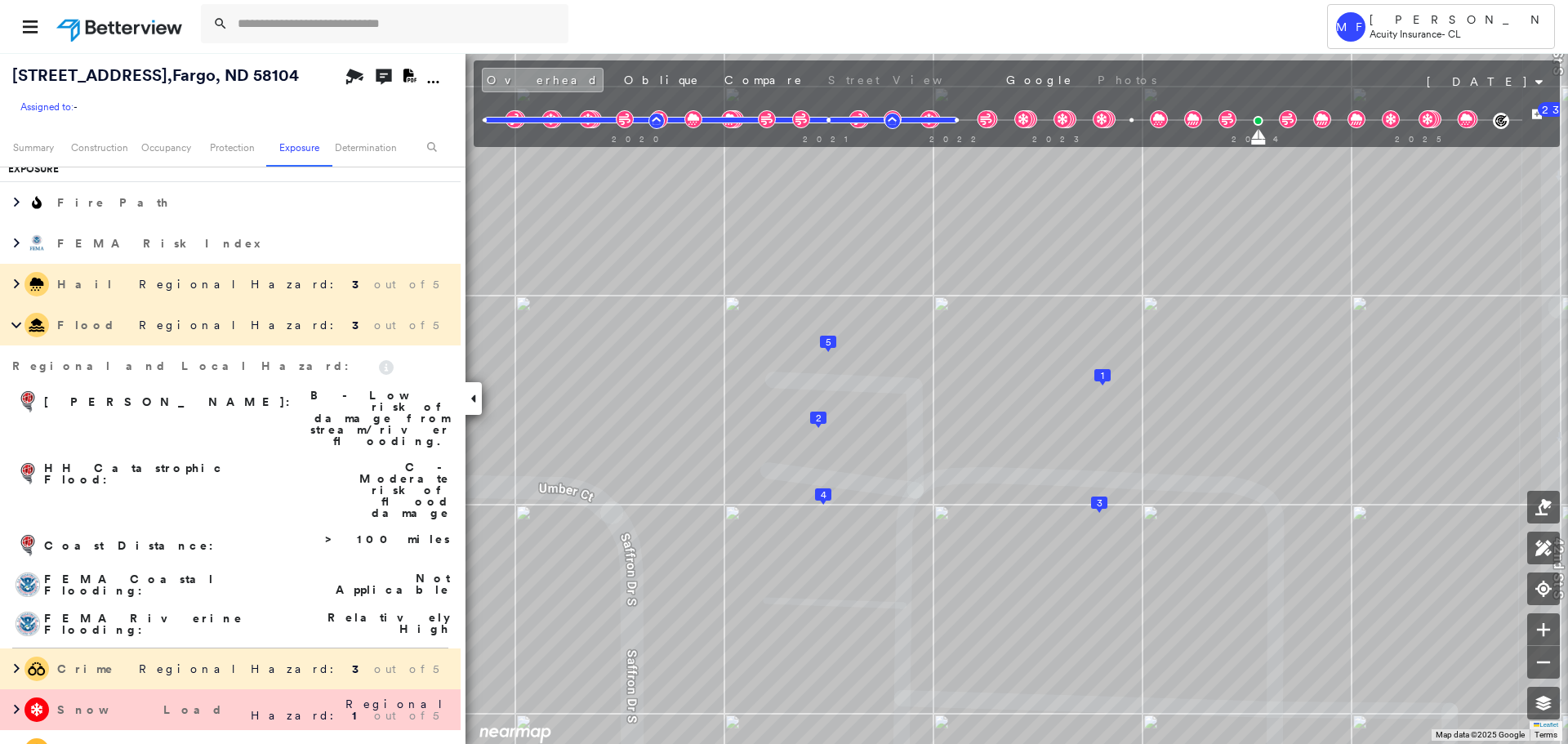 scroll, scrollTop: 2377, scrollLeft: 0, axis: vertical 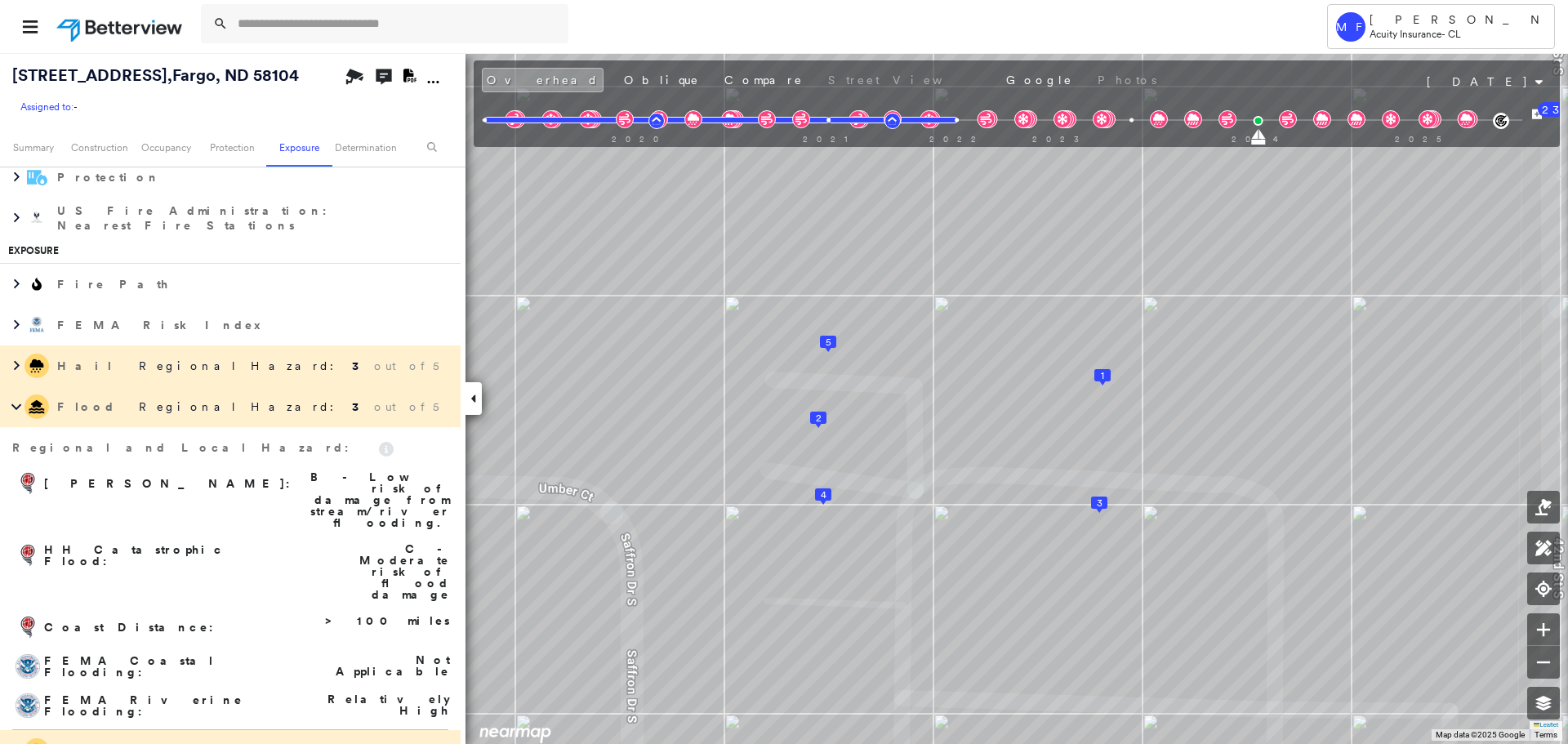 click on "Flood" at bounding box center (87, 407) 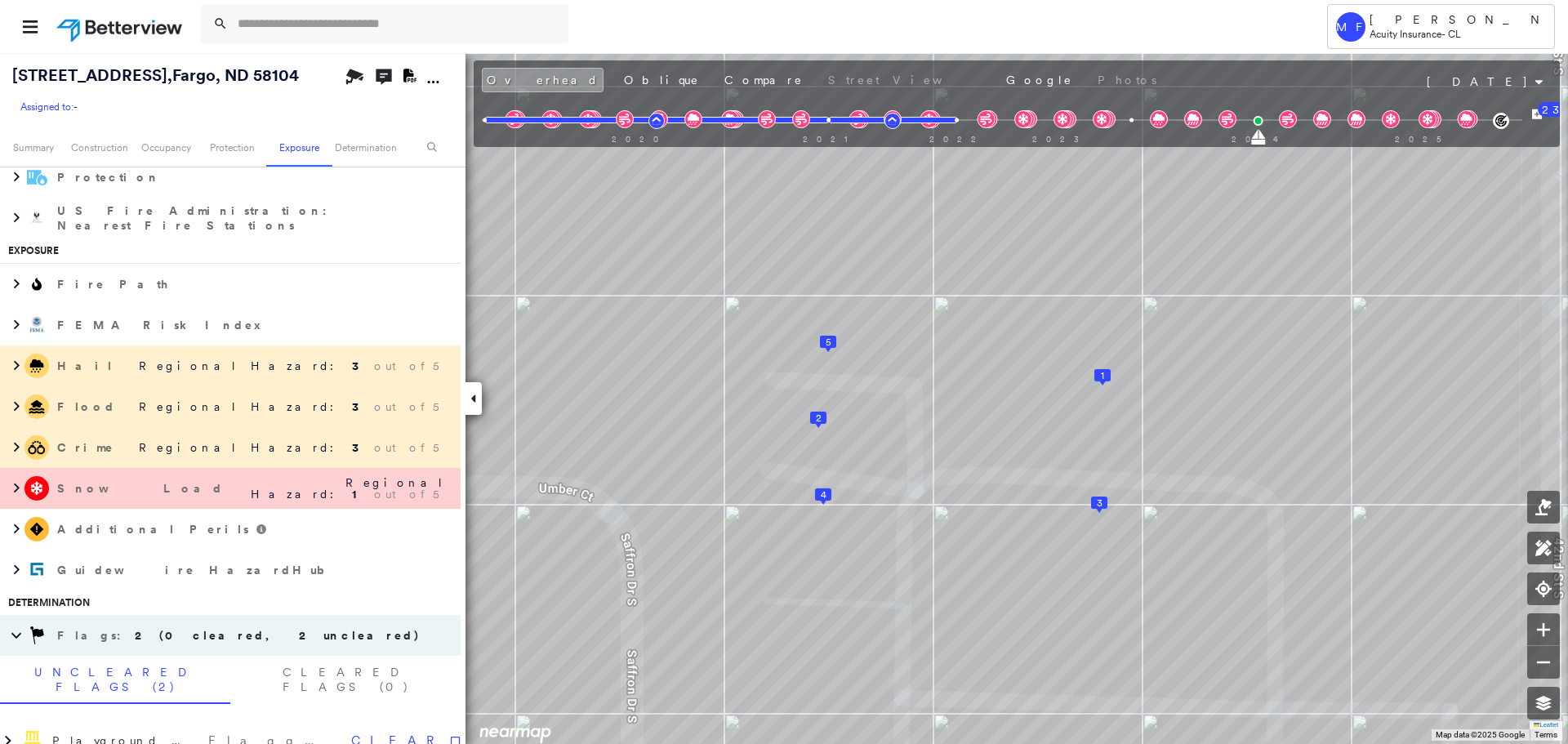 click on "Regional Hazard: 3   out of  5" at bounding box center [287, 366] 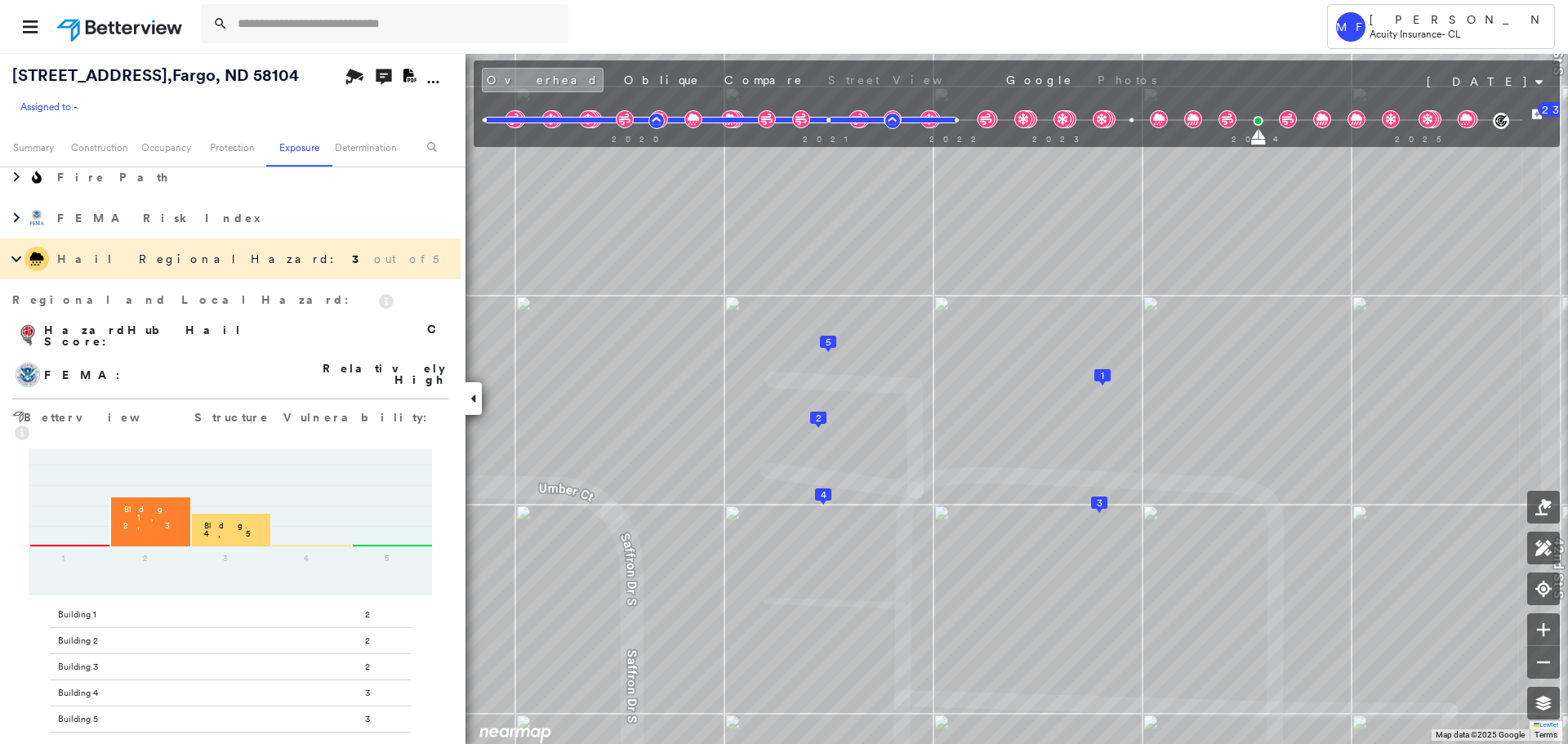 scroll, scrollTop: 2459, scrollLeft: 0, axis: vertical 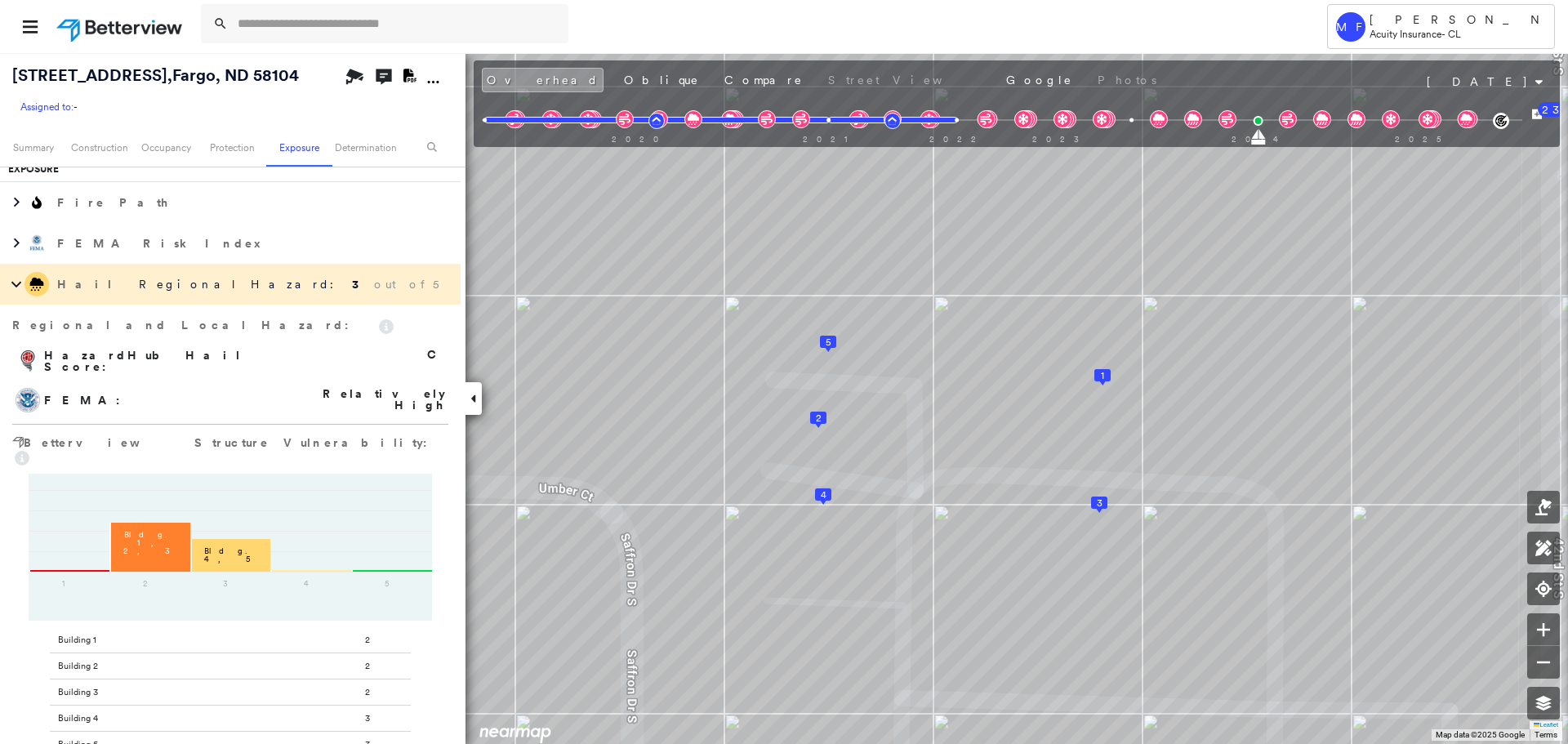 click on "Hail Regional Hazard: 3   out of  5" at bounding box center (230, 284) 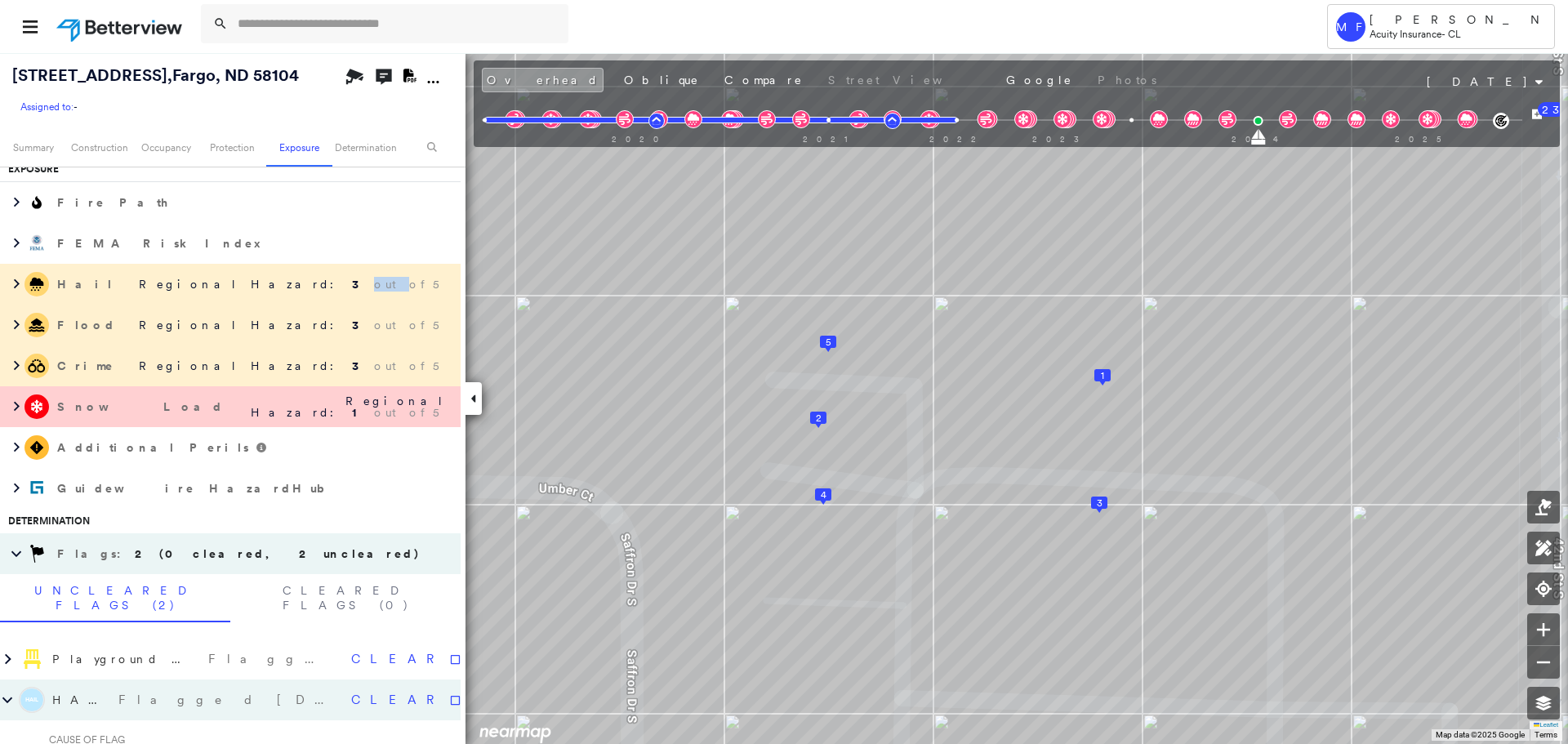 click on "Hail Regional Hazard: 3   out of  5" at bounding box center (230, 284) 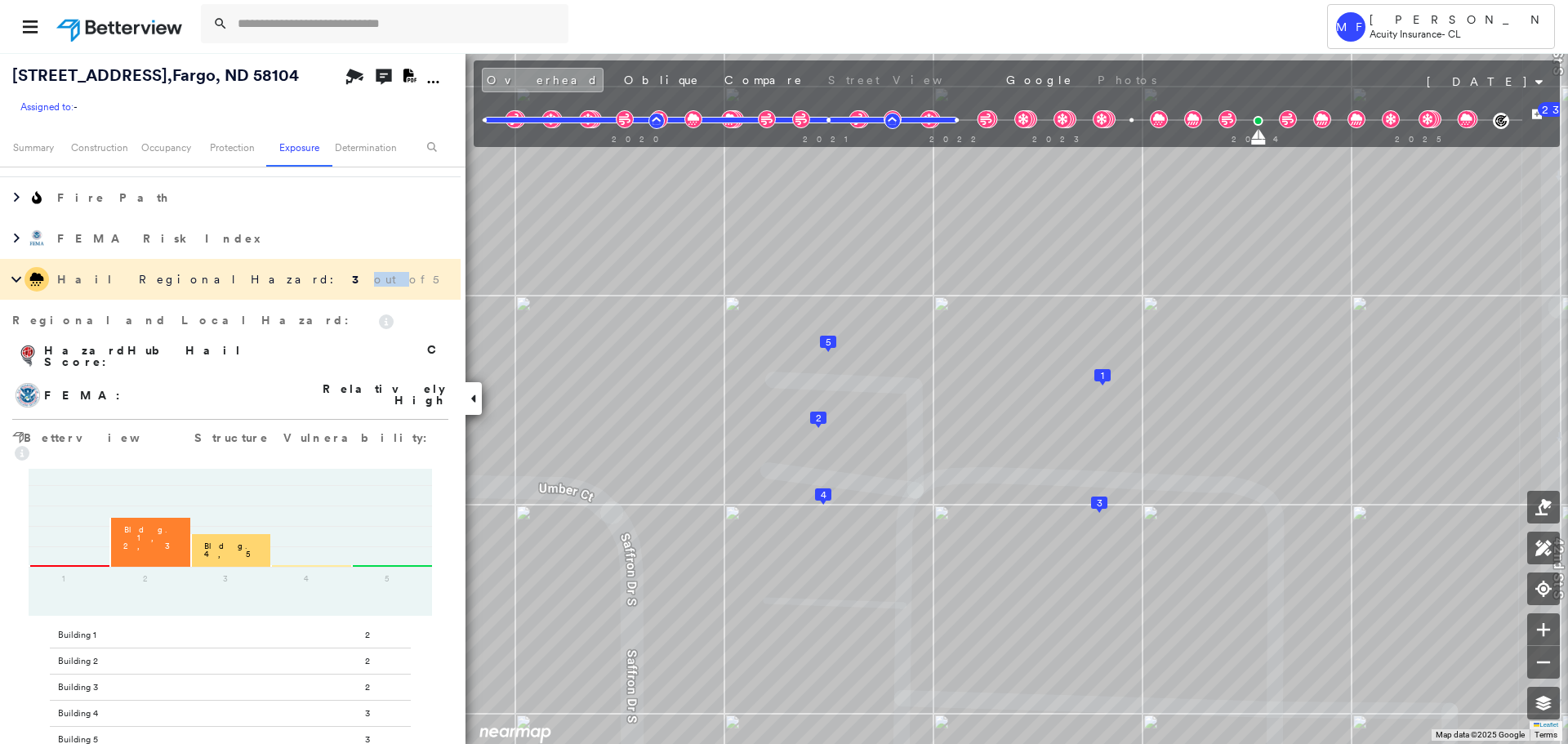 scroll, scrollTop: 2459, scrollLeft: 0, axis: vertical 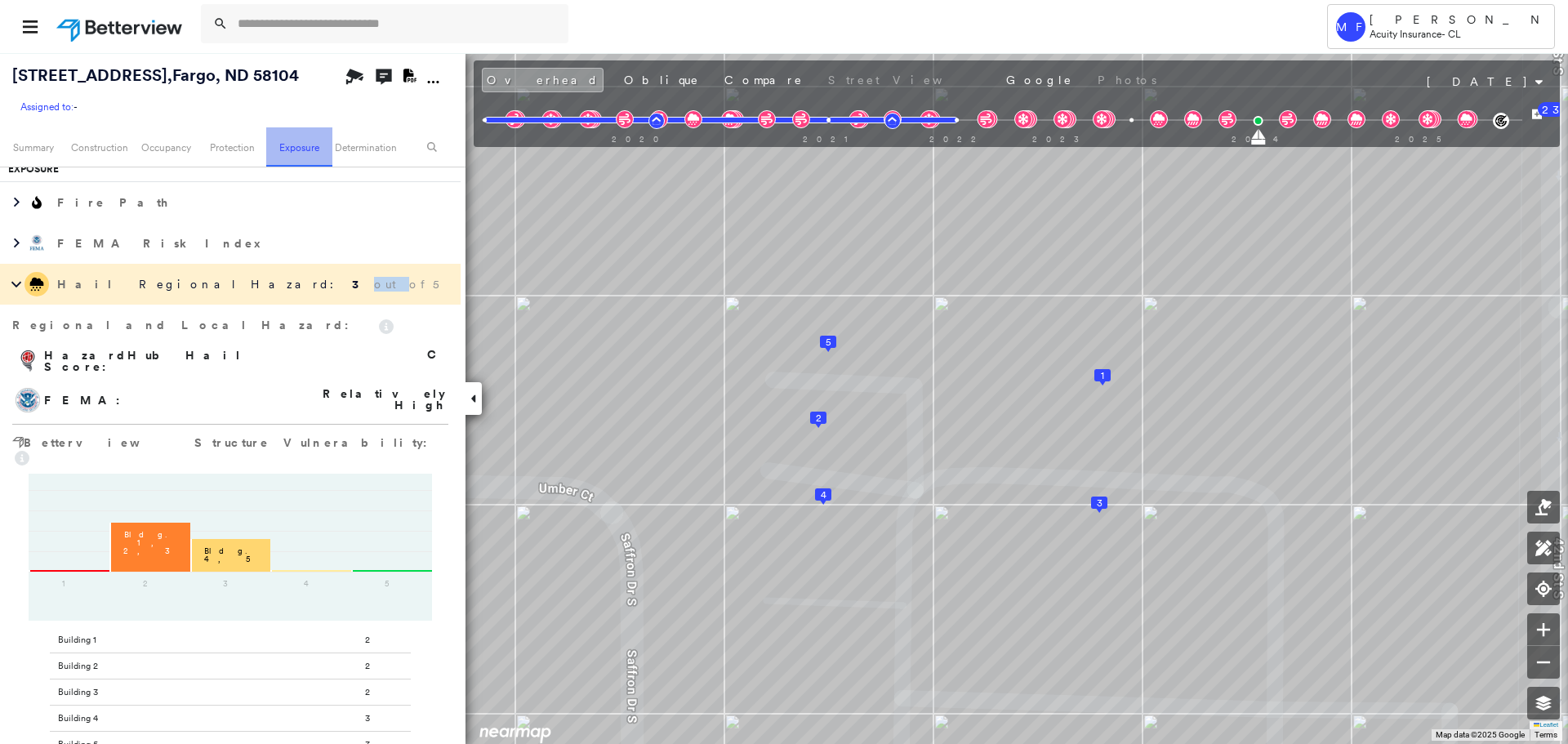 click on "Exposure" at bounding box center (299, 147) 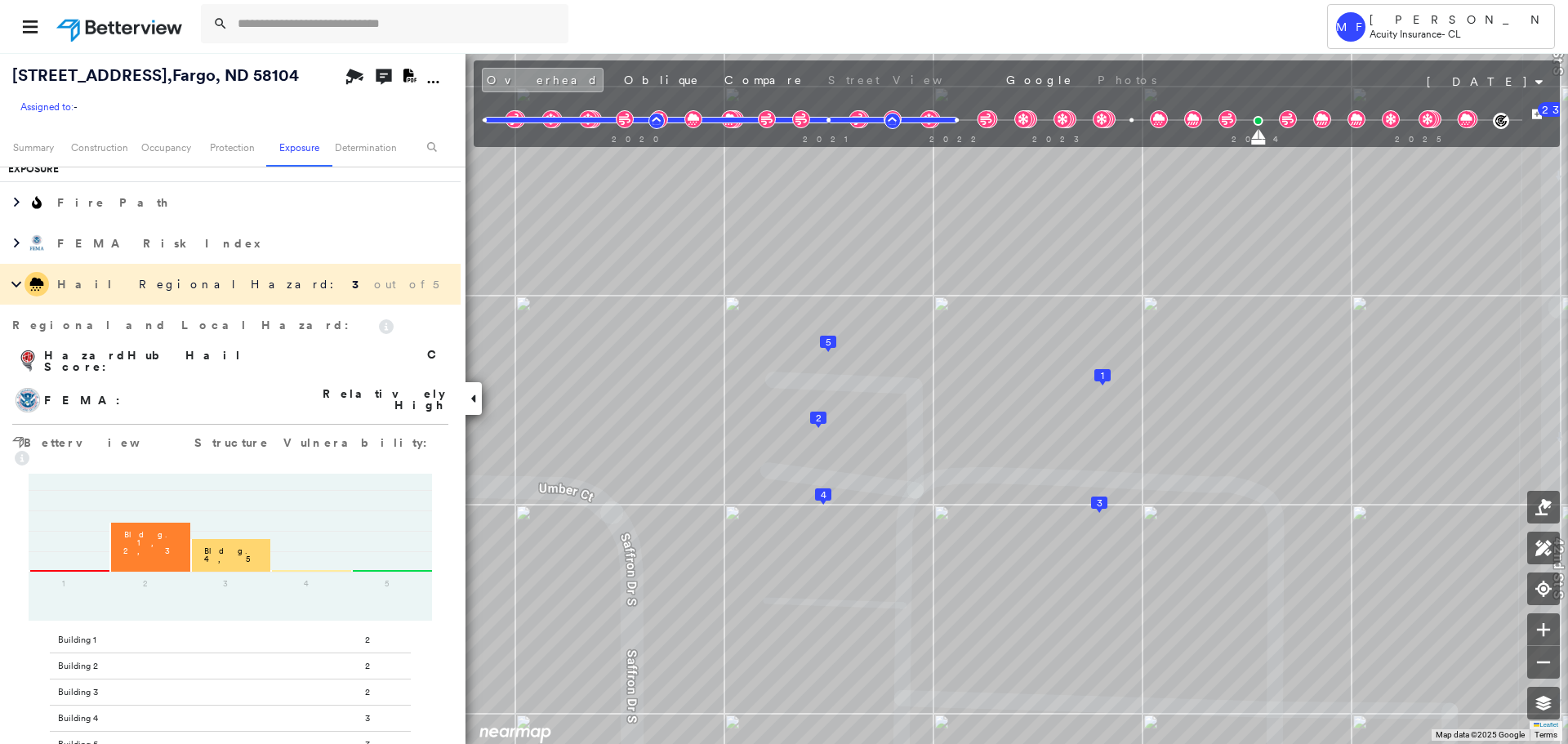 click on "Betterview Structure Vulnerability:" at bounding box center [230, 447] 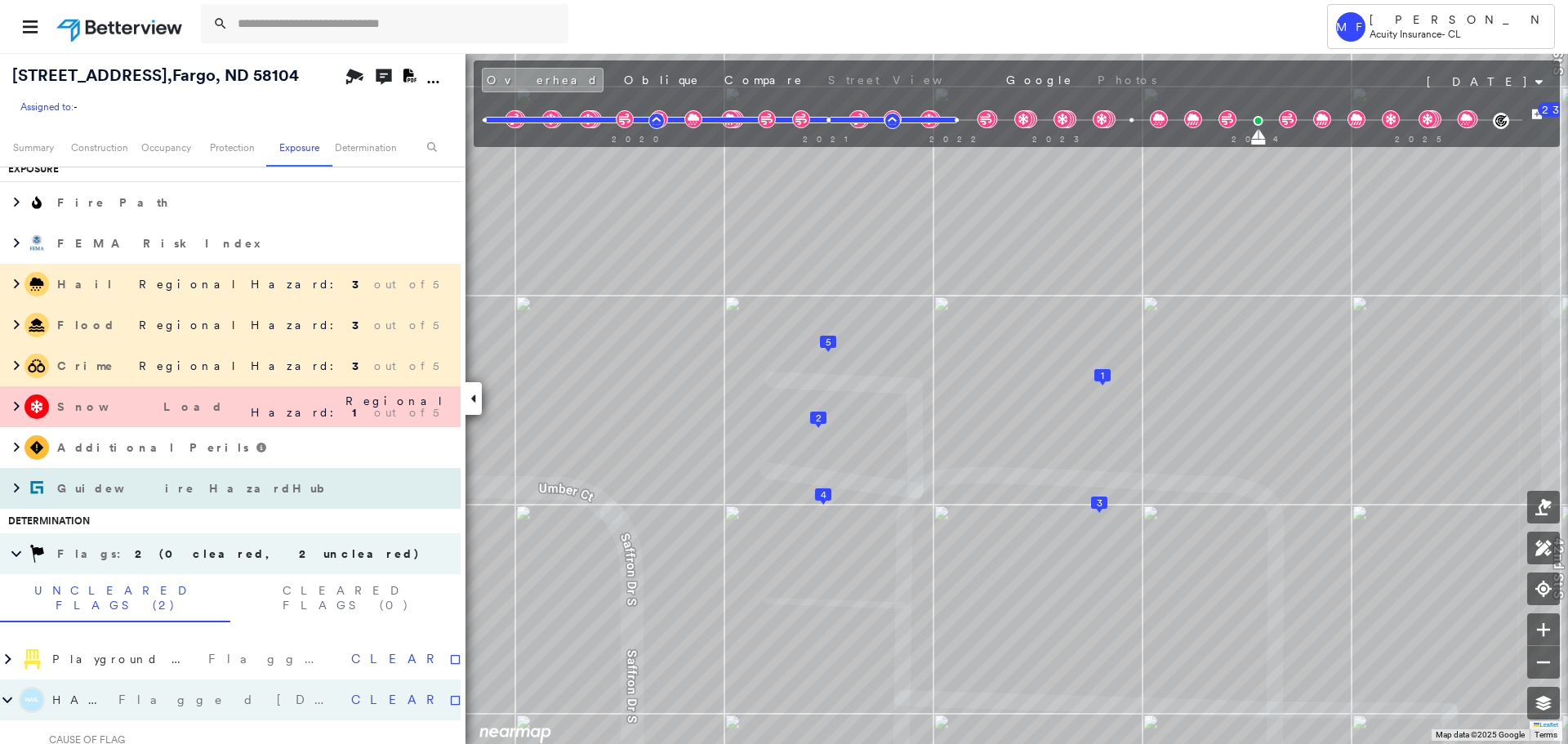 click on "Guidewire HazardHub" at bounding box center (198, 488) 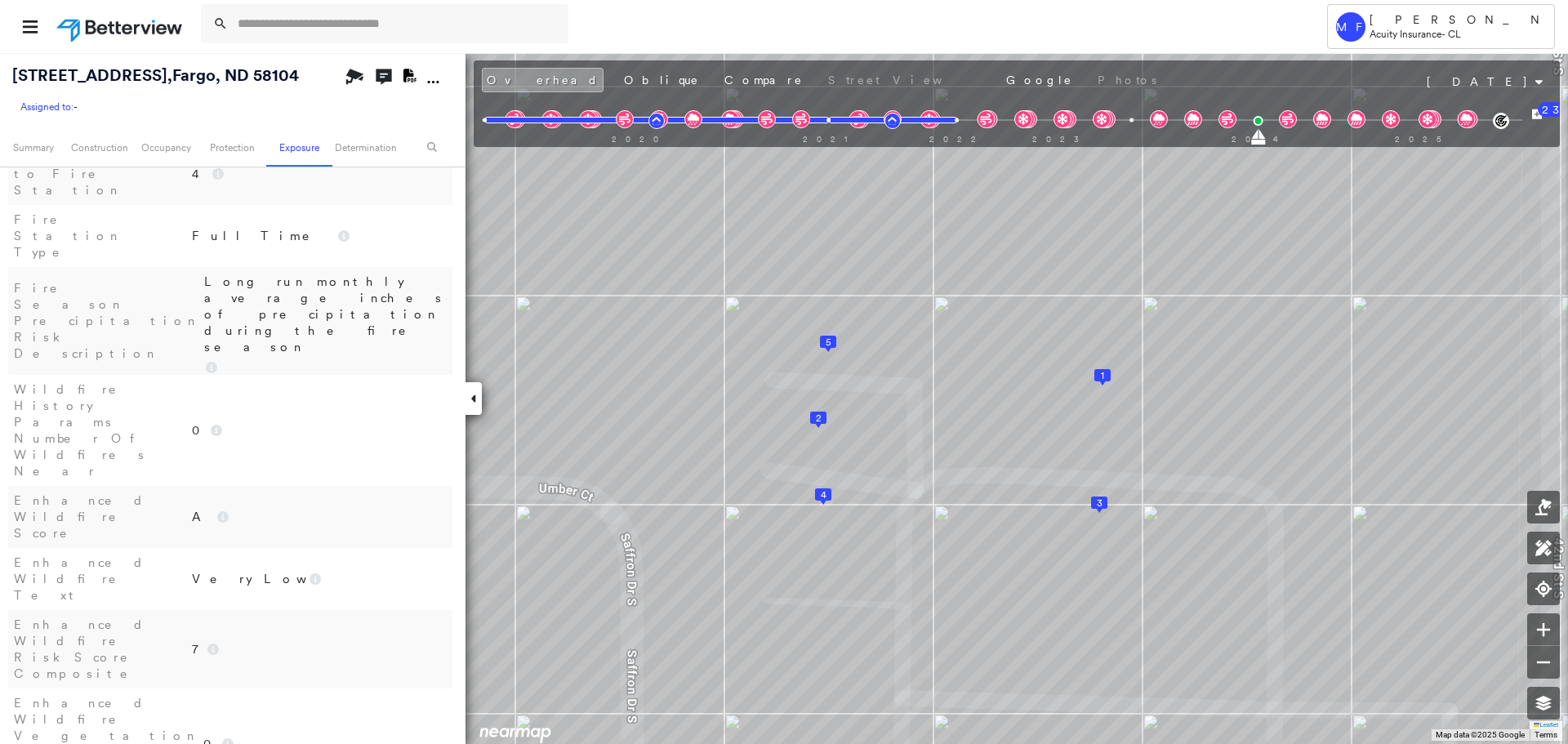 scroll, scrollTop: 2704, scrollLeft: 0, axis: vertical 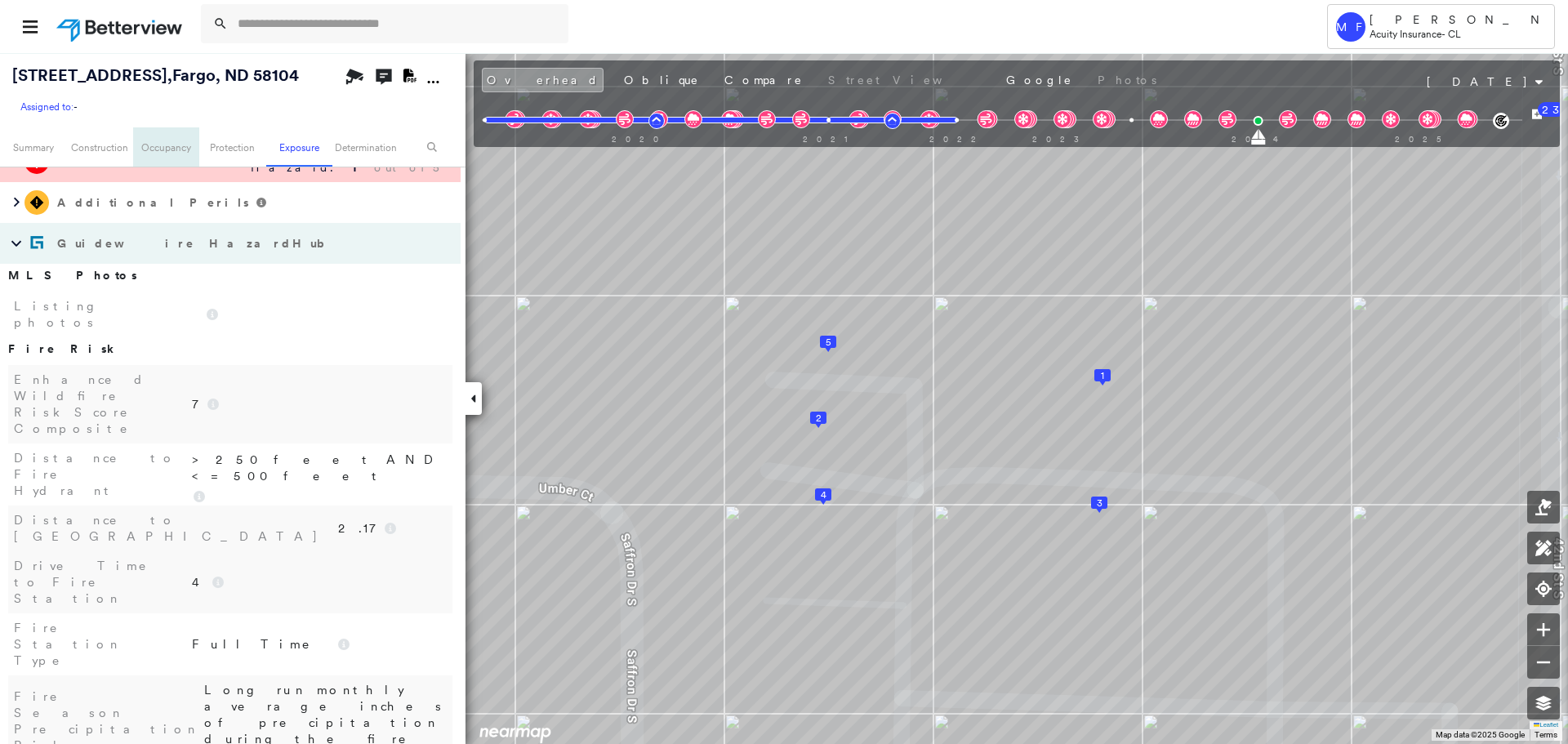 click on "Occupancy" at bounding box center (166, 147) 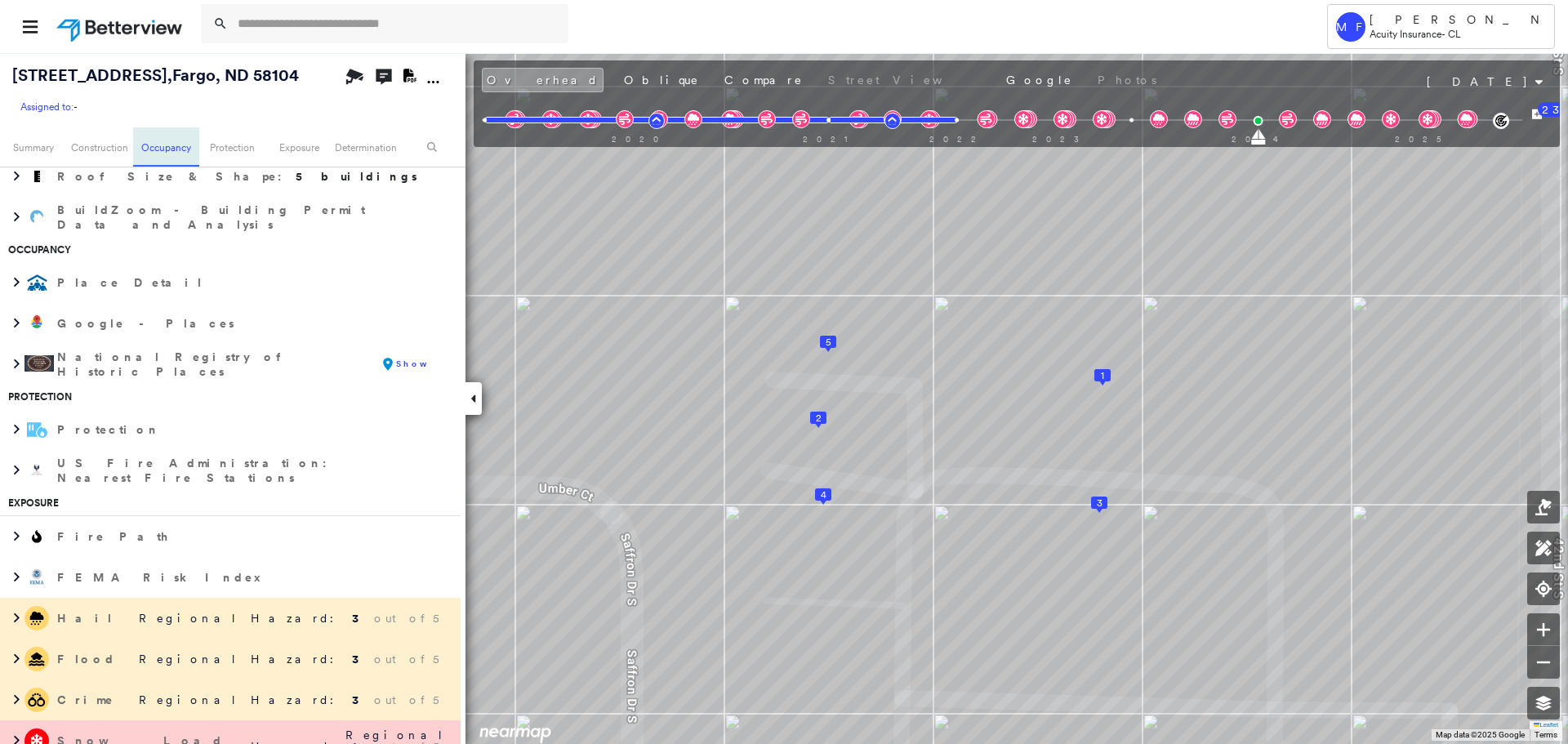 scroll, scrollTop: 2124, scrollLeft: 0, axis: vertical 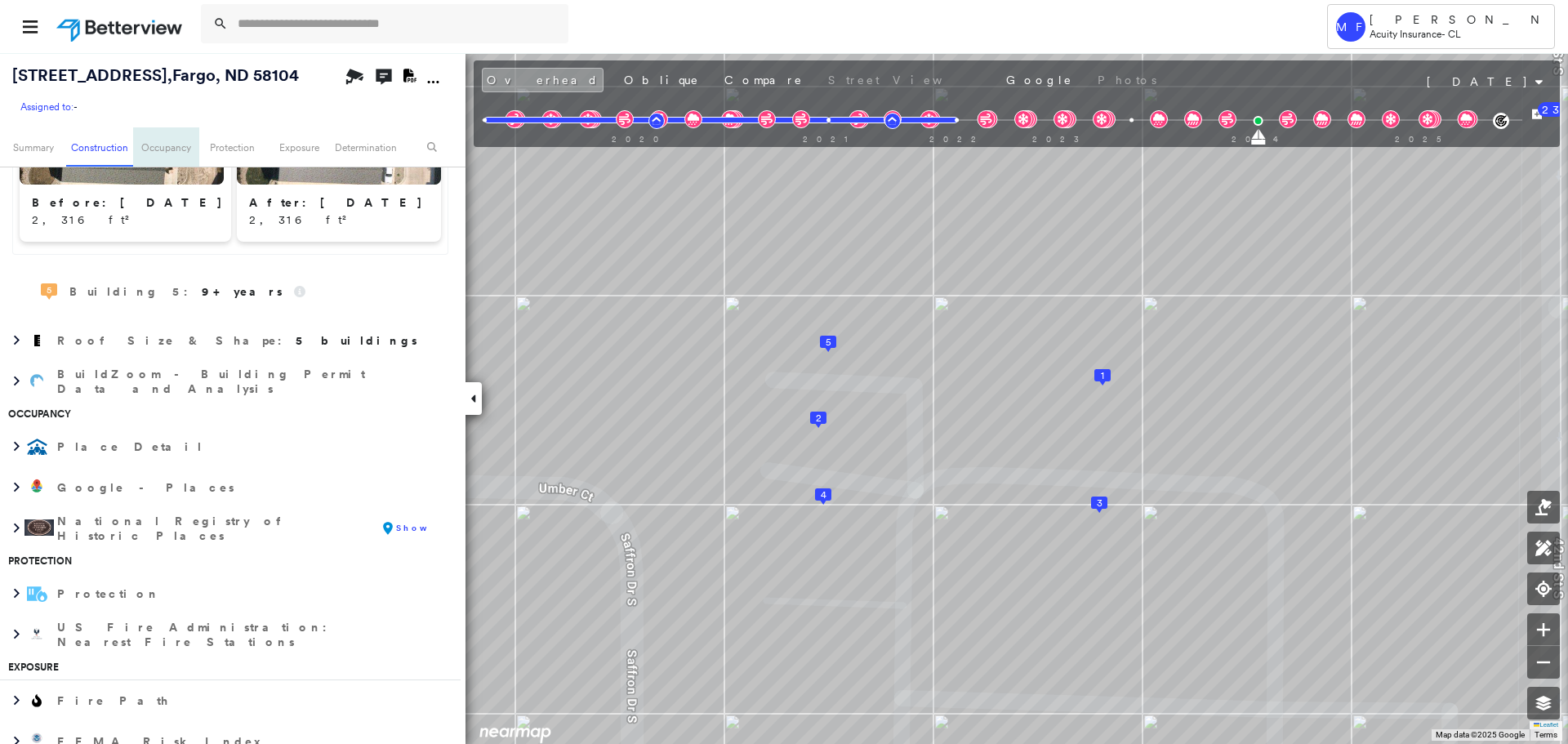 click on "Occupancy" at bounding box center [166, 147] 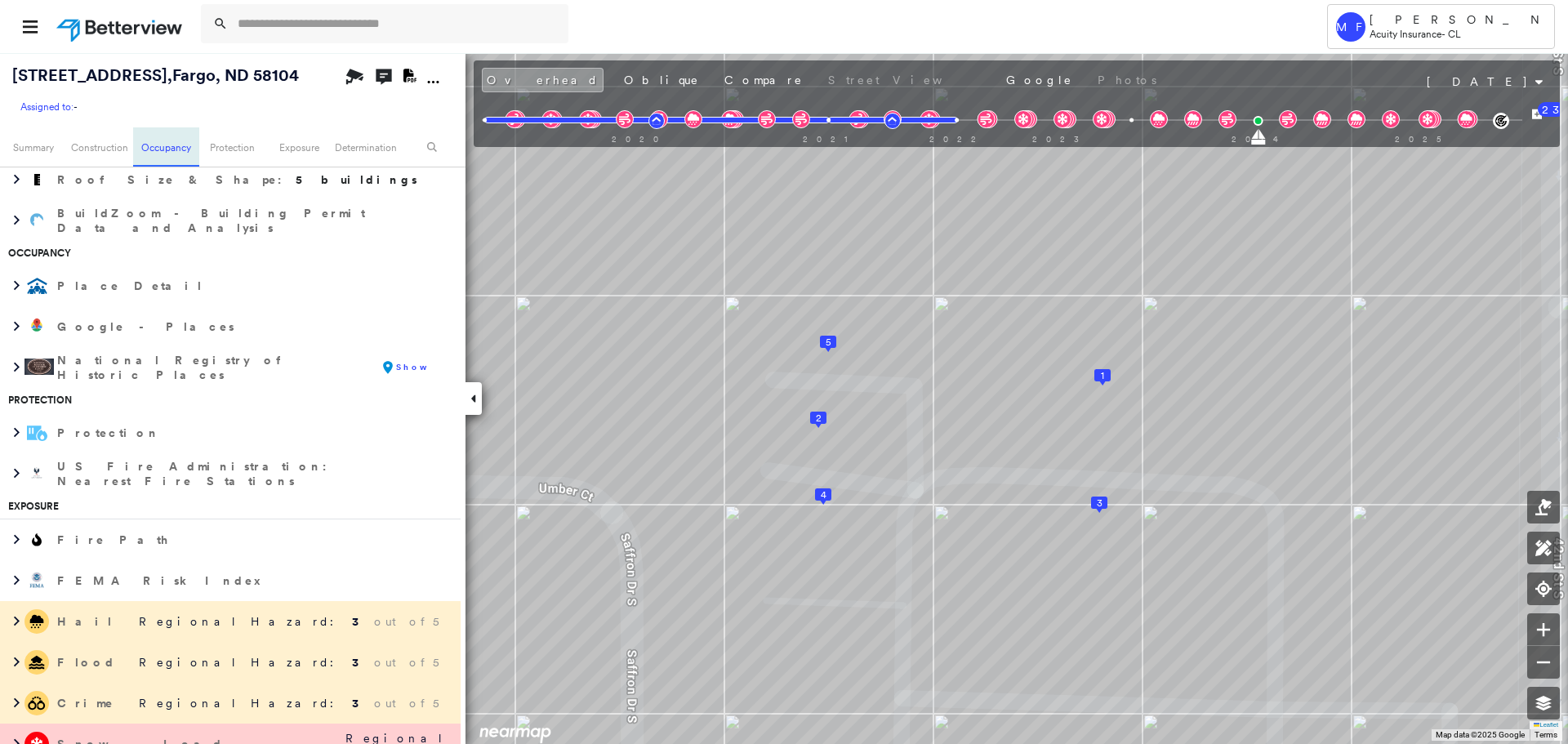 scroll, scrollTop: 2124, scrollLeft: 0, axis: vertical 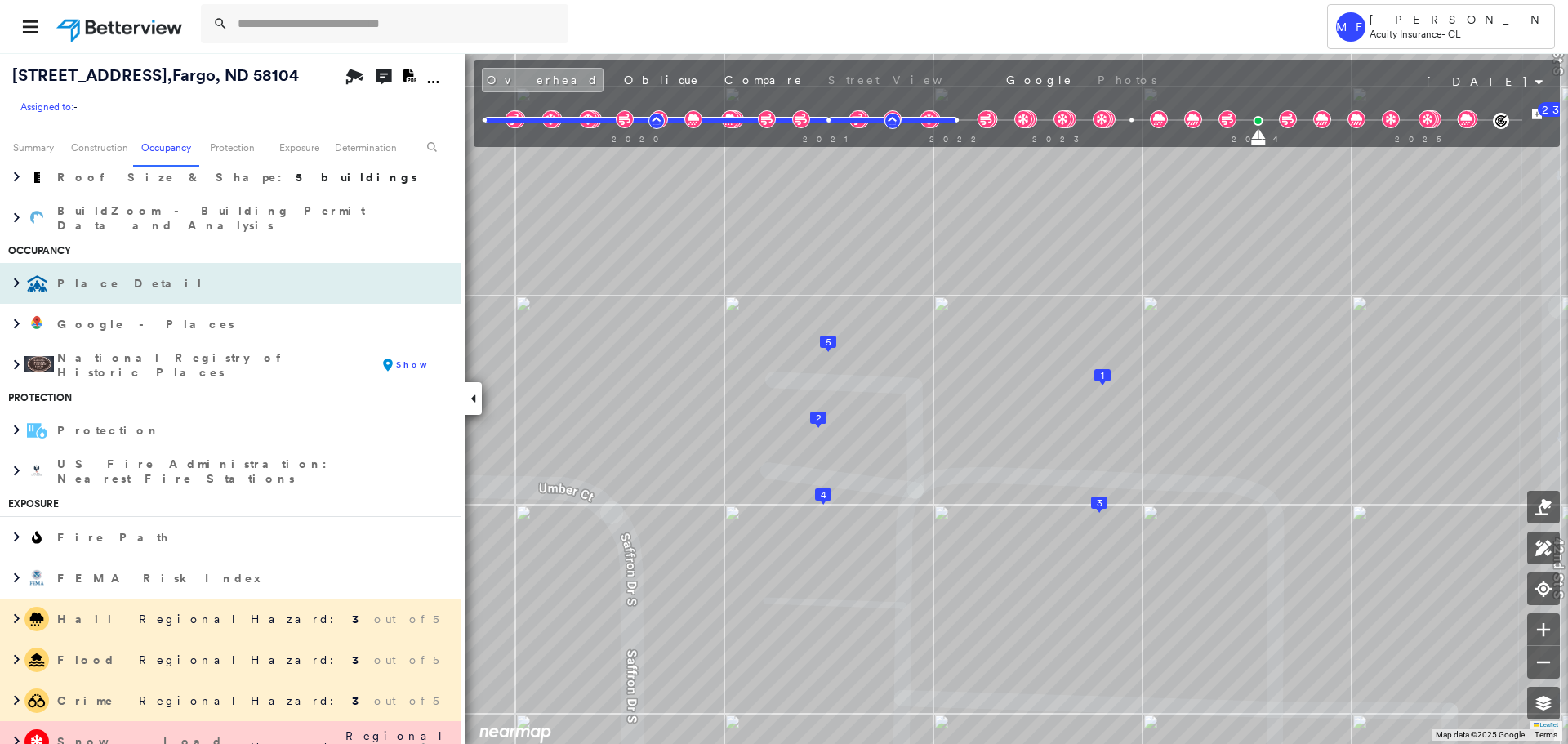 click on "Place Detail" at bounding box center (214, 283) 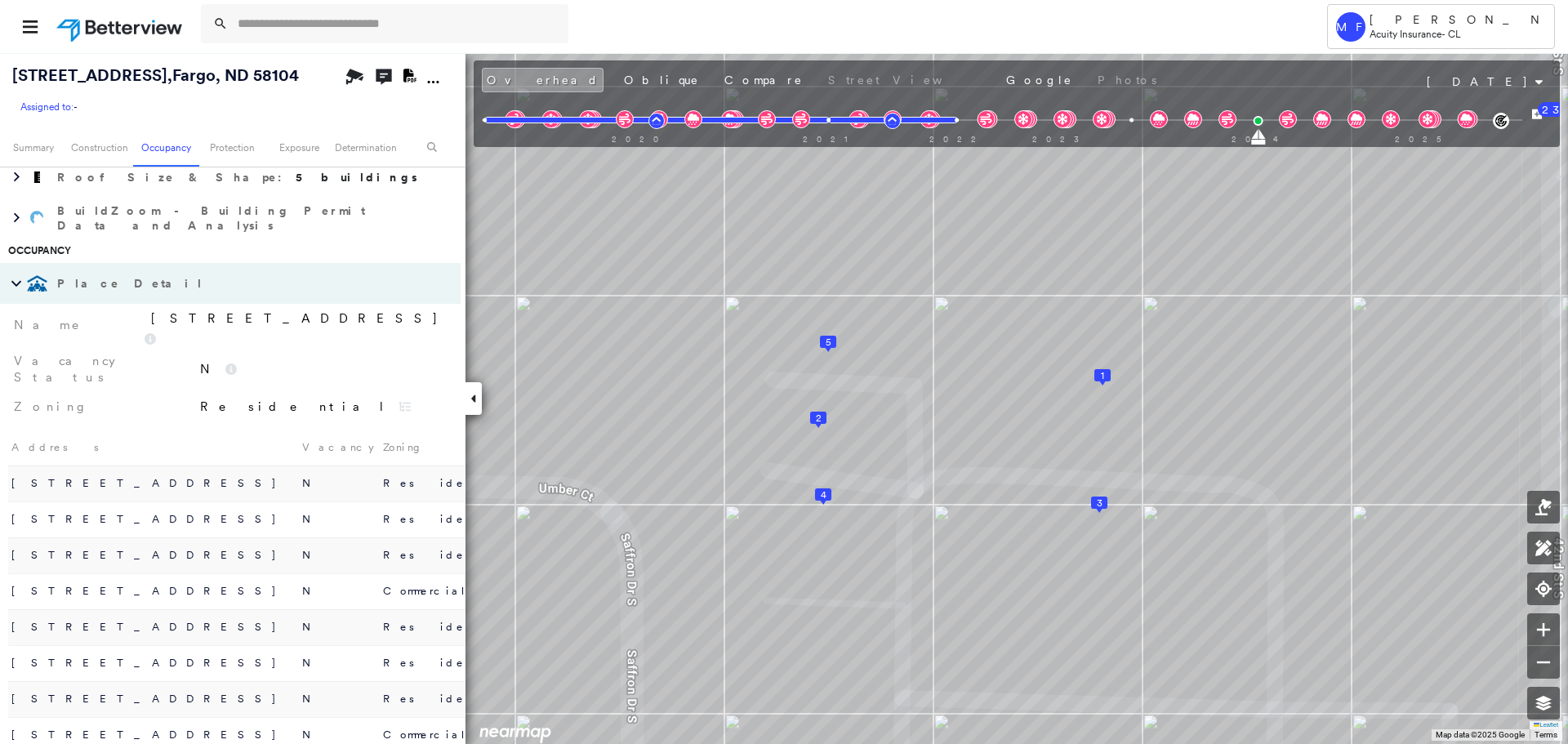 click on "Place Detail" at bounding box center [214, 283] 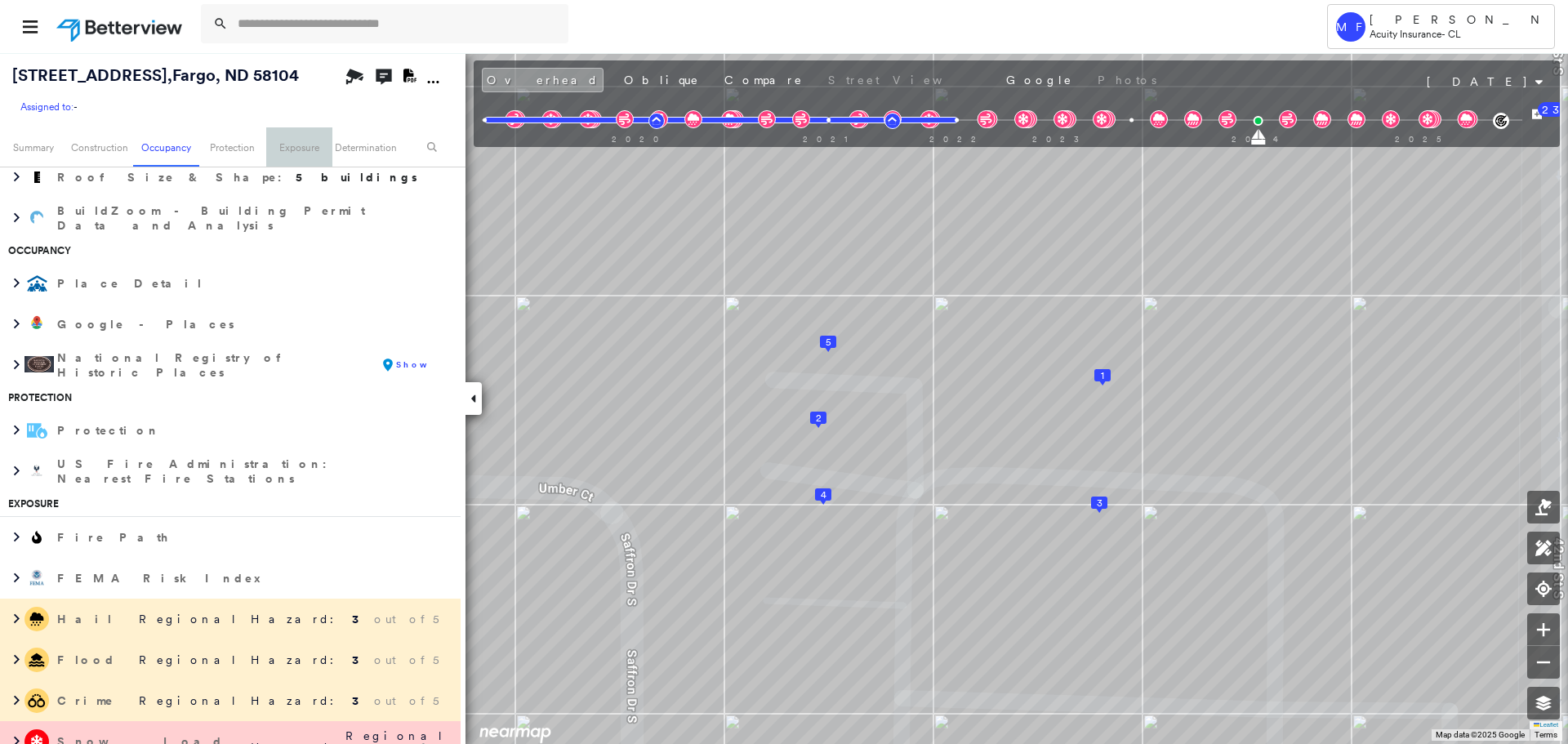 click on "Exposure" at bounding box center [299, 147] 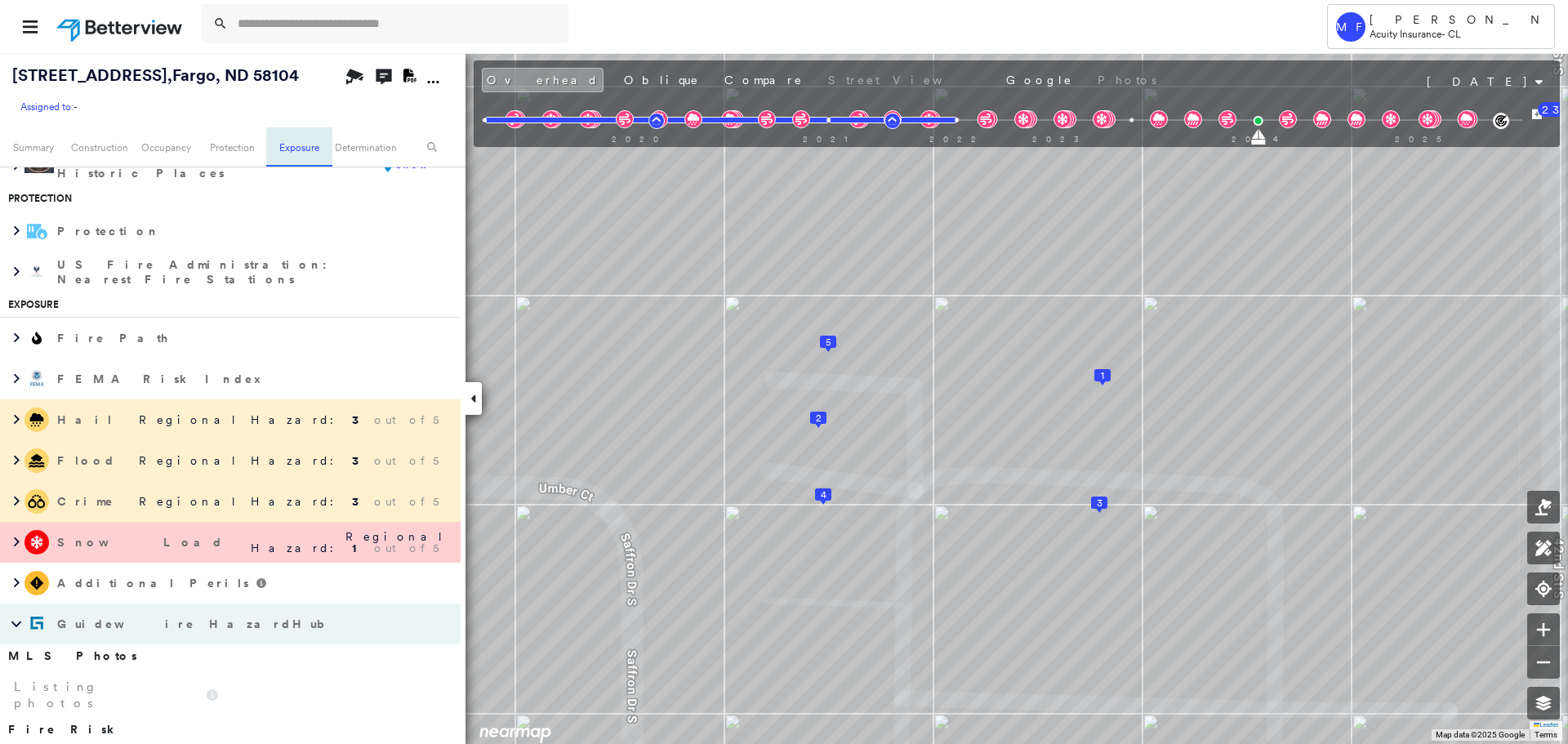 scroll, scrollTop: 2377, scrollLeft: 0, axis: vertical 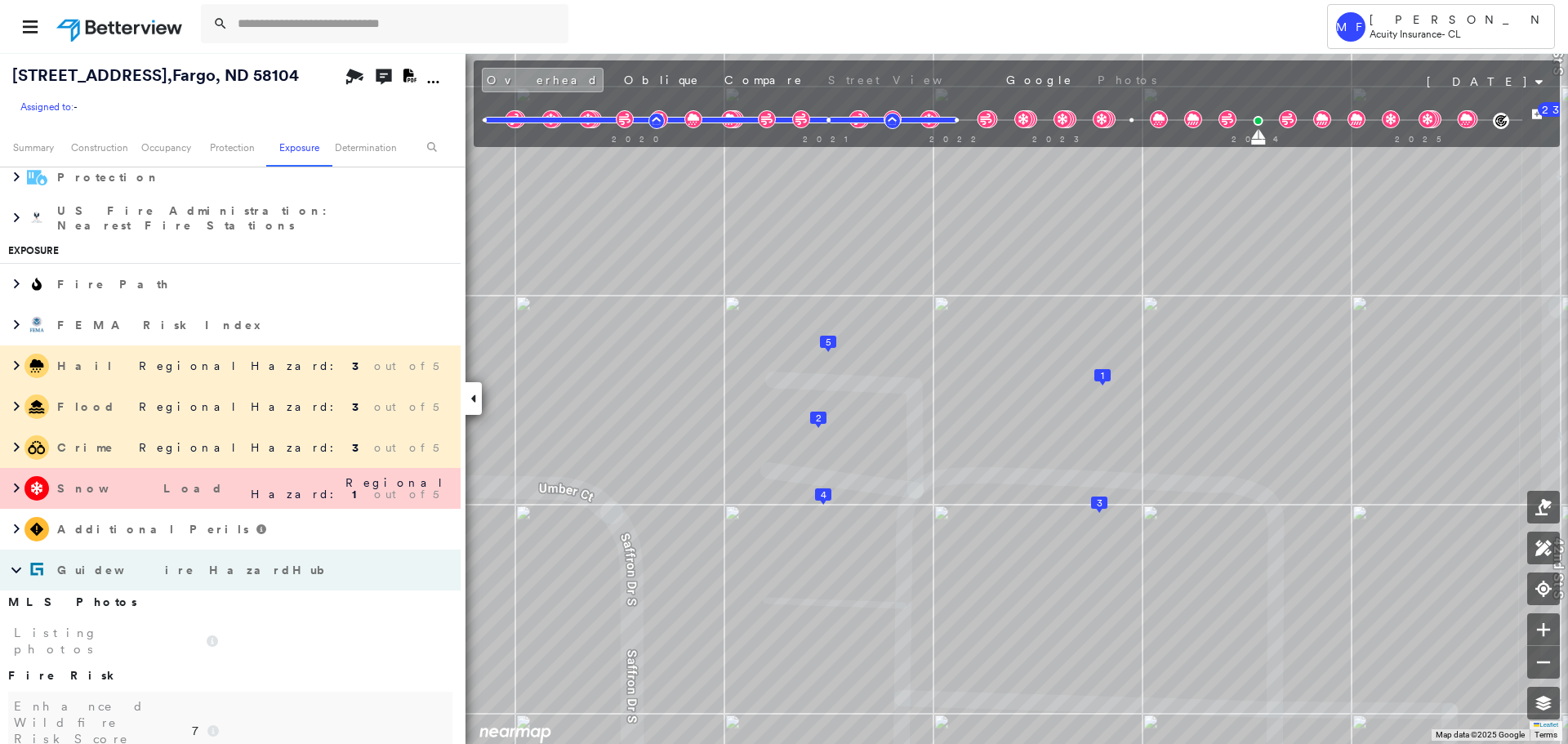 click on "Guidewire HazardHub" at bounding box center [198, 570] 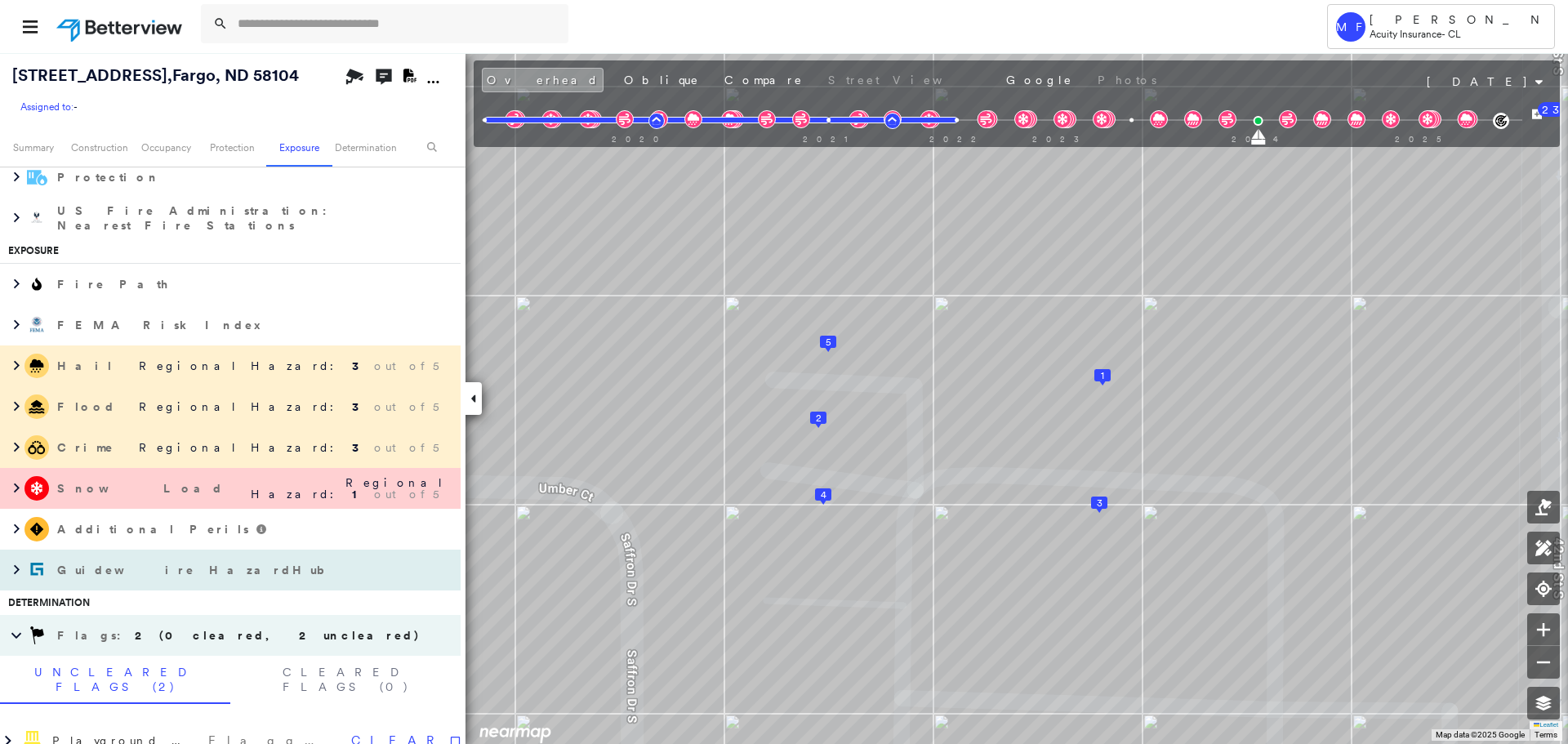 click on "Guidewire HazardHub" at bounding box center [198, 570] 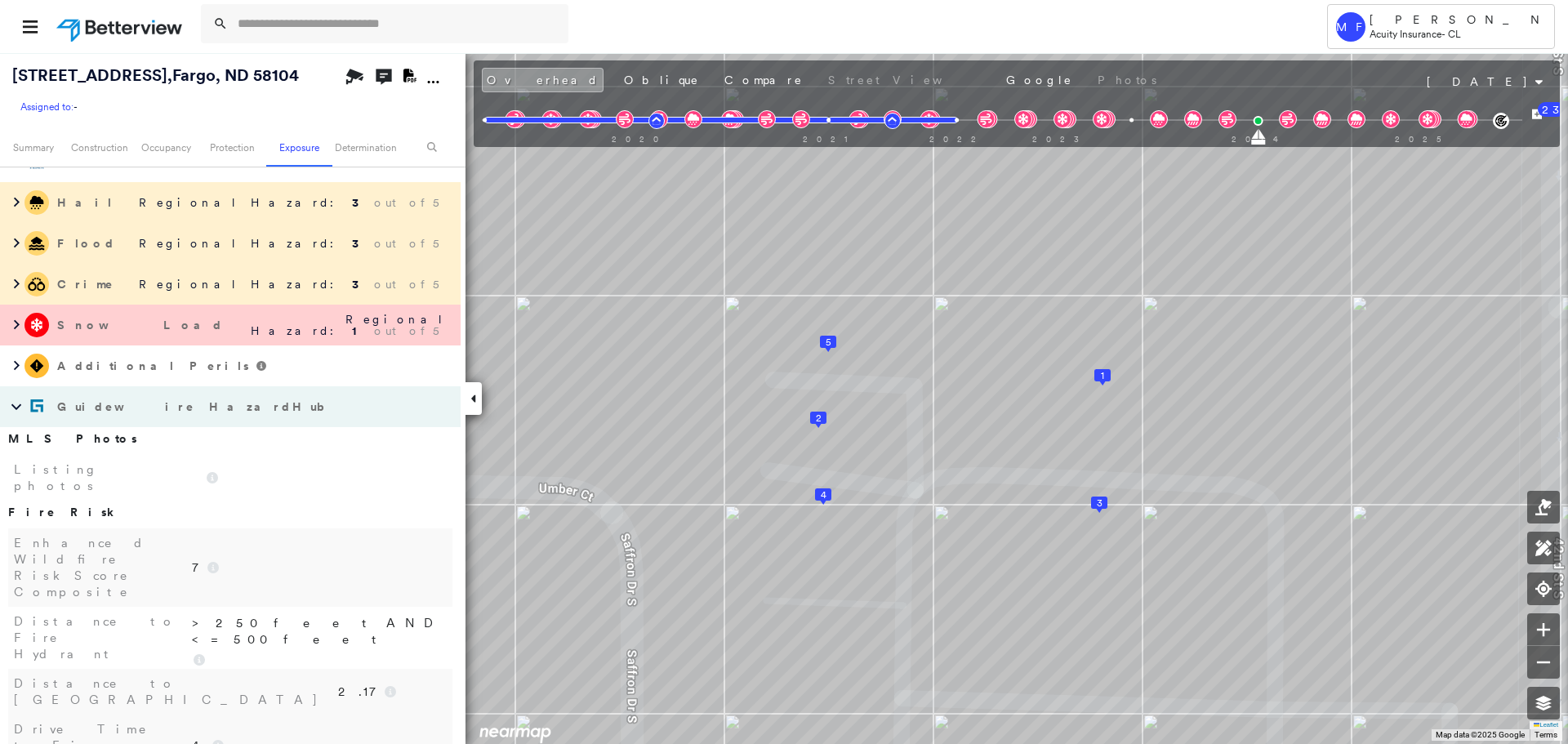 scroll, scrollTop: 2622, scrollLeft: 0, axis: vertical 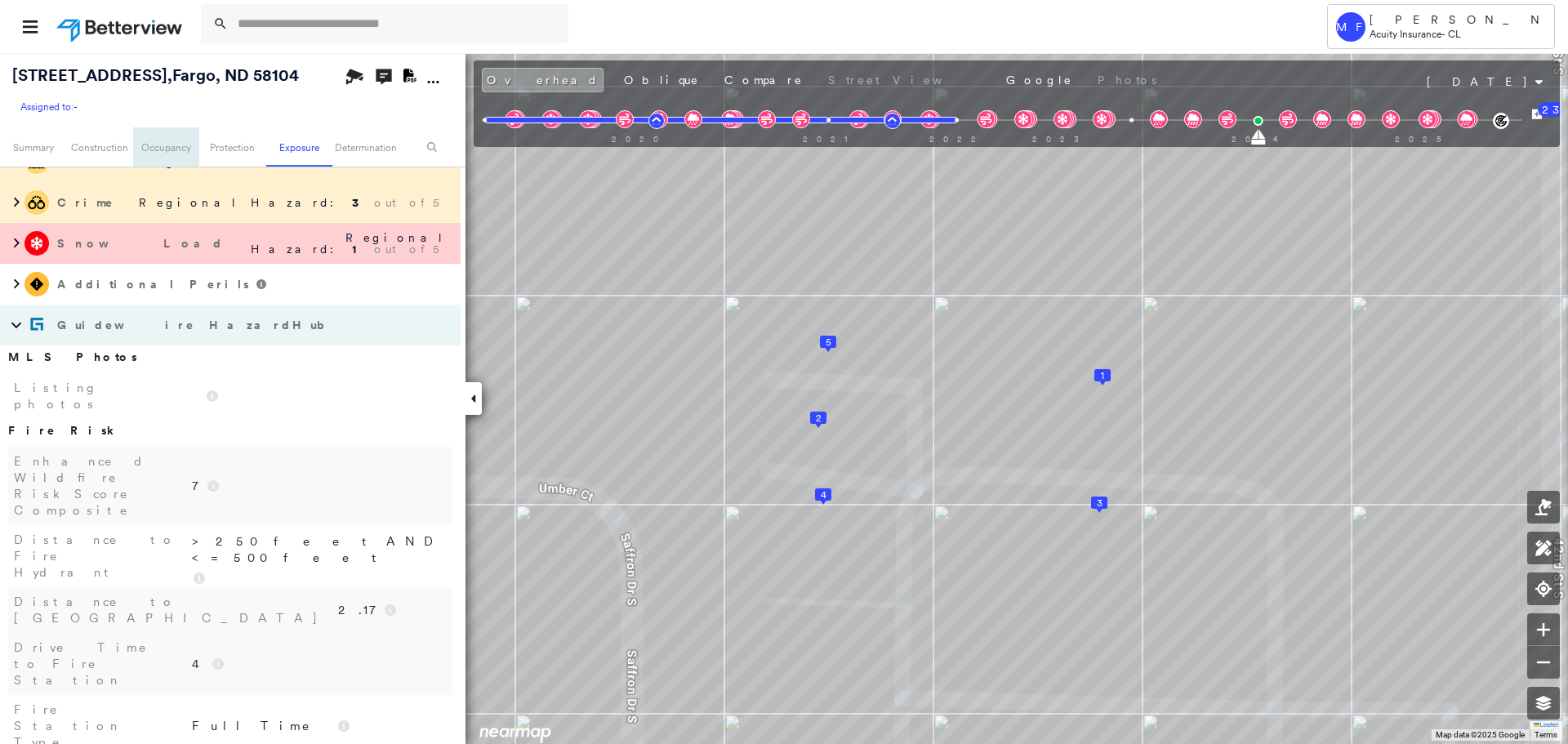 click on "Occupancy" at bounding box center (166, 147) 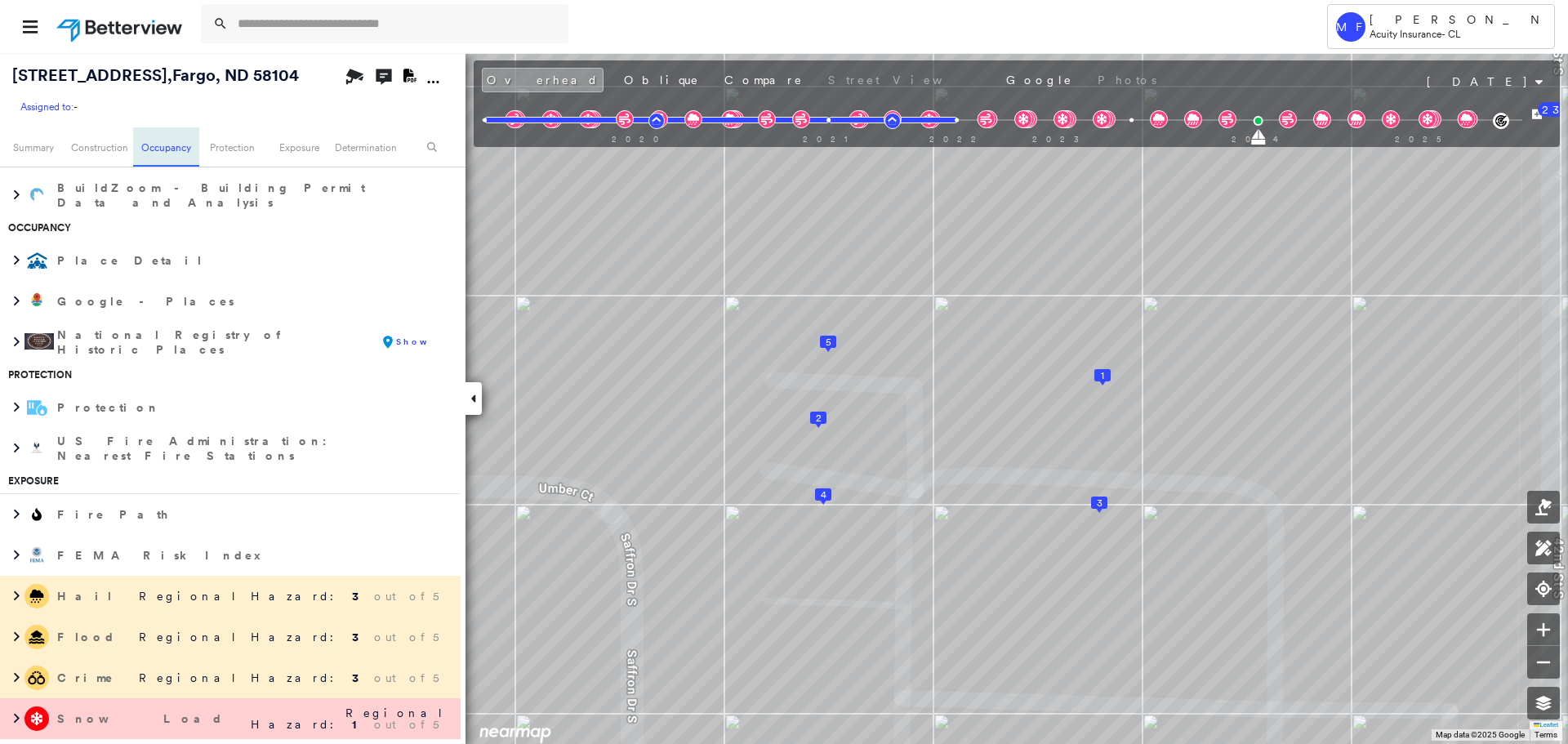 scroll, scrollTop: 2124, scrollLeft: 0, axis: vertical 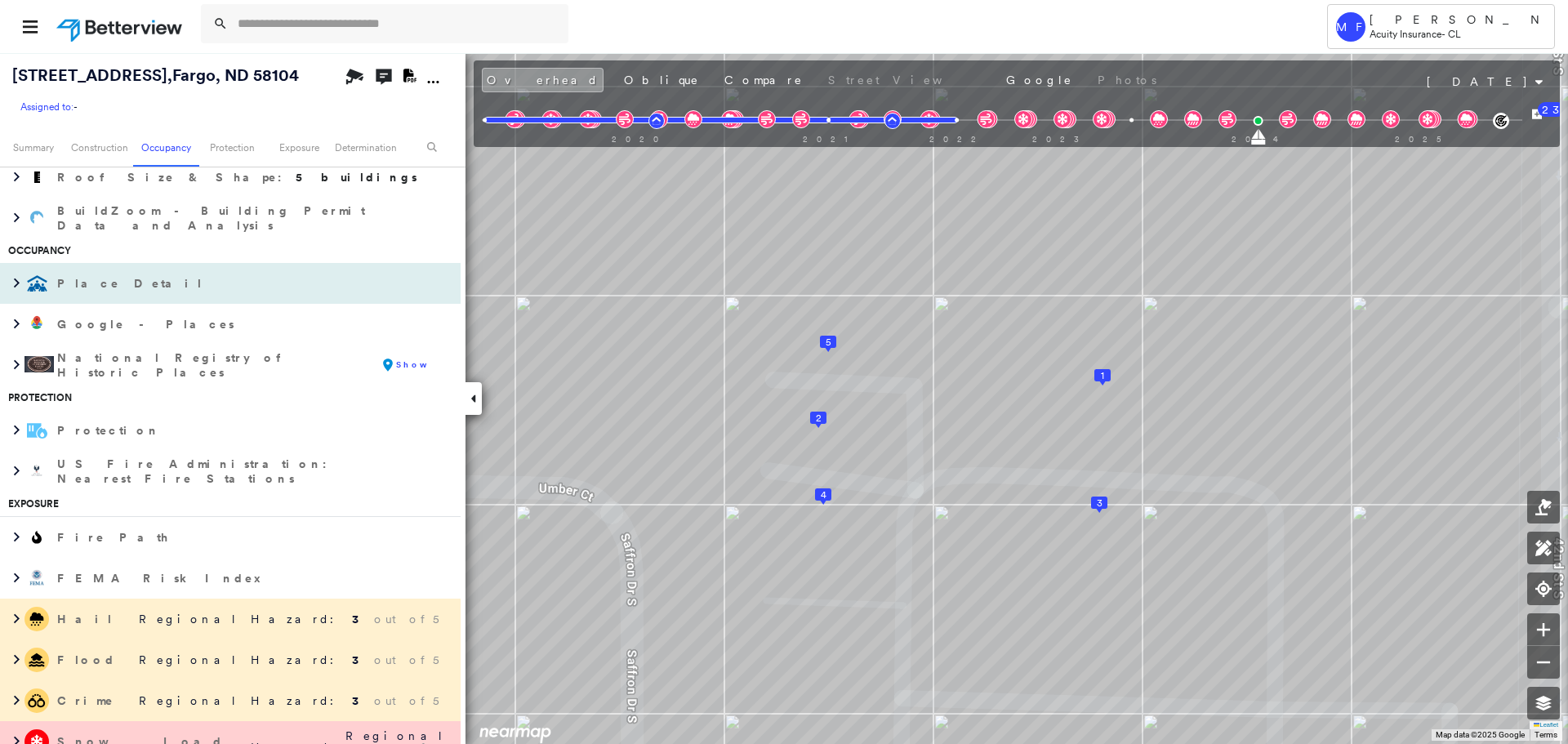 click on "Place Detail" at bounding box center [214, 283] 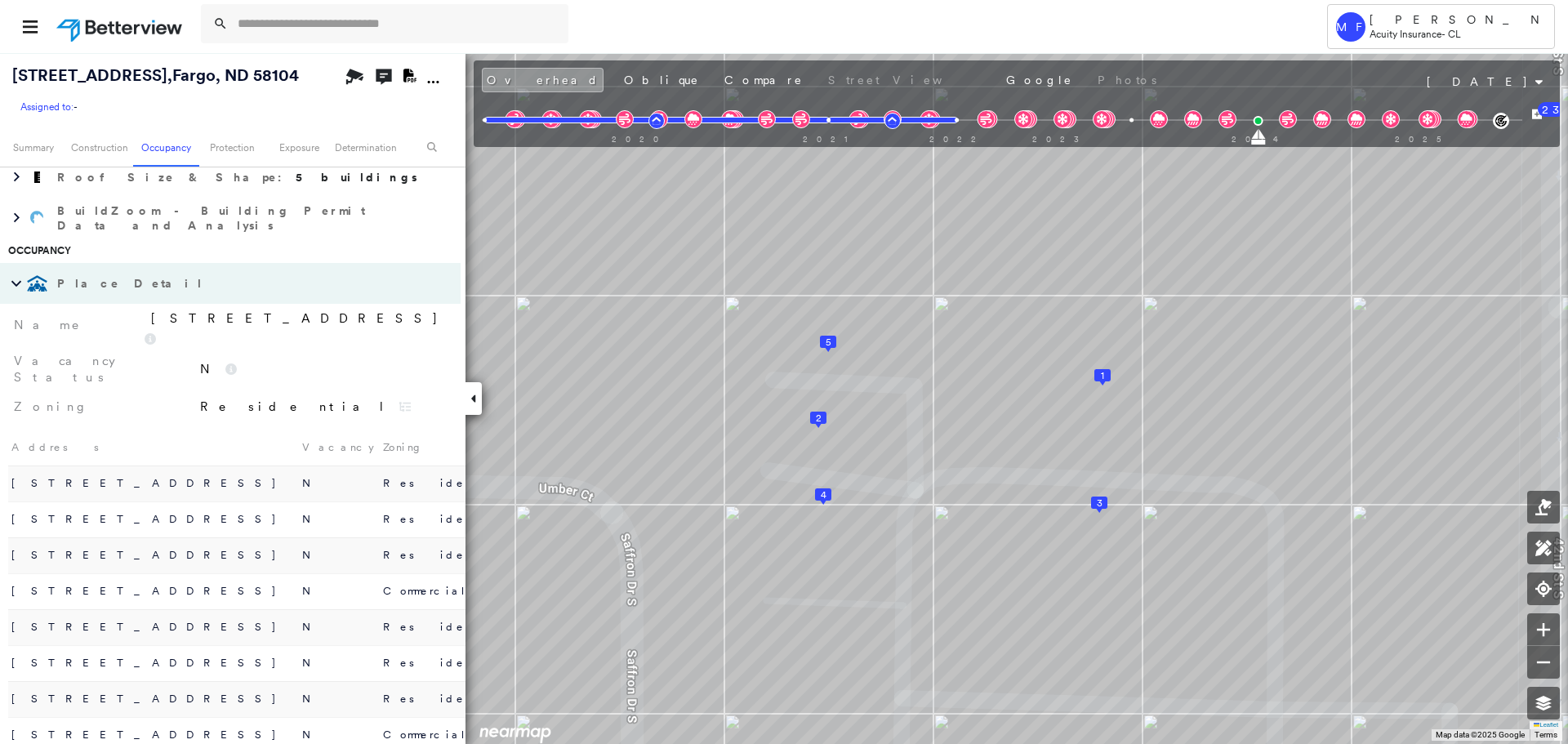 click on "Place Detail" at bounding box center [214, 283] 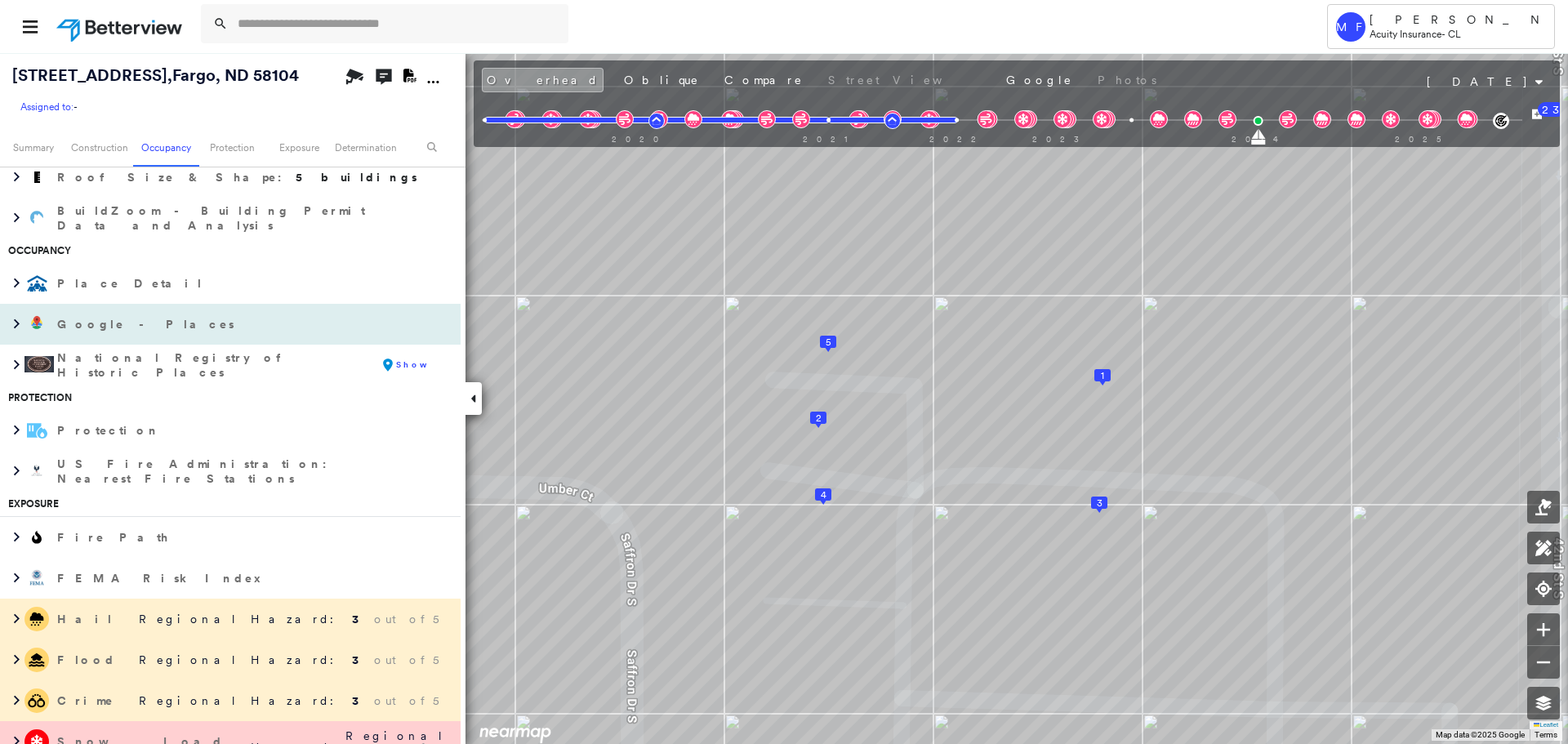 click on "Google - Places" at bounding box center [147, 324] 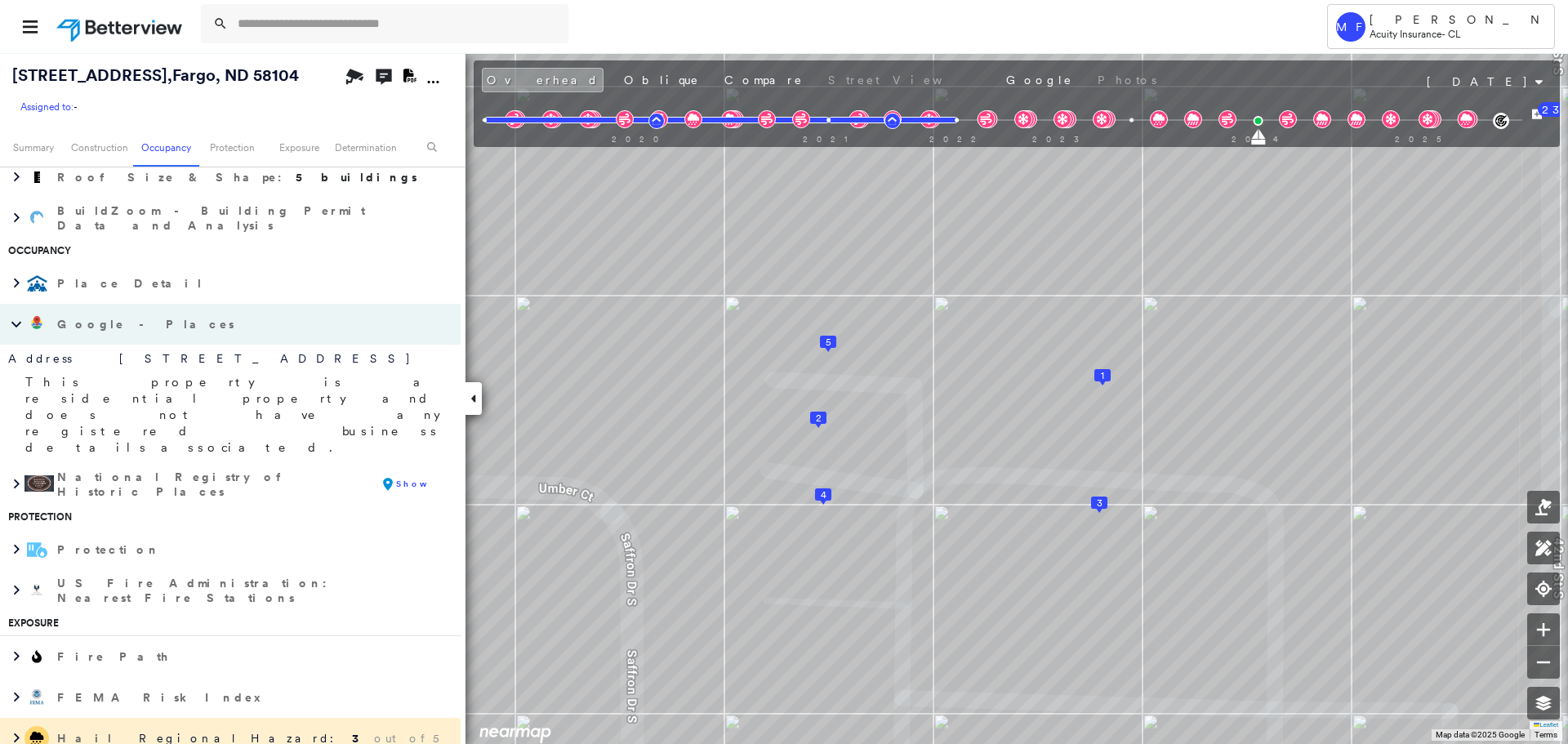 click on "Google - Places" at bounding box center (147, 324) 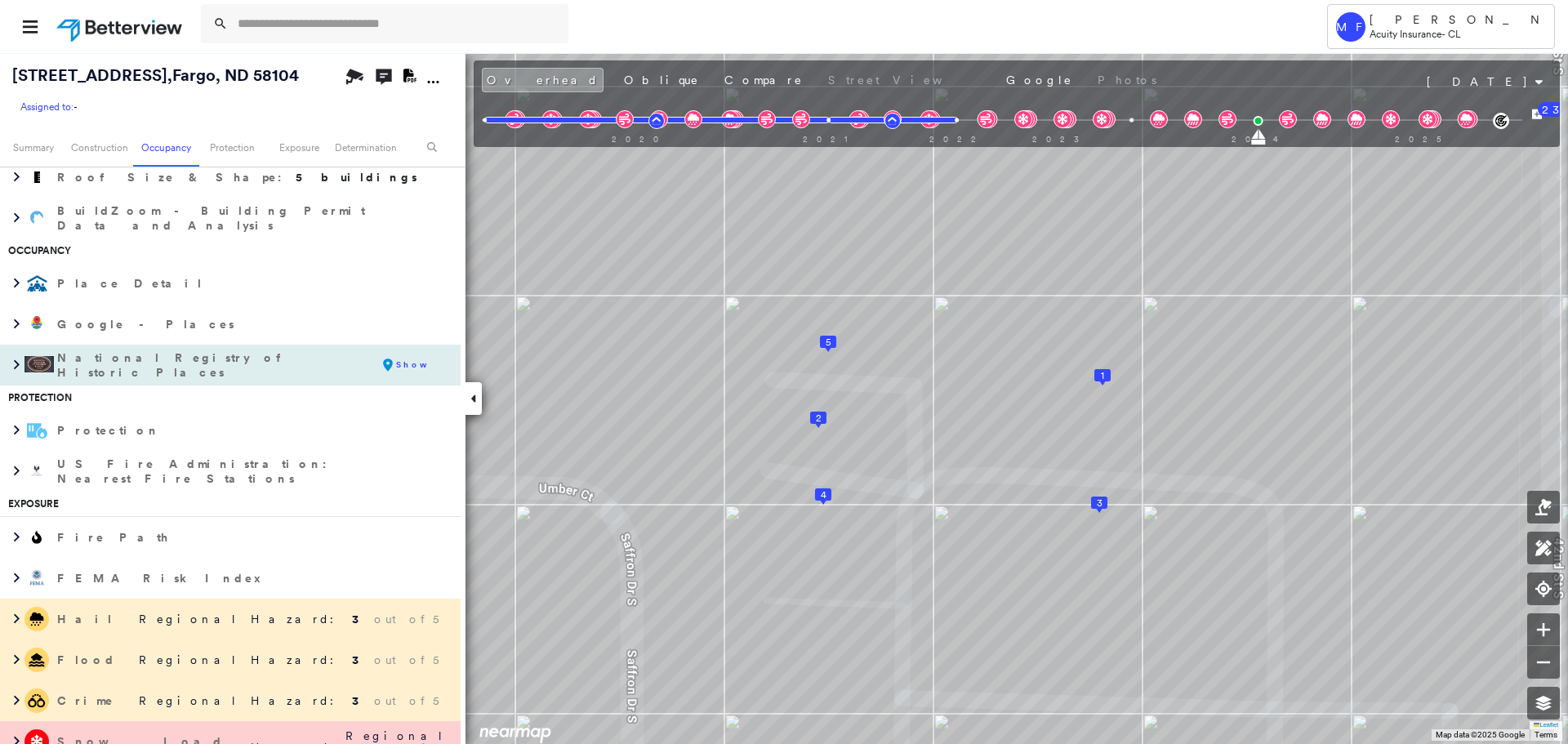 click on "National Registry of Historic Places show markers Show" at bounding box center (214, 365) 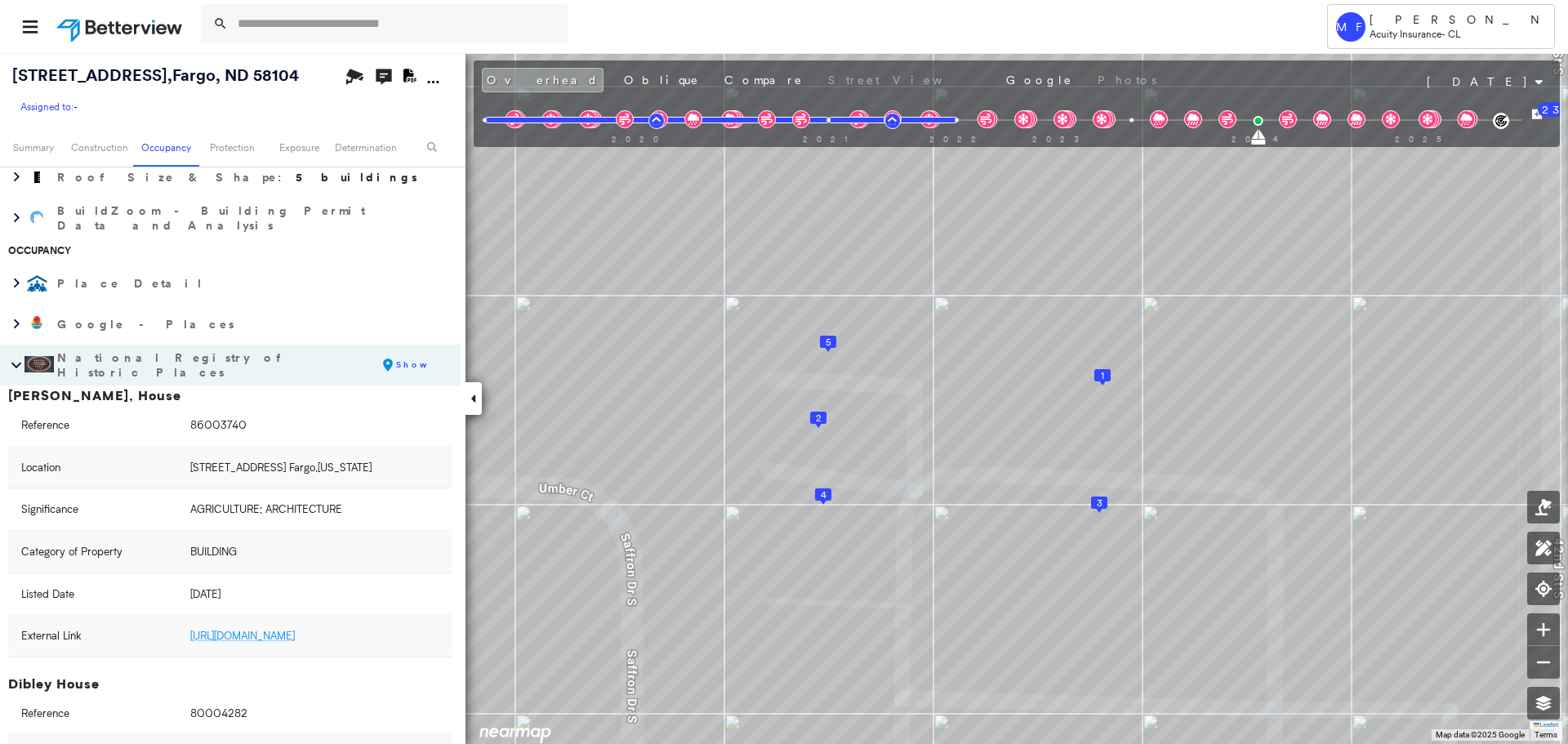 click on "National Registry of Historic Places show markers Show" at bounding box center (214, 365) 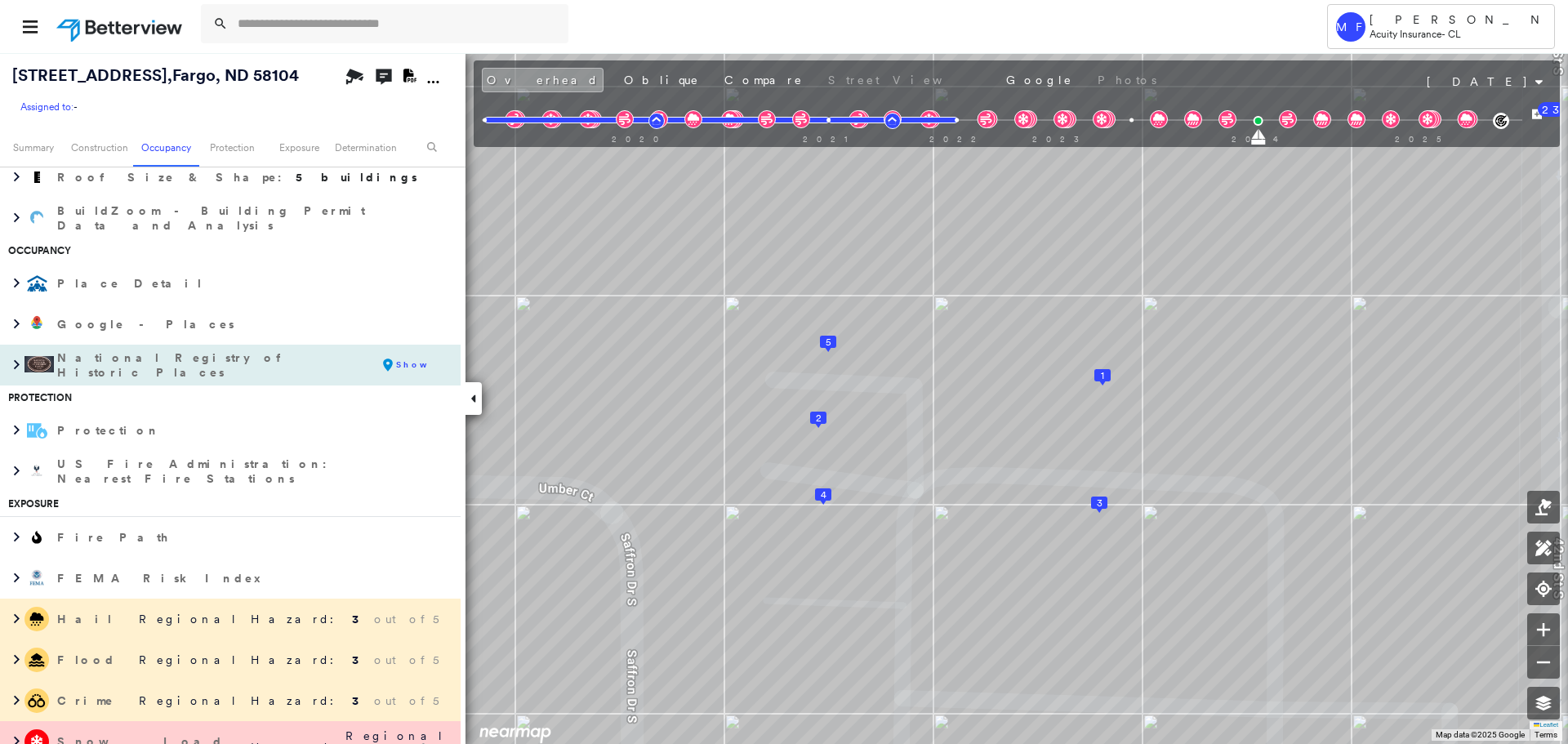 click on "National Registry of Historic Places" at bounding box center (214, 365) 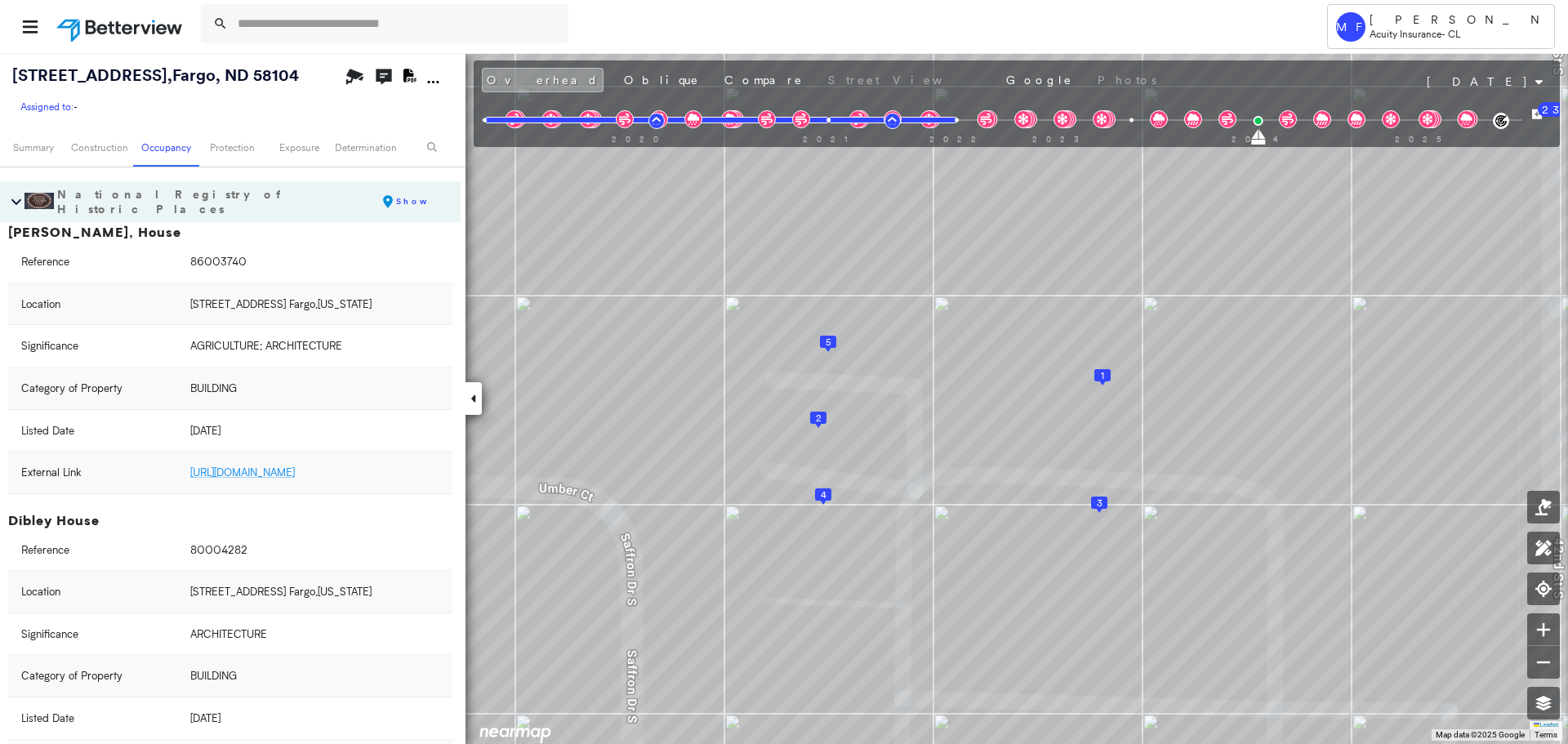 scroll, scrollTop: 1961, scrollLeft: 0, axis: vertical 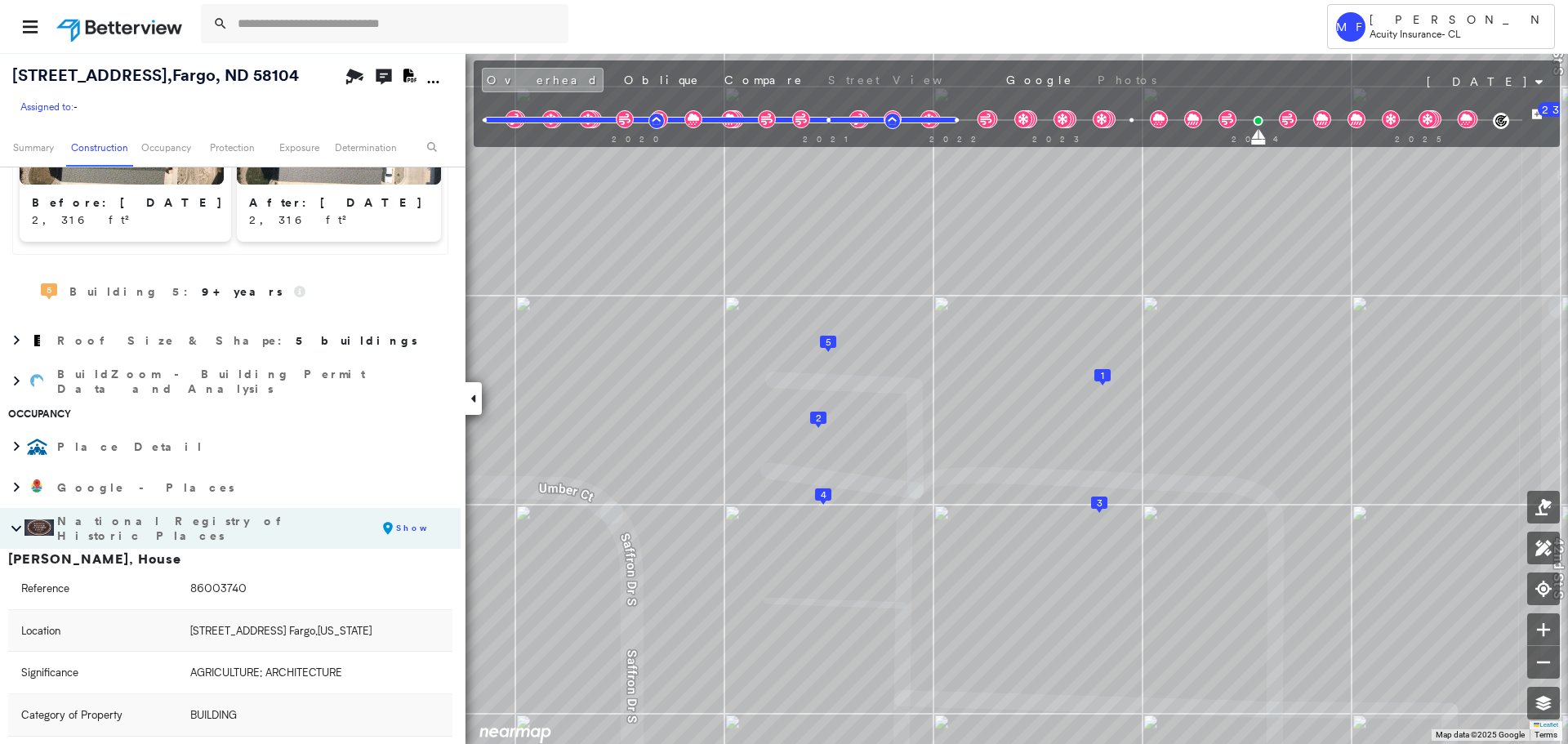 click at bounding box center [39, 528] 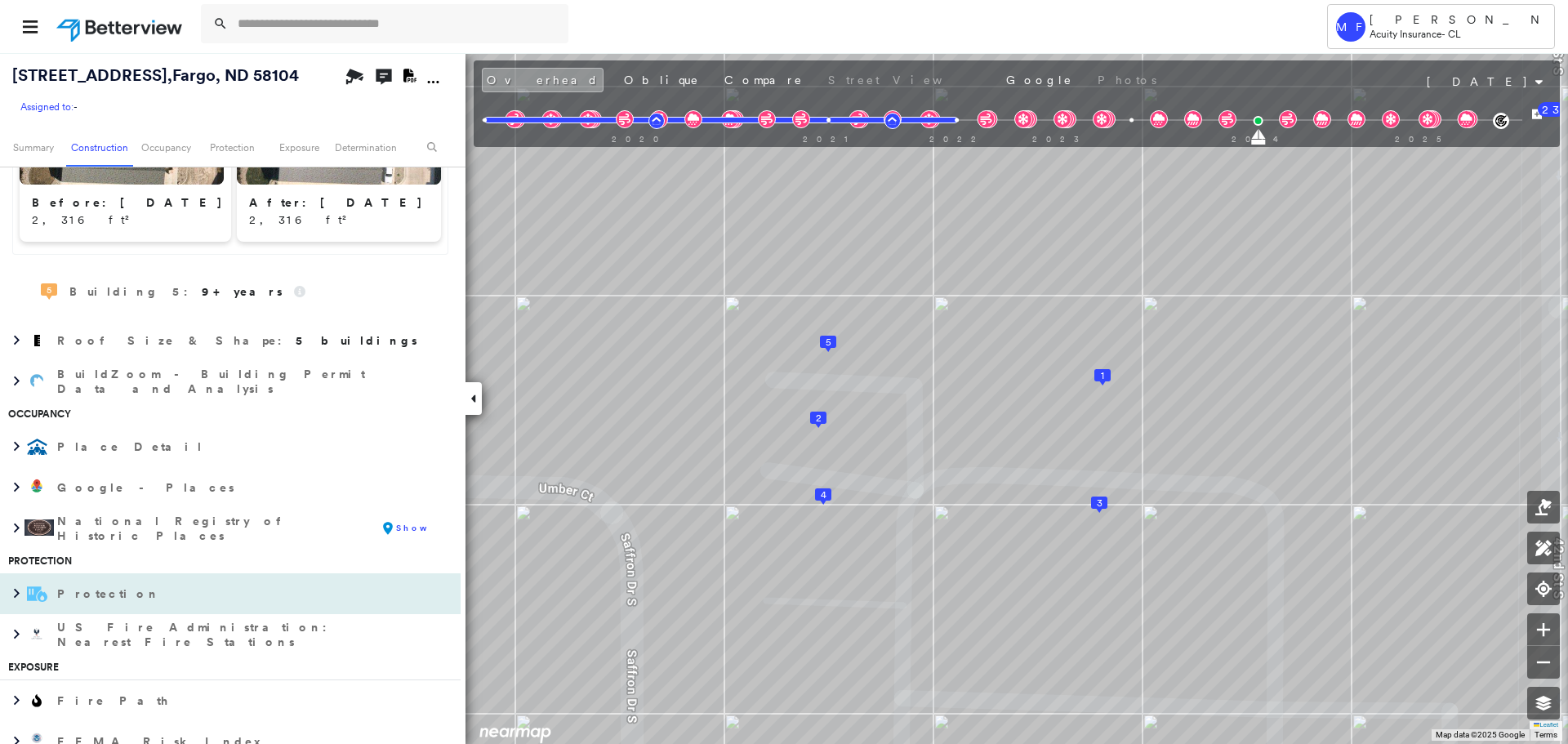 click on "Protection" at bounding box center [110, 594] 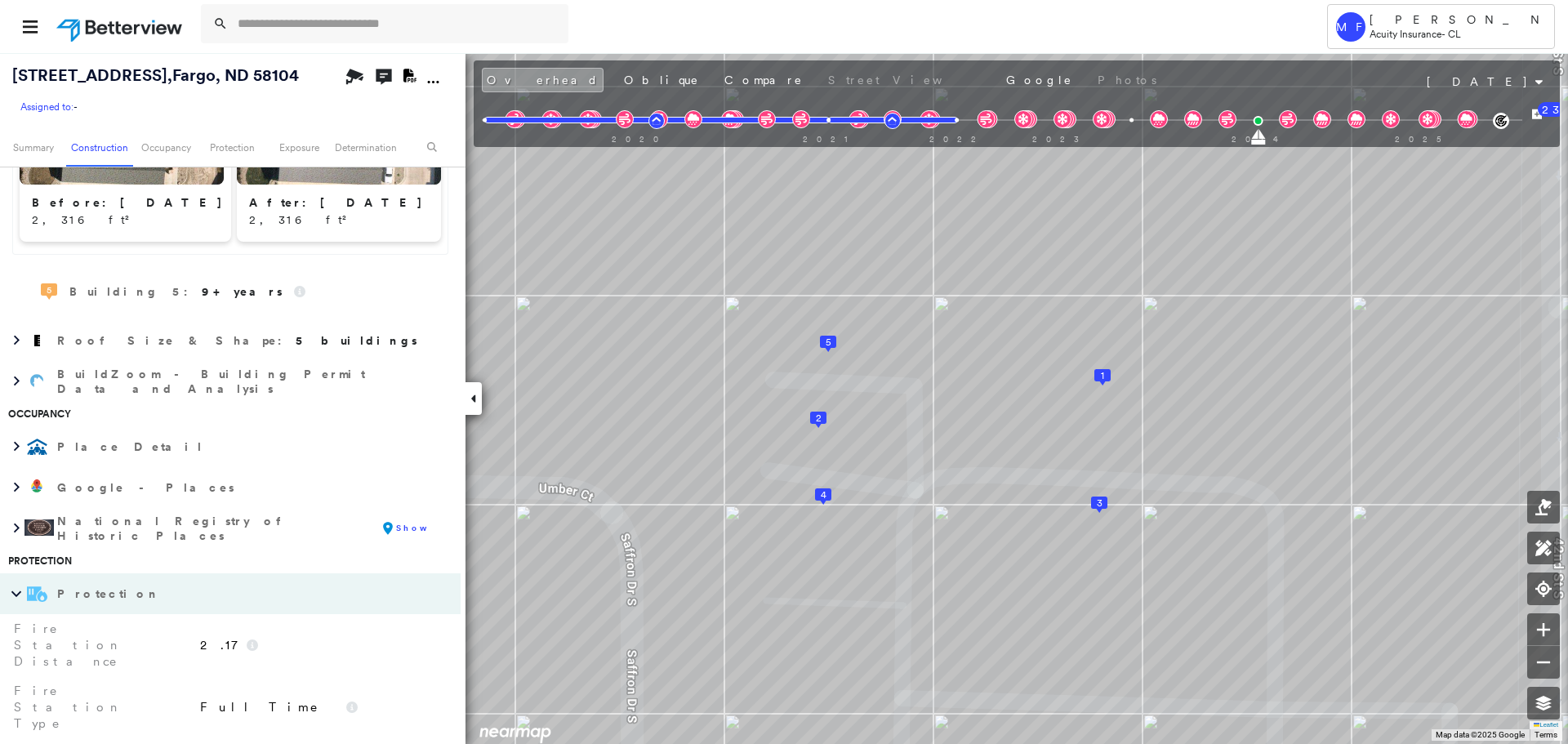 click on "Protection" at bounding box center [110, 594] 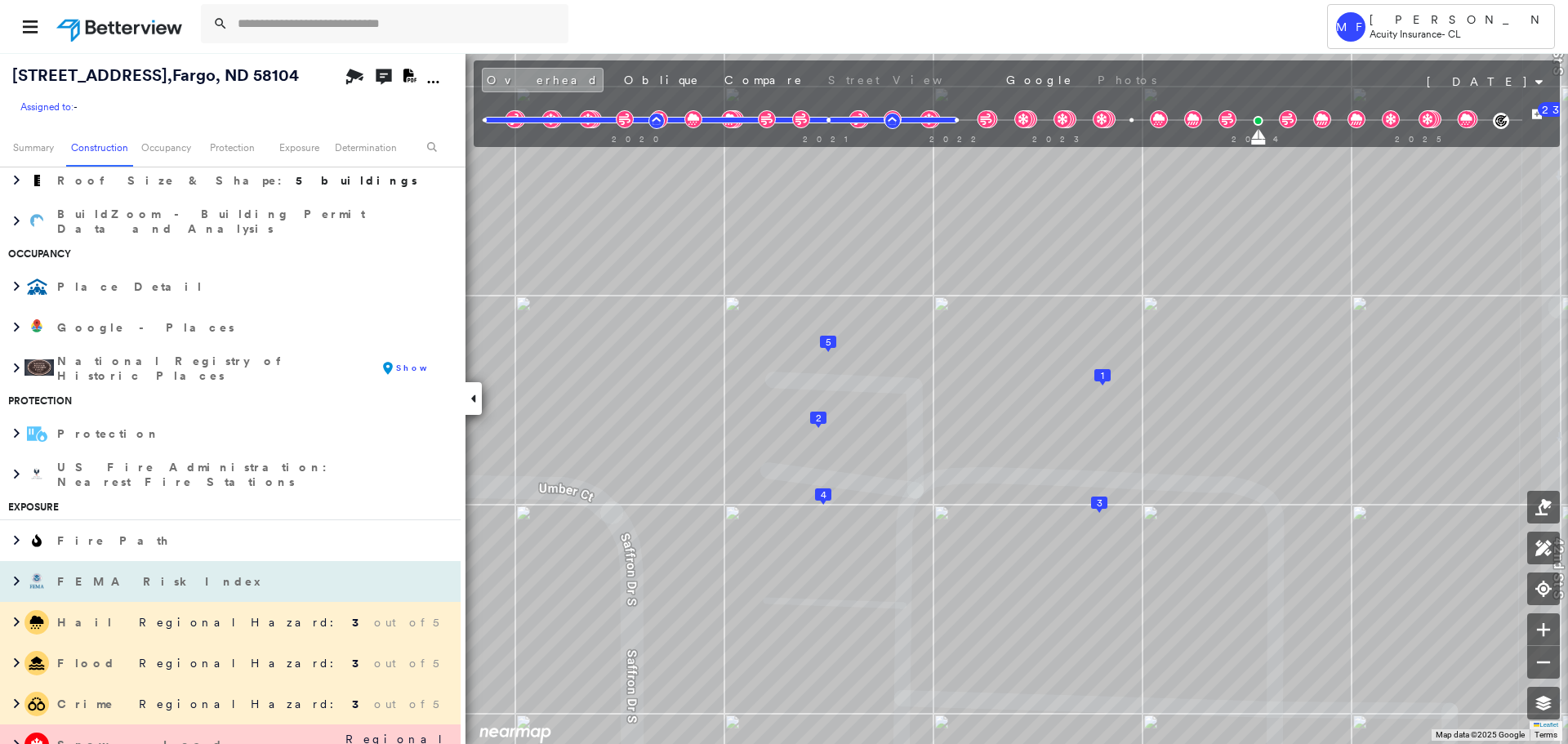 scroll, scrollTop: 2124, scrollLeft: 0, axis: vertical 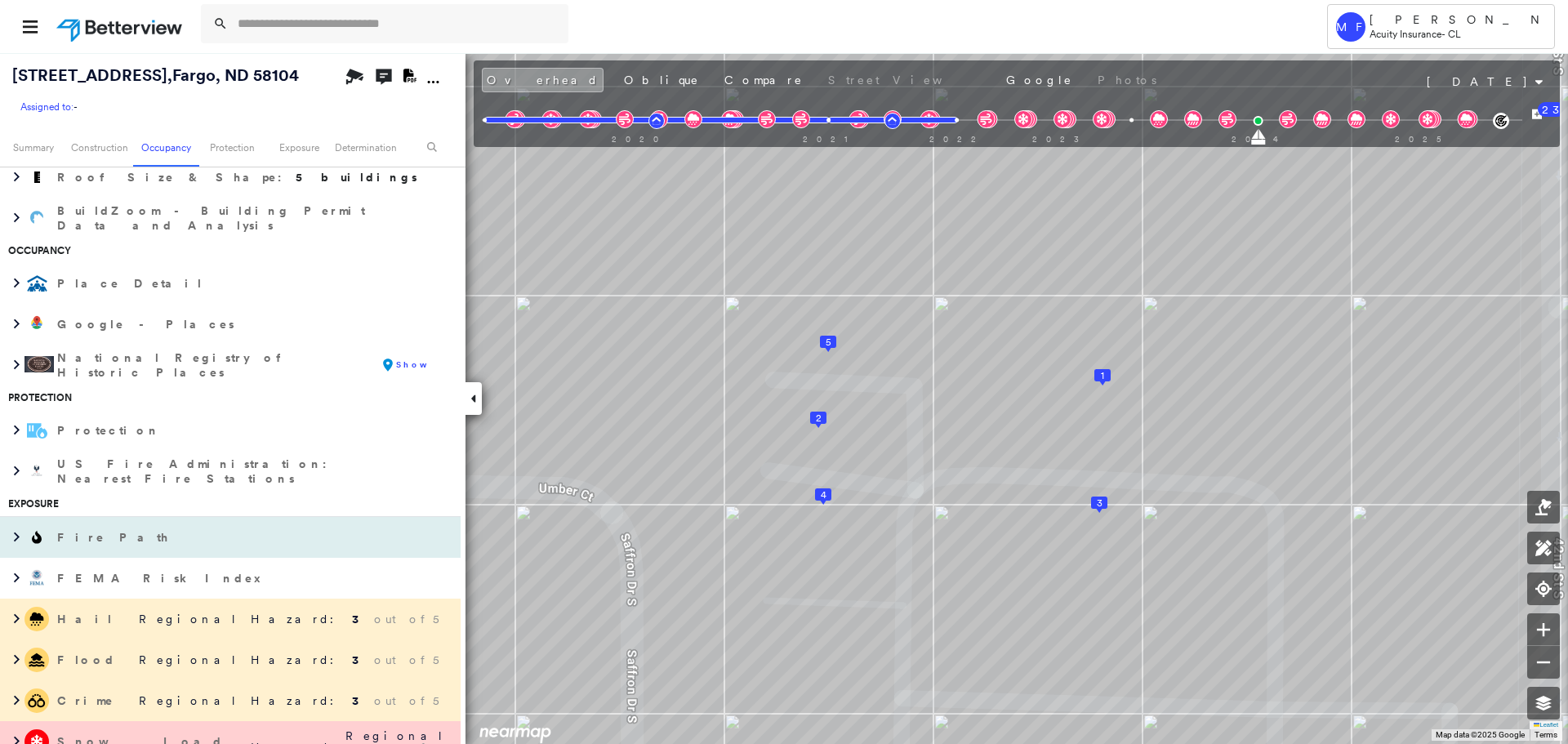 click on "Fire Path" at bounding box center [114, 537] 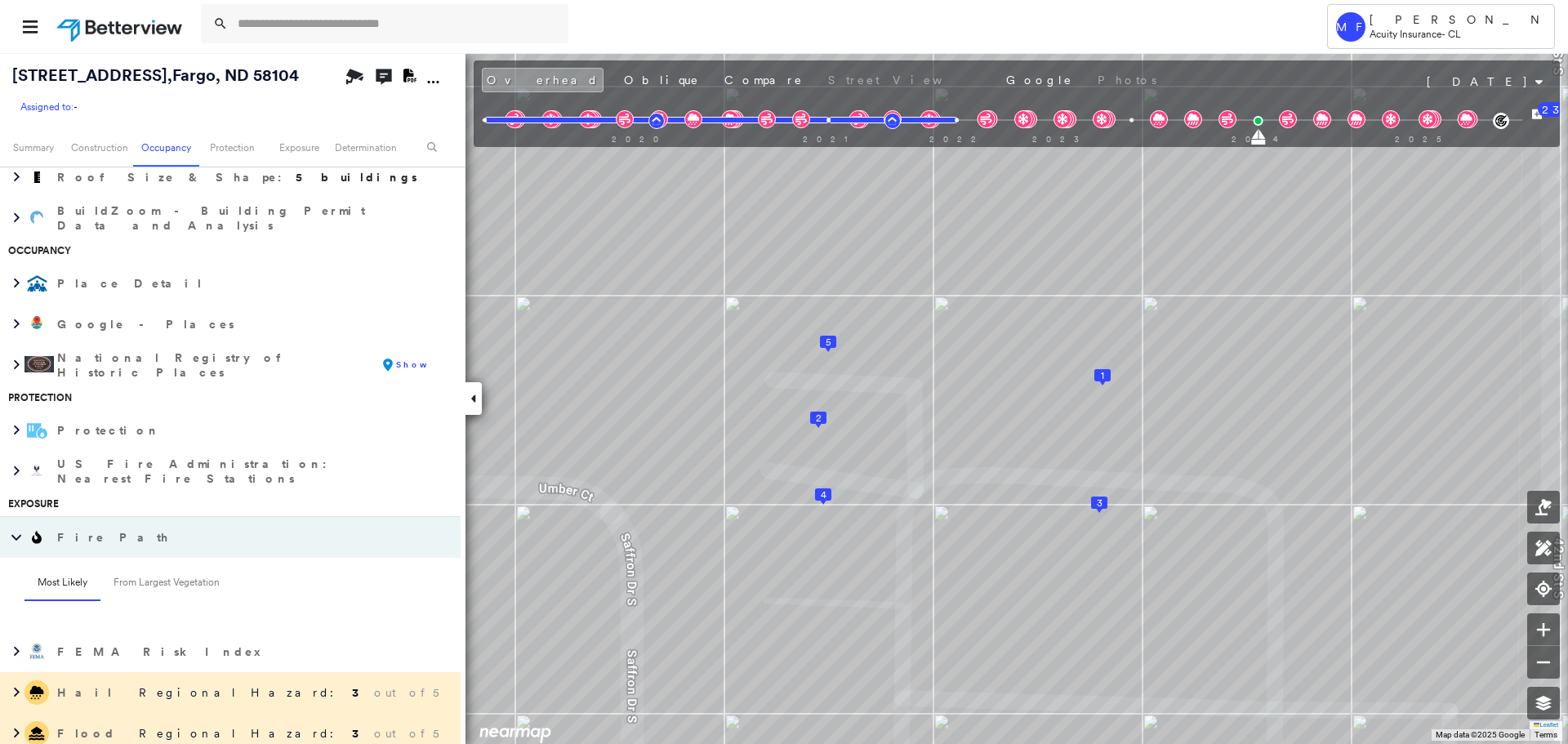 click on "Fire Path" at bounding box center (114, 537) 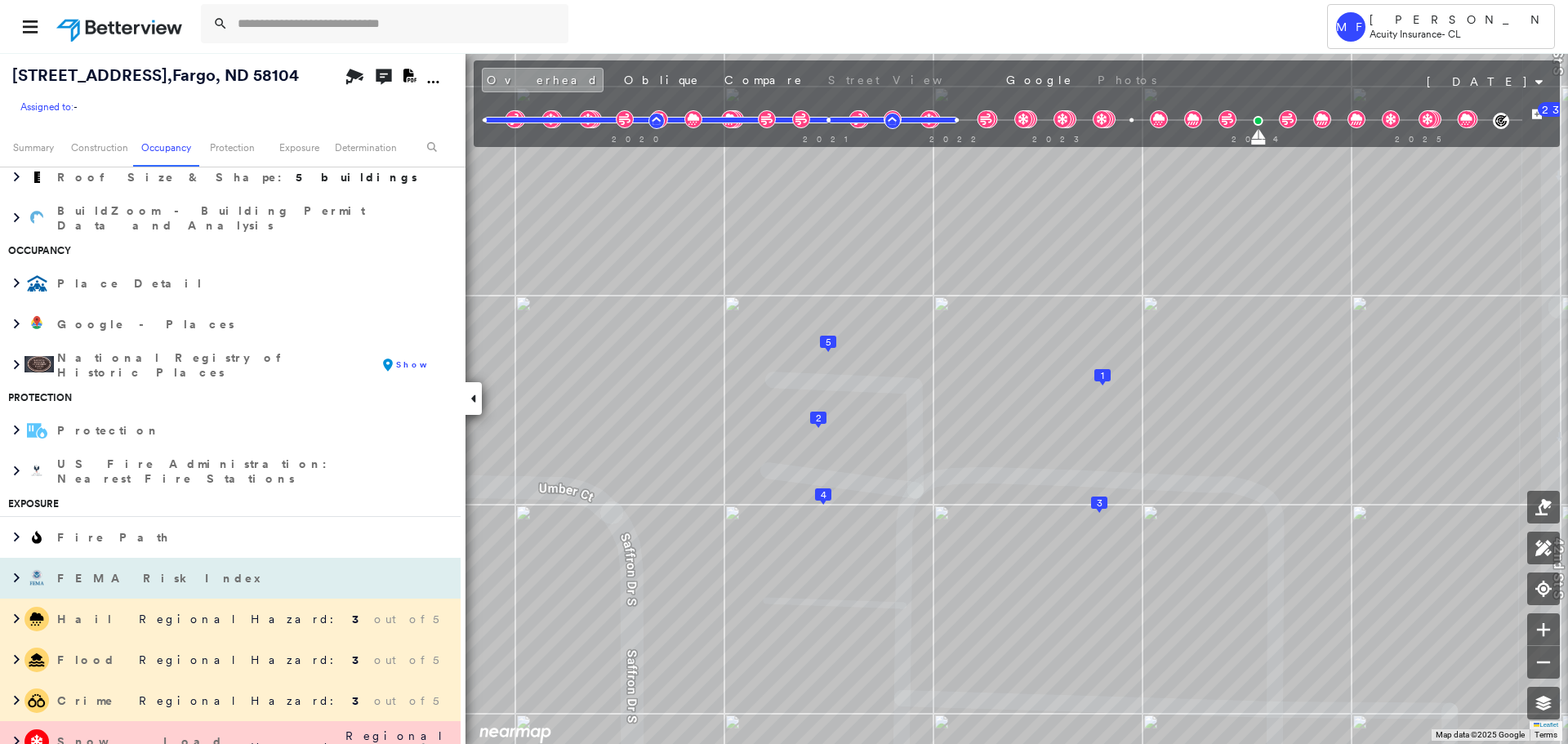 click on "FEMA Risk Index" at bounding box center (161, 578) 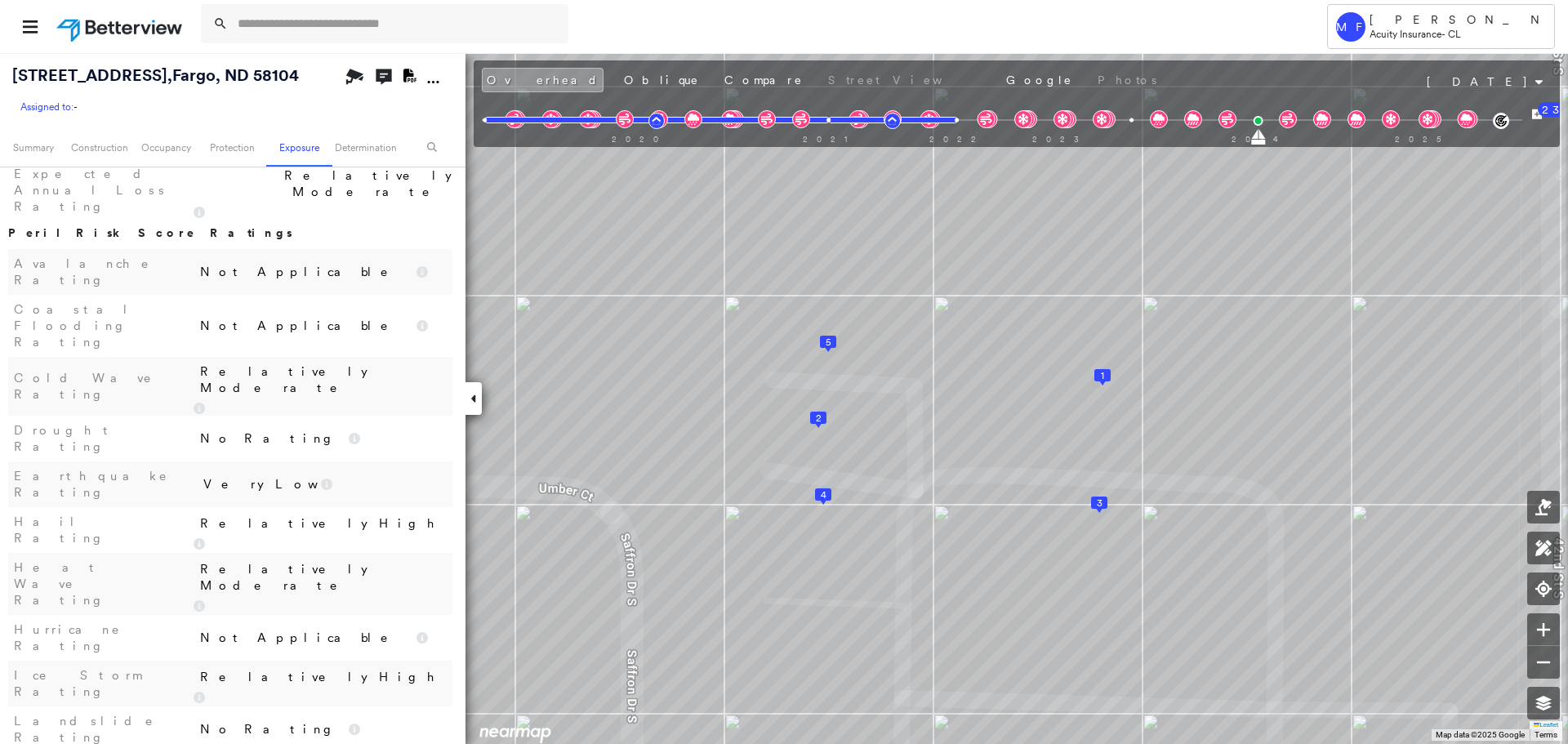 scroll, scrollTop: 2696, scrollLeft: 0, axis: vertical 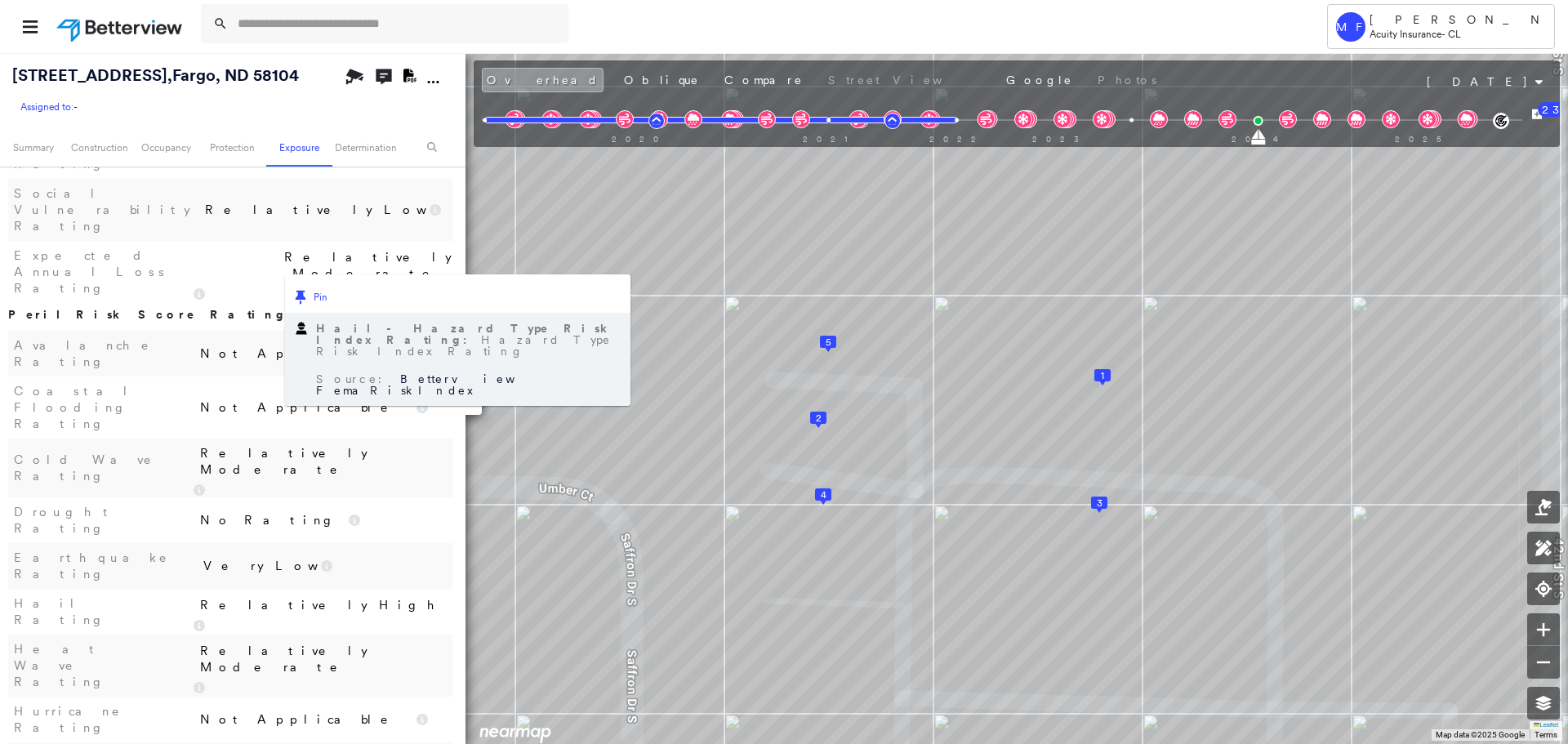 click 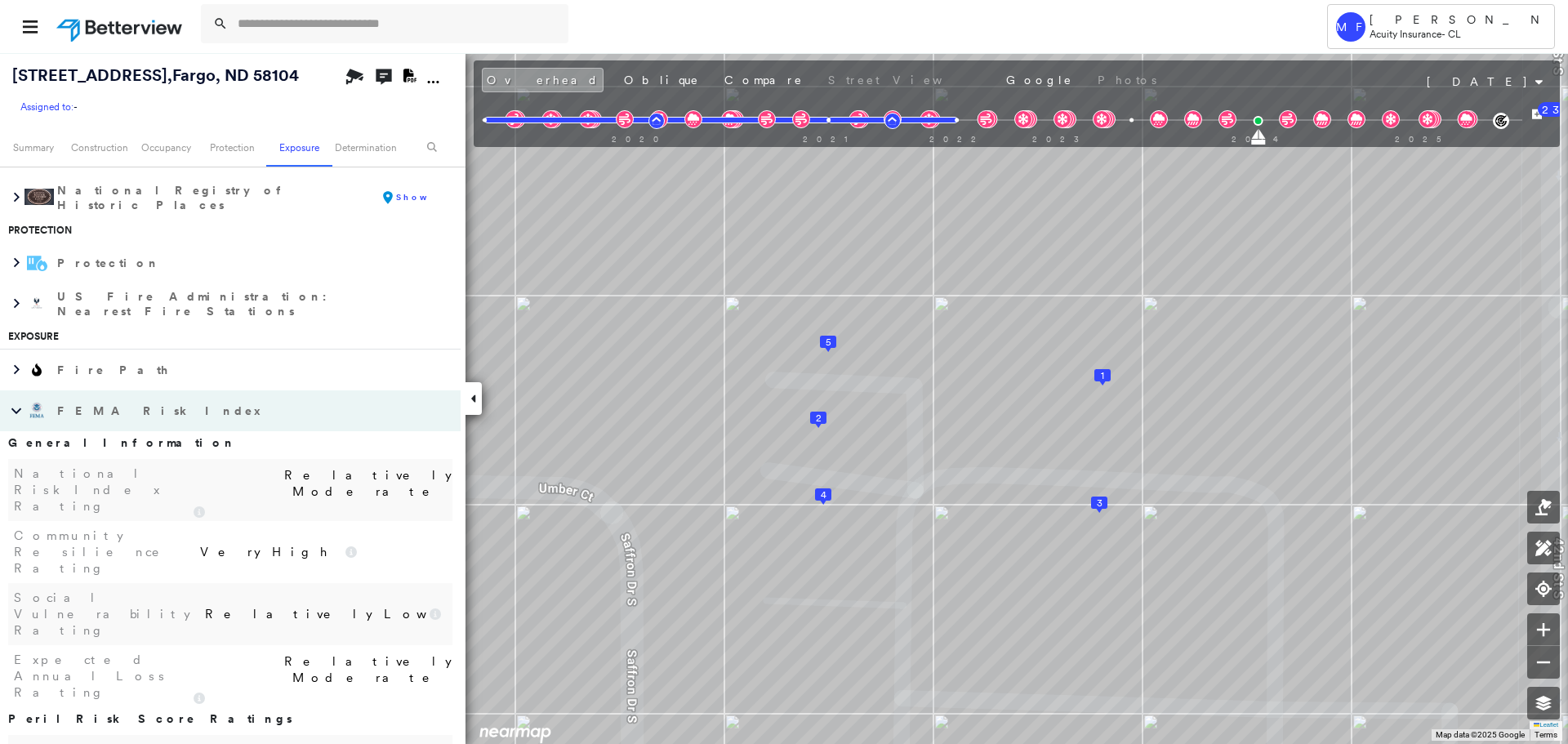 scroll, scrollTop: 2328, scrollLeft: 0, axis: vertical 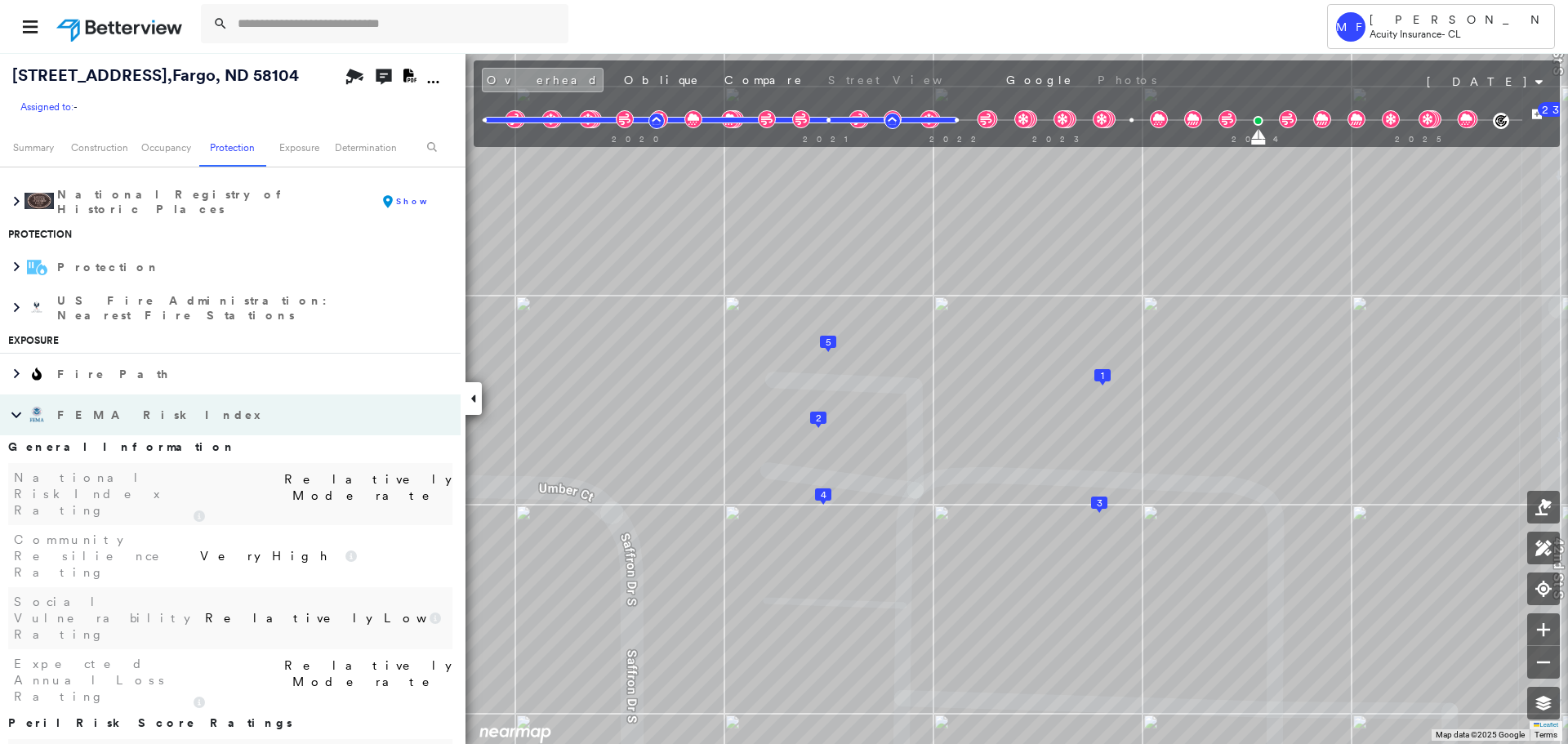 click on "FEMA Risk Index" at bounding box center [161, 415] 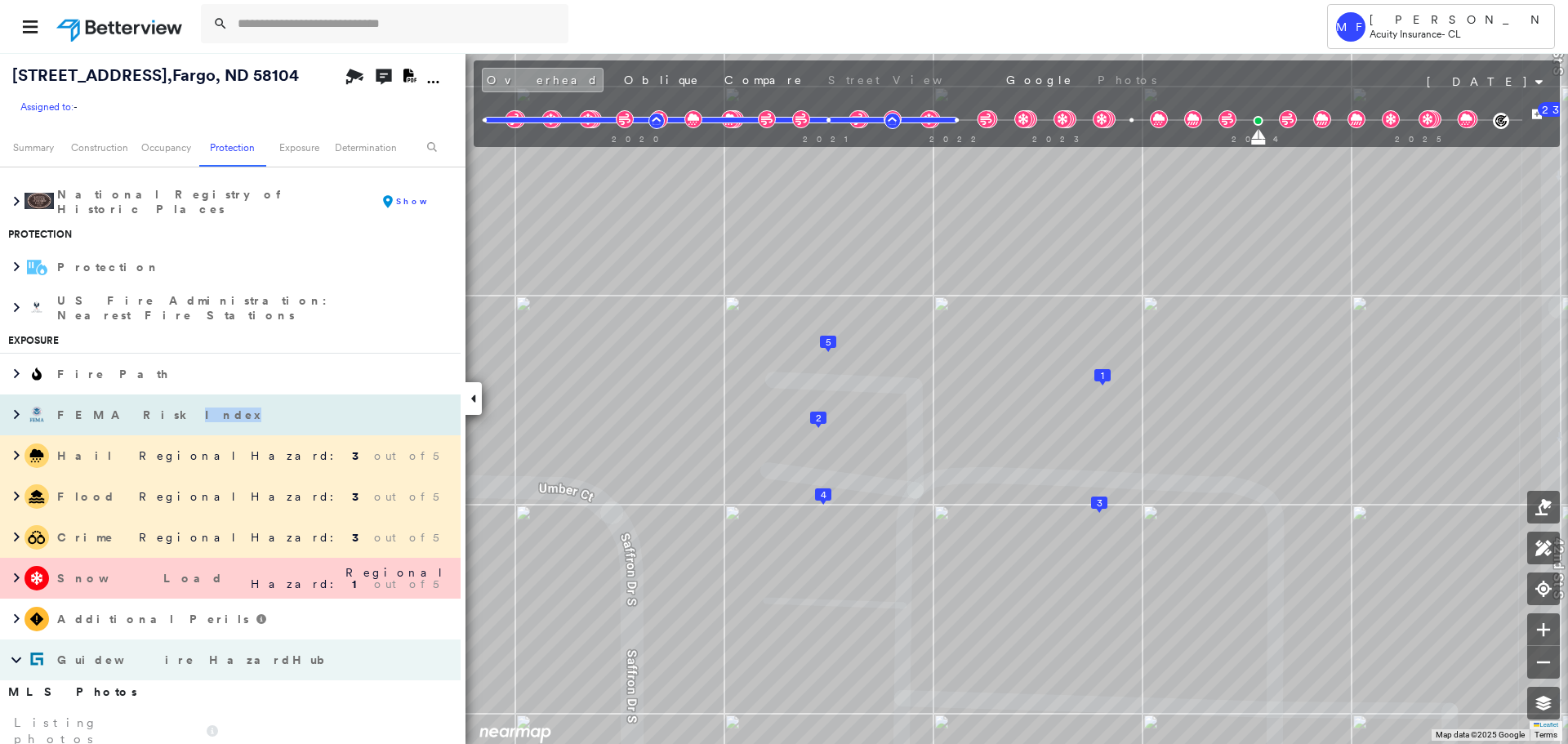 click on "FEMA Risk Index" at bounding box center [161, 415] 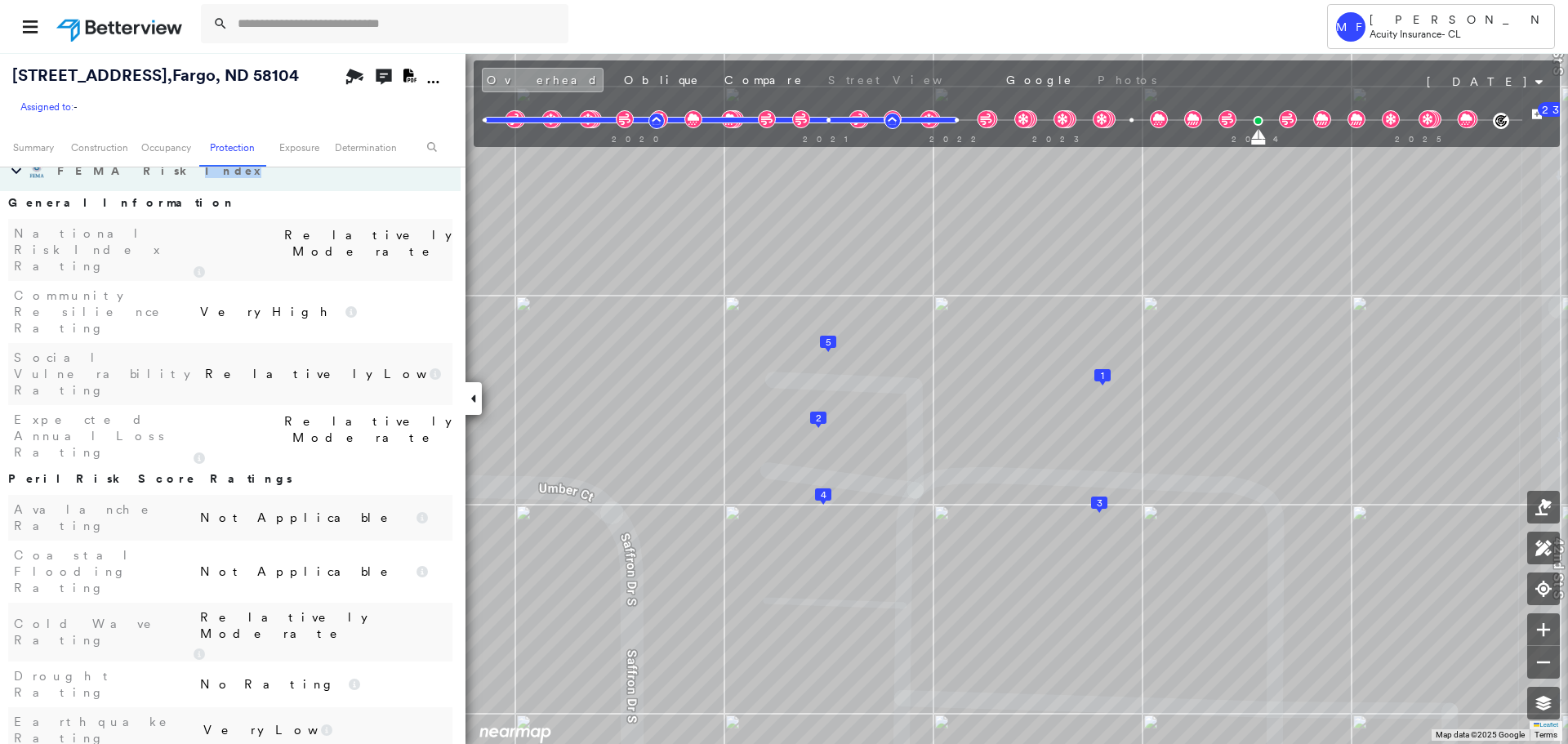 scroll, scrollTop: 2573, scrollLeft: 0, axis: vertical 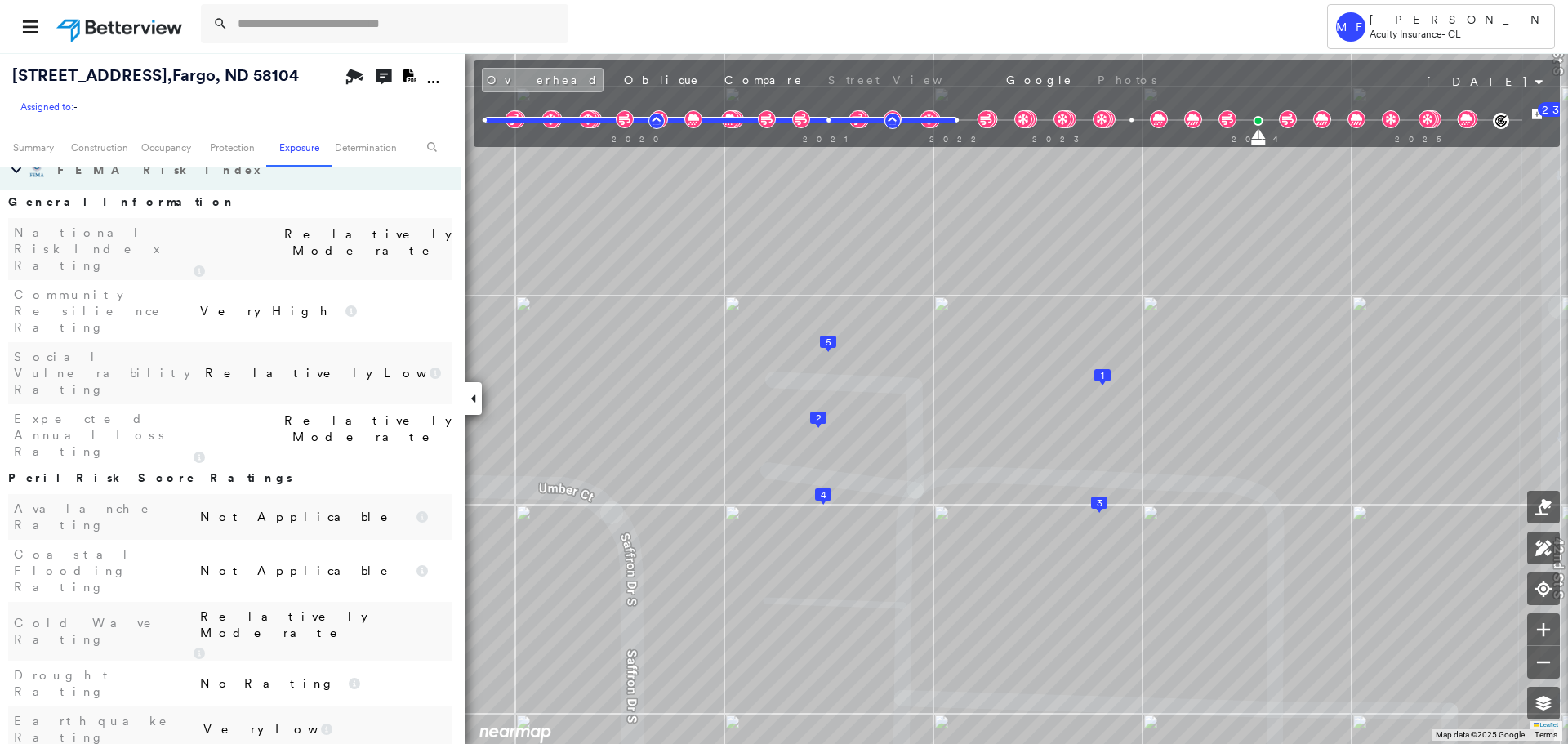 click on "Relatively High" at bounding box center [318, 769] 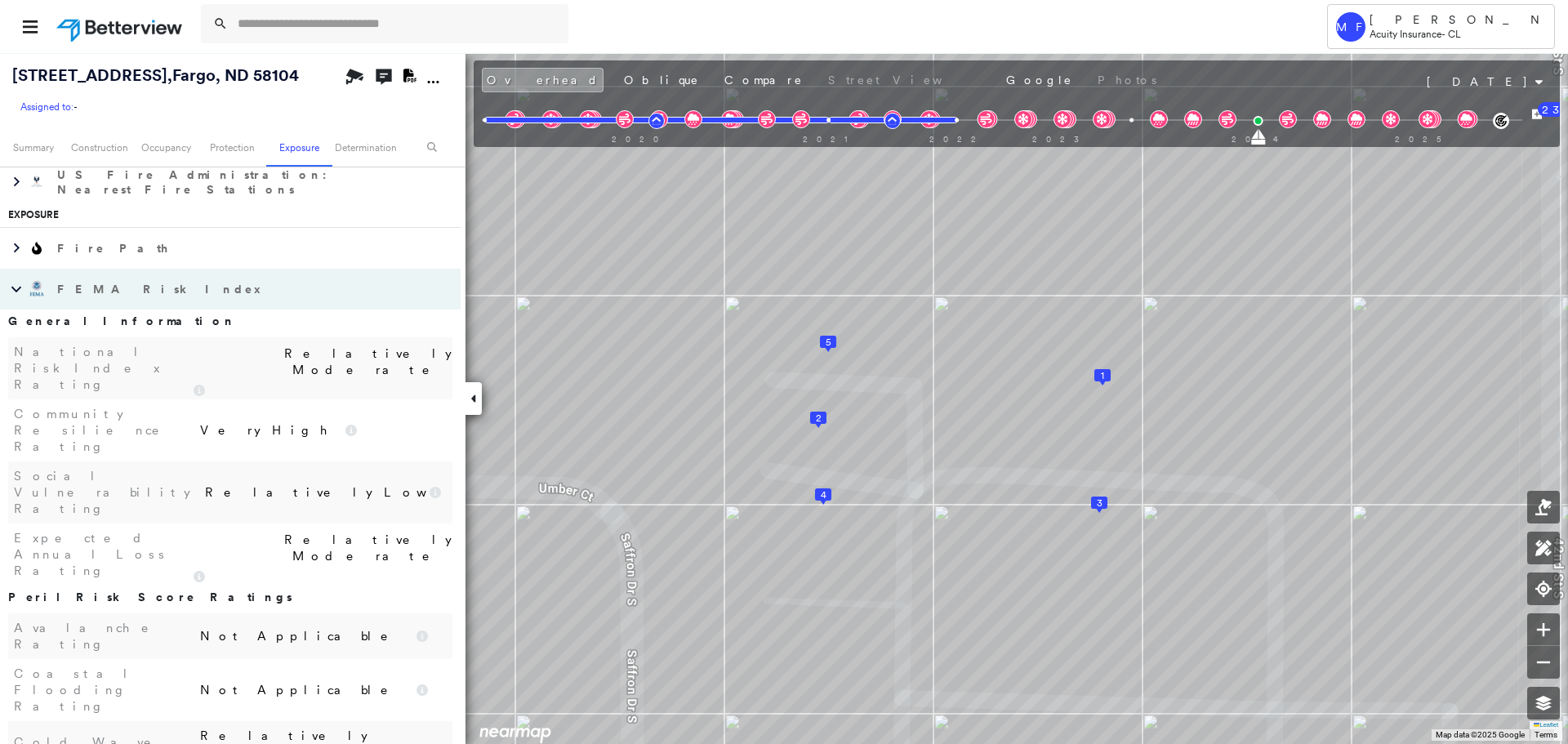scroll, scrollTop: 2328, scrollLeft: 0, axis: vertical 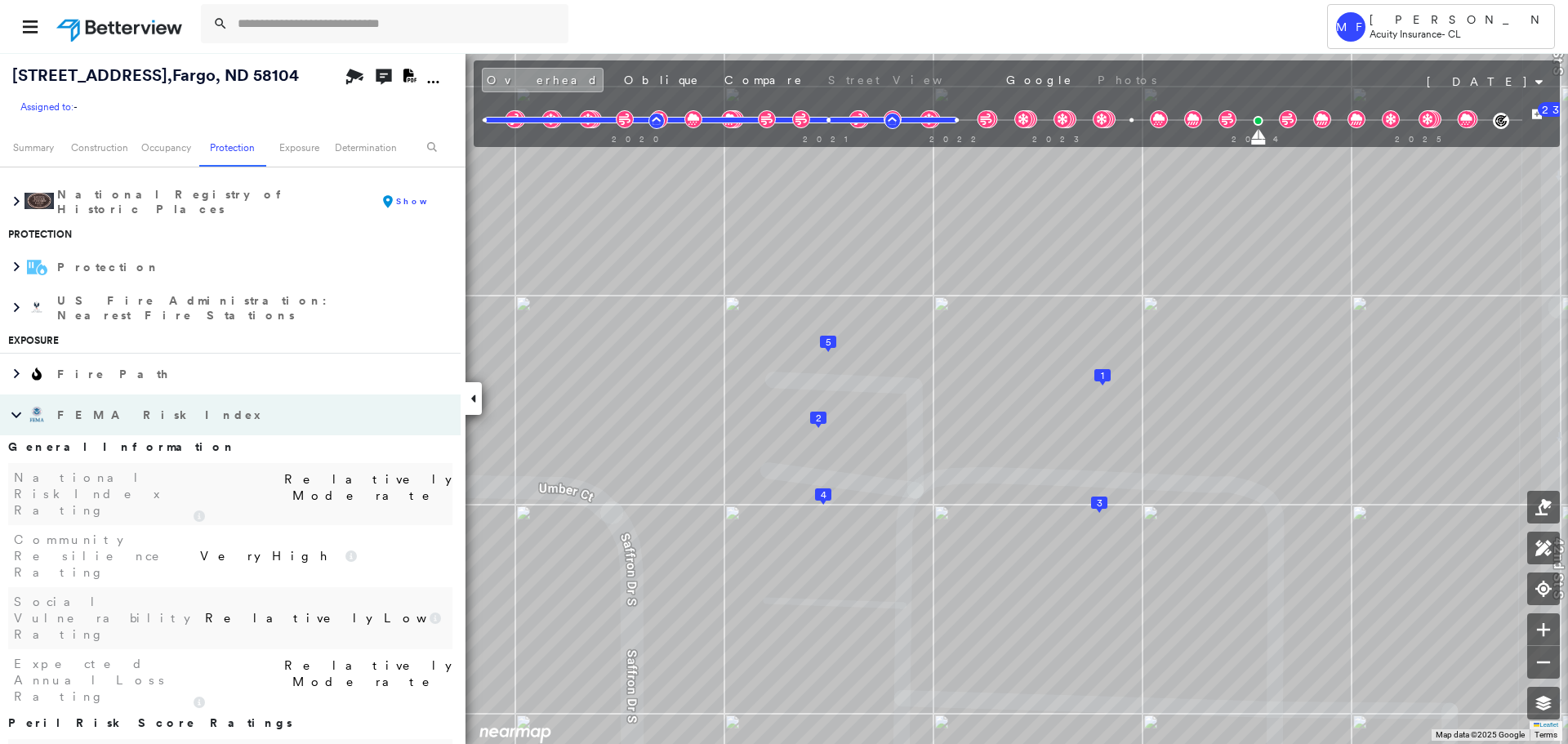 click on "FEMA Risk Index" at bounding box center (214, 415) 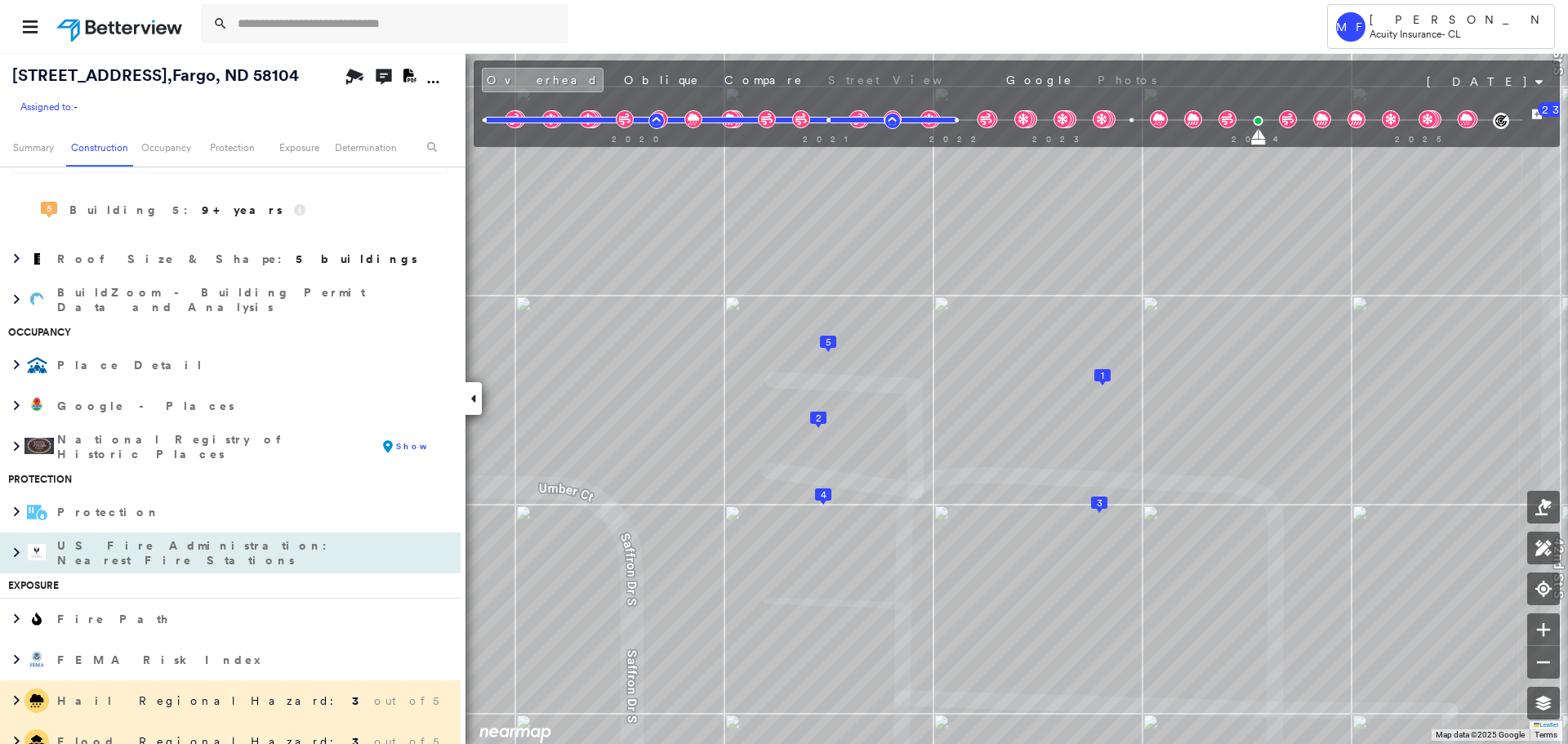 scroll, scrollTop: 2247, scrollLeft: 0, axis: vertical 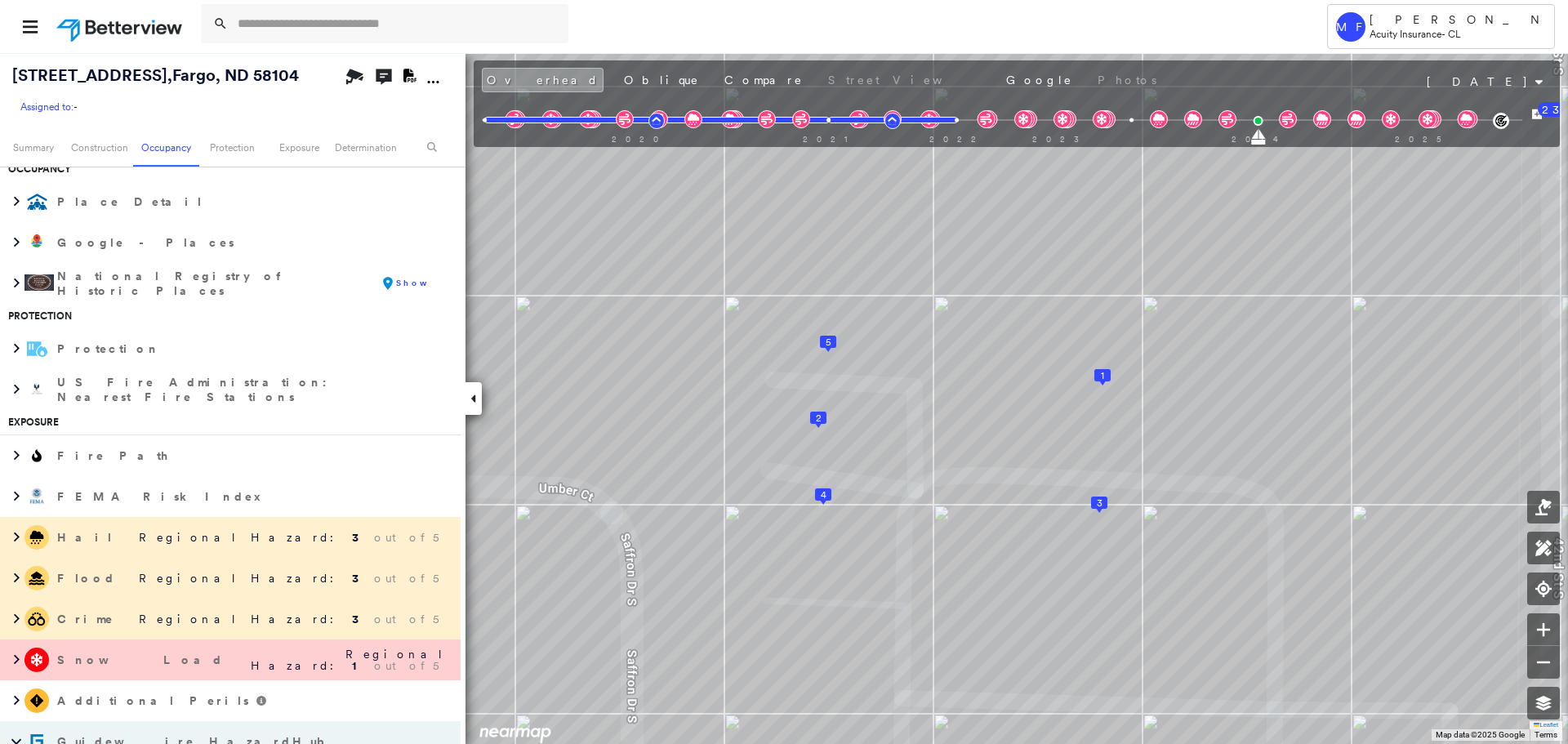 click on "Regional Hazard: 3   out of  5" at bounding box center [287, 537] 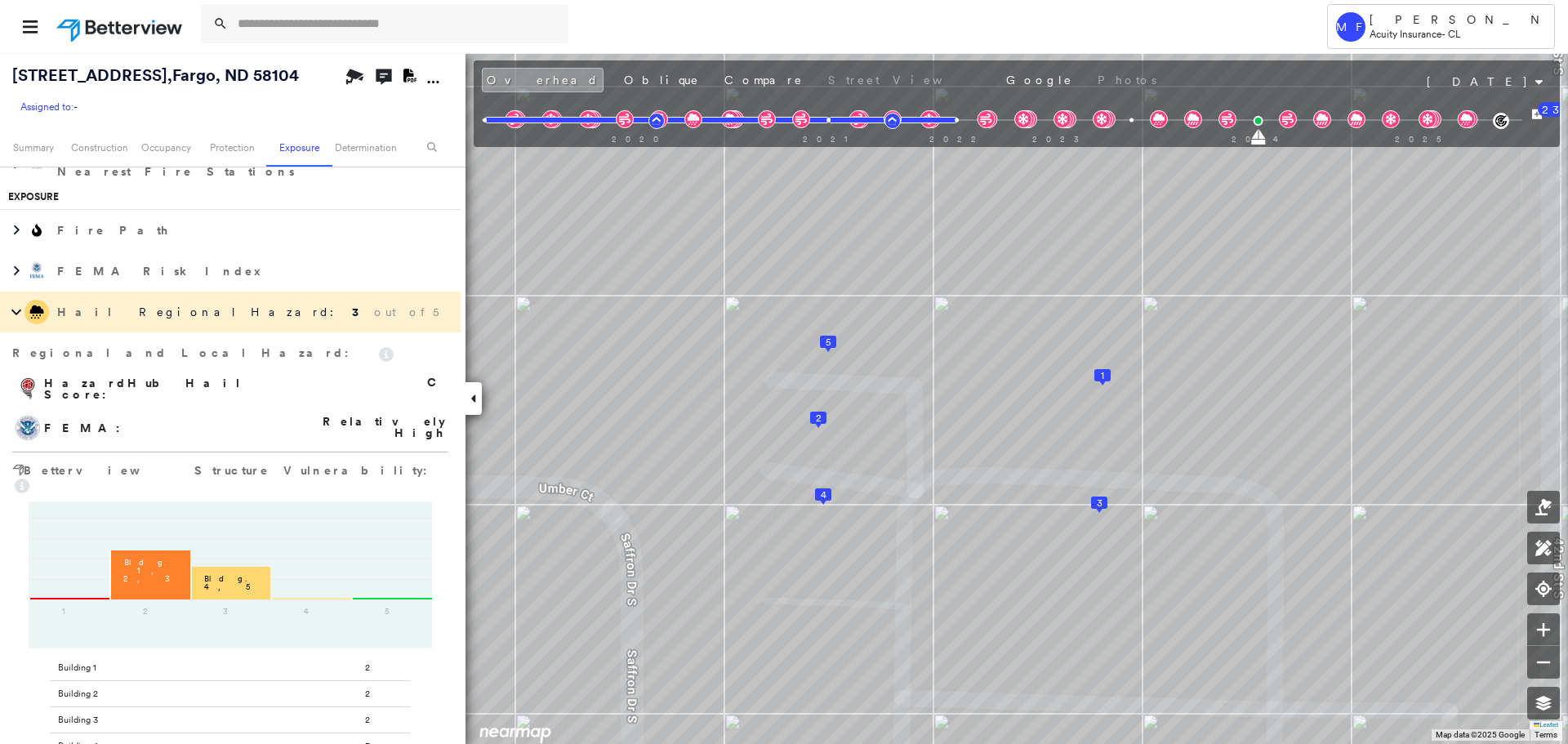 scroll, scrollTop: 2410, scrollLeft: 0, axis: vertical 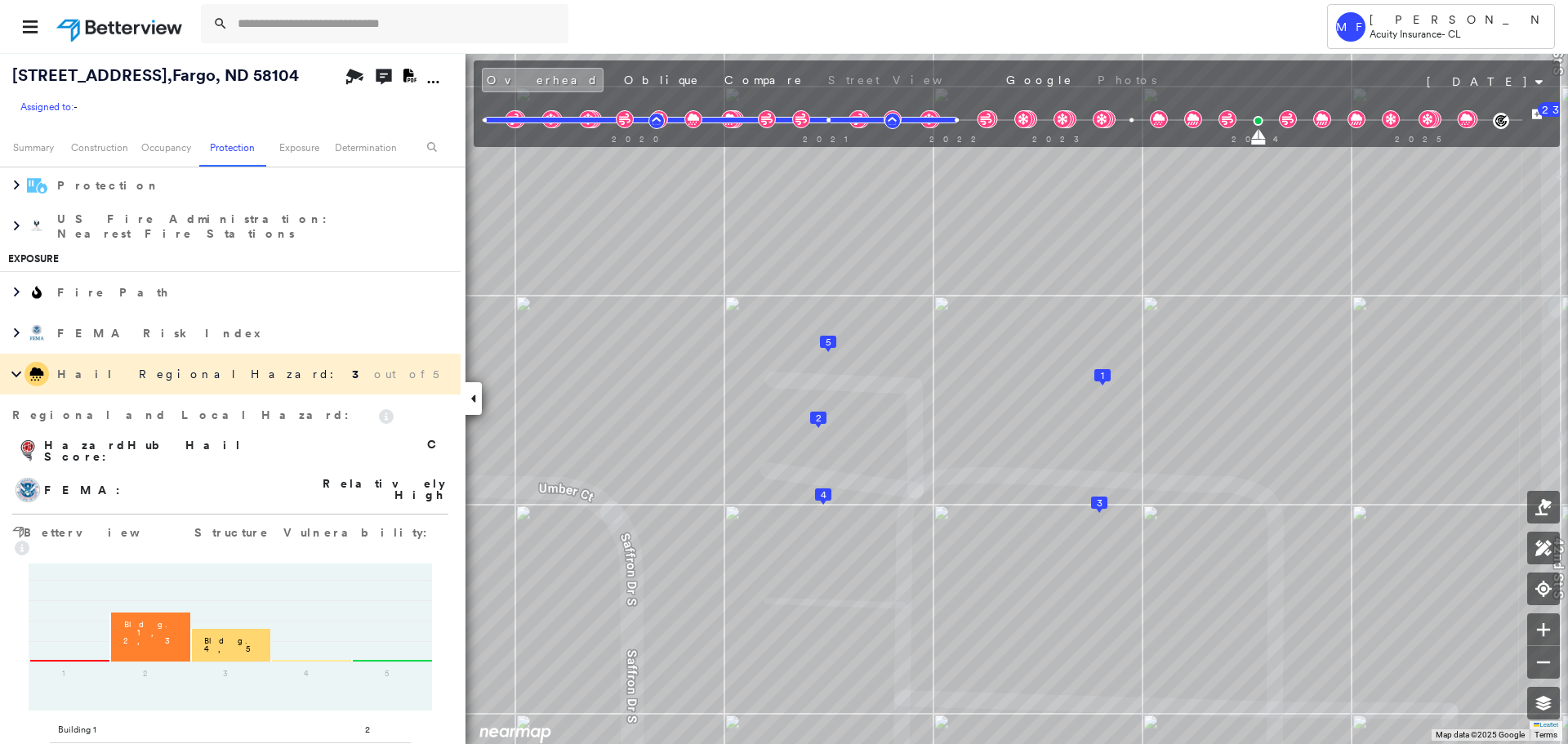 click on "Regional Hazard: 3   out of  5" at bounding box center (287, 374) 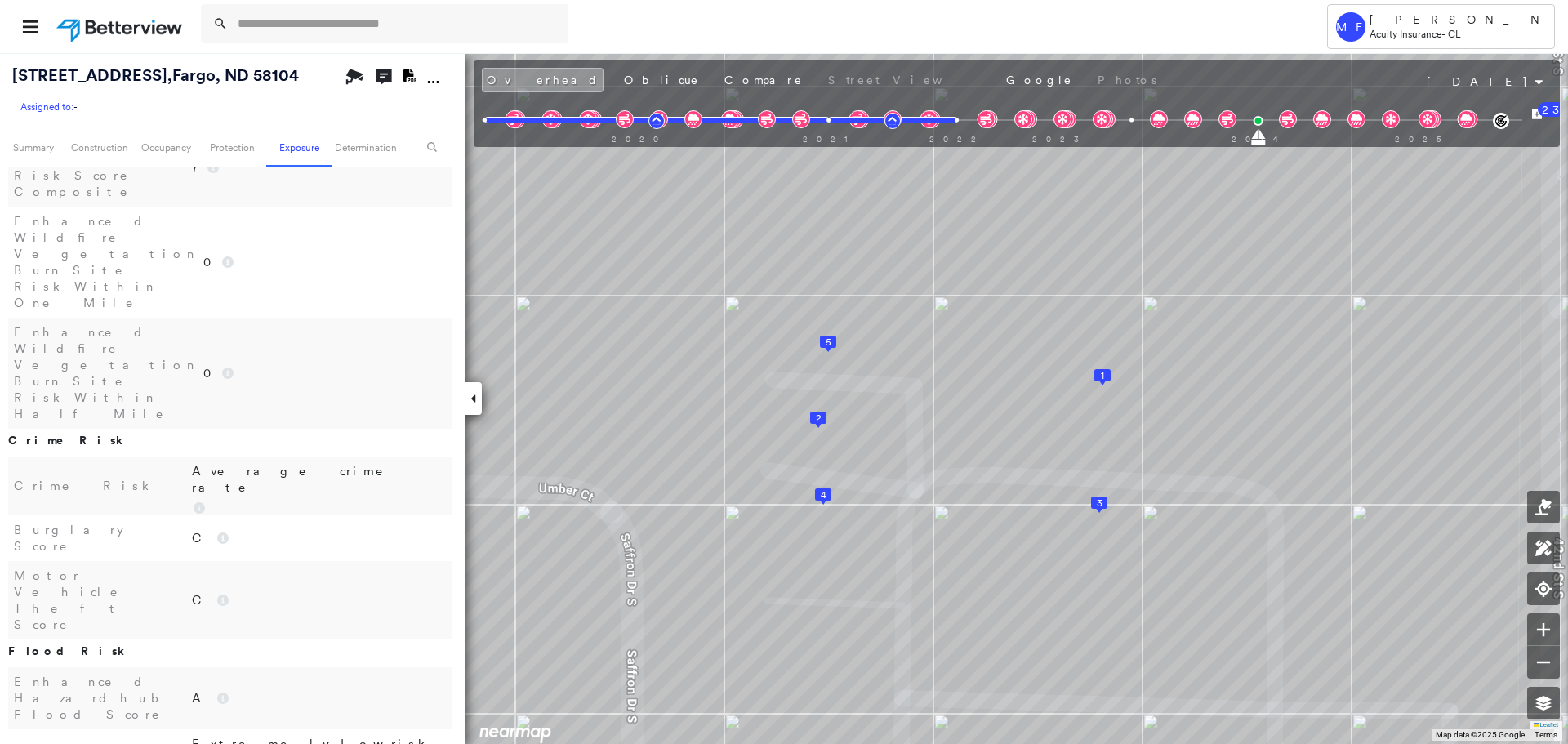 scroll, scrollTop: 3553, scrollLeft: 0, axis: vertical 